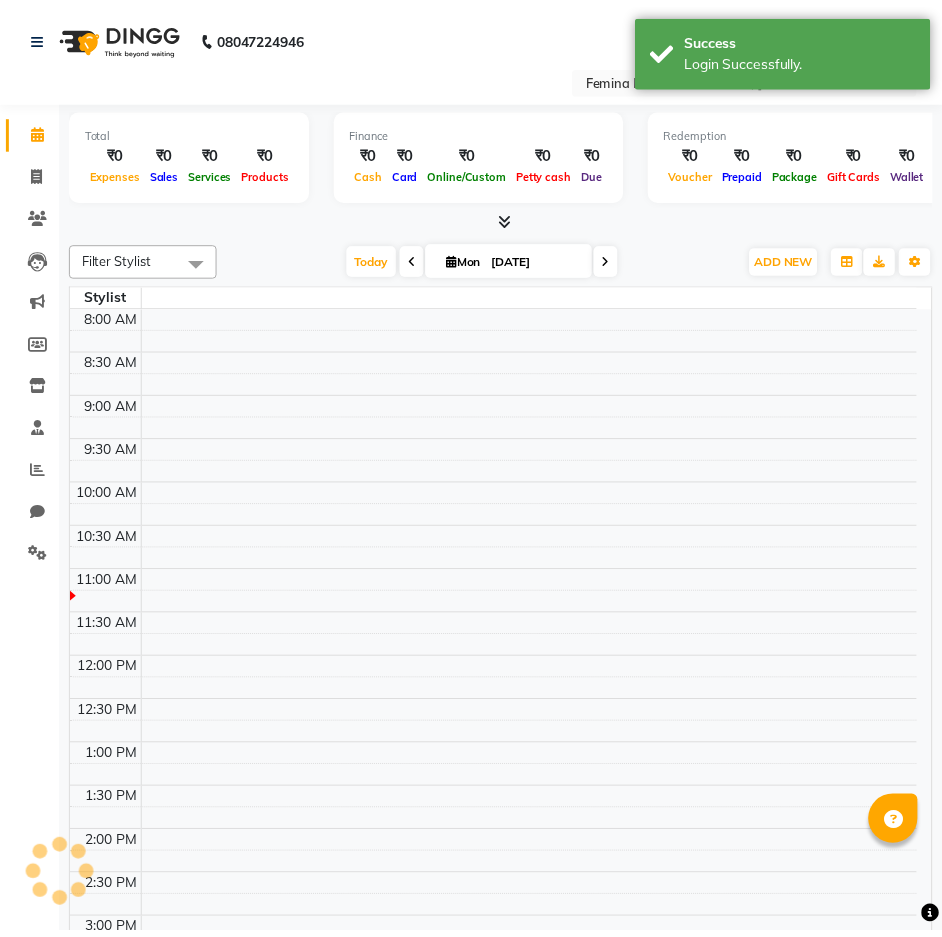 scroll, scrollTop: 0, scrollLeft: 0, axis: both 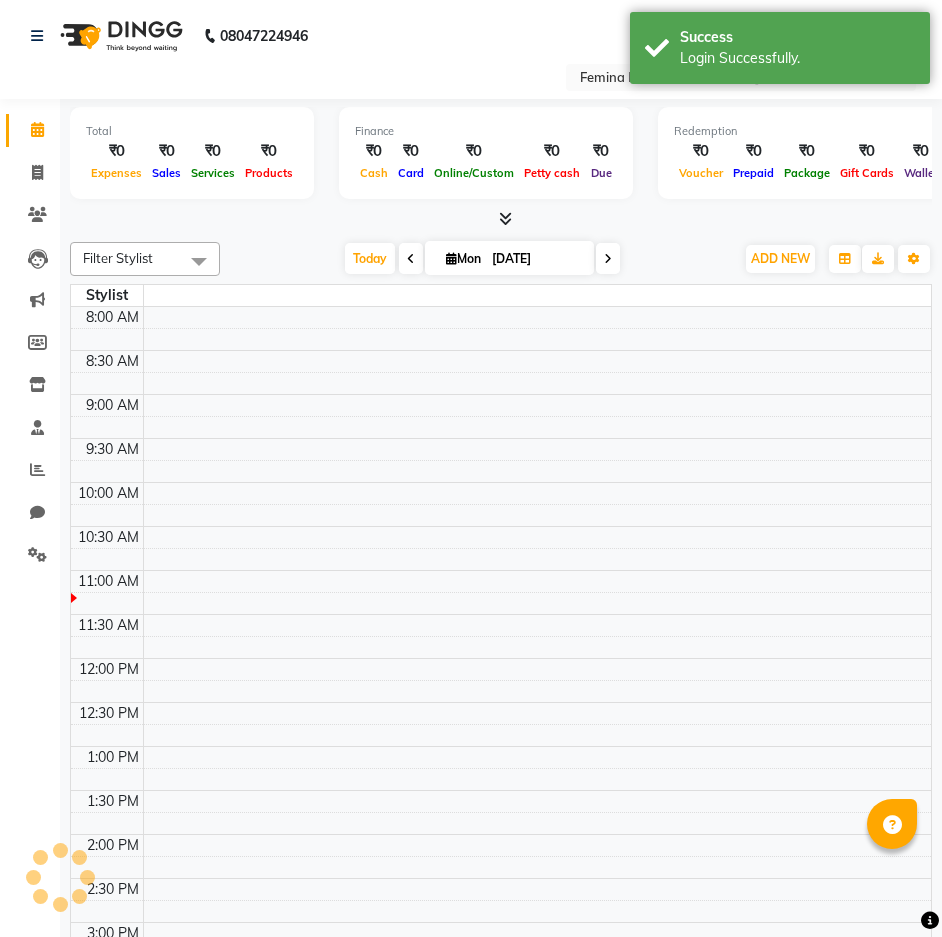 select on "en" 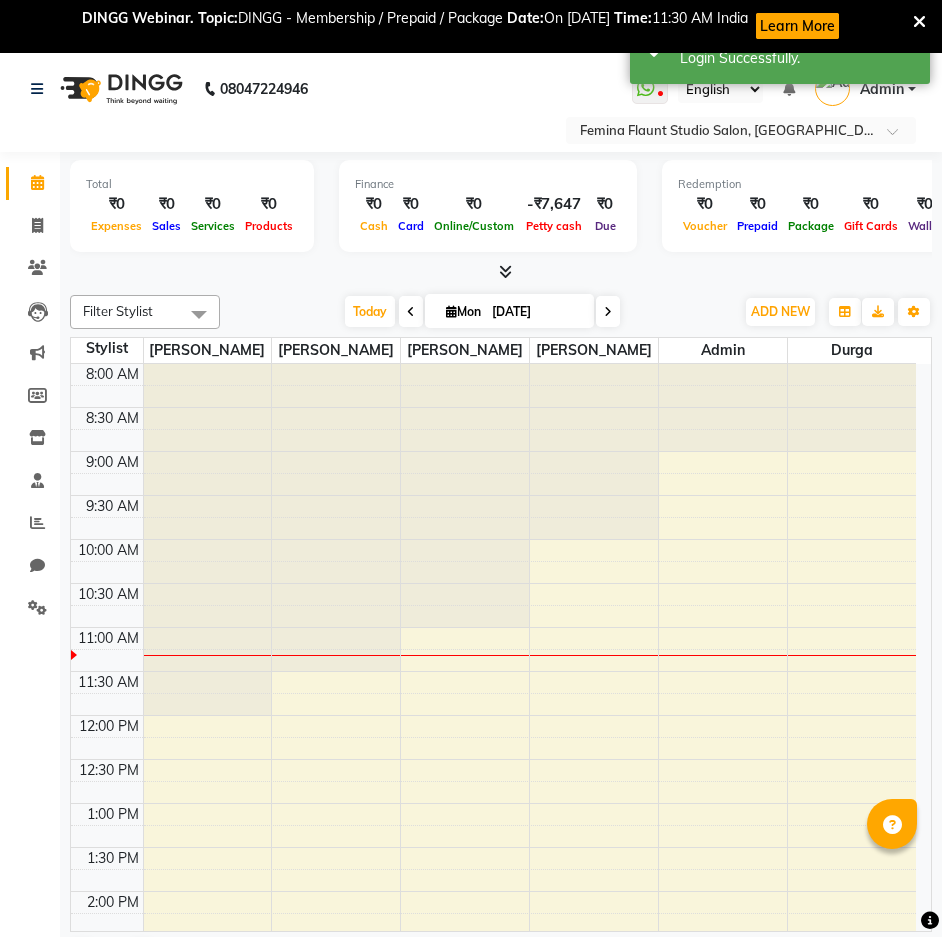 scroll, scrollTop: 0, scrollLeft: 0, axis: both 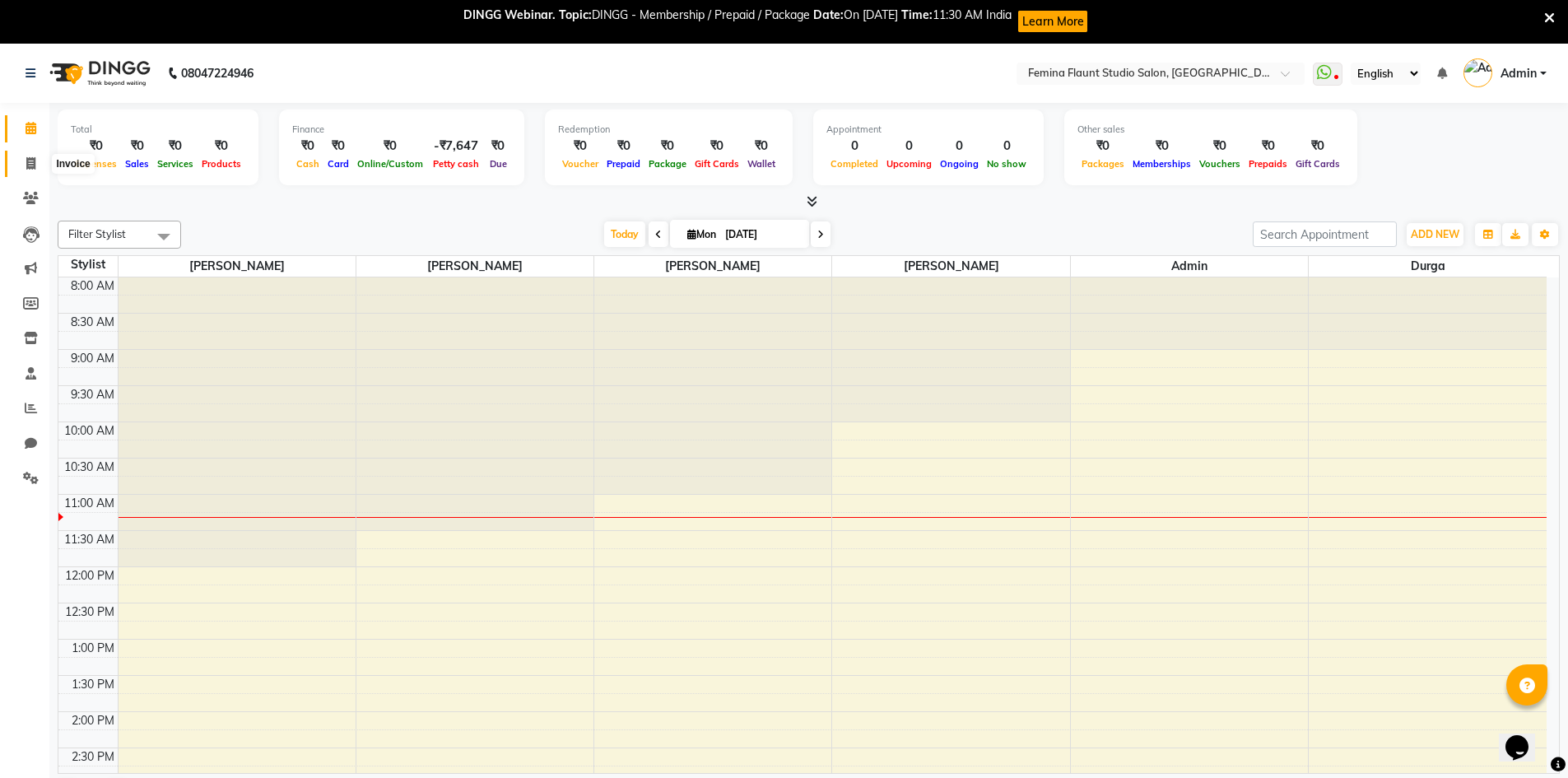 click 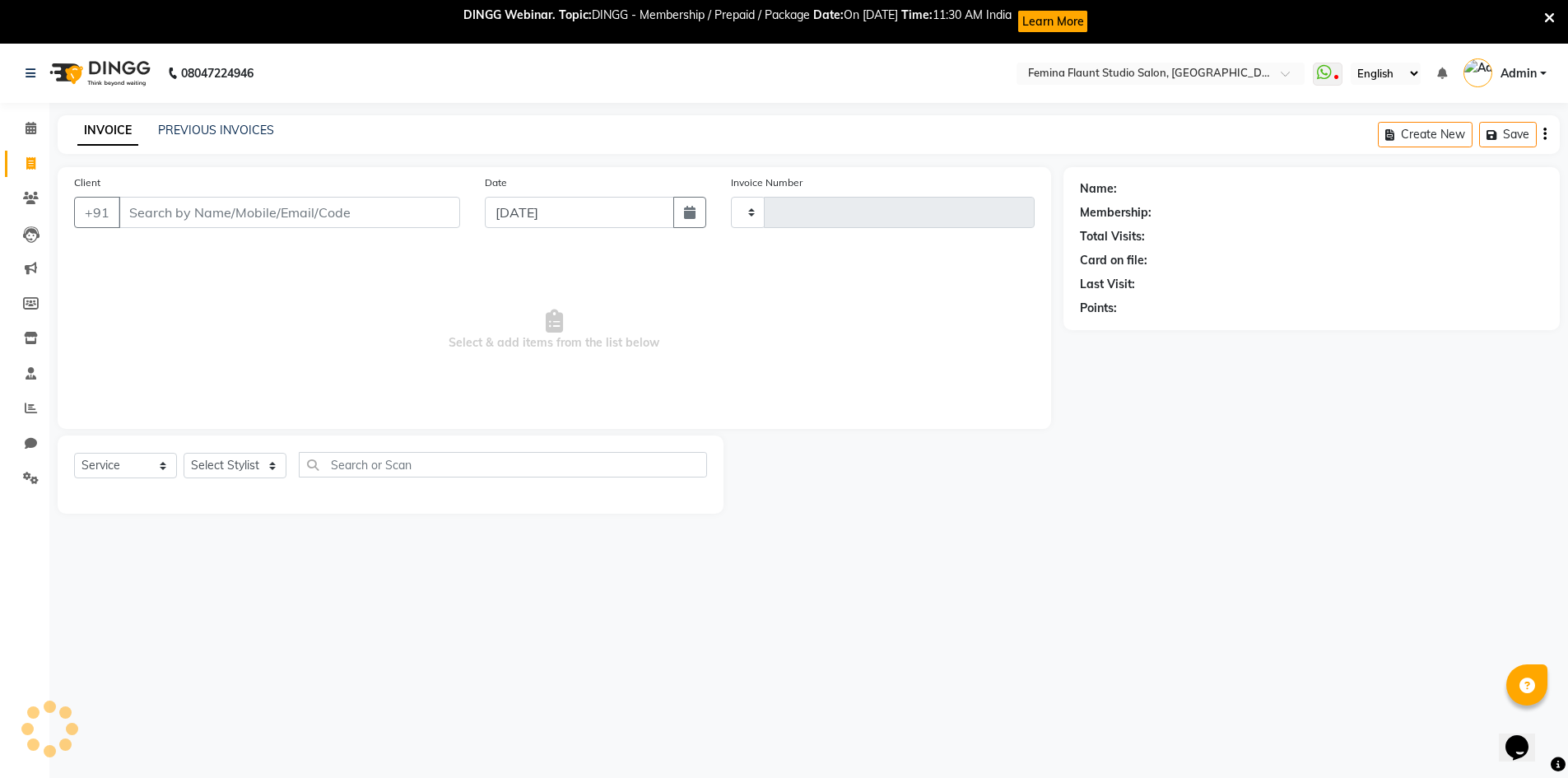 type on "0281" 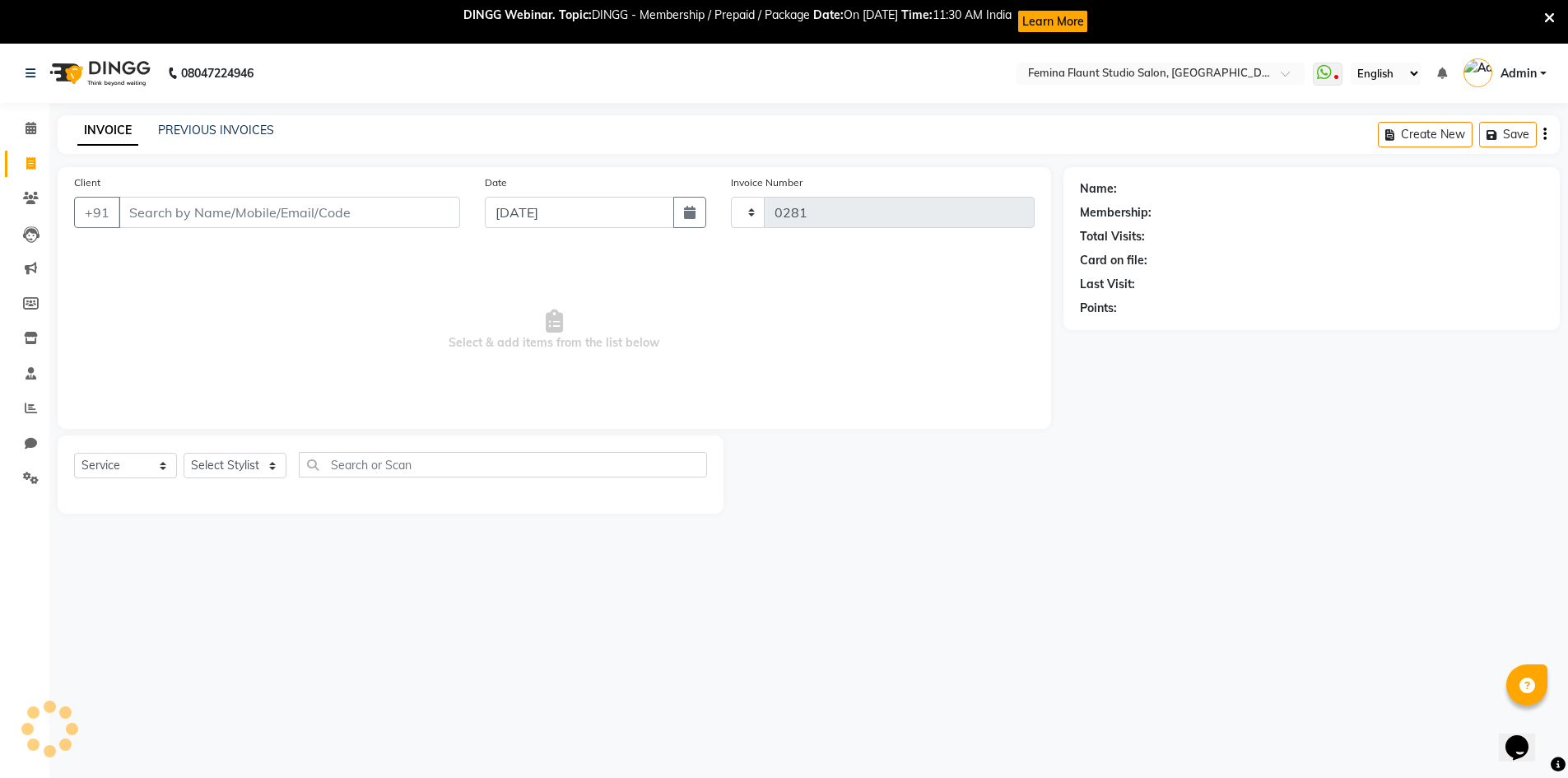 select on "8333" 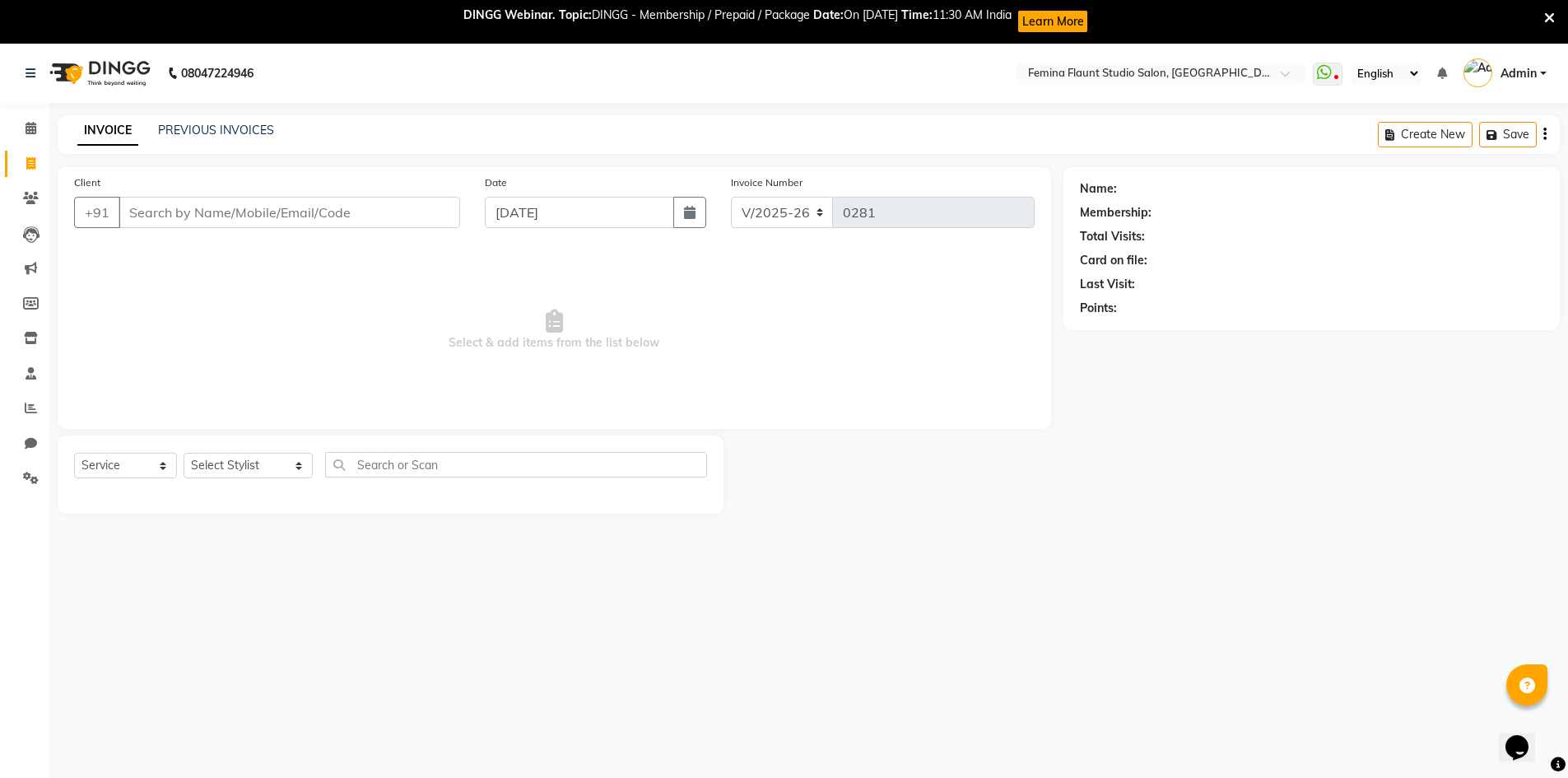 click on "Client" at bounding box center (289, 212) 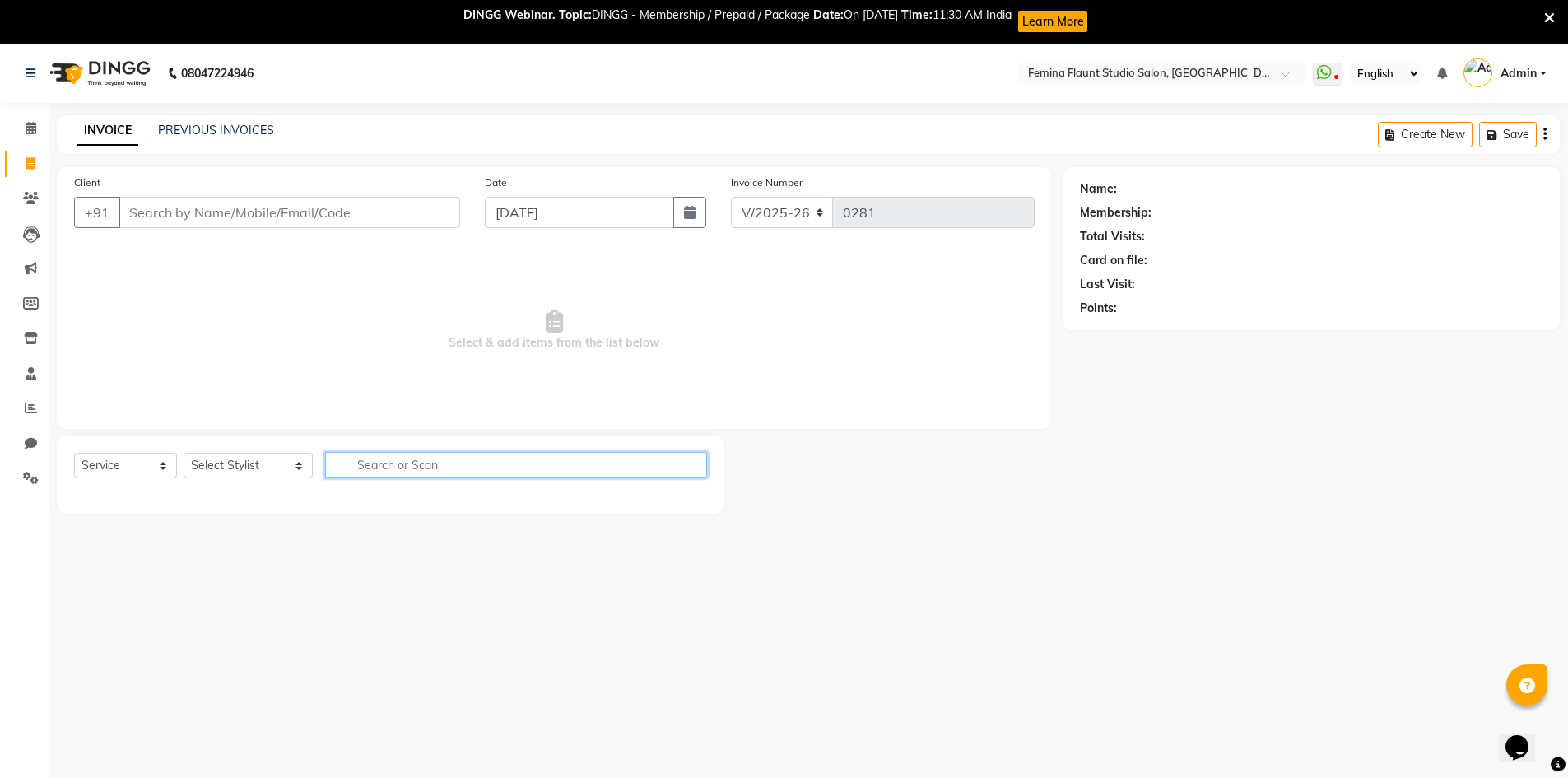click 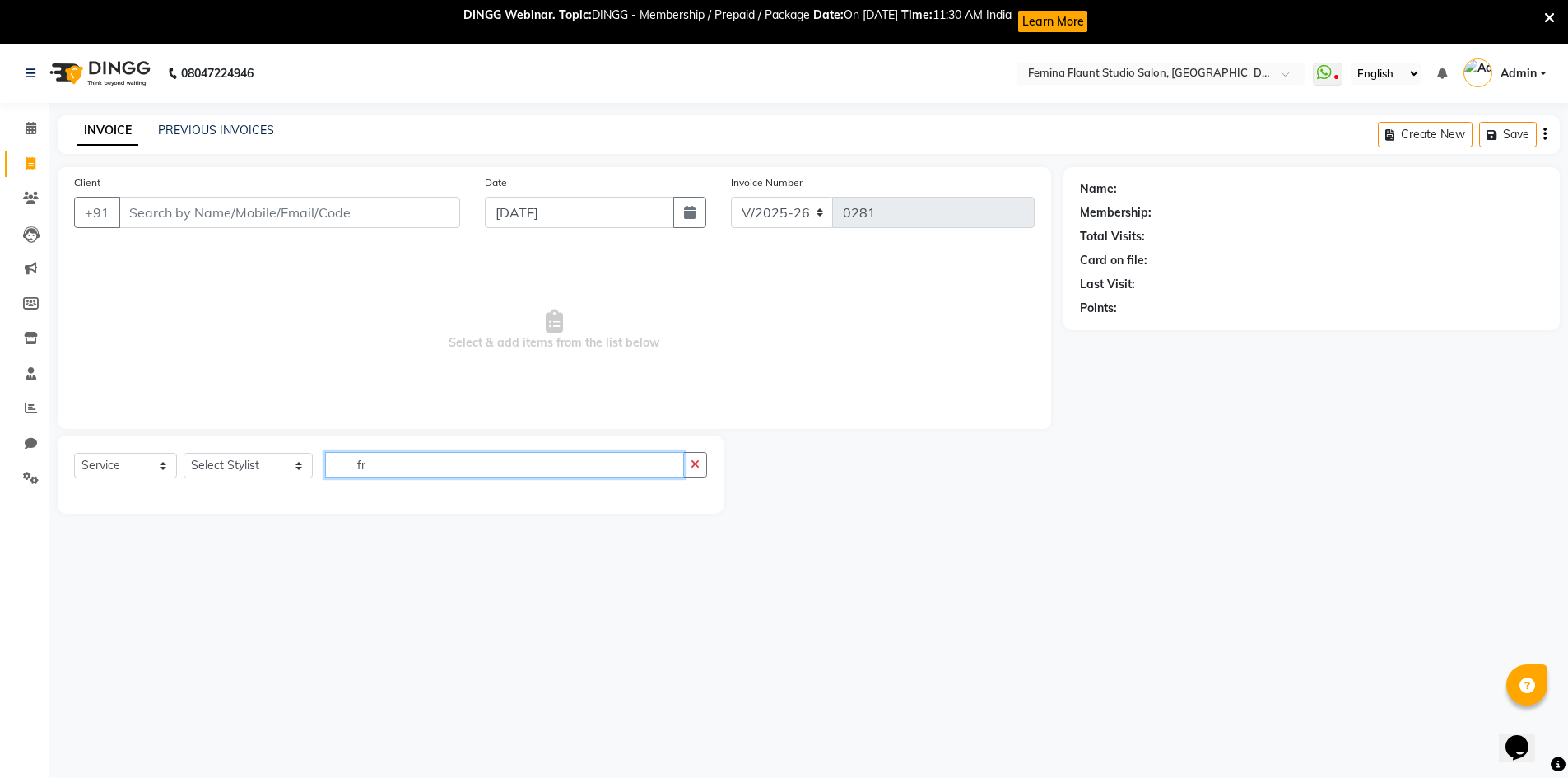 type on "f" 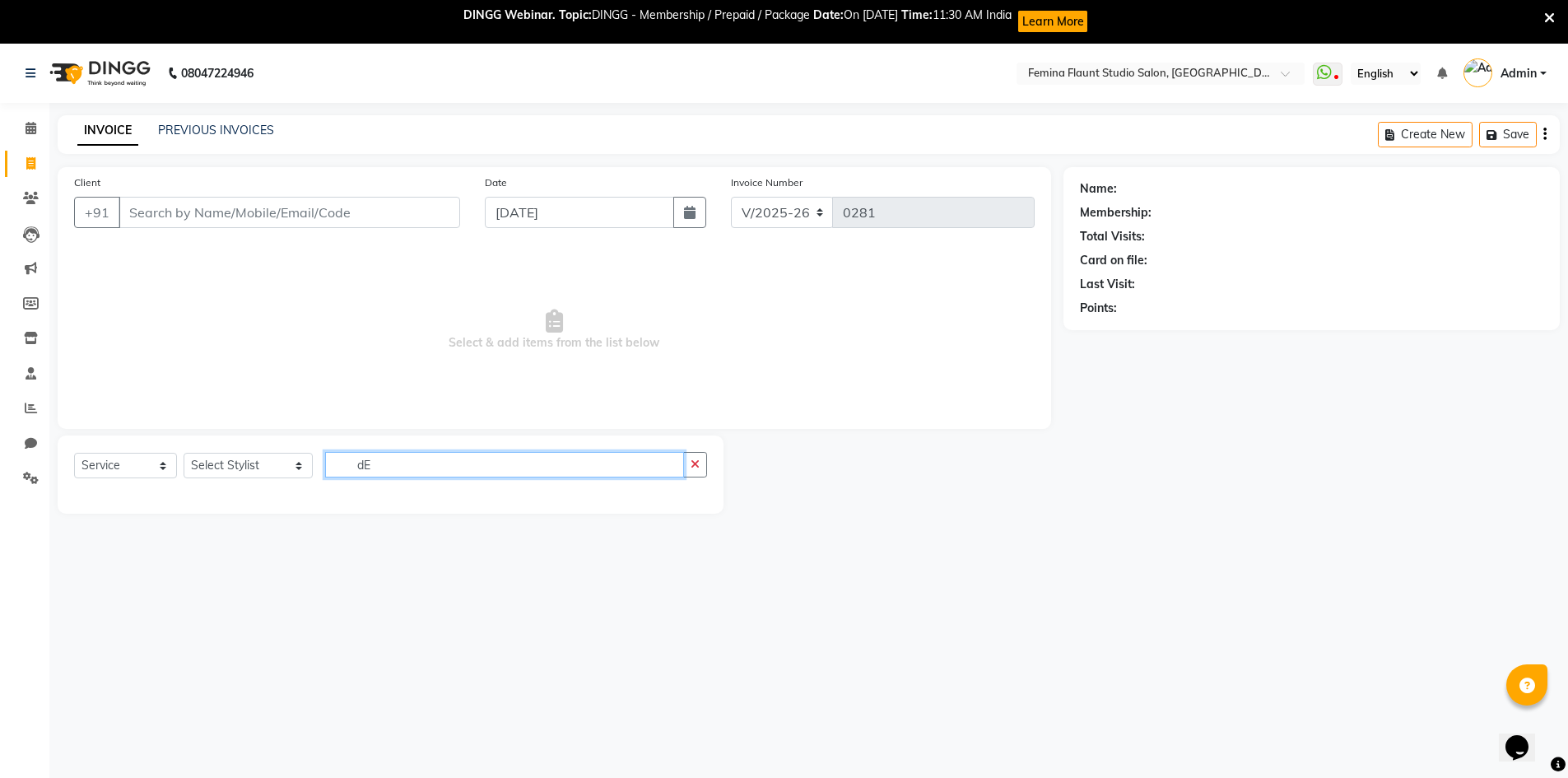 type on "d" 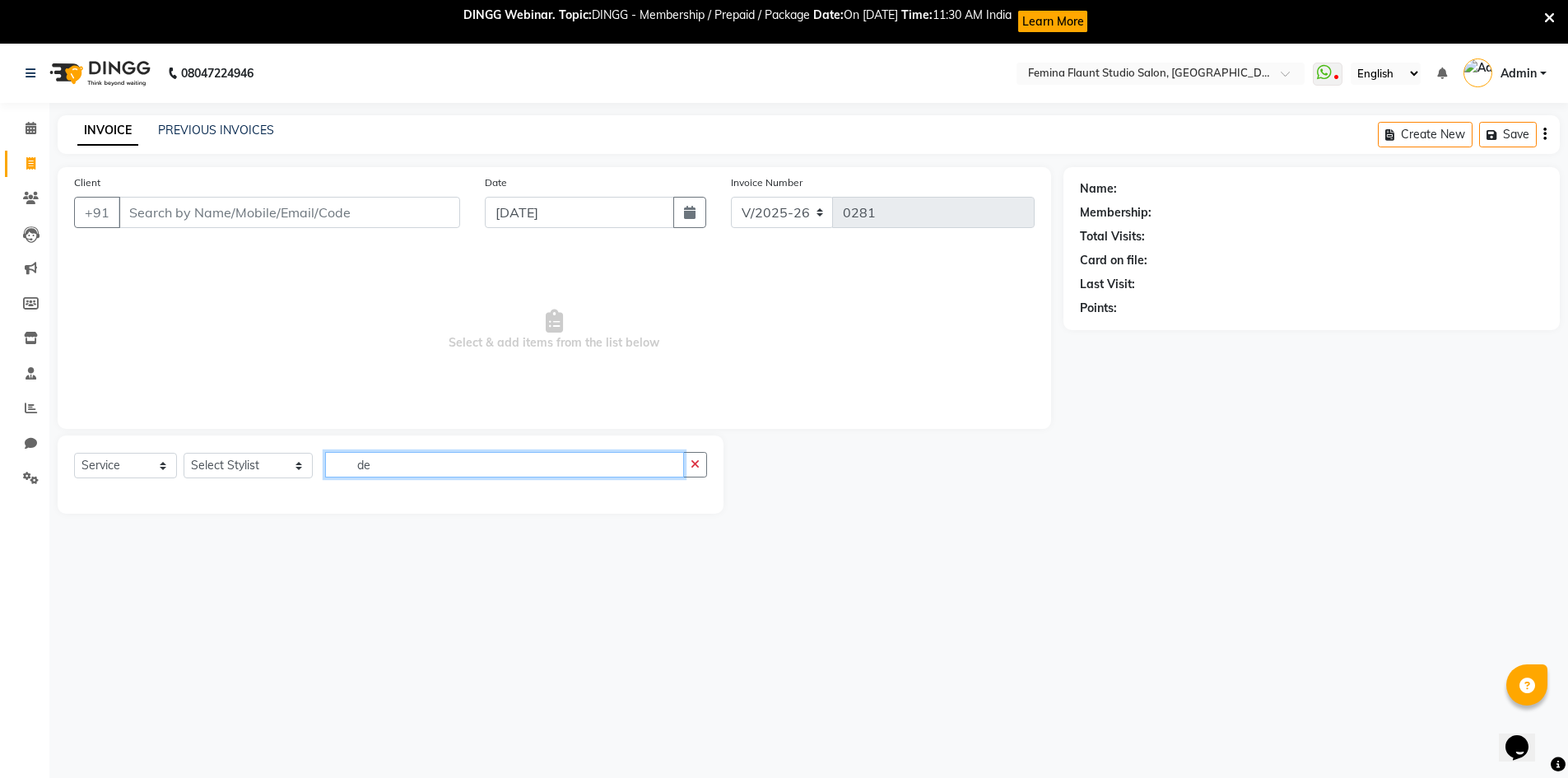 type on "d" 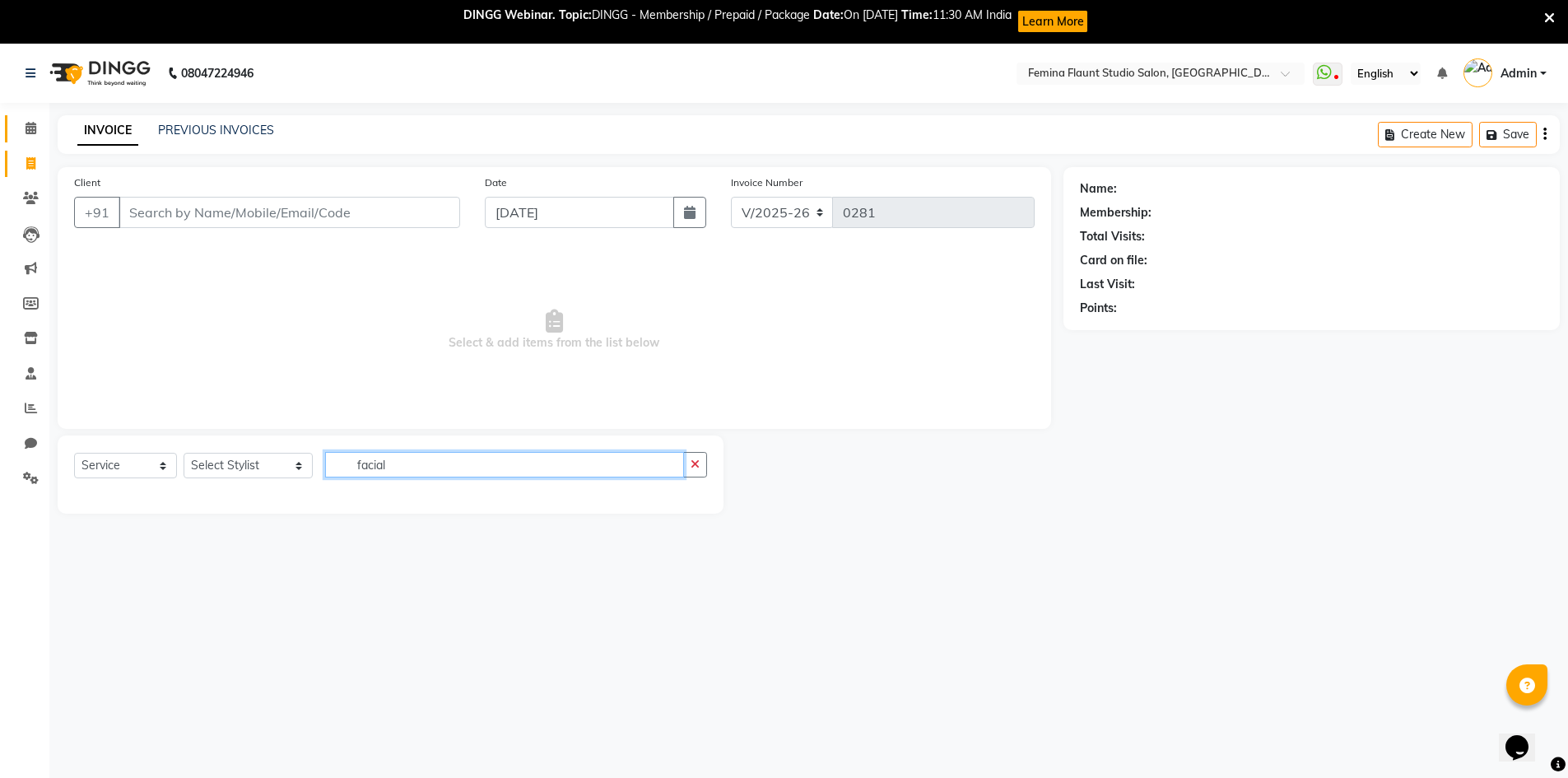 type on "facial" 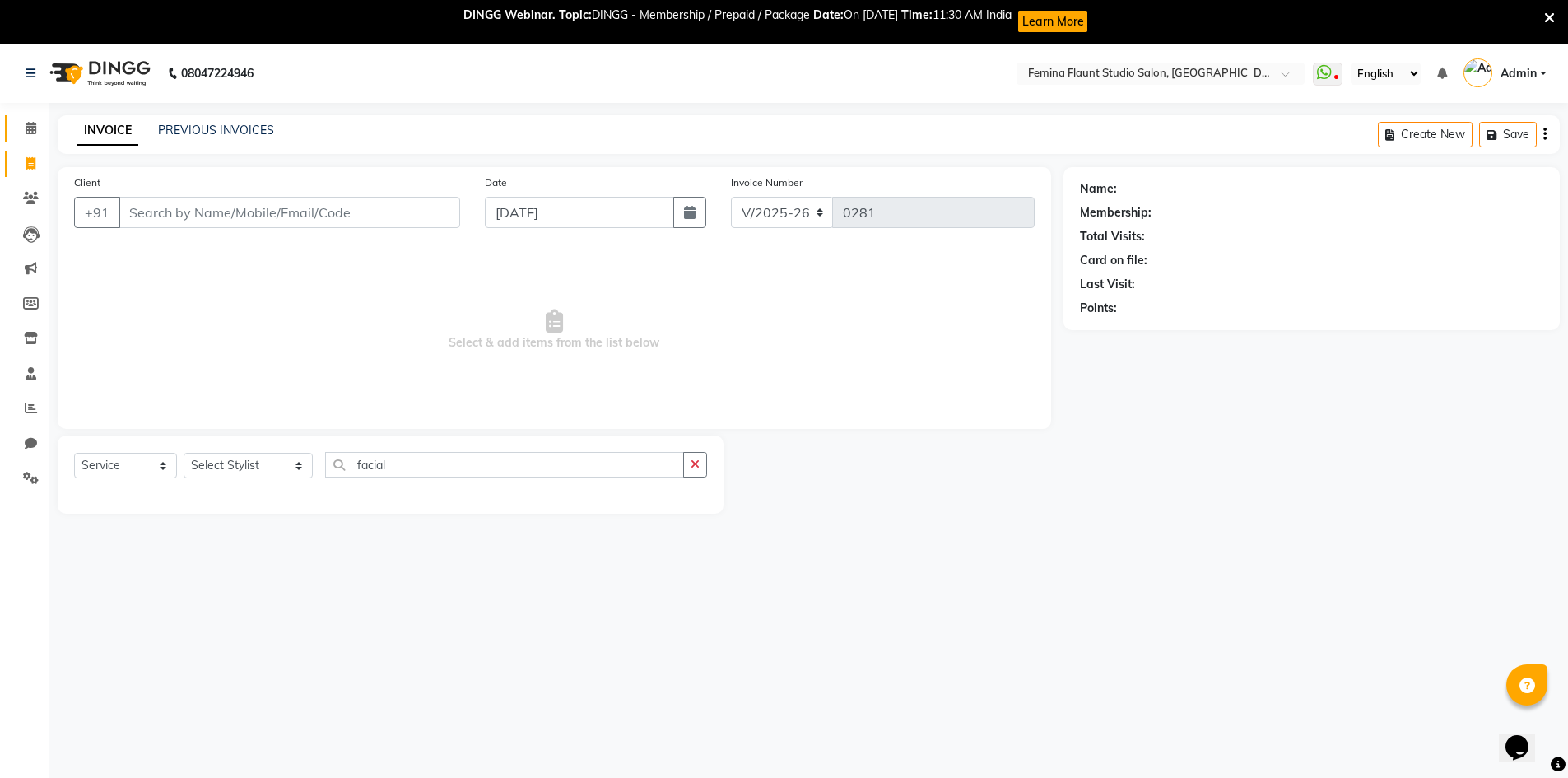 click on "Calendar" 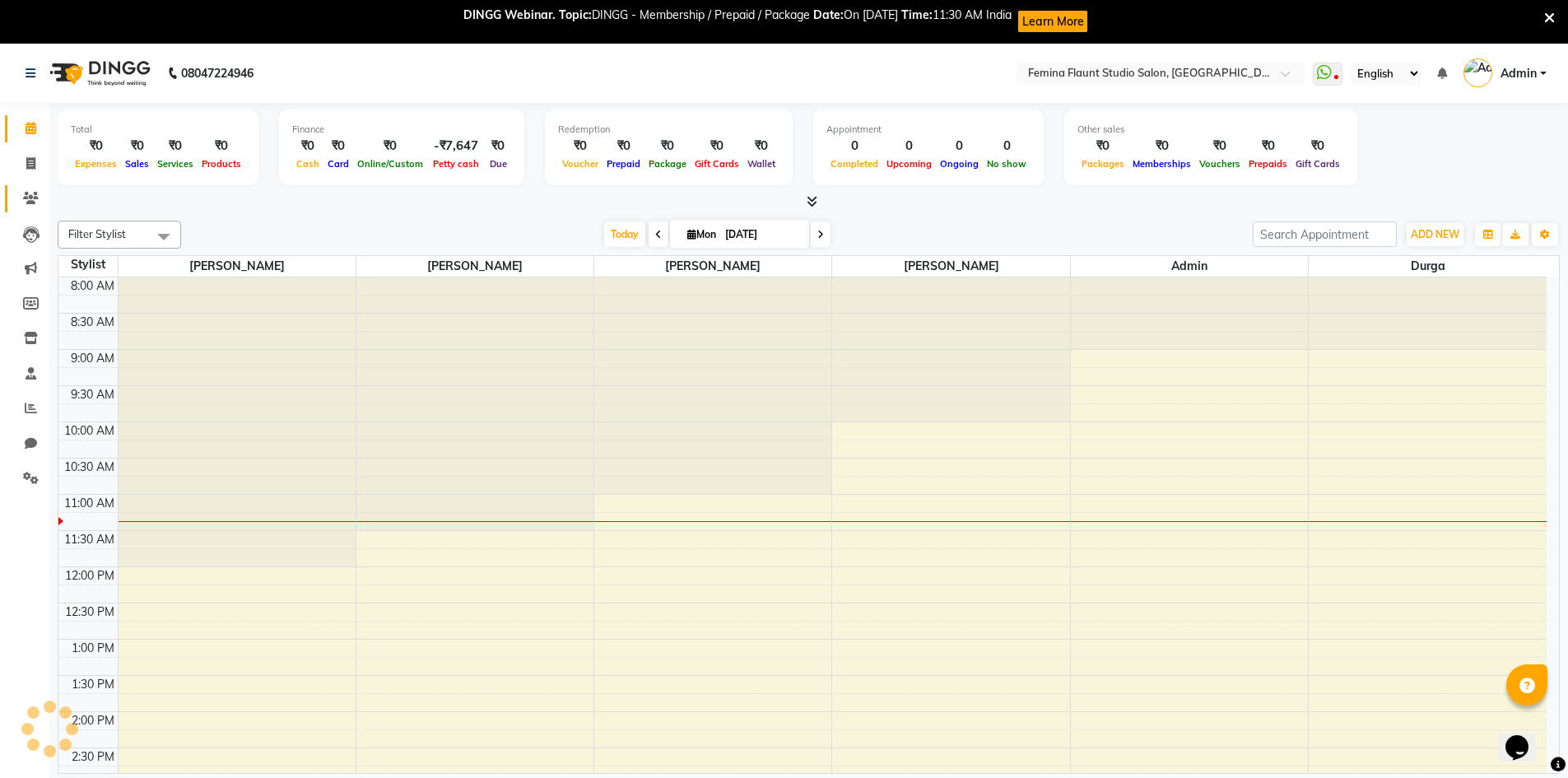 scroll, scrollTop: 0, scrollLeft: 0, axis: both 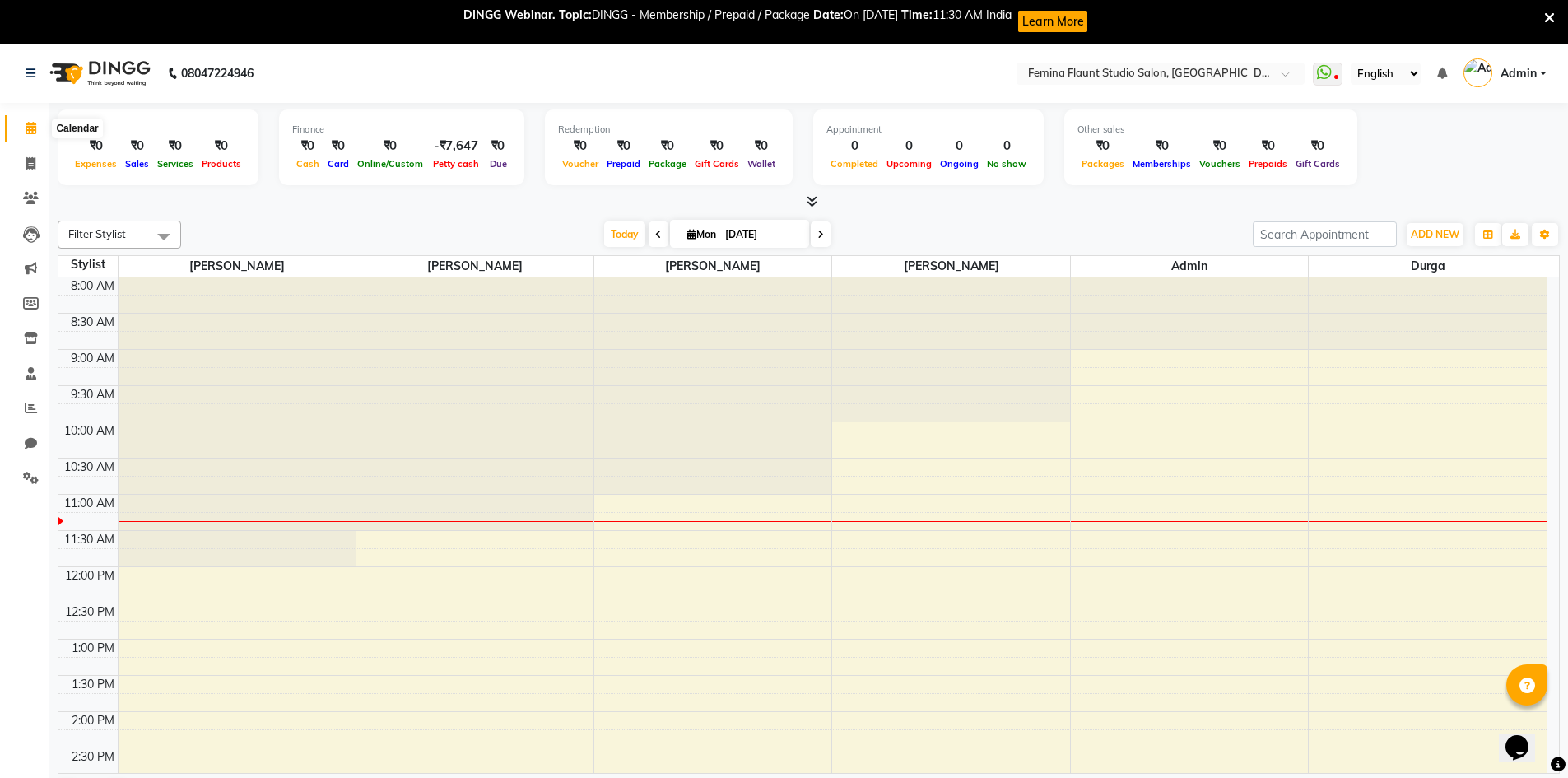 click 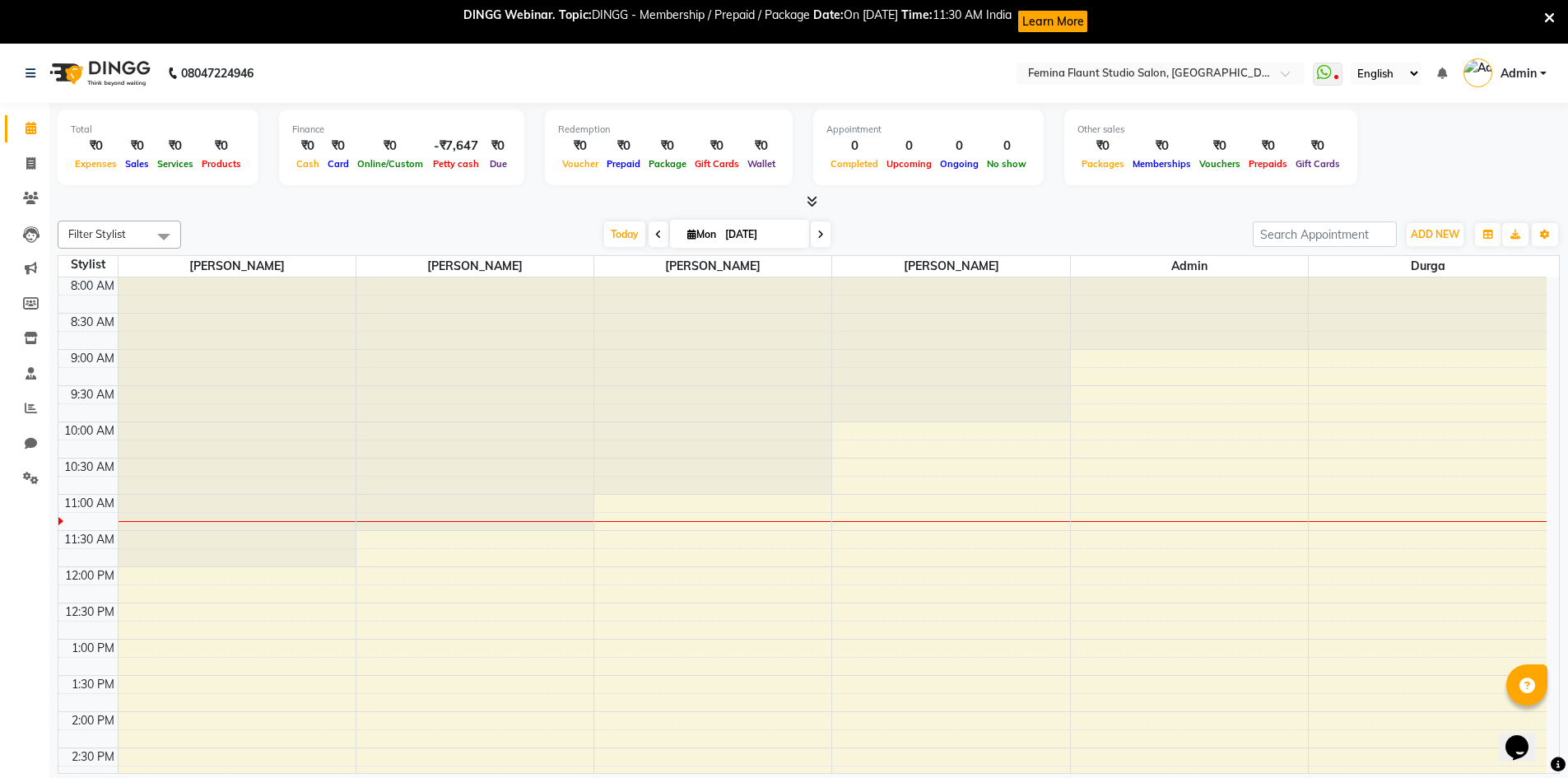 click 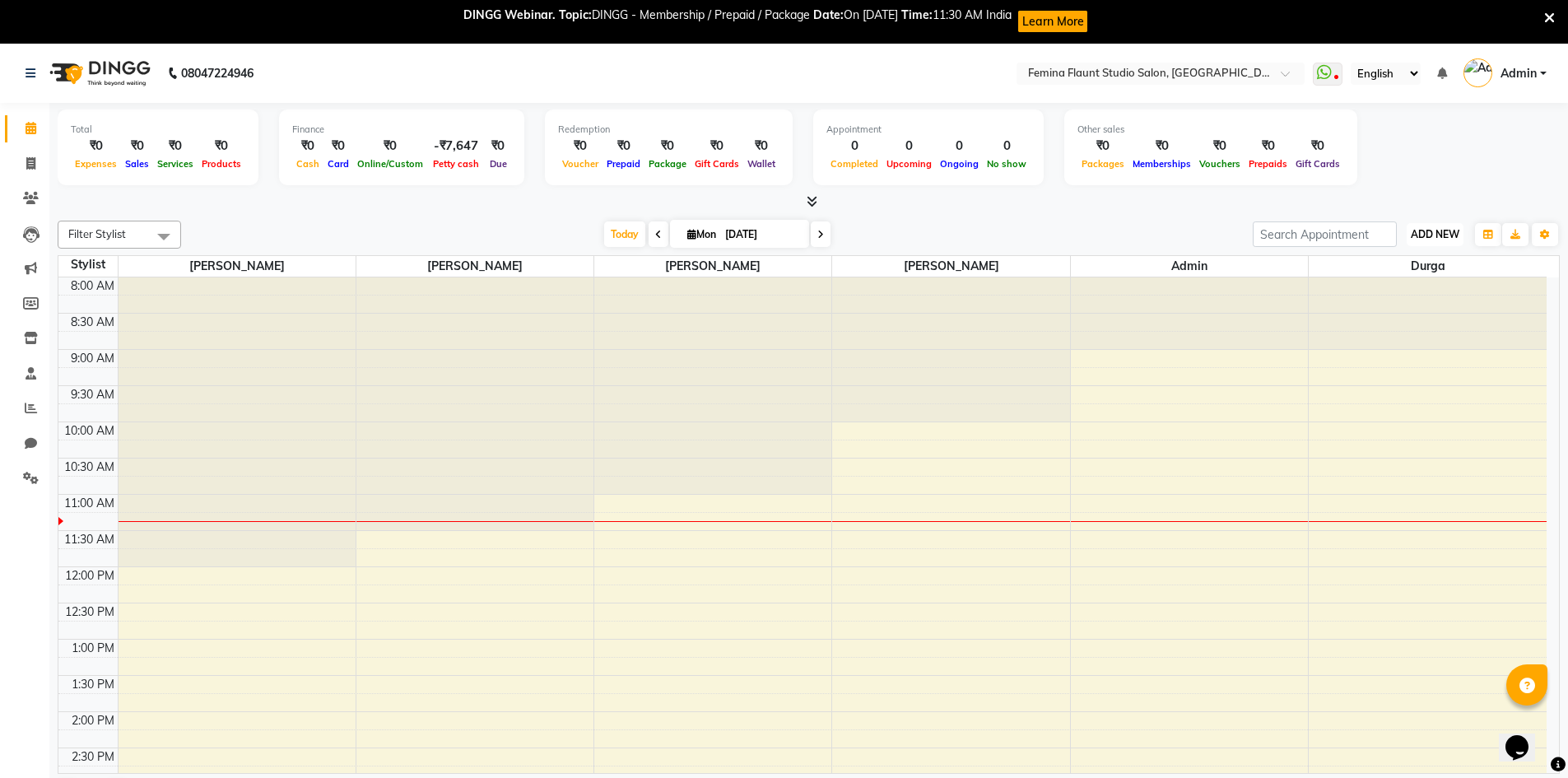 click on "ADD NEW" at bounding box center (1435, 234) 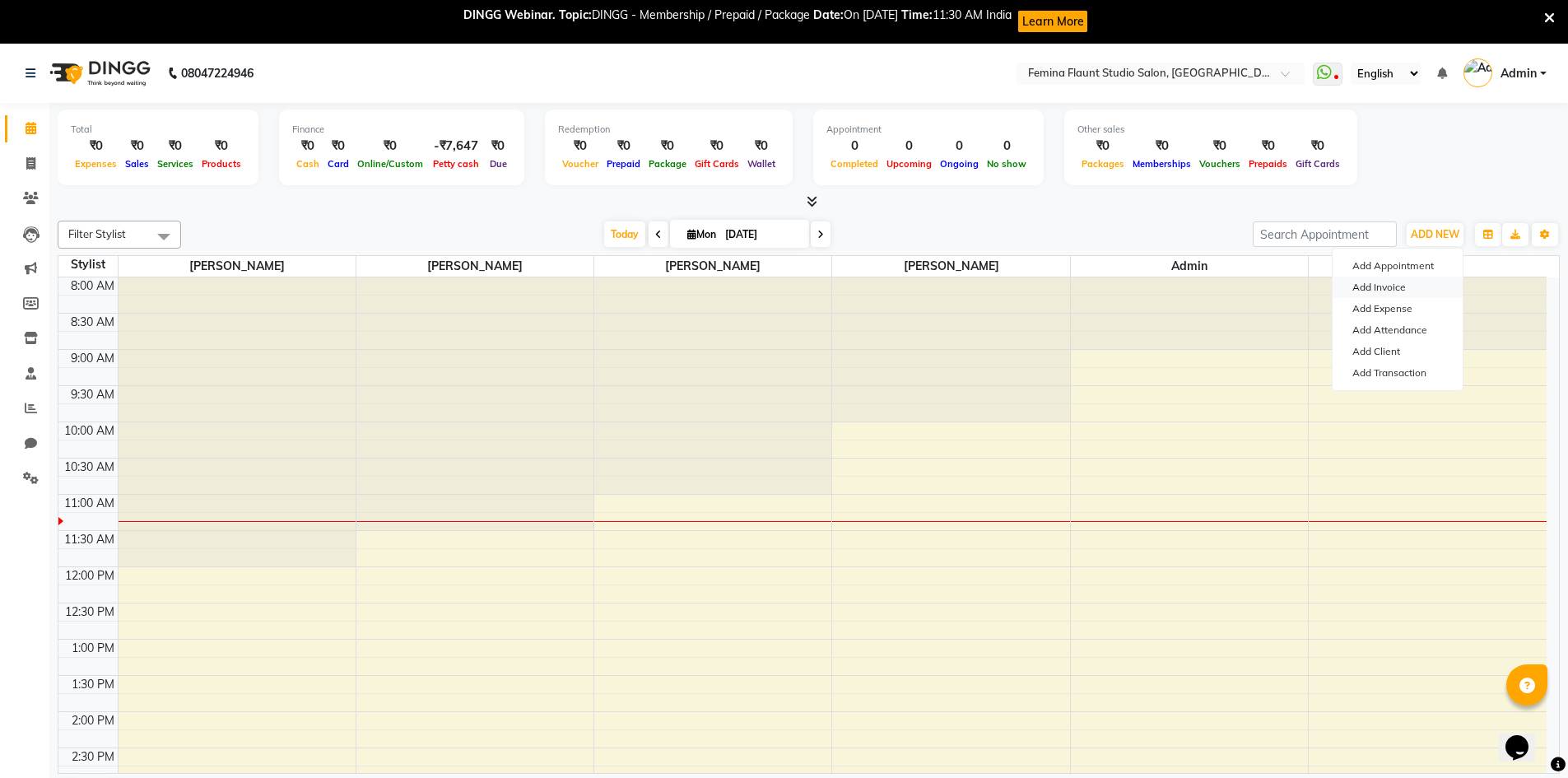 click on "Add Invoice" at bounding box center [1398, 287] 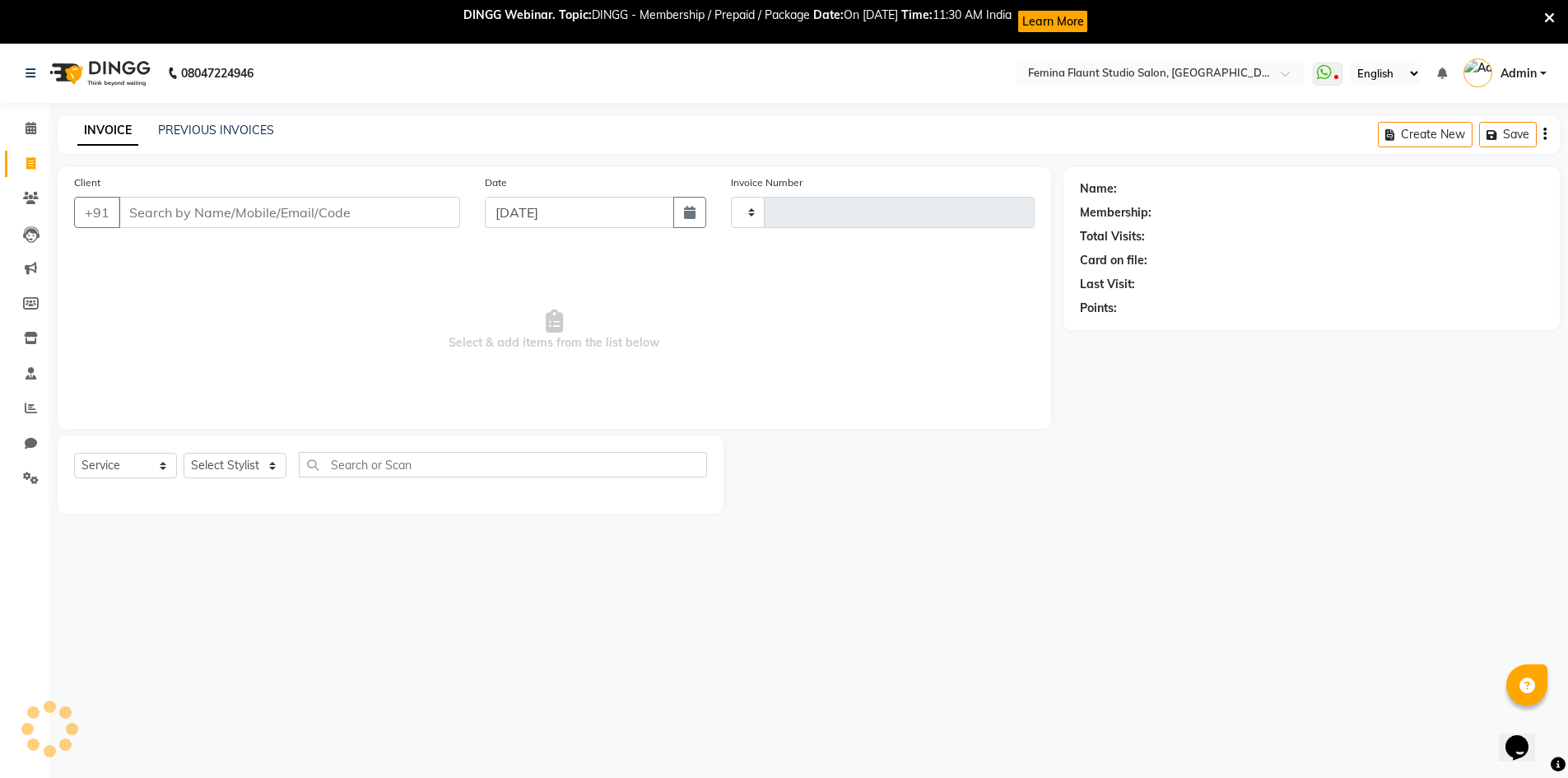 type on "0281" 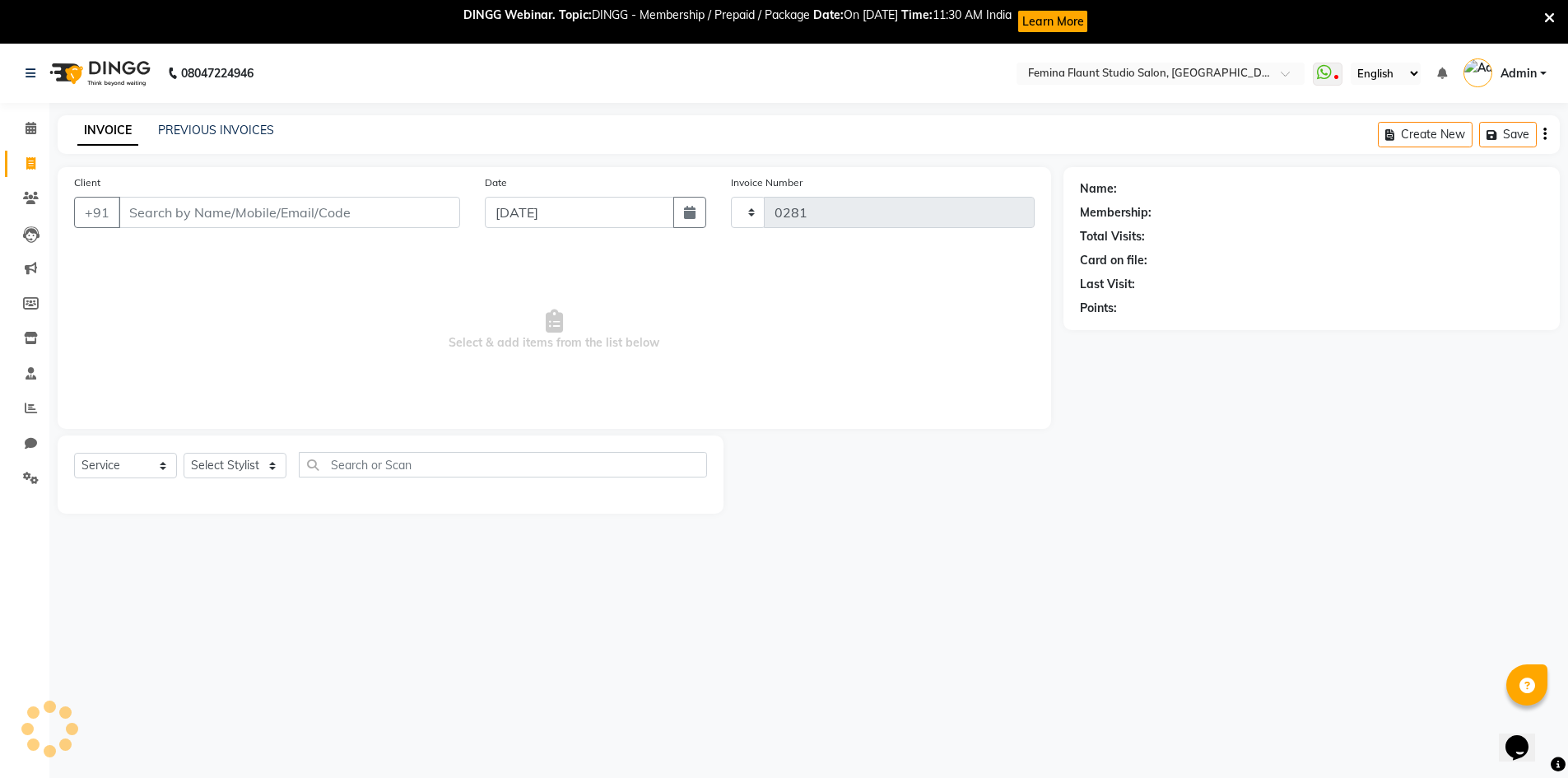 select on "8333" 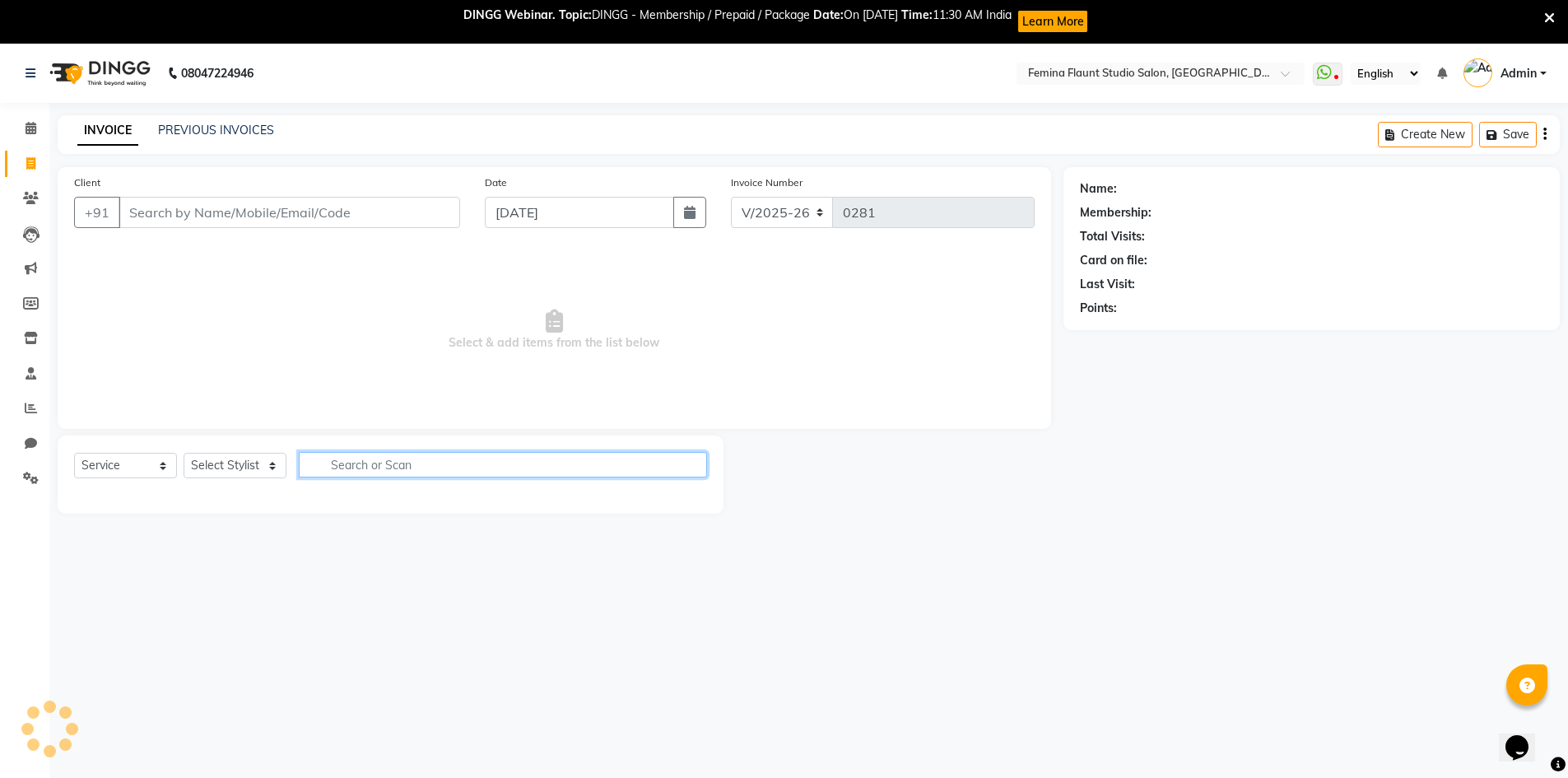 click 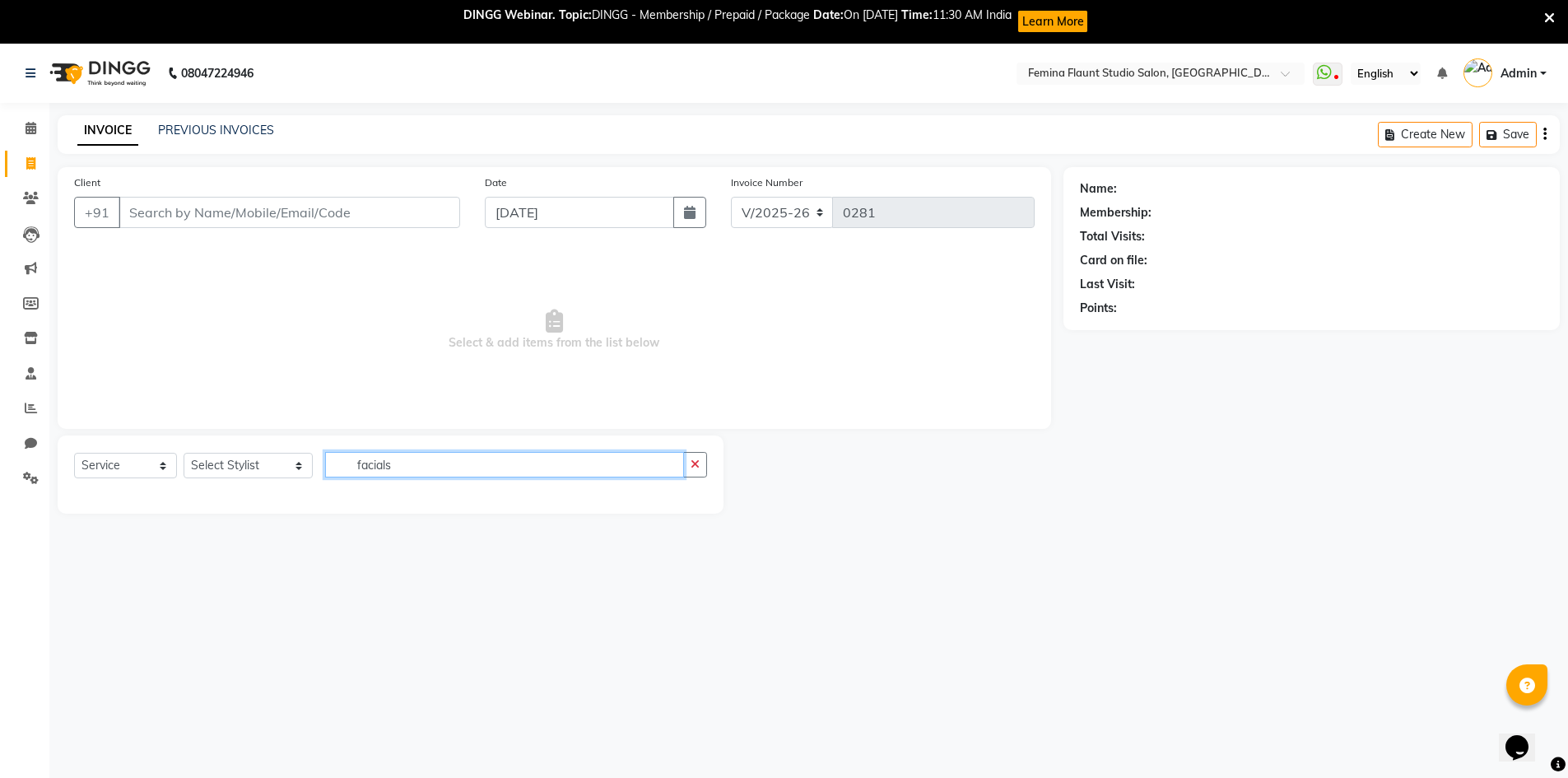 type on "facials" 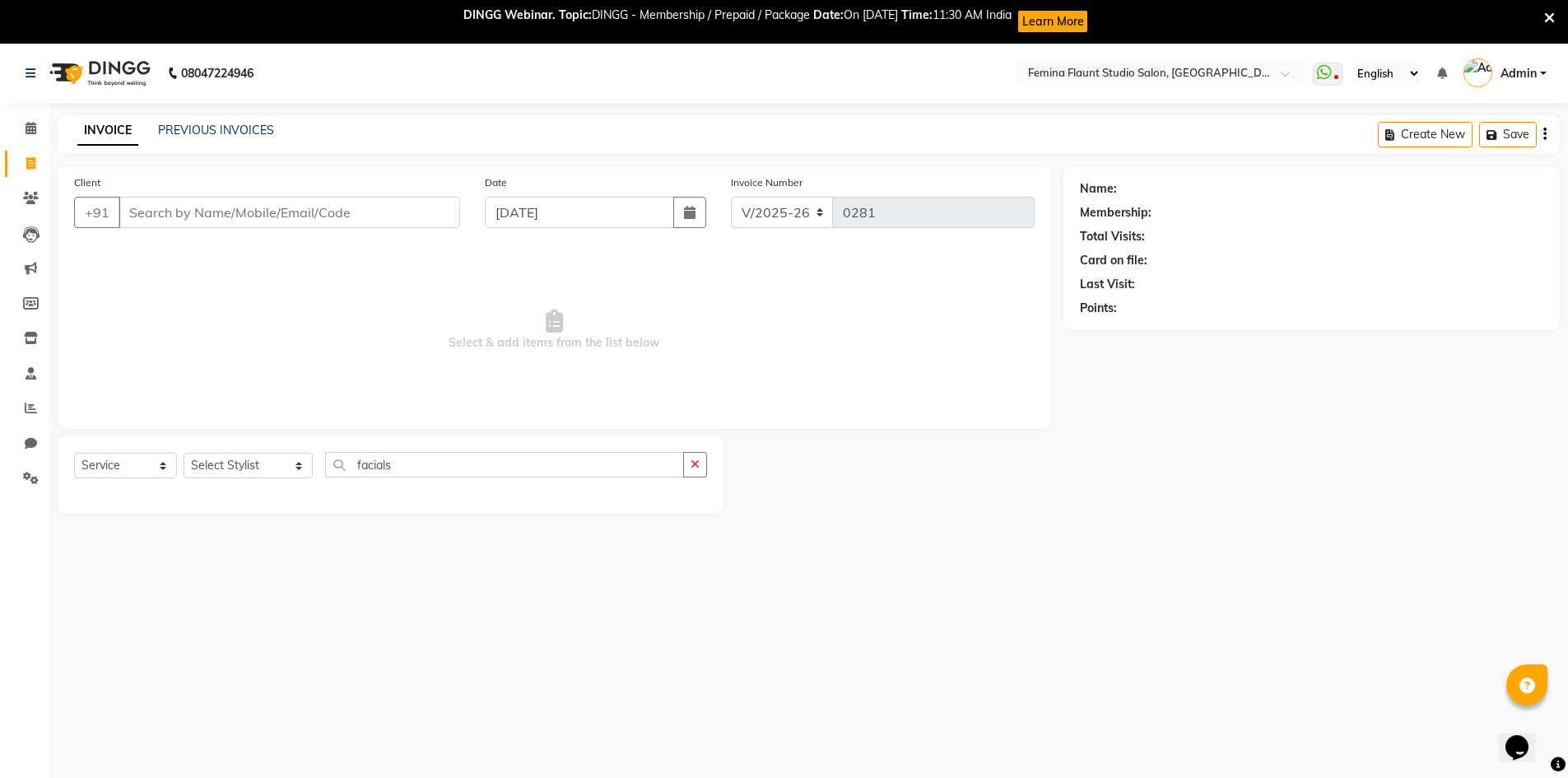 click on "08047224946 Select Location × Femina Flaunt Studio Salon, Ava Road  WhatsApp Status  ✕ Status:  Disconnected Most Recent Message: 04-07-2025     07:33 PM Recent Service Activity: 04-07-2025     08:21 PM  08047224946 Whatsapp Settings English ENGLISH Español العربية मराठी हिंदी ગુજરાતી தமிழ் 中文 Notifications nothing to show Admin Manage Profile Change Password Sign out  Version:3.15.4  ☀ Femina Flaunt Studio Salon, AVA Road  Calendar  Invoice  Clients  Leads   Marketing  Members  Inventory  Staff  Reports  Chat  Settings Completed InProgress Upcoming Dropped Tentative Check-In Confirm Bookings Generate Report Segments Page Builder INVOICE PREVIOUS INVOICES Create New   Save  Client +91 Date 14-07-2025 Invoice Number V/2025 V/2025-26 0281  Select & add items from the list below  Select  Service  Product  Membership  Package Voucher Prepaid Gift Card  Select Stylist Admin Durga Jyothi Bandi Keerthi Sri Mohd Akib Mohd Faizan Pramila Rai Saidani" at bounding box center (784, 432) 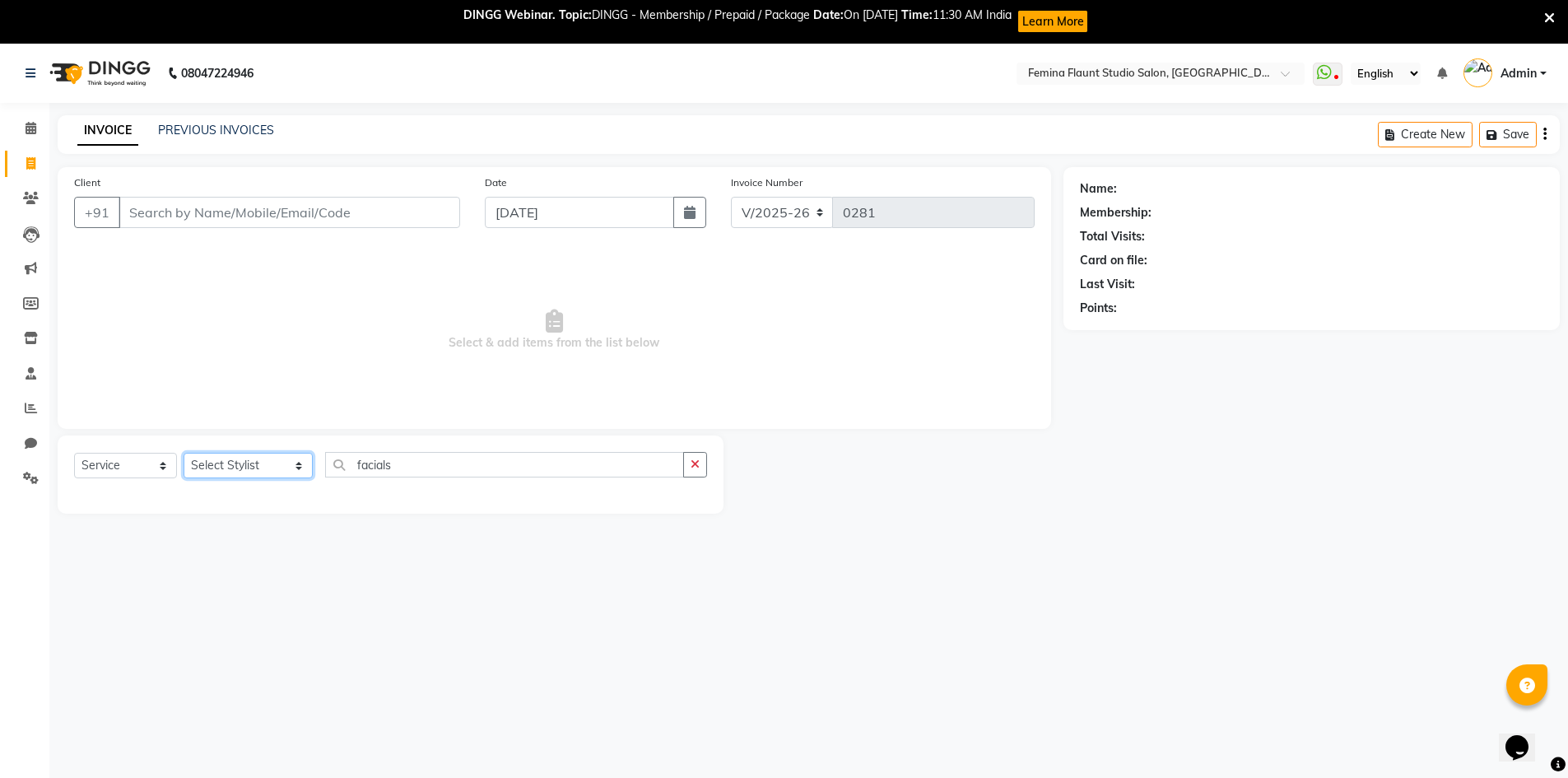click on "Select Stylist Admin Durga [PERSON_NAME] [PERSON_NAME] Sri [PERSON_NAME] Mohd [PERSON_NAME] veeramanikumar [PERSON_NAME] Prasamsika Saidani" 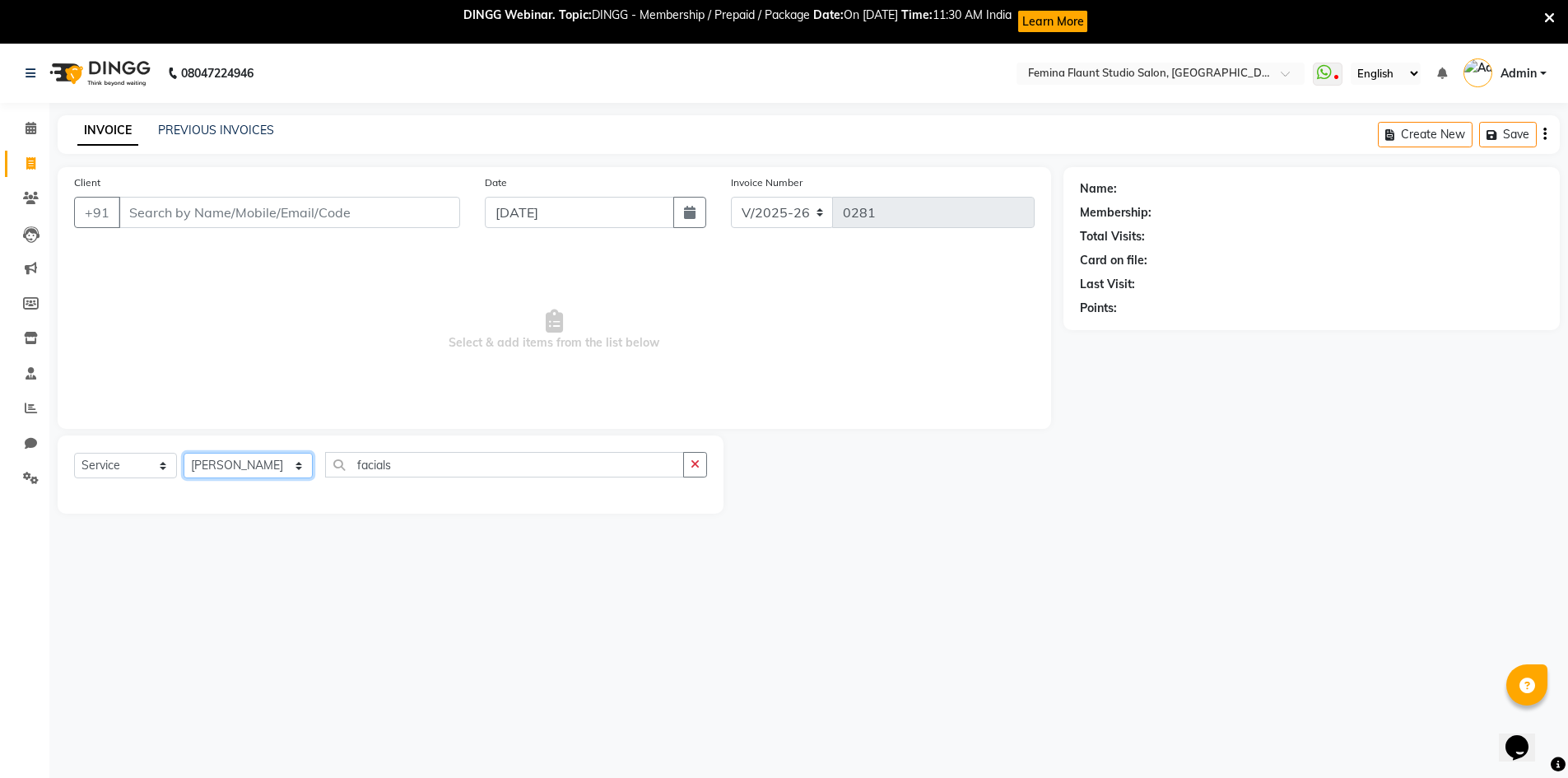 click on "Select Stylist Admin Durga [PERSON_NAME] [PERSON_NAME] Sri [PERSON_NAME] Mohd [PERSON_NAME] veeramanikumar [PERSON_NAME] Prasamsika Saidani" 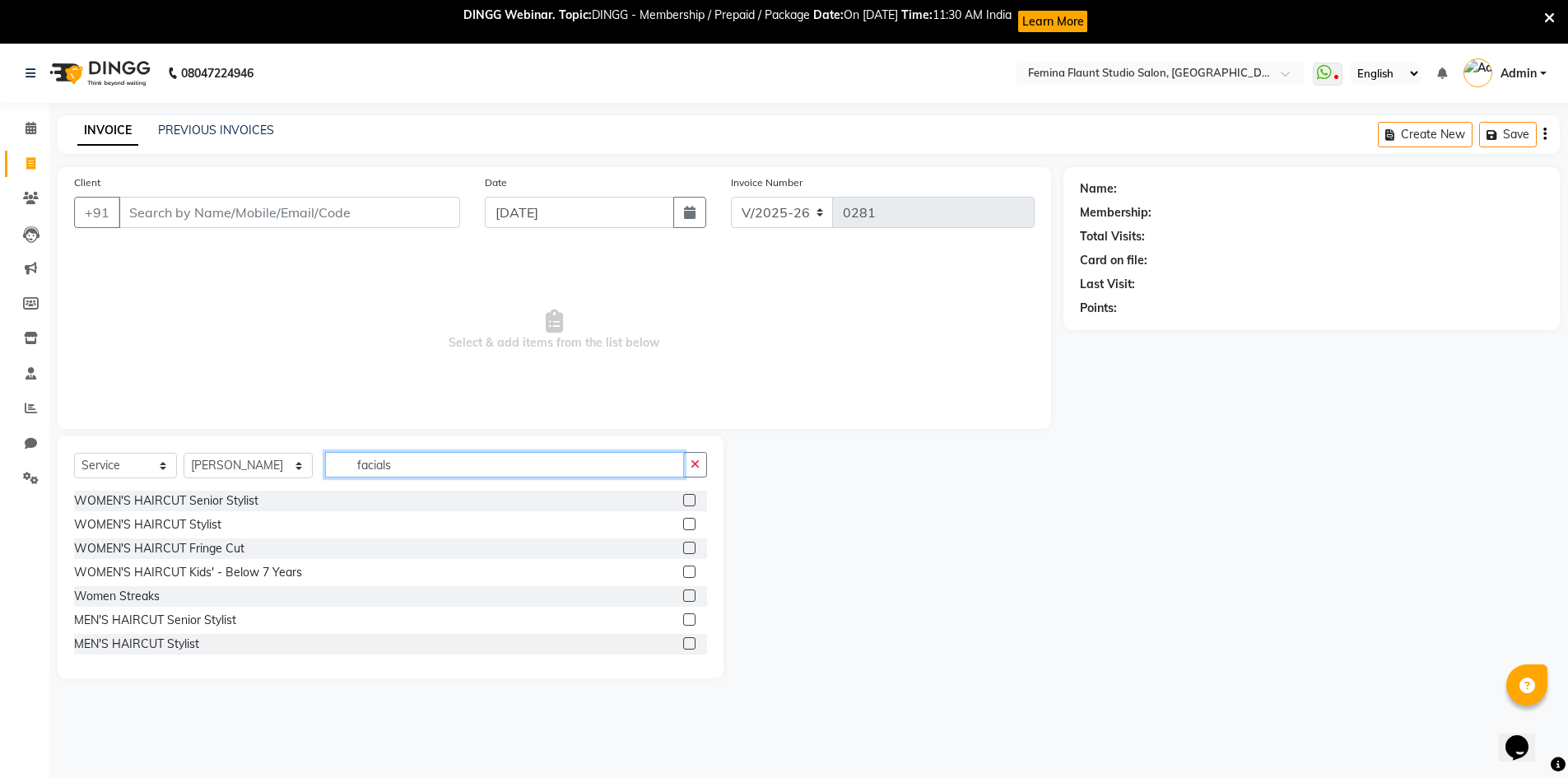 click on "facials" 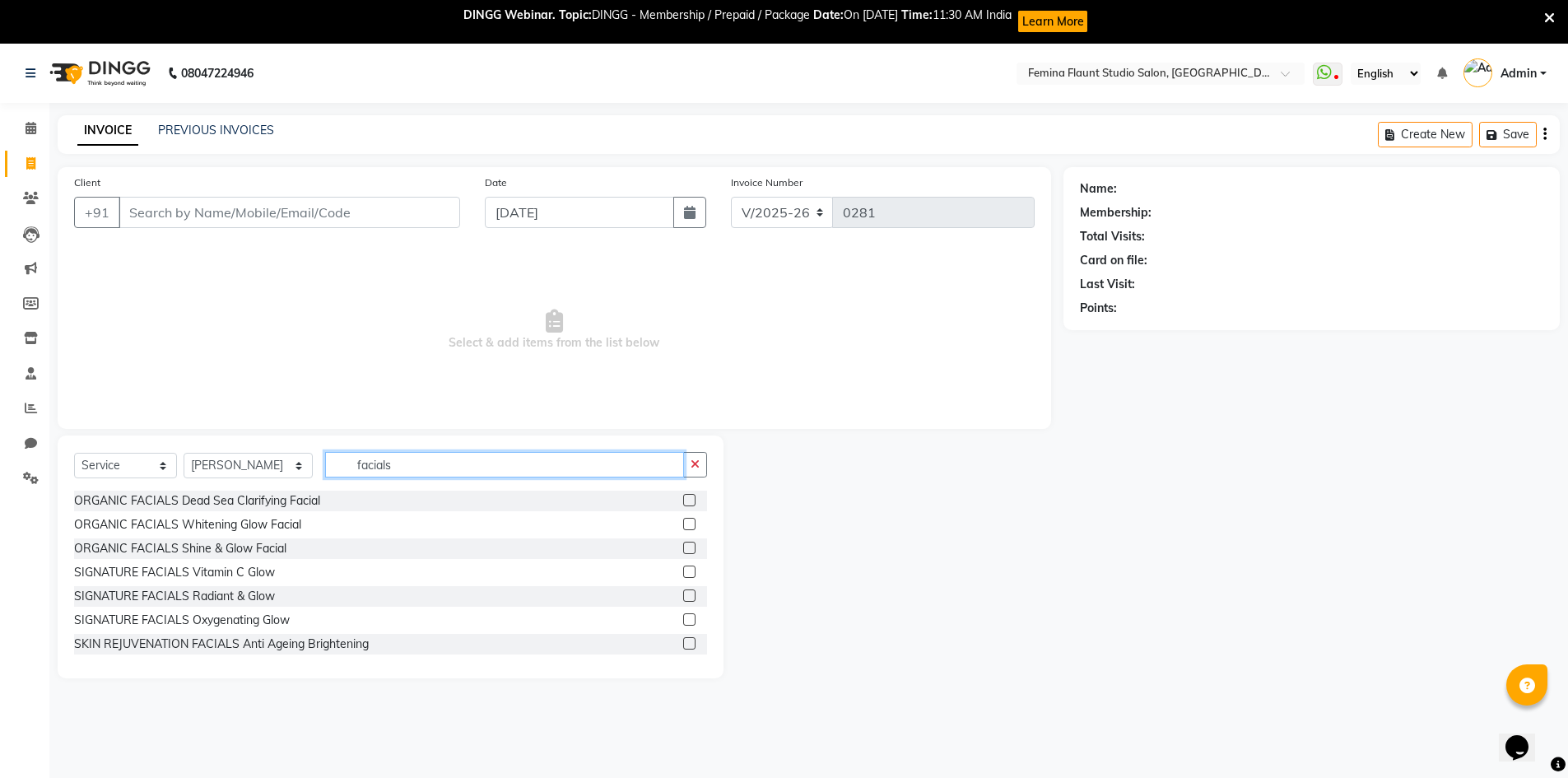 type on "facials" 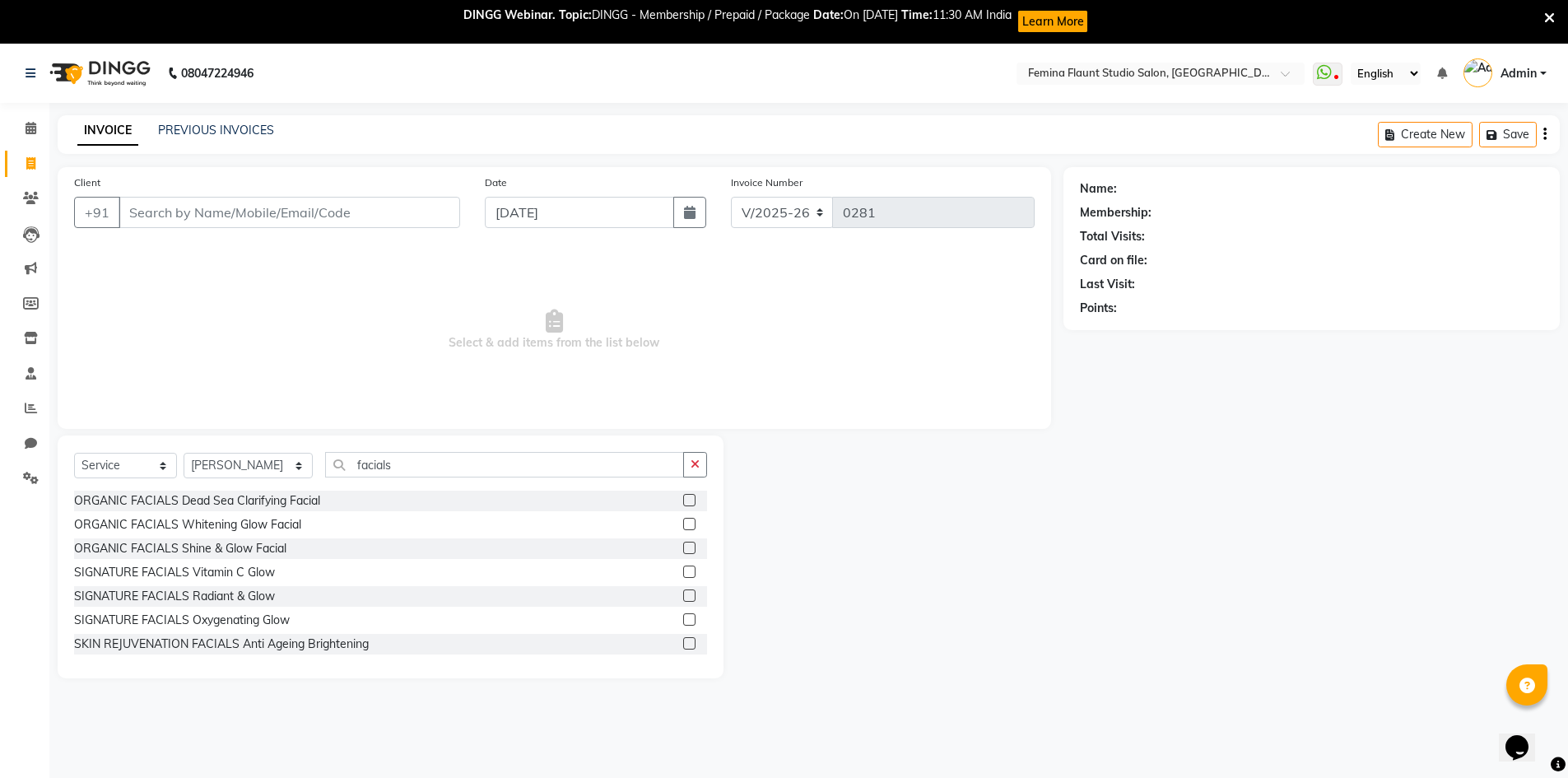 click 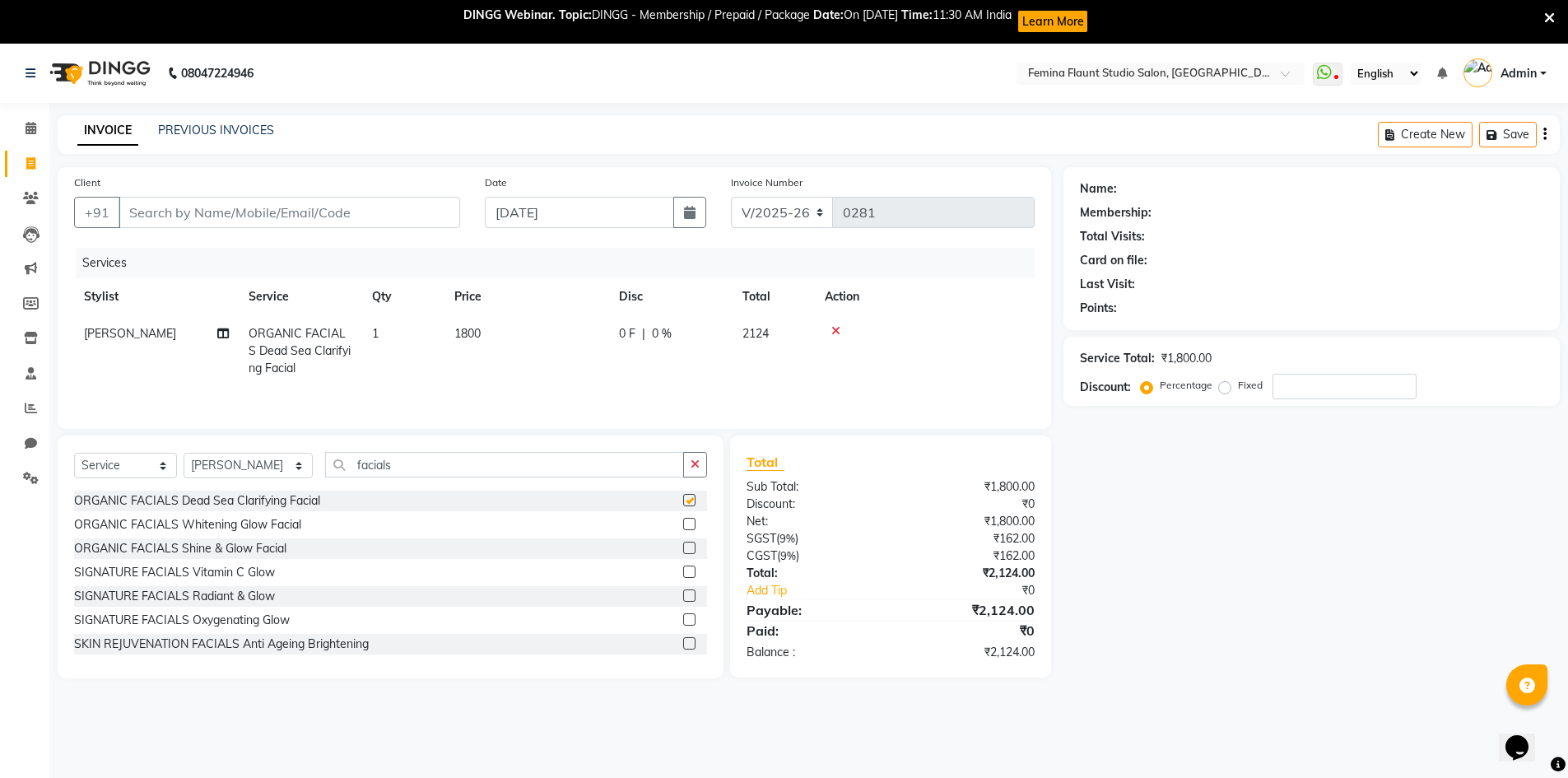 checkbox on "false" 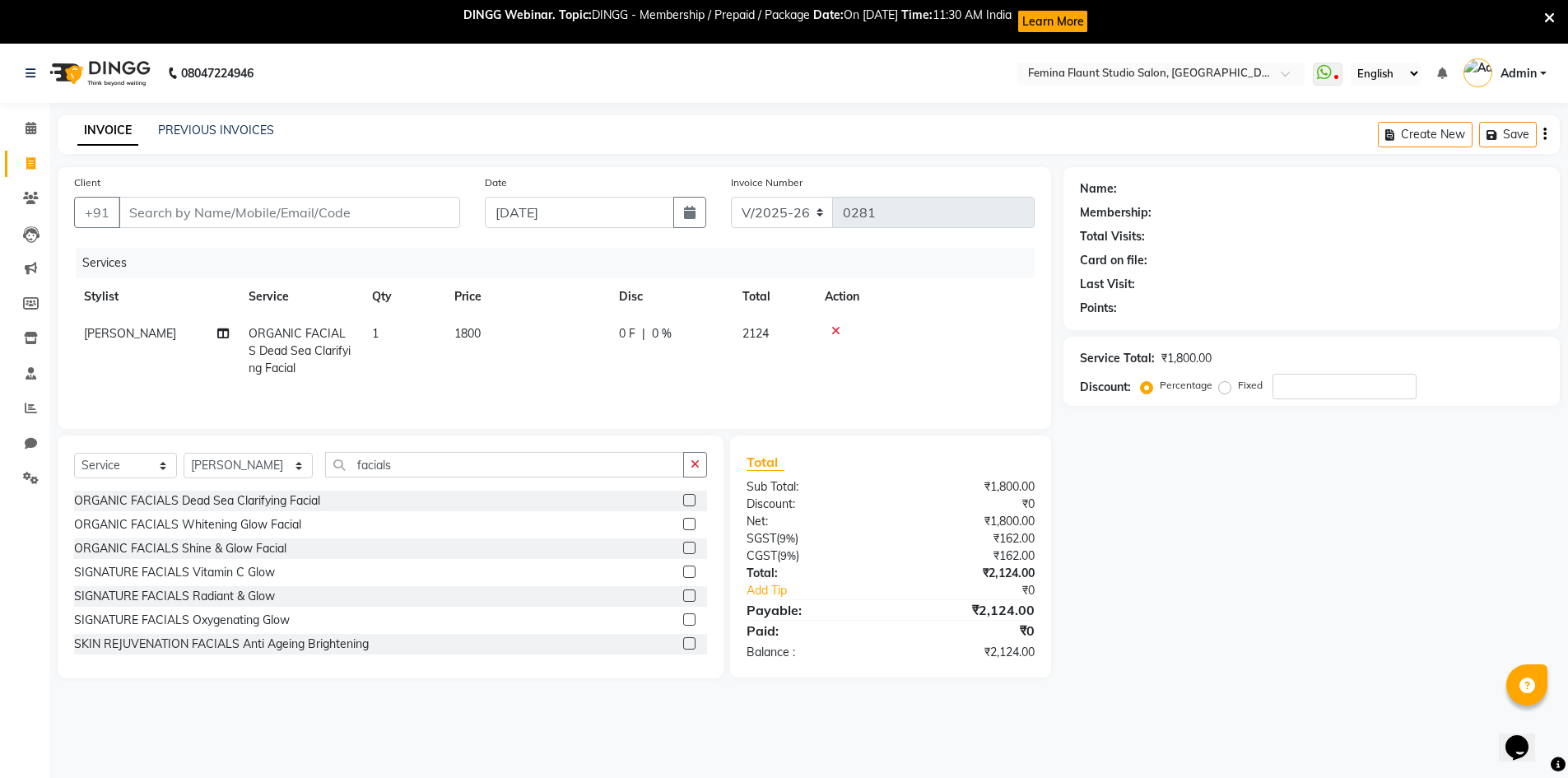click on "1800" 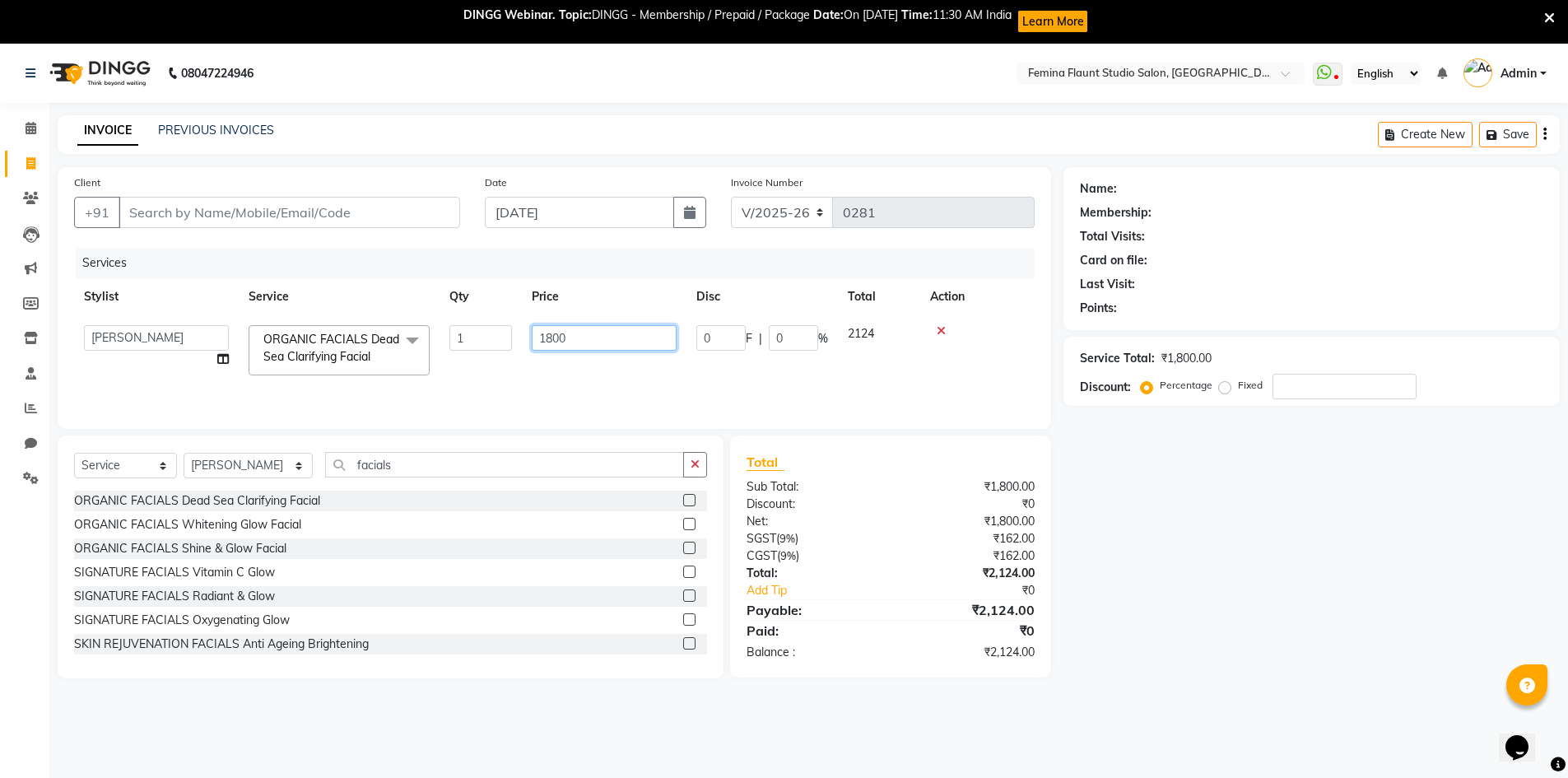 click on "1800" 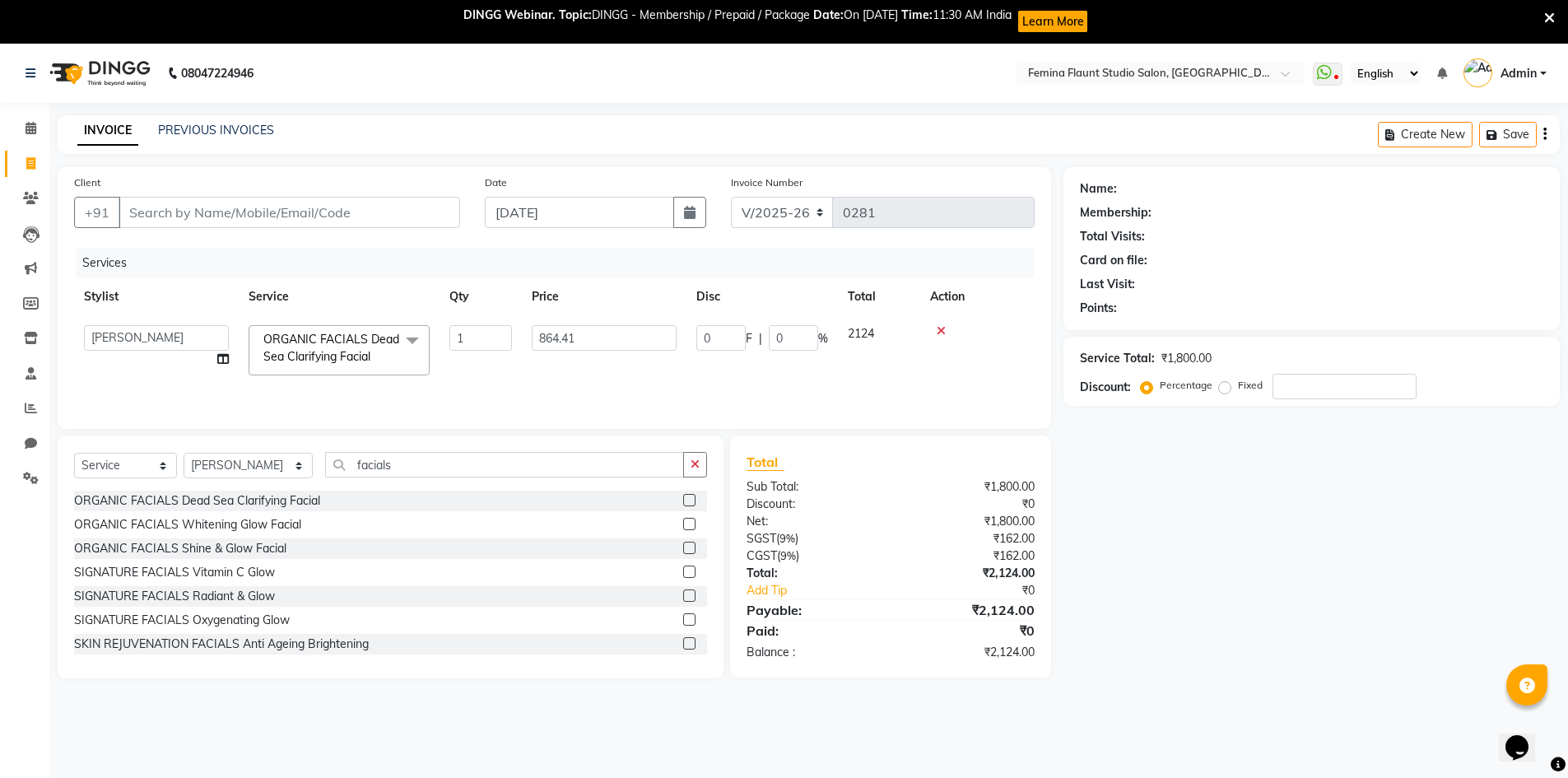 click on "Services" 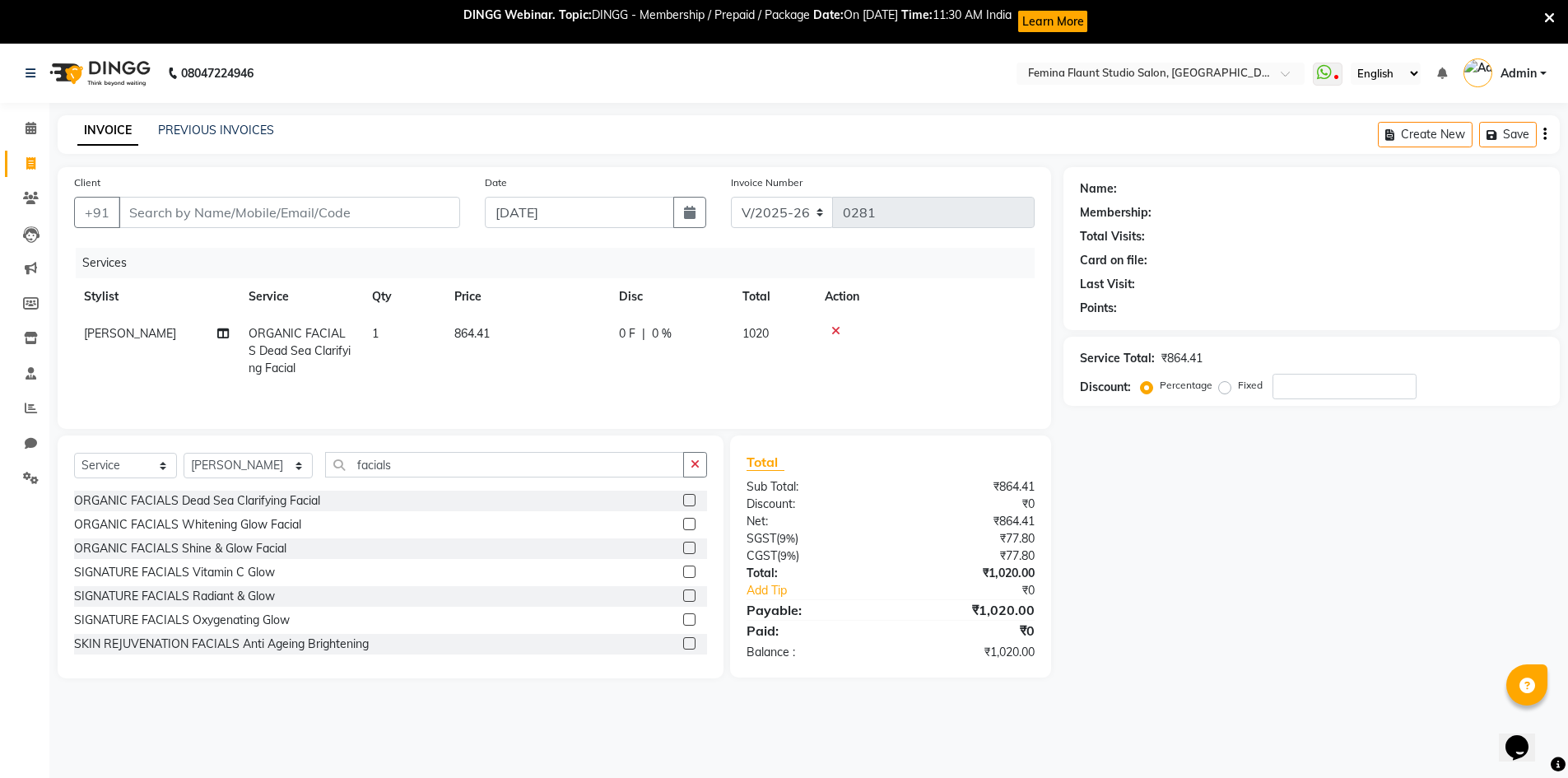 click on "864.41" 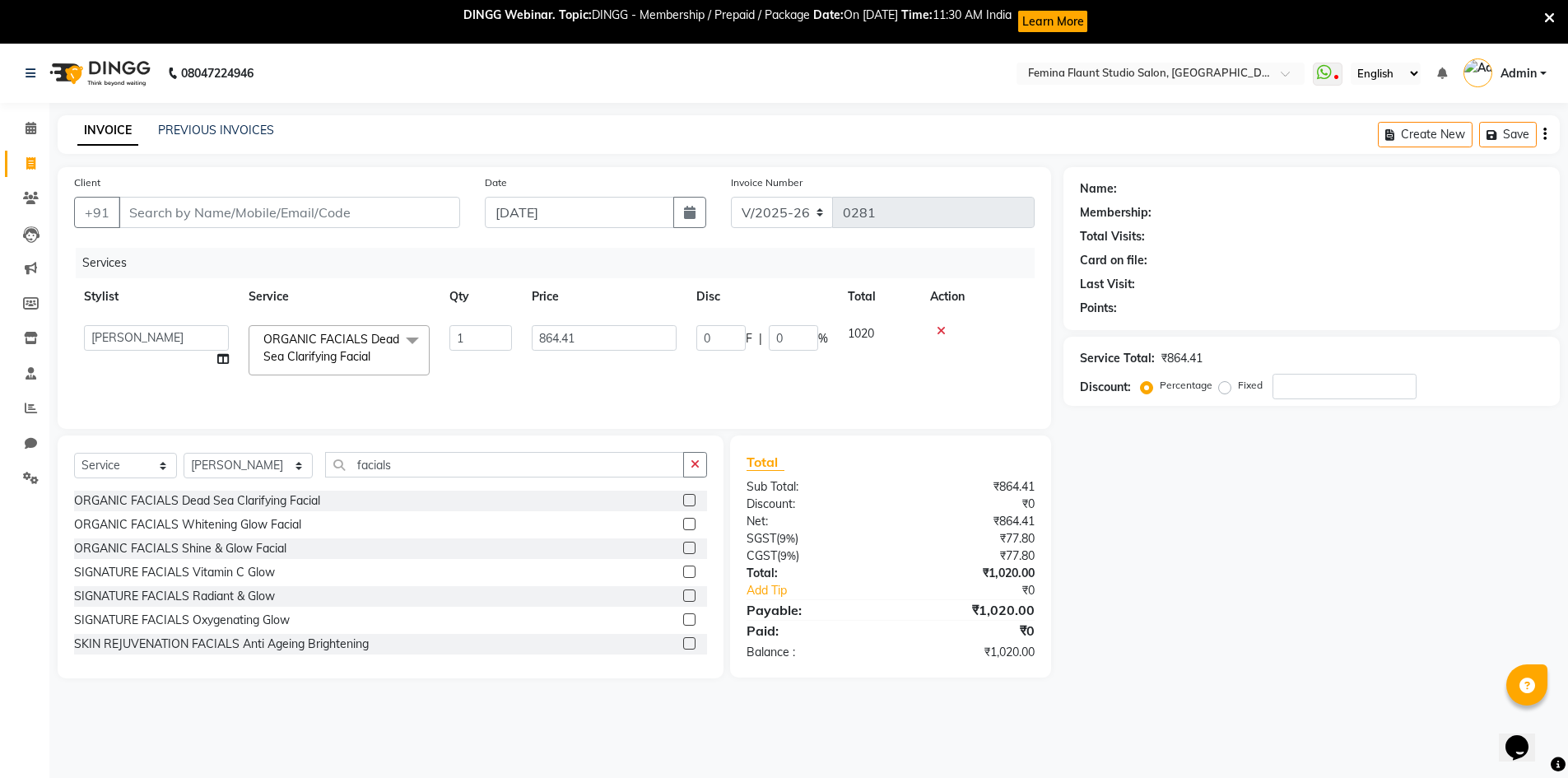 click on "1" 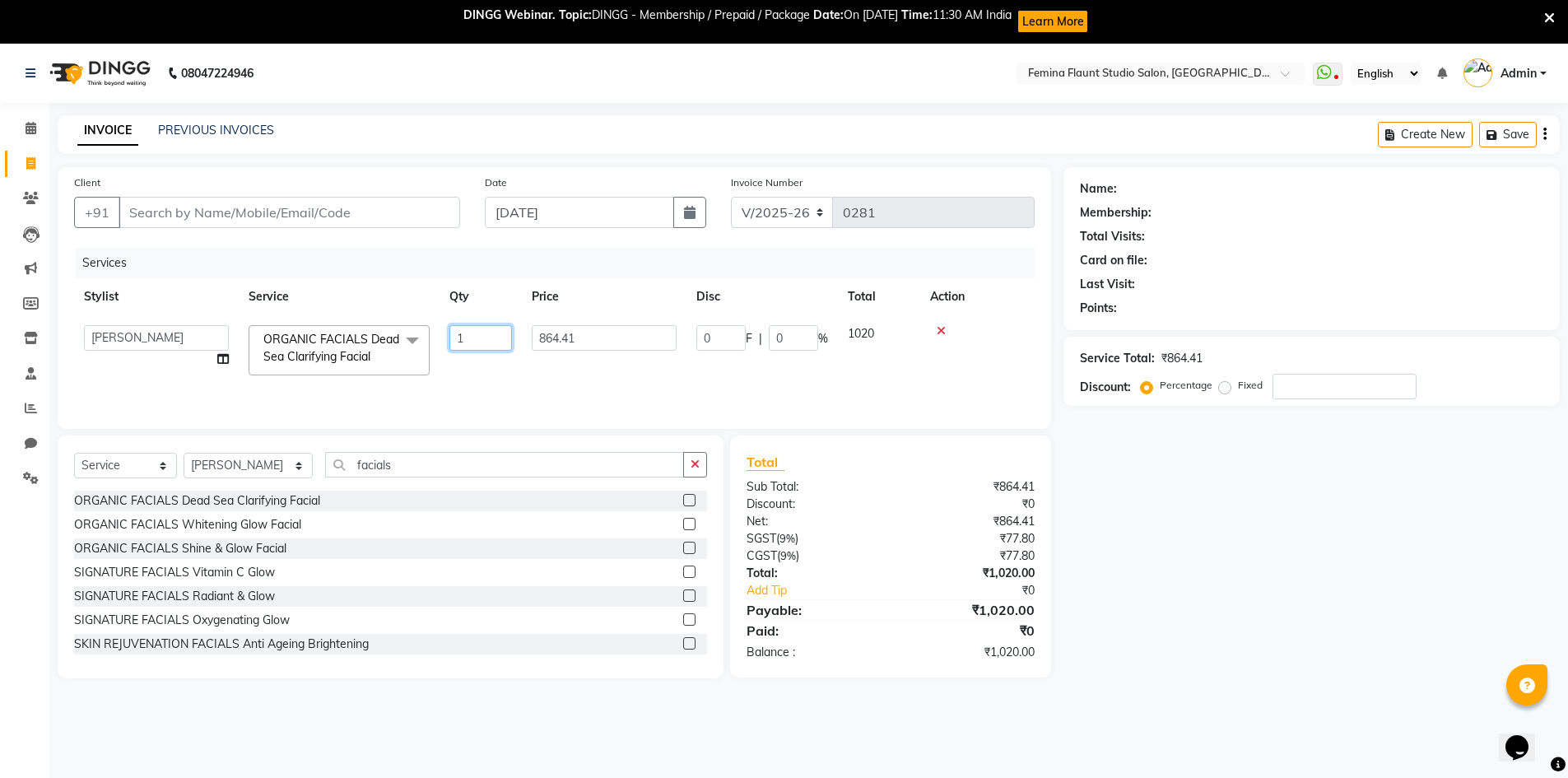 click on "1" 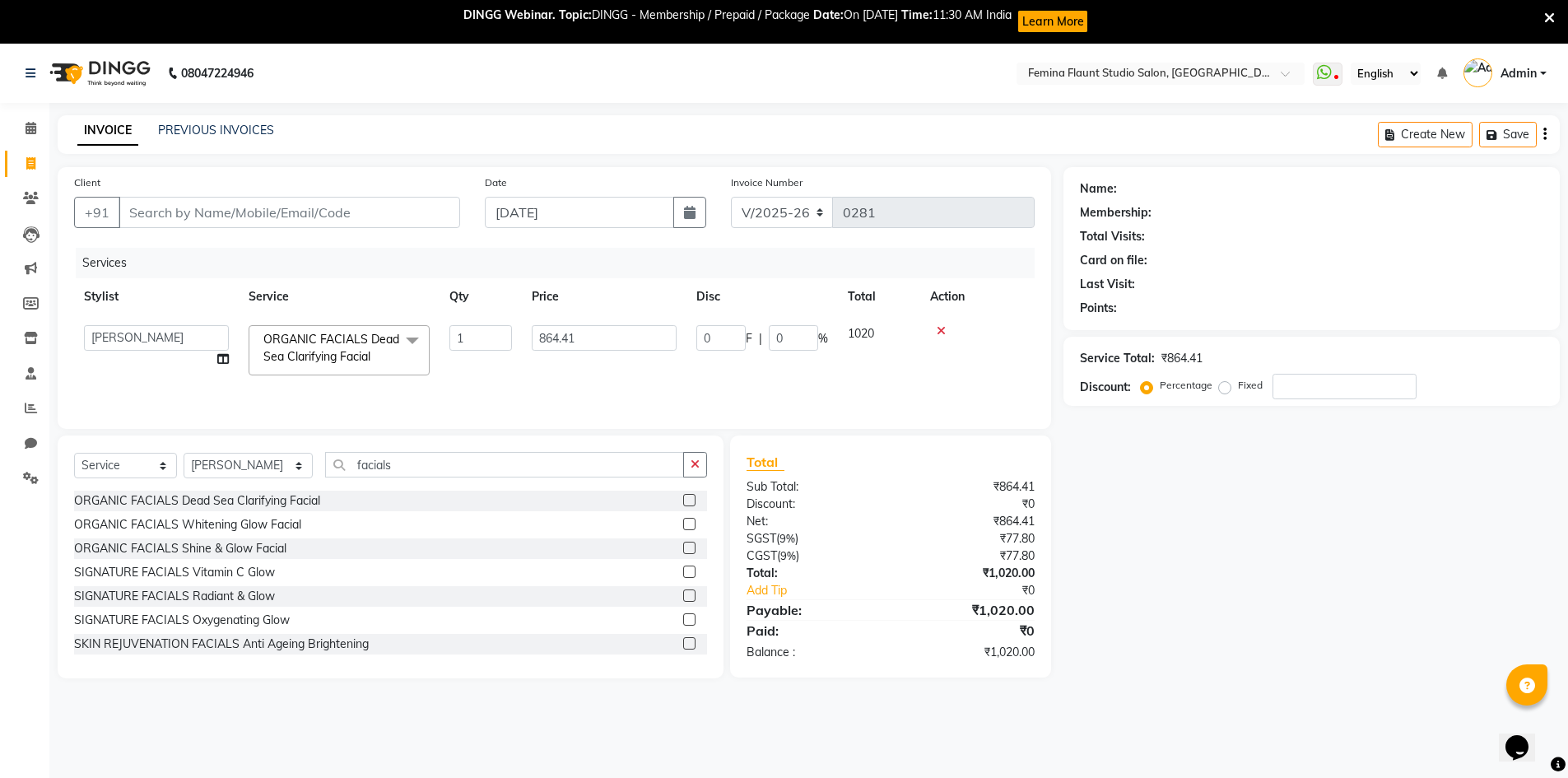 click on "Admin   Durga   Jyothi Bandi   Keerthi Sri   Mohd Akib   Mohd Faizan   Mutyam veeramanikumar   Pramila Rai   Prasamsika   Saidani  ORGANIC FACIALS Dead Sea Clarifying Facial  x WOMEN'S HAIRCUT Senior Stylist WOMEN'S HAIRCUT Stylist WOMEN'S HAIRCUT Fringe Cut WOMEN'S HAIRCUT Kids' - Below 7 Years Women Streaks MEN'S HAIRCUT Senior Stylist MEN'S HAIRCUT Stylist MEN'S HAIRCUT Kids' -Below 7 Years MEN'S GROOMING Beard Trim MEN'S GROOMING Beard Styling MEN'S GROOMING Beard Colour MEN'S GROOMING Foam Shave MEN'S GROOMING Hair Color MEN'S GROOMING Highlights MEN'S GROOMING Keratin Treatment MEN'S GROOMING Hair Wash Moustach Colour Men's Basic combo Men's Luxury combo HAIR STYLING Hair Wash HAIR STYLING Blow Dry HAIR STYLING Ironing HAIR STYLING Tong Curls MASSAGE RELAXATION (Women) Footsiez. (20 mins) MASSAGE RELAXATION (Women) Footsiez. (30mins) MASSAGE RELAXATION (Women) Brain Flow - Coconut Oil (20 mins) MASSAGE RELAXATION (Women) Brain Flow - Coconut Oil (30 mins) MASSAGE RELAXATION (Women) Footsie (20 mins) 1" 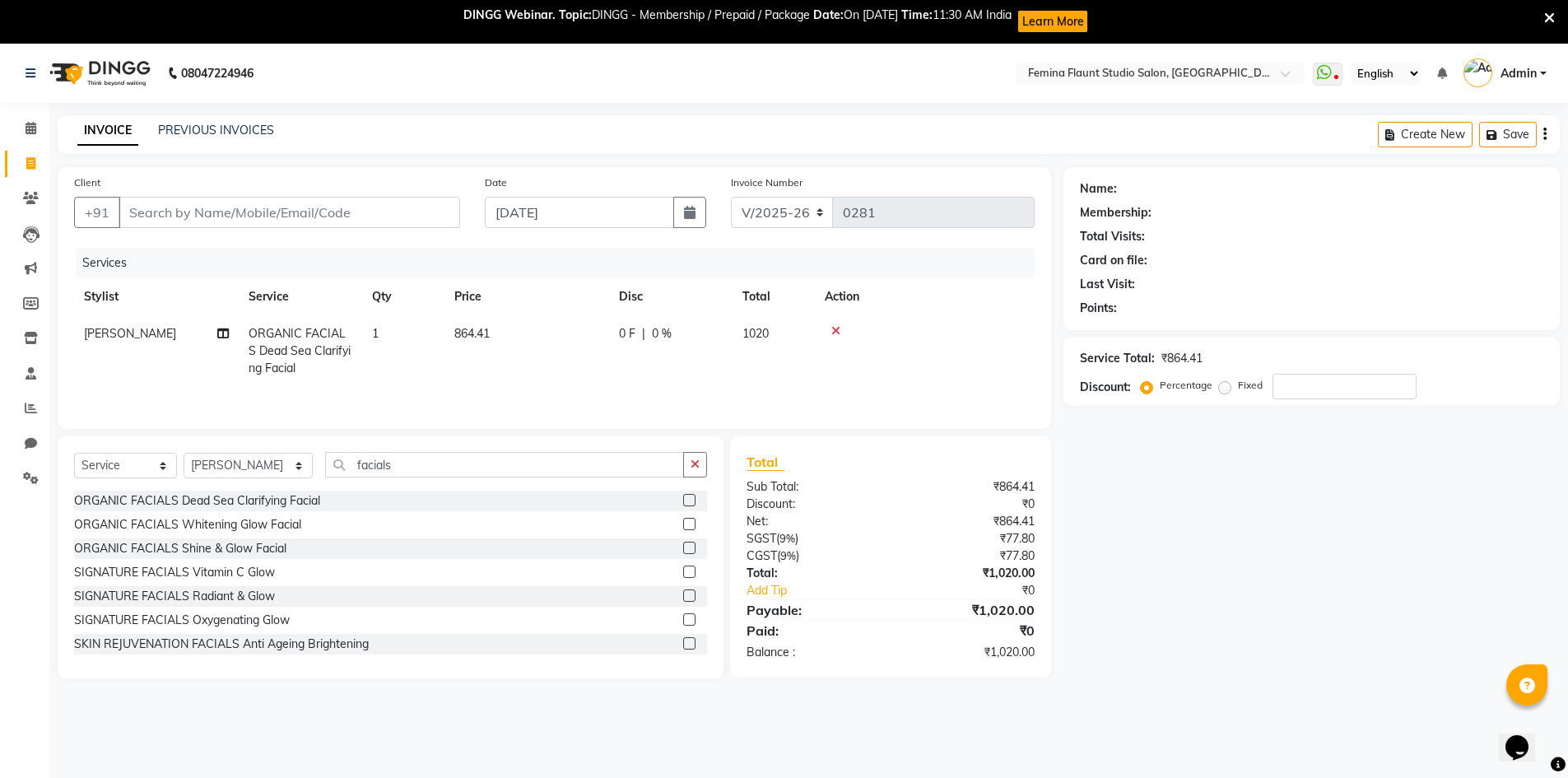 click on "864.41" 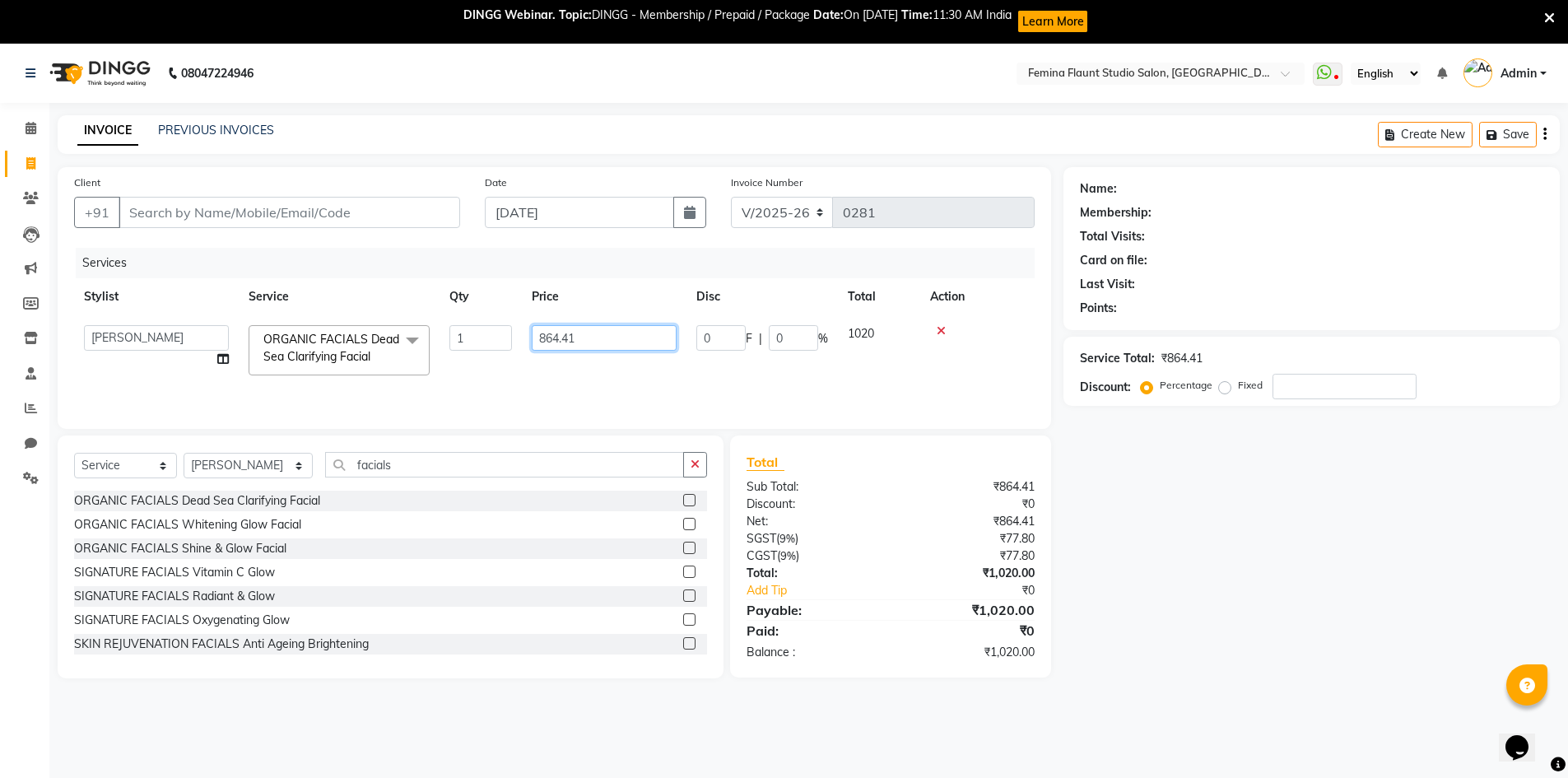 click on "864.41" 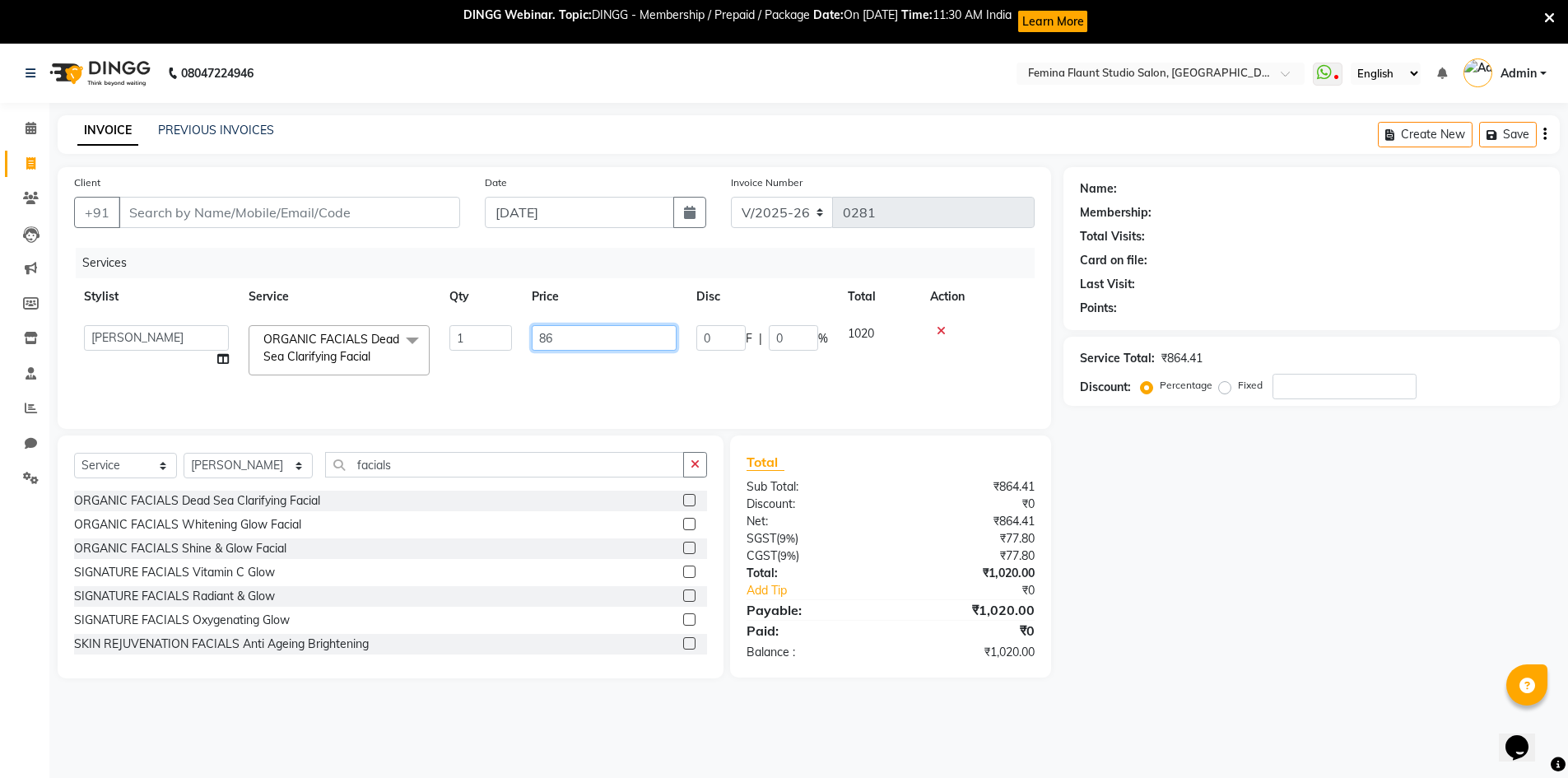 type on "8" 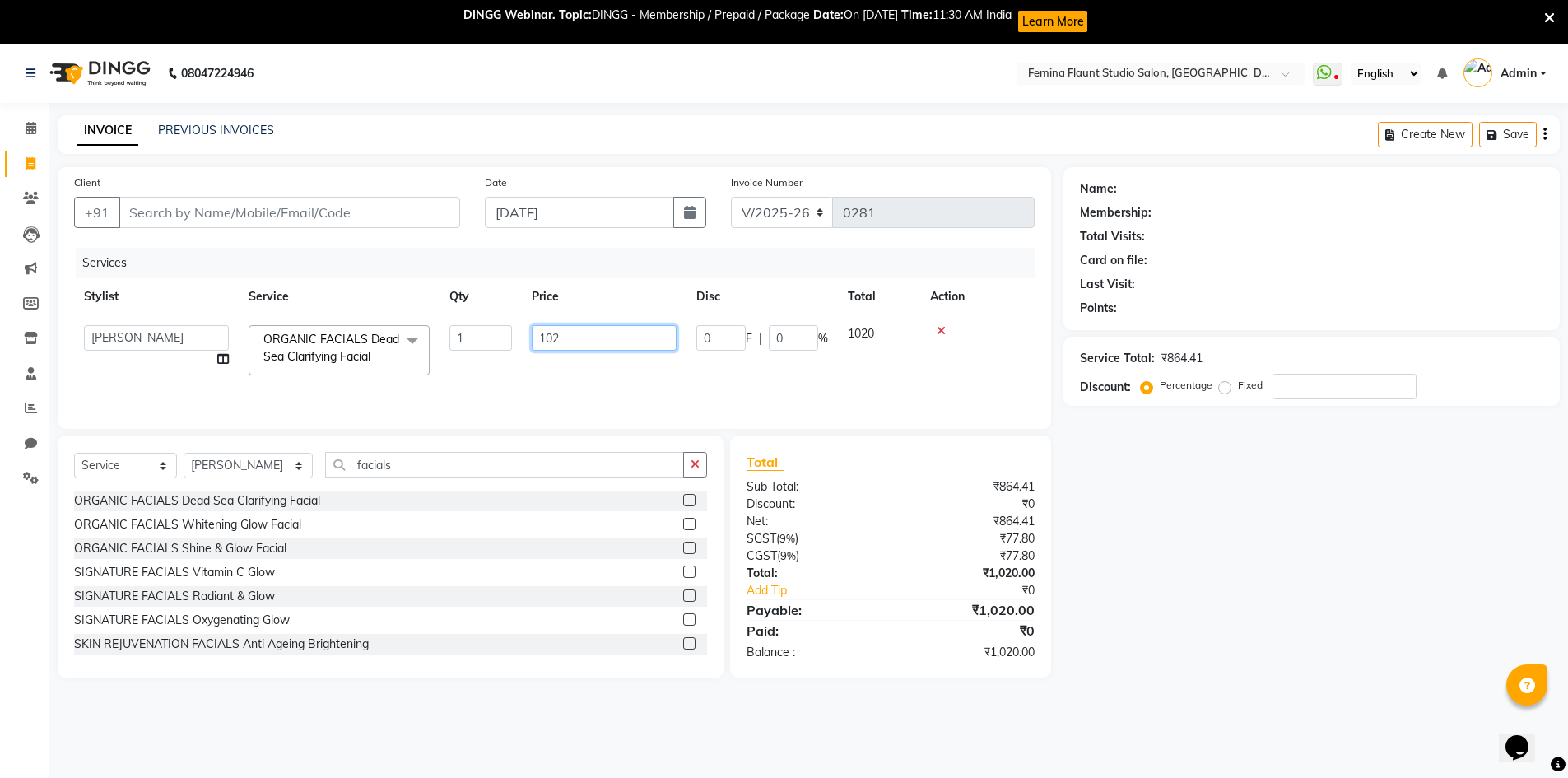 type on "1020" 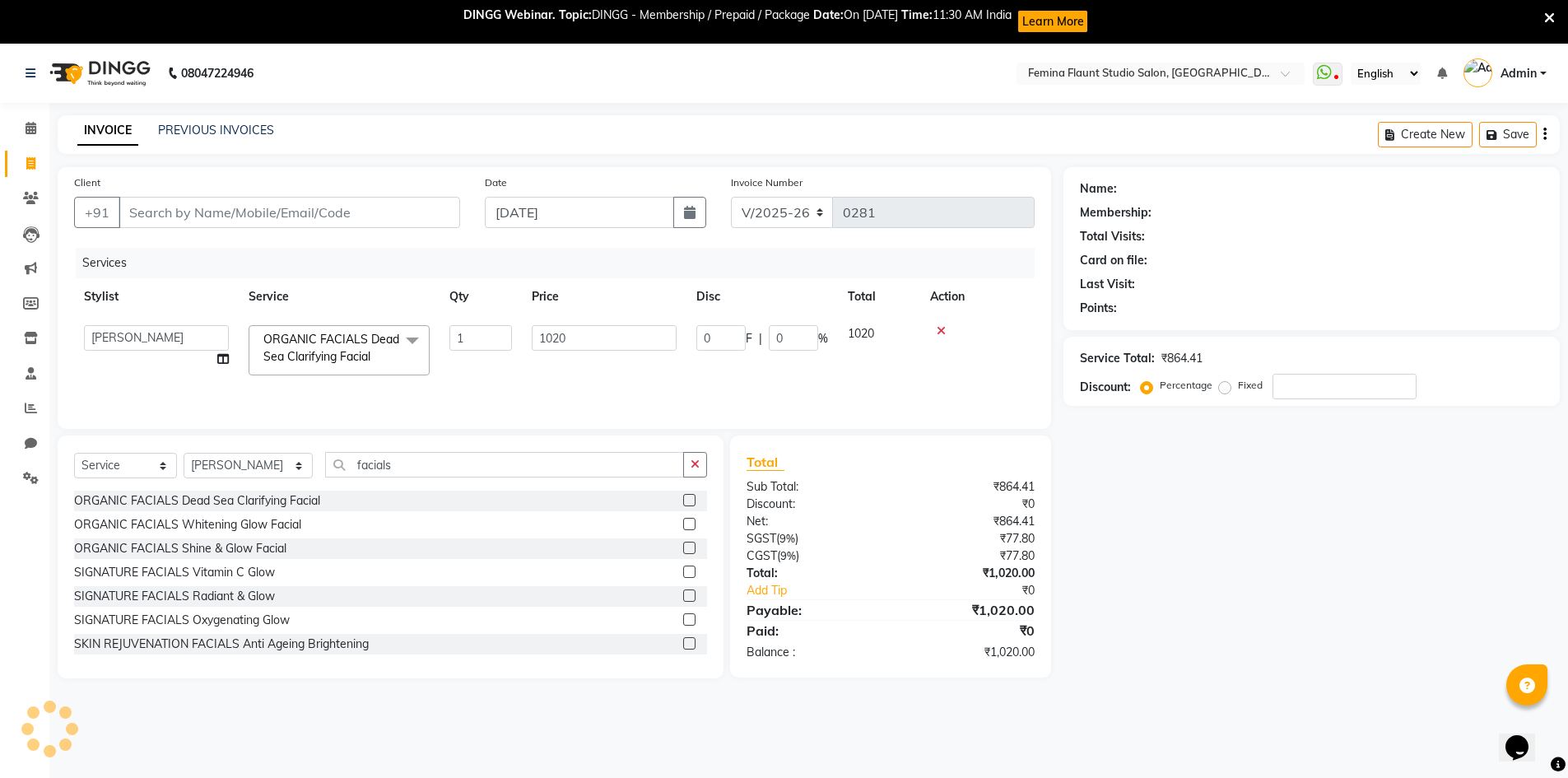 click on "Admin   Durga   Jyothi Bandi   Keerthi Sri   Mohd Akib   Mohd Faizan   Mutyam veeramanikumar   Pramila Rai   Prasamsika   Saidani  ORGANIC FACIALS Dead Sea Clarifying Facial  x WOMEN'S HAIRCUT Senior Stylist WOMEN'S HAIRCUT Stylist WOMEN'S HAIRCUT Fringe Cut WOMEN'S HAIRCUT Kids' - Below 7 Years Women Streaks MEN'S HAIRCUT Senior Stylist MEN'S HAIRCUT Stylist MEN'S HAIRCUT Kids' -Below 7 Years MEN'S GROOMING Beard Trim MEN'S GROOMING Beard Styling MEN'S GROOMING Beard Colour MEN'S GROOMING Foam Shave MEN'S GROOMING Hair Color MEN'S GROOMING Highlights MEN'S GROOMING Keratin Treatment MEN'S GROOMING Hair Wash Moustach Colour Men's Basic combo Men's Luxury combo HAIR STYLING Hair Wash HAIR STYLING Blow Dry HAIR STYLING Ironing HAIR STYLING Tong Curls MASSAGE RELAXATION (Women) Footsiez. (20 mins) MASSAGE RELAXATION (Women) Footsiez. (30mins) MASSAGE RELAXATION (Women) Brain Flow - Coconut Oil (20 mins) MASSAGE RELAXATION (Women) Brain Flow - Coconut Oil (30 mins) MASSAGE RELAXATION (Women) Footsie (20 mins) 1" 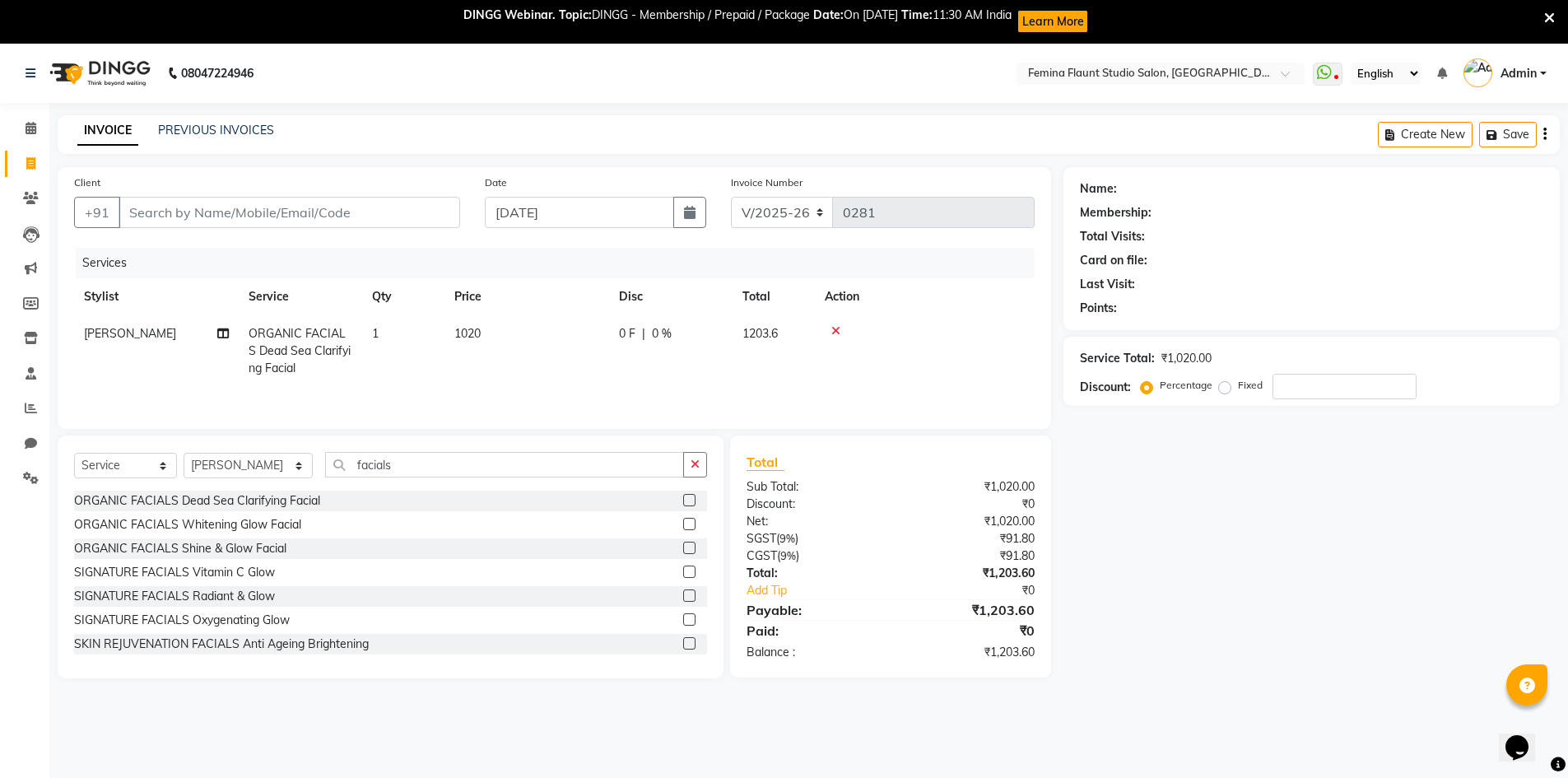 click on "Name: Membership: Total Visits: Card on file: Last Visit:  Points:  Service Total:  ₹1,020.00  Discount:  Percentage   Fixed" 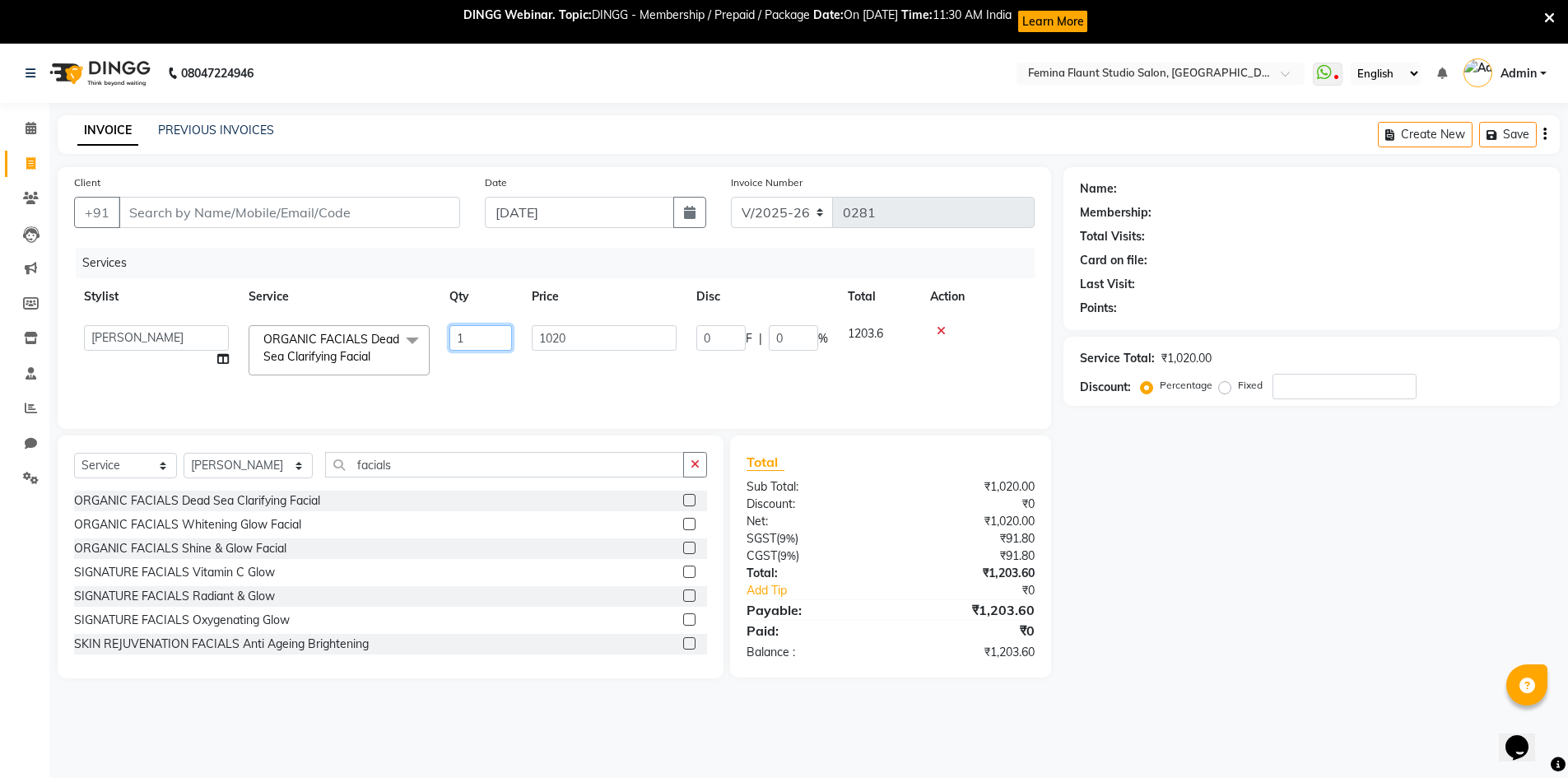click on "1" 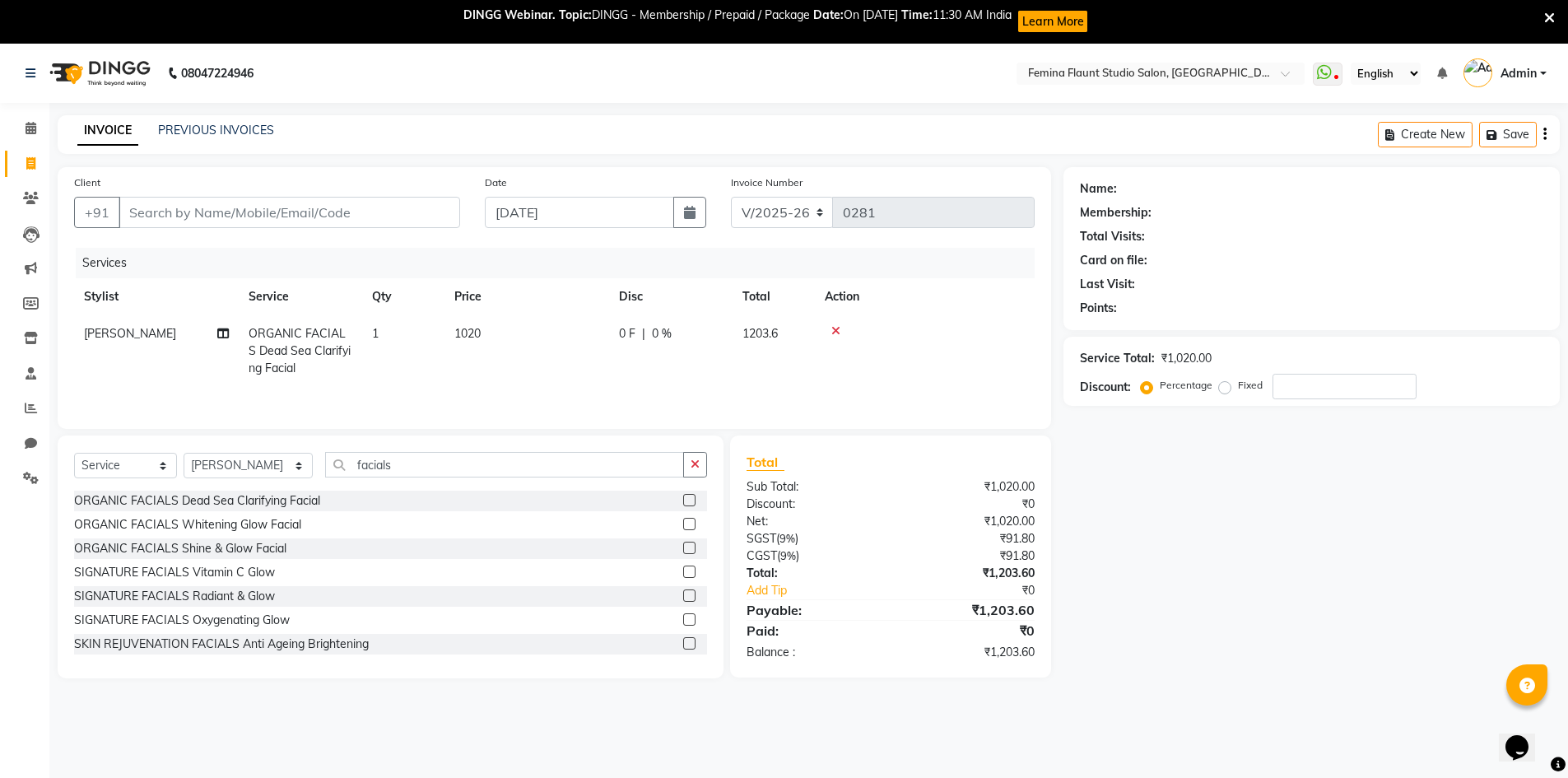click on "1020" 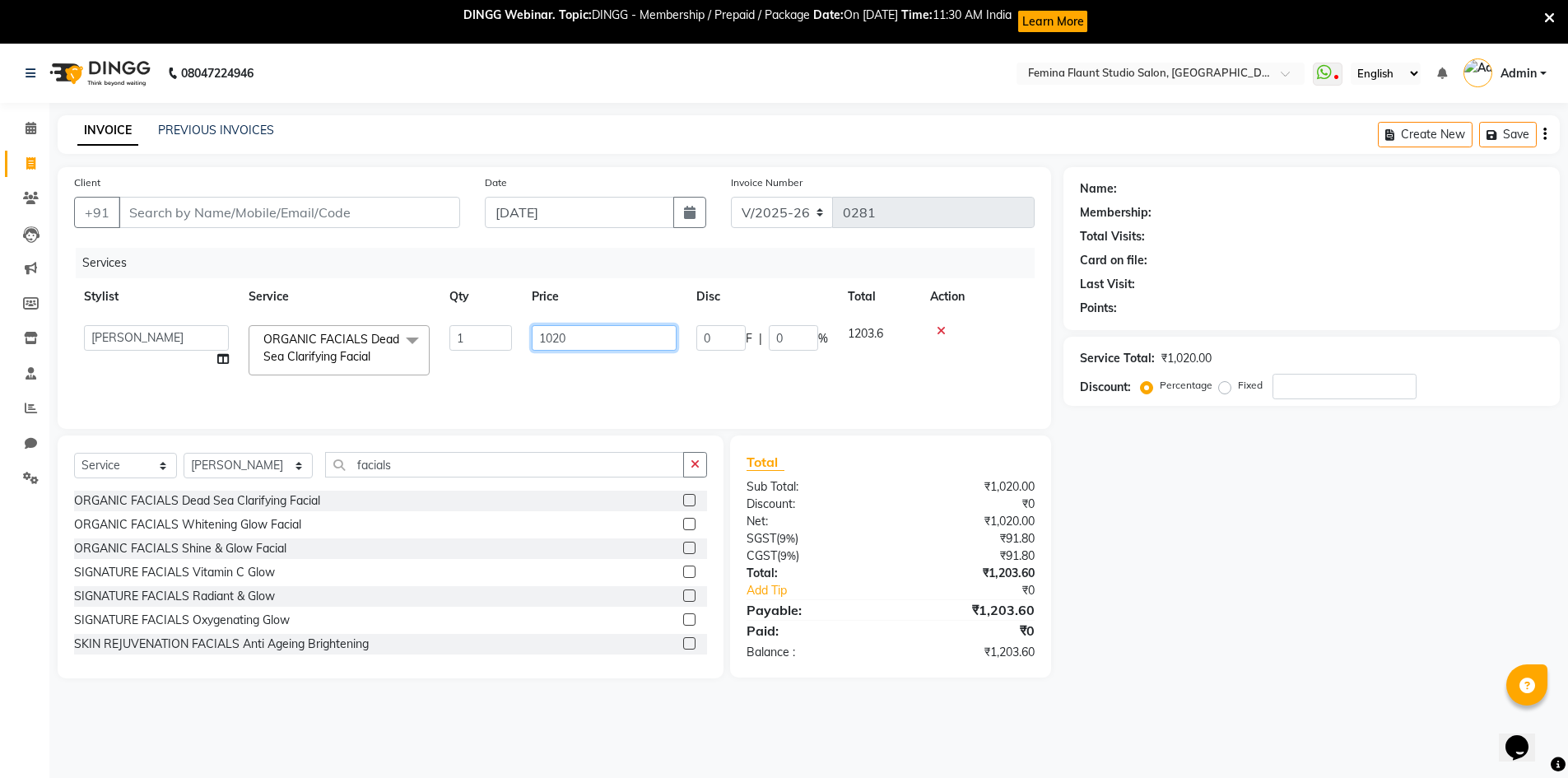 click on "1020" 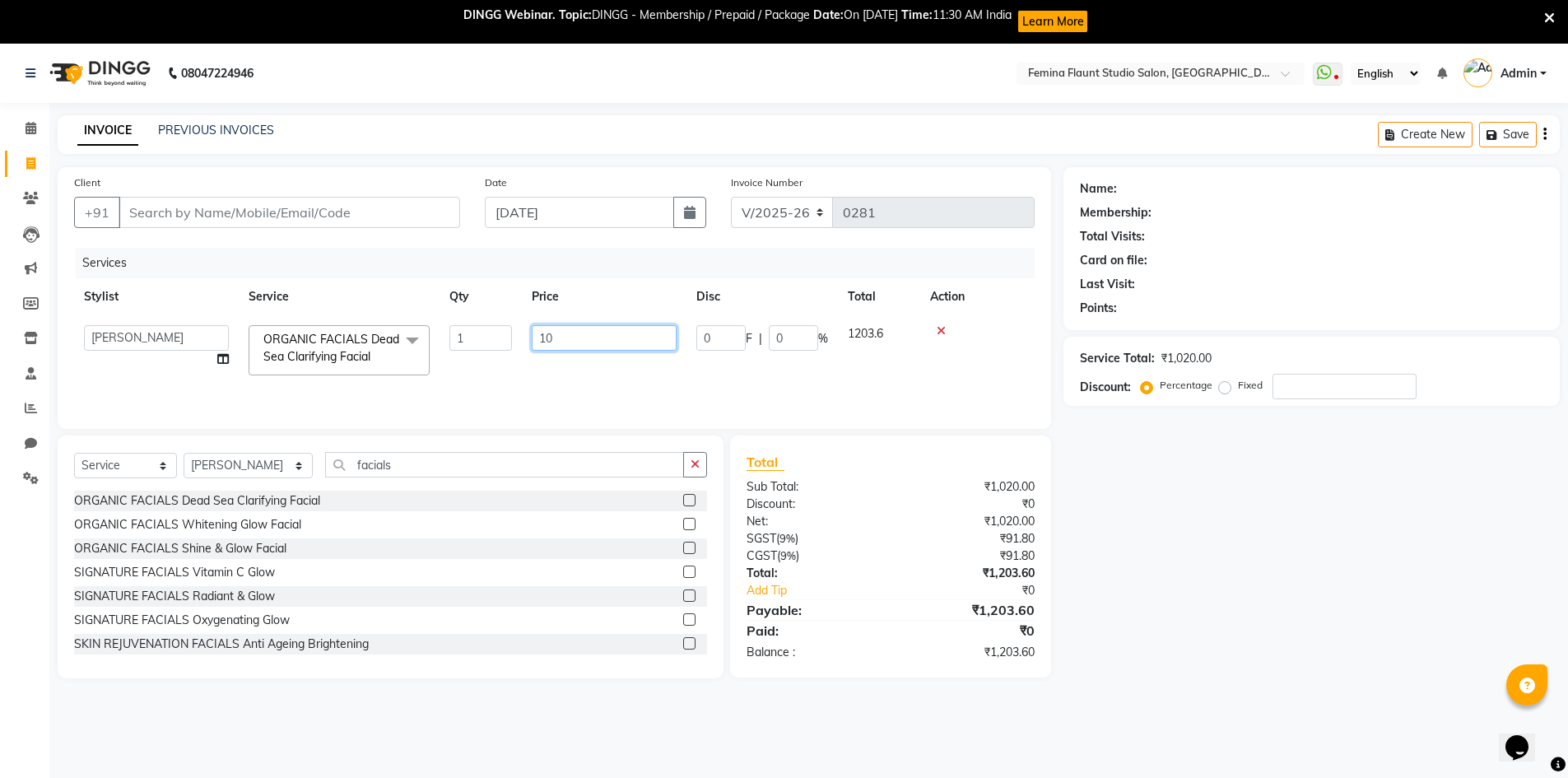type on "1" 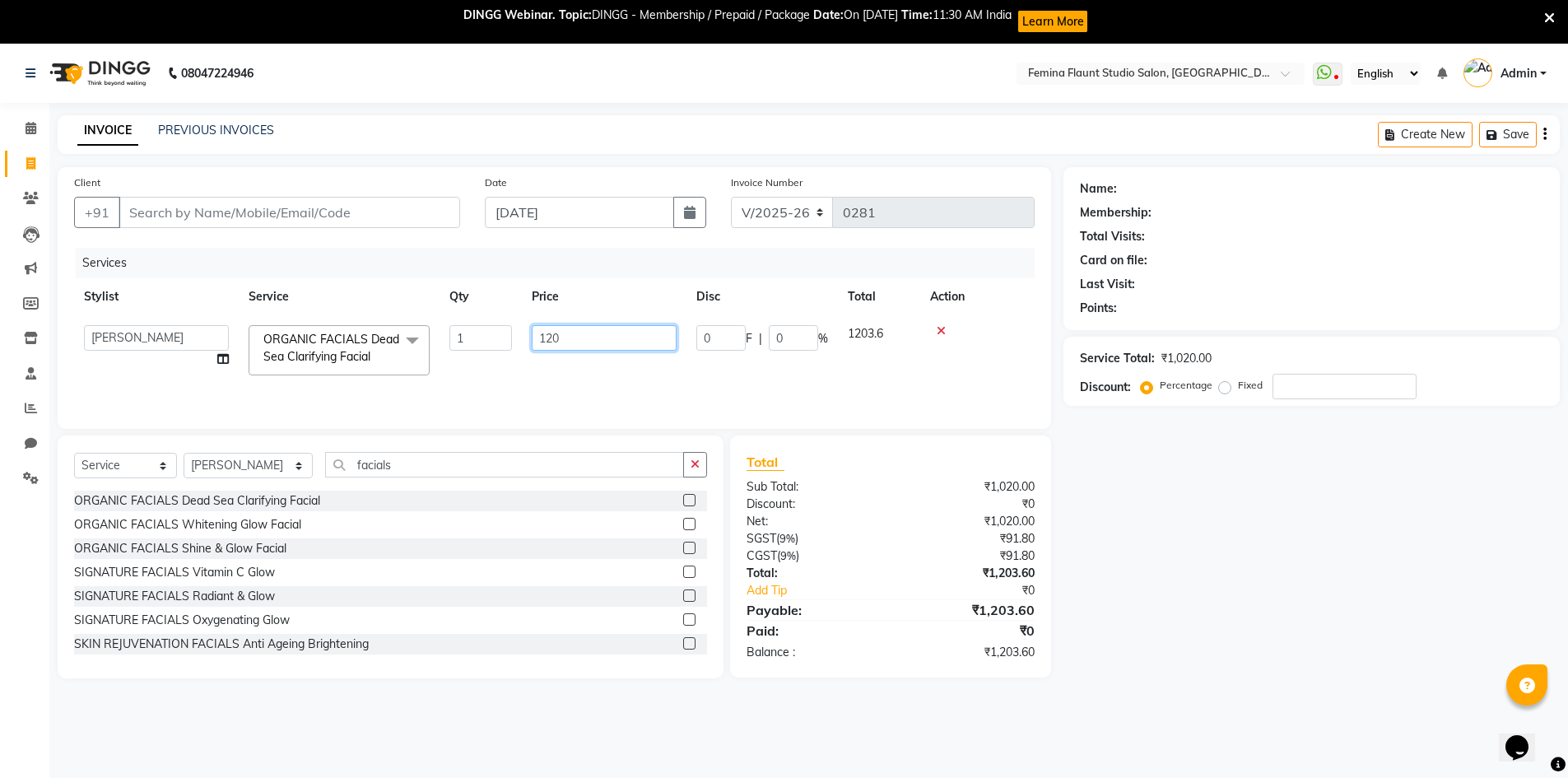 type on "1200" 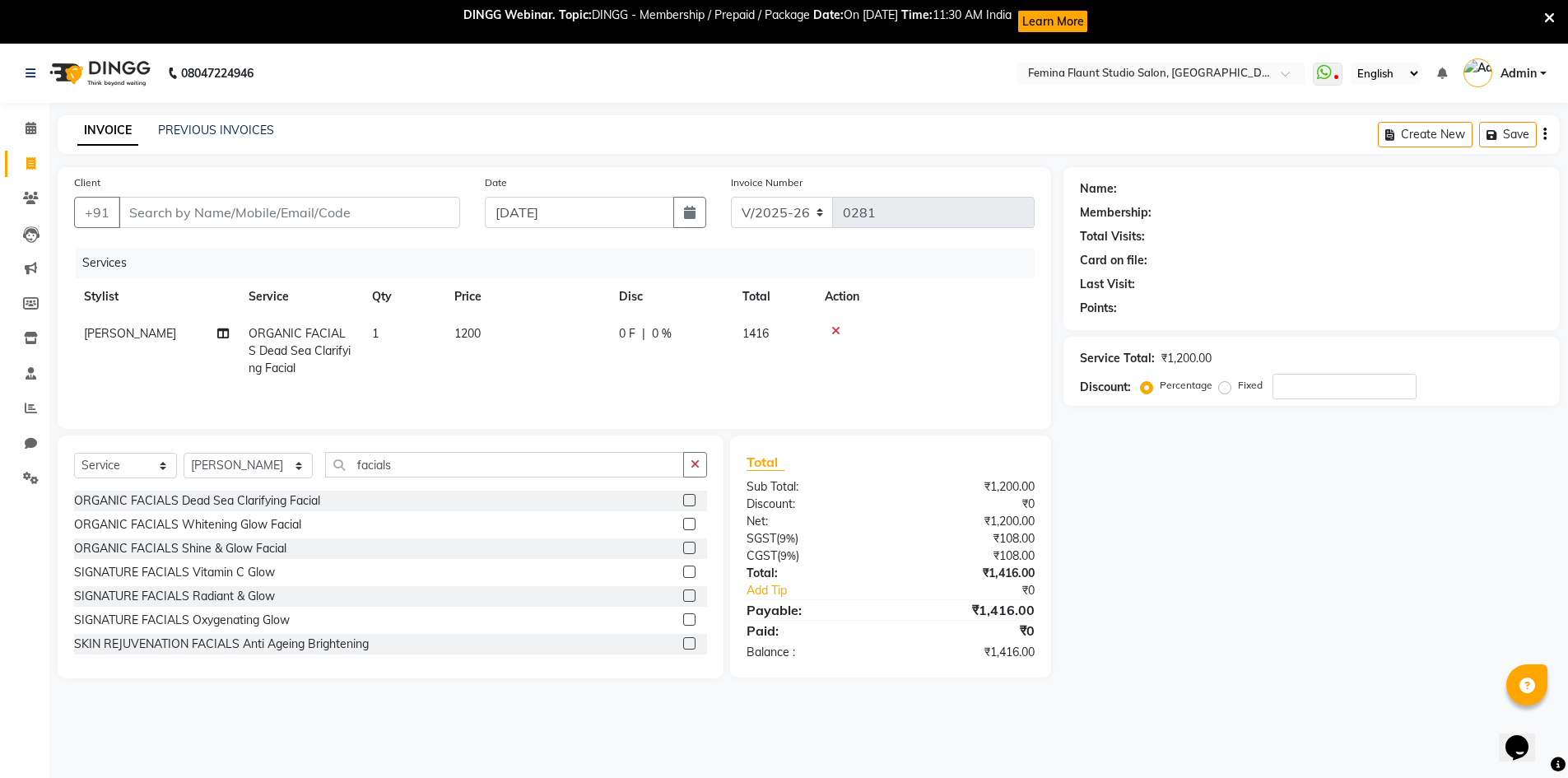 click on "Keerthi Sri ORGANIC FACIALS Dead Sea Clarifying Facial 1 1200 0 F | 0 % 1416" 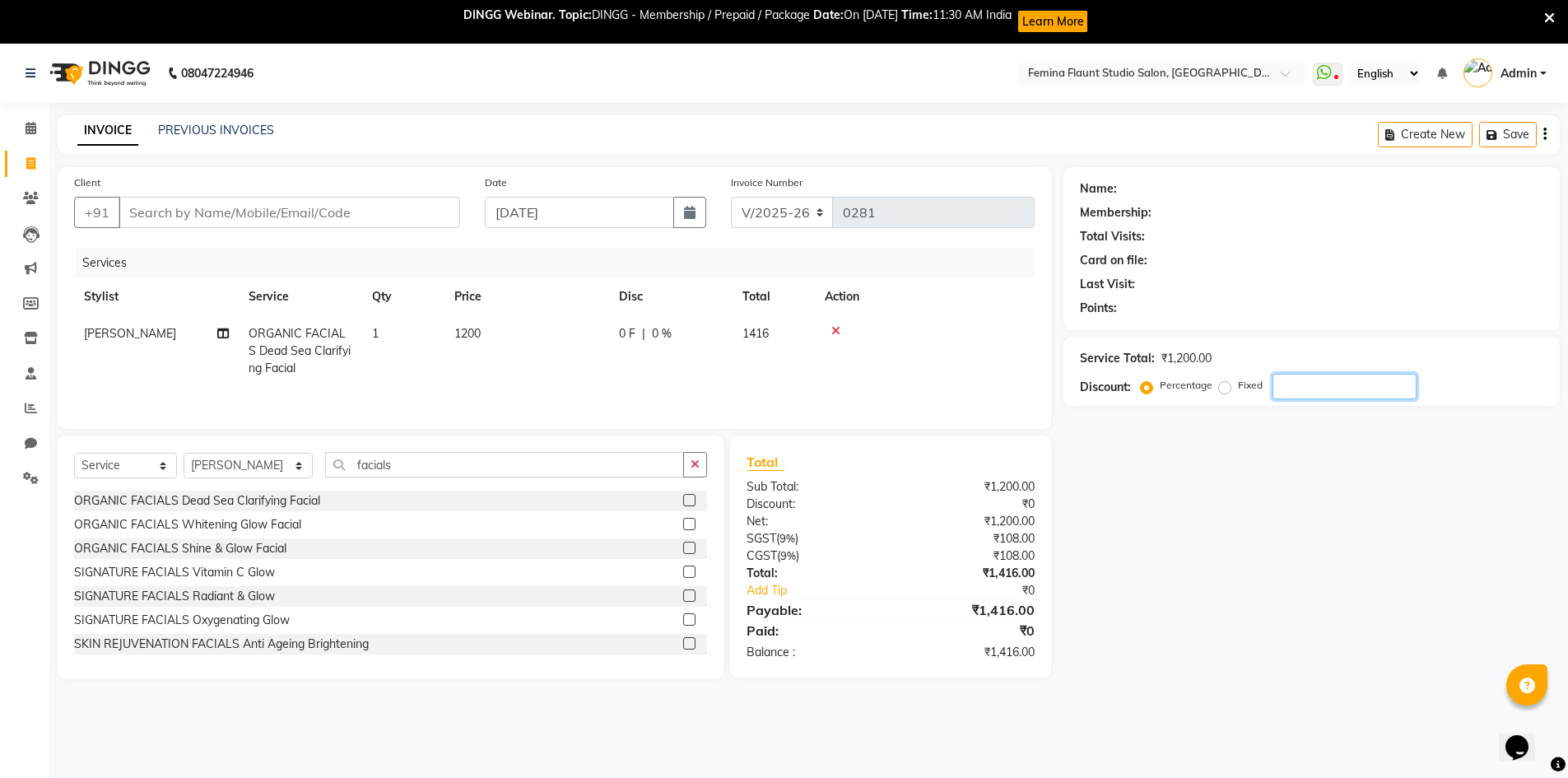 click 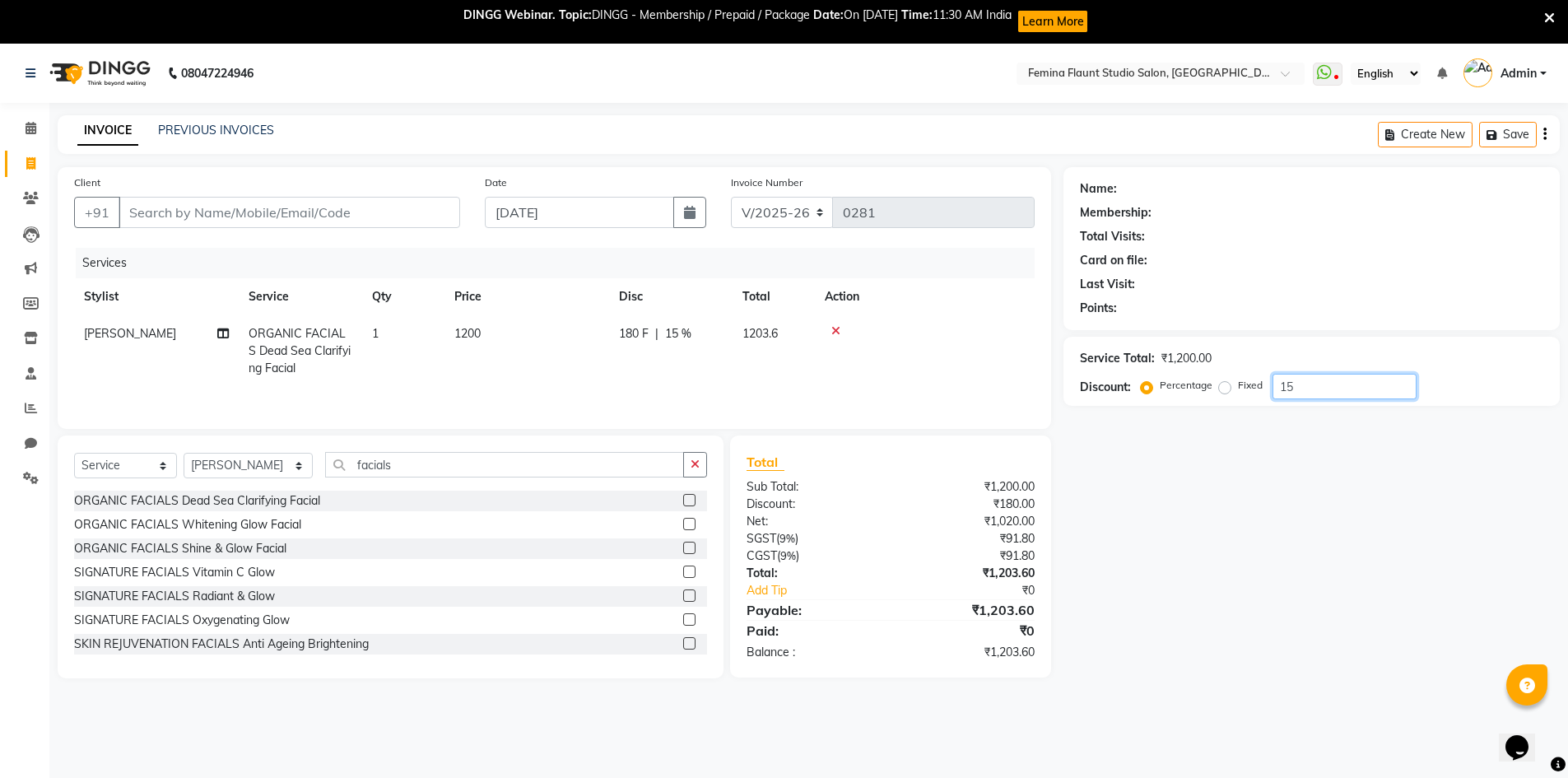 type on "15" 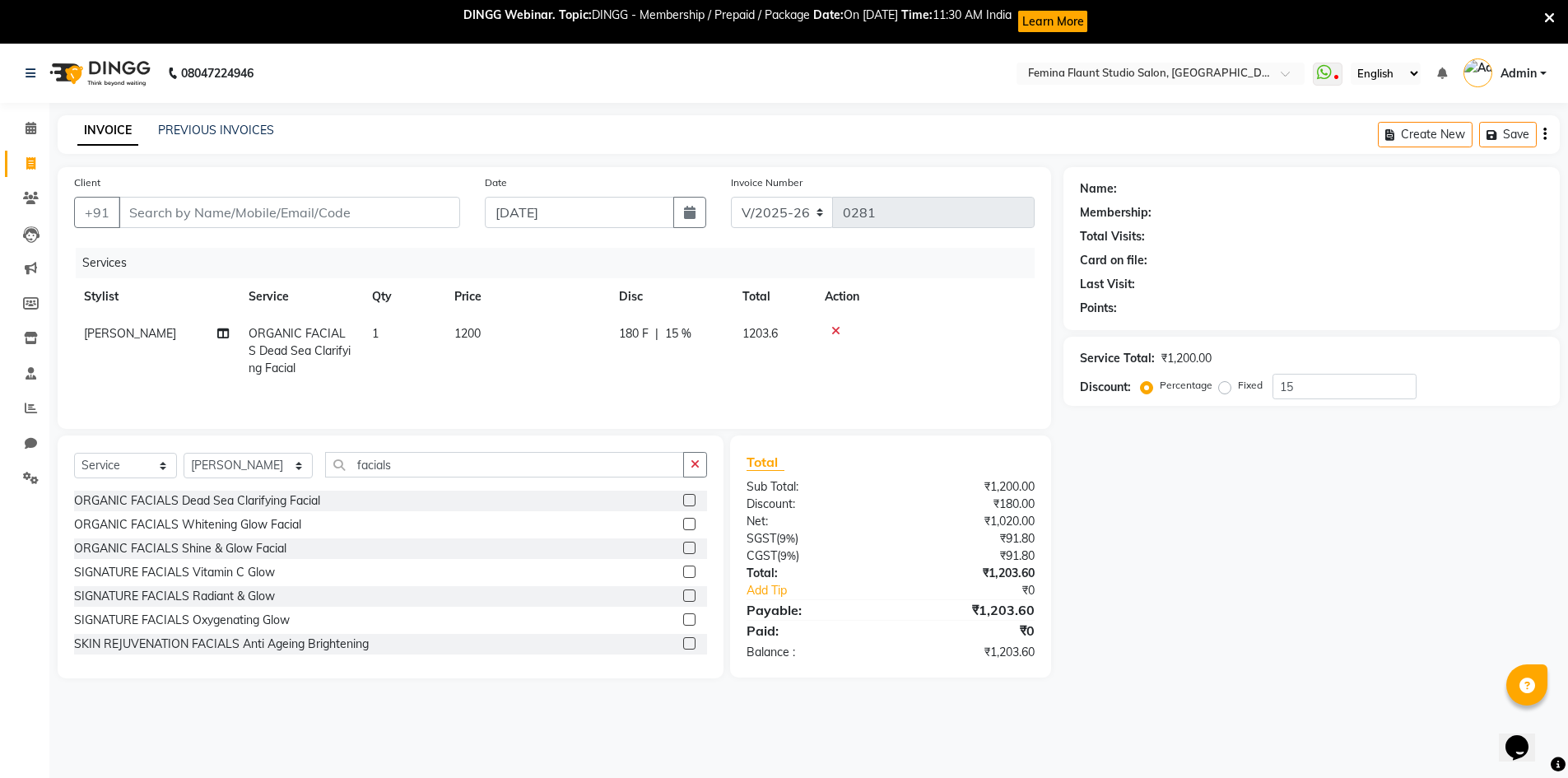 click on "Name: Membership: Total Visits: Card on file: Last Visit:  Points:  Service Total:  ₹1,200.00  Discount:  Percentage   Fixed  15" 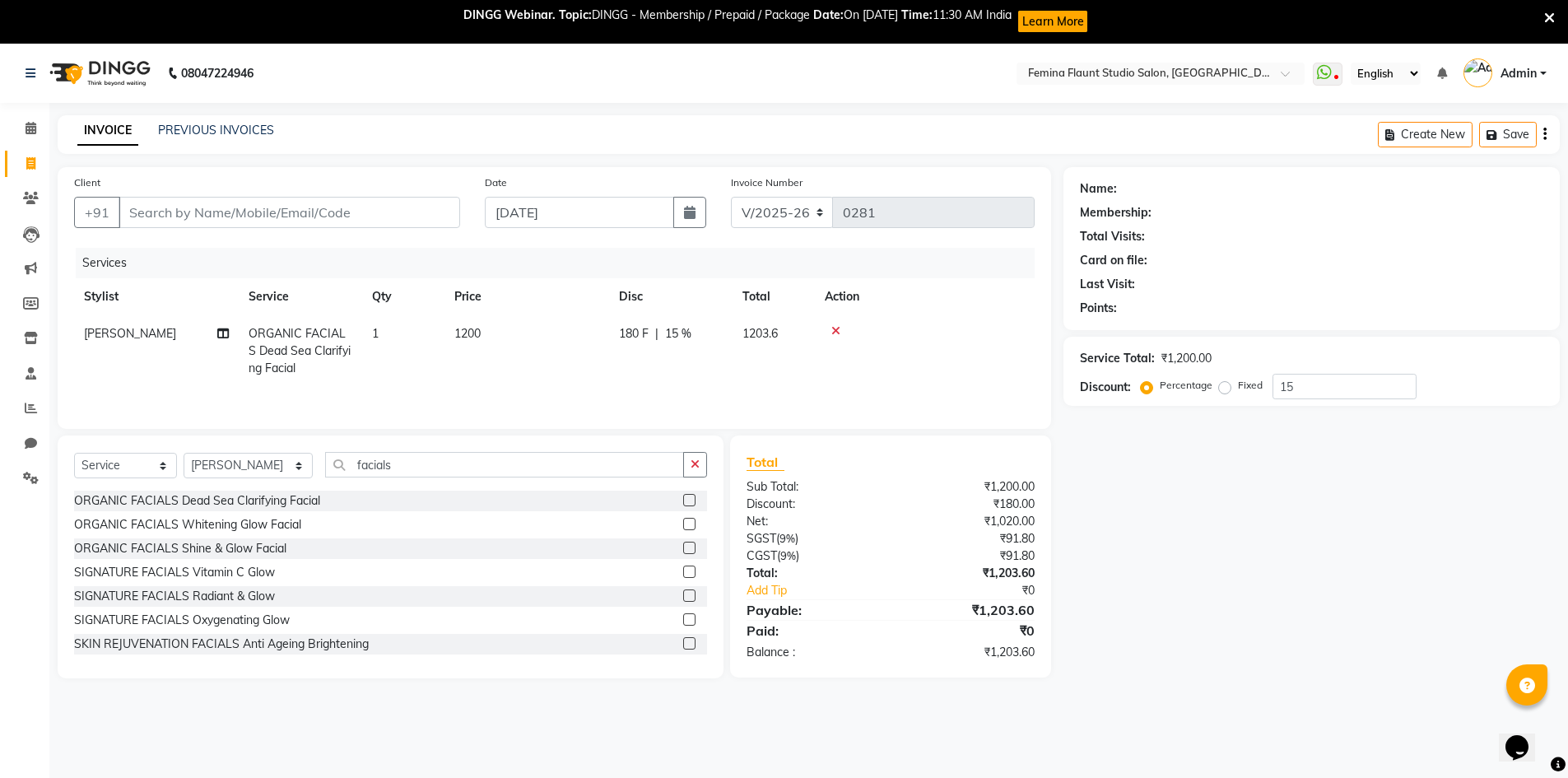 click on "Name: Membership: Total Visits: Card on file: Last Visit:  Points:  Service Total:  ₹1,200.00  Discount:  Percentage   Fixed  15" 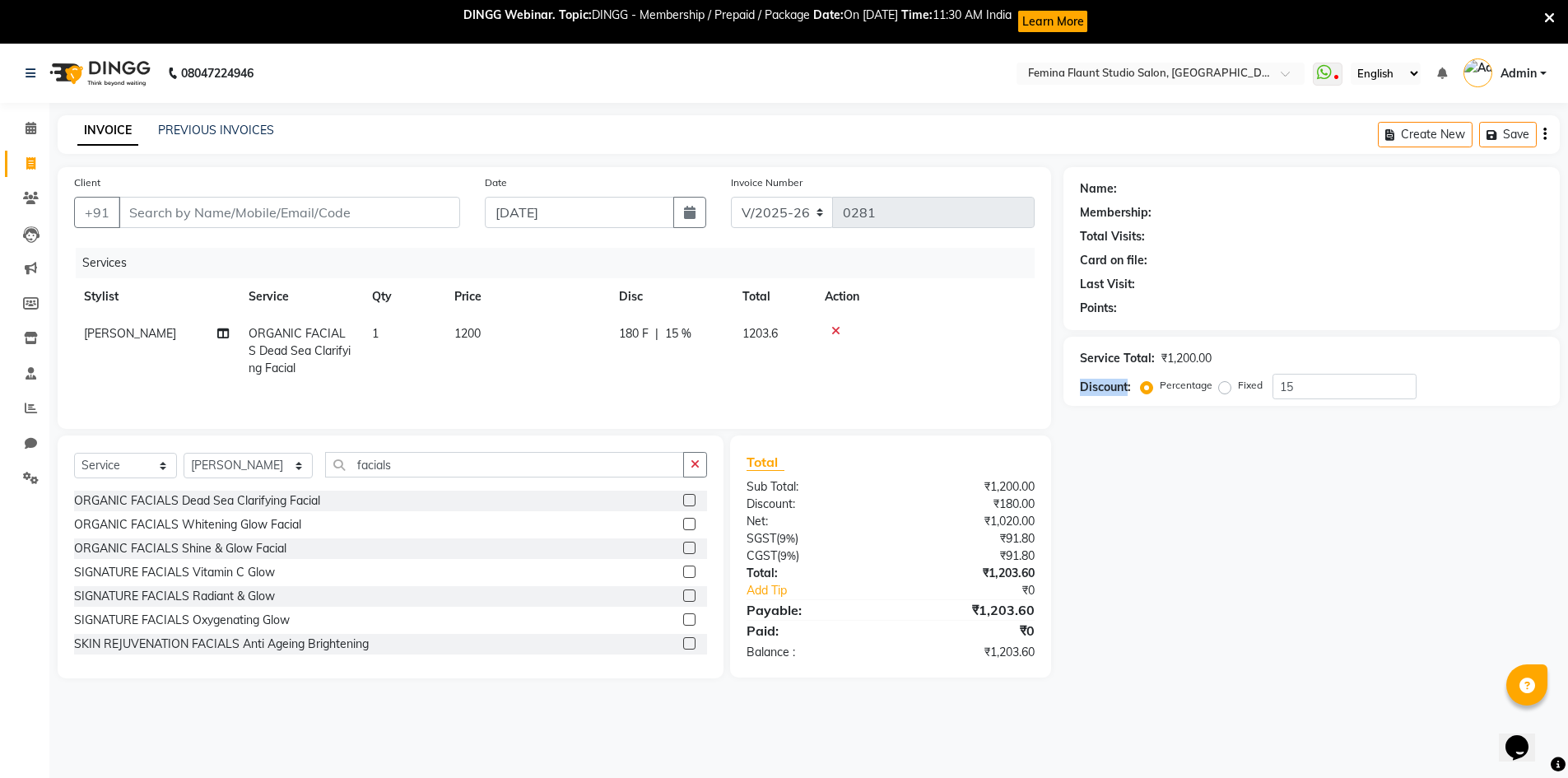 click on "Name: Membership: Total Visits: Card on file: Last Visit:  Points:  Service Total:  ₹1,200.00  Discount:  Percentage   Fixed  15" 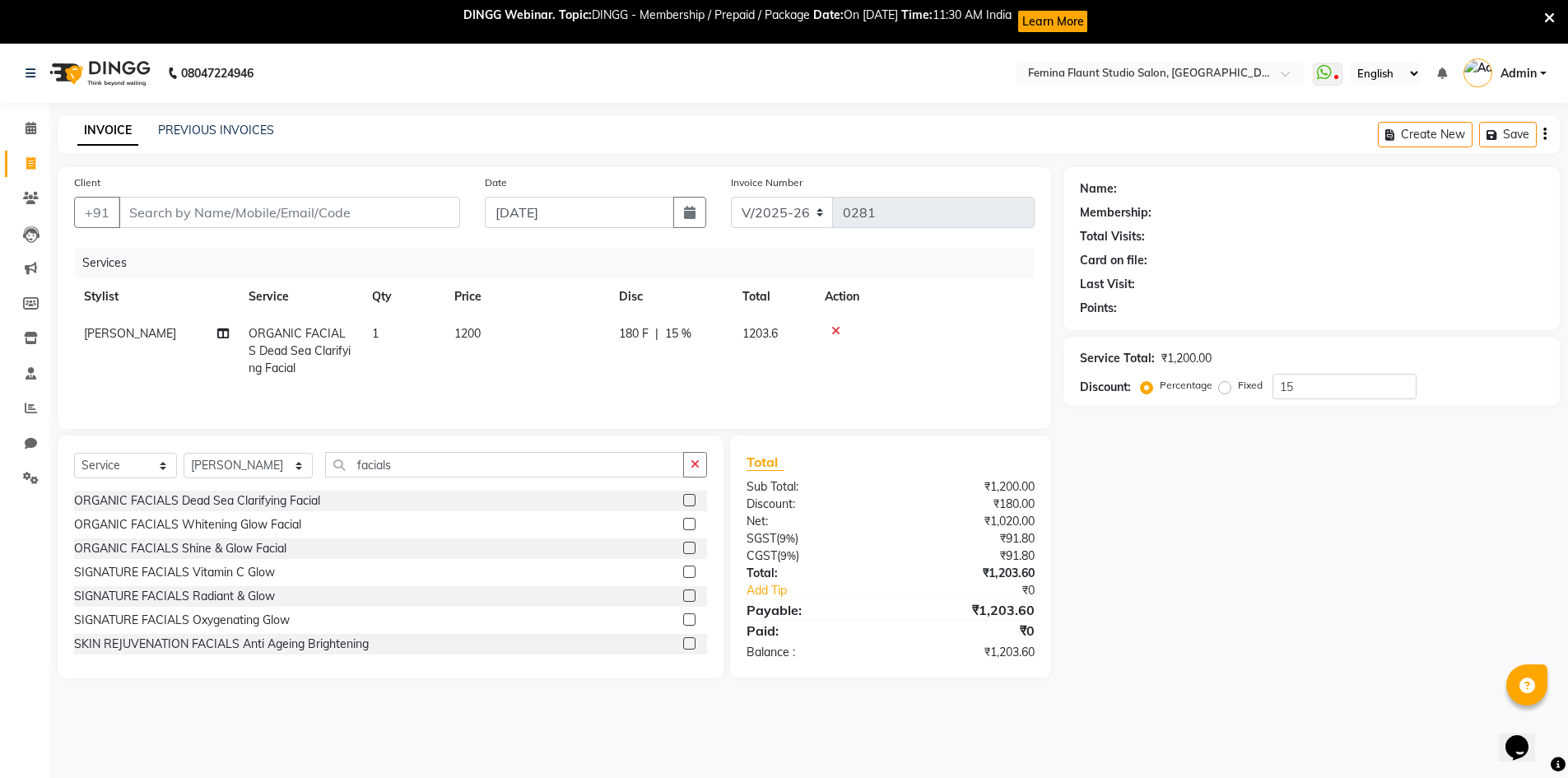 click on "Total Sub Total: ₹1,200.00 Discount: ₹180.00 Net: ₹1,020.00 SGST  ( 9% ) ₹91.80 CGST  ( 9% ) ₹91.80 Total: ₹1,203.60 Add Tip ₹0 Payable: ₹1,203.60 Paid: ₹0 Balance   : ₹1,203.60" 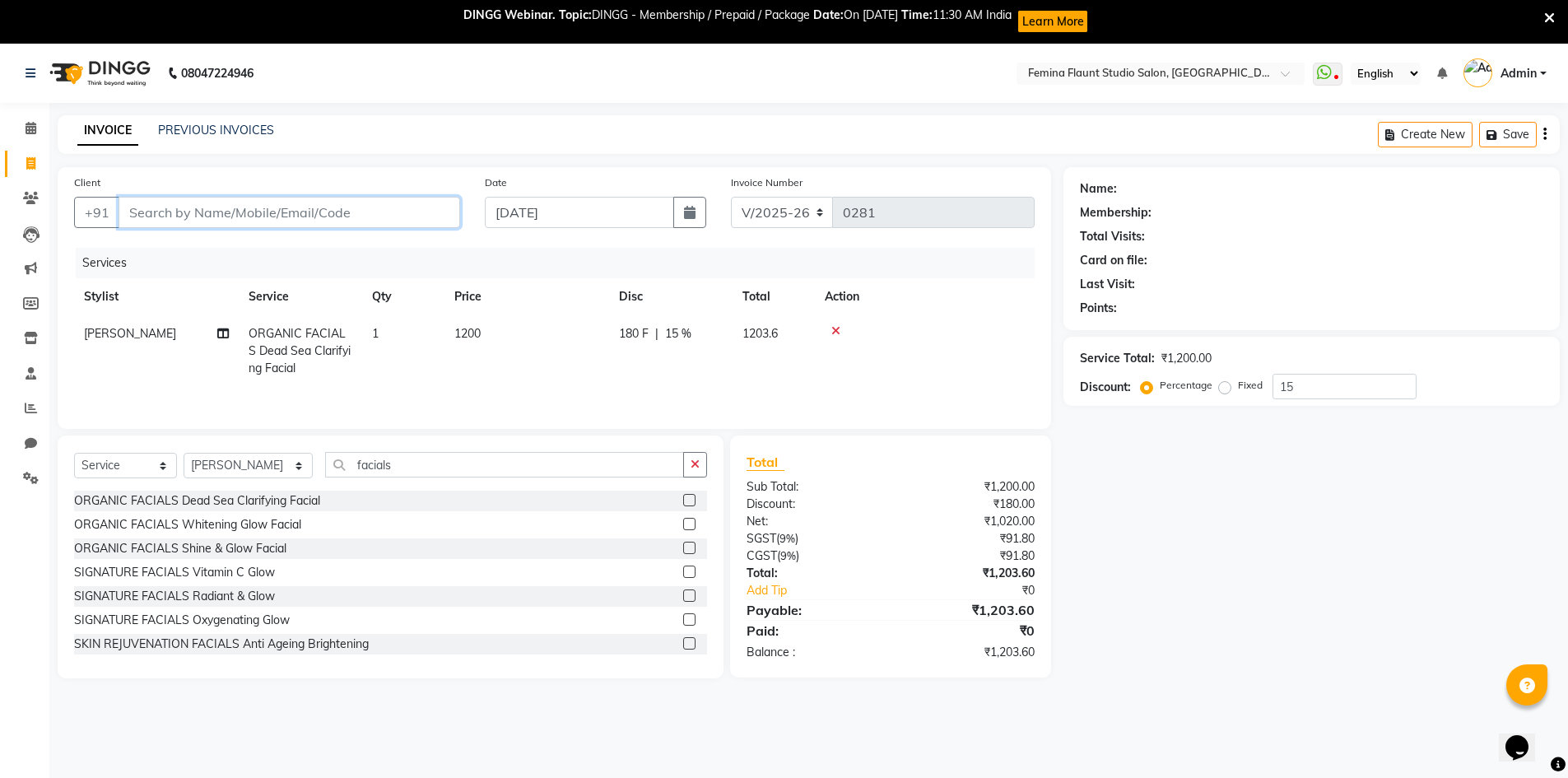 click on "Client" at bounding box center (289, 212) 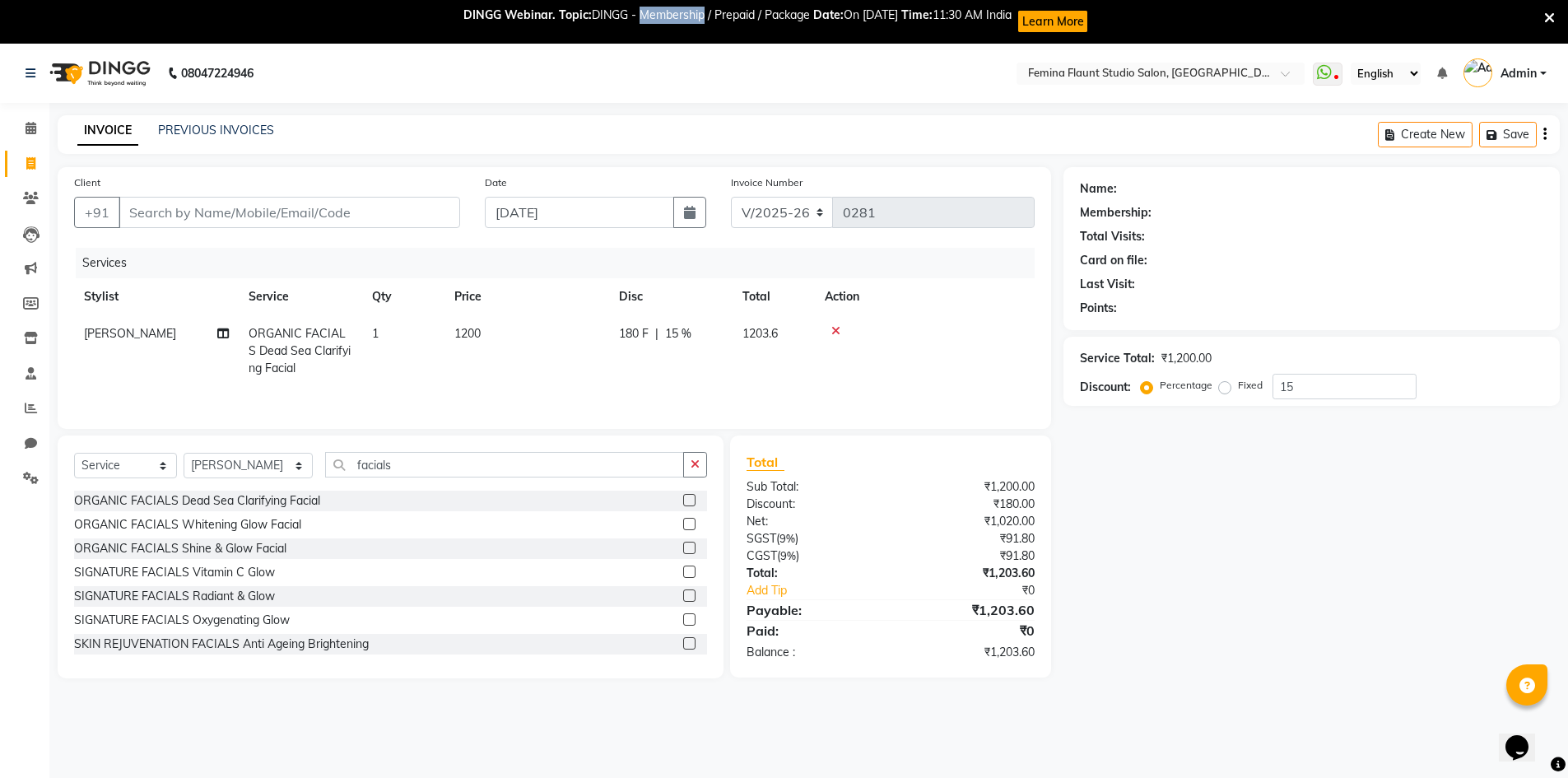drag, startPoint x: 629, startPoint y: 12, endPoint x: 691, endPoint y: 28, distance: 64.03124 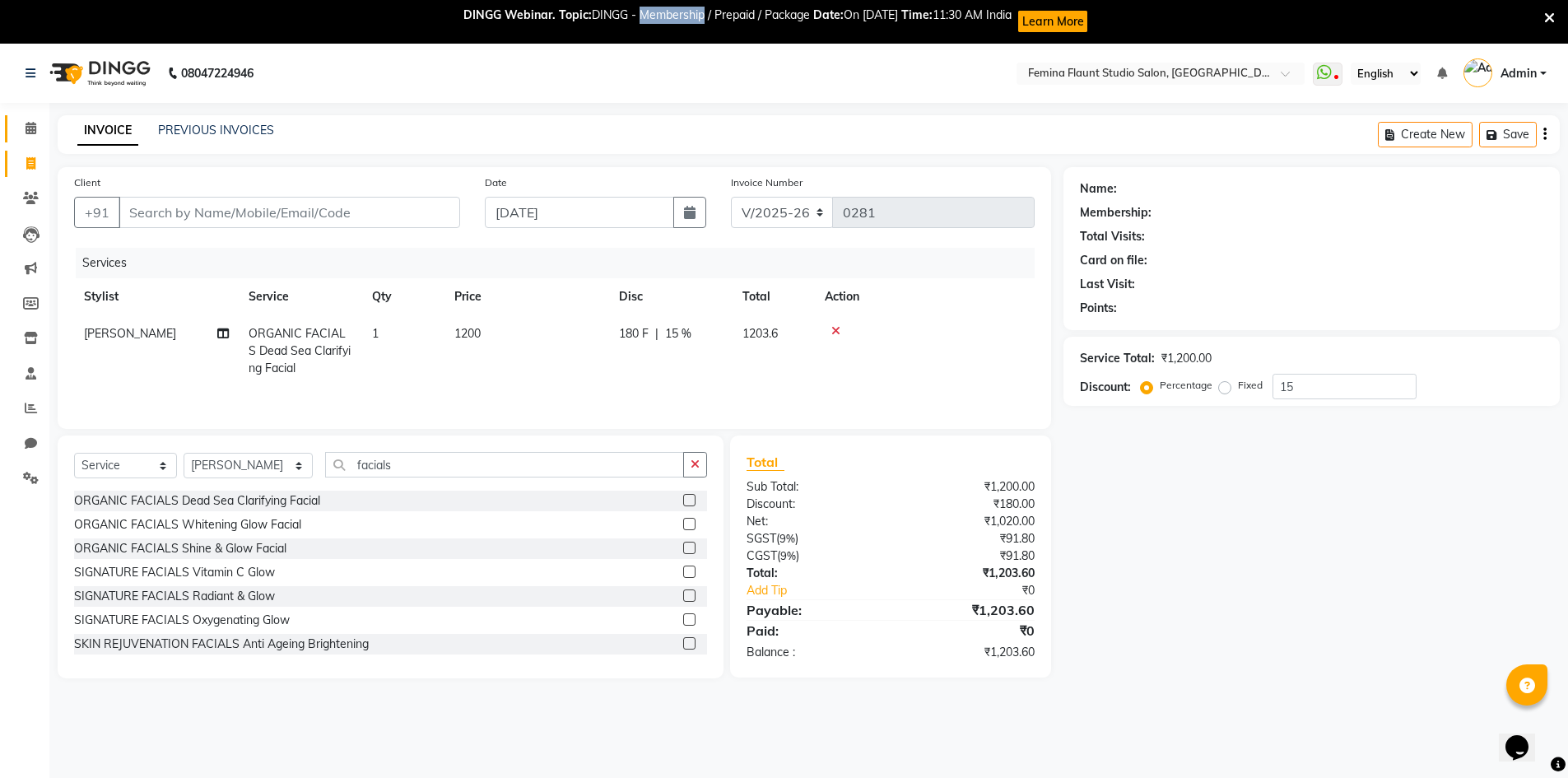 click on "Calendar" 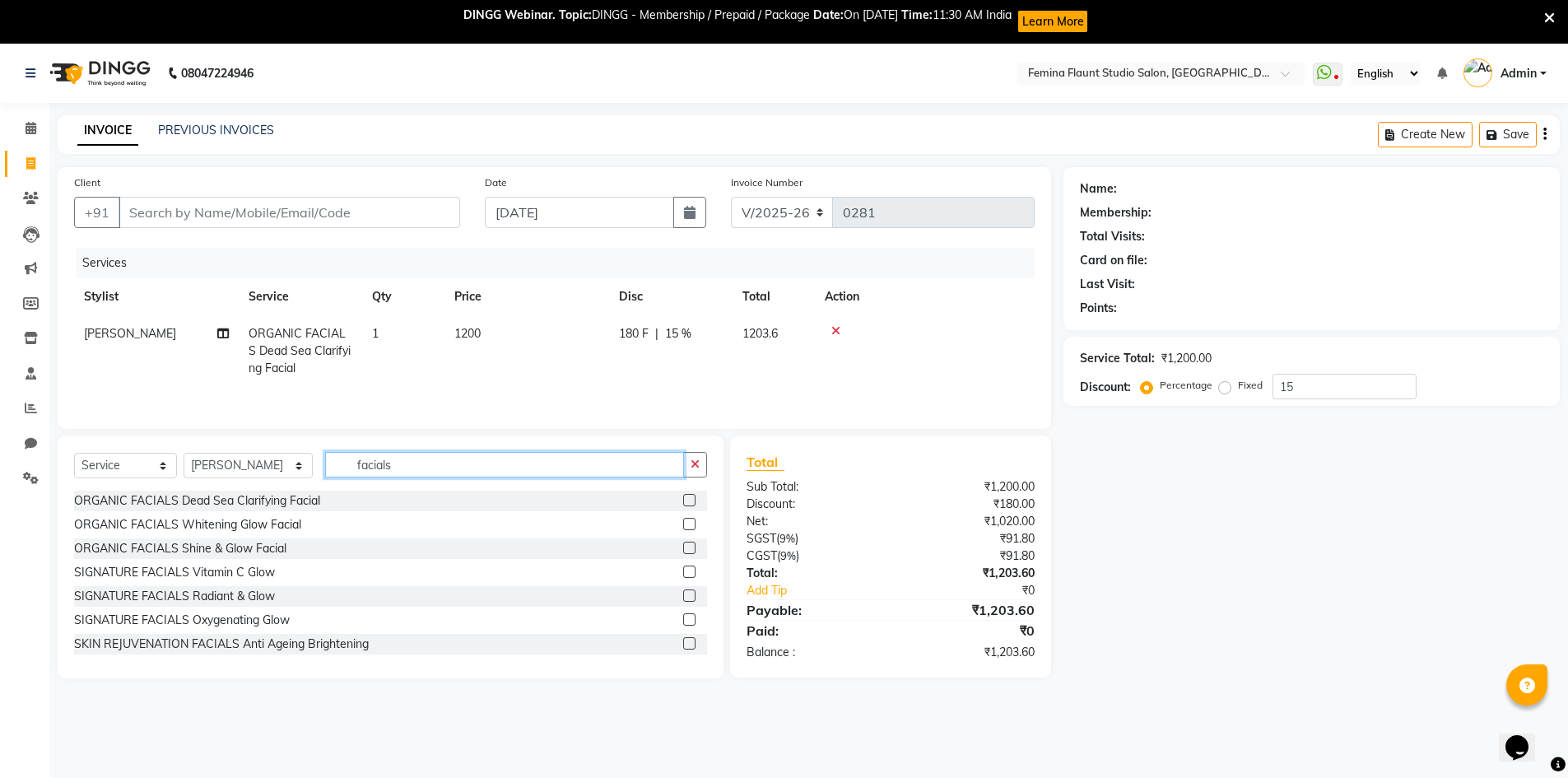 click on "facials" 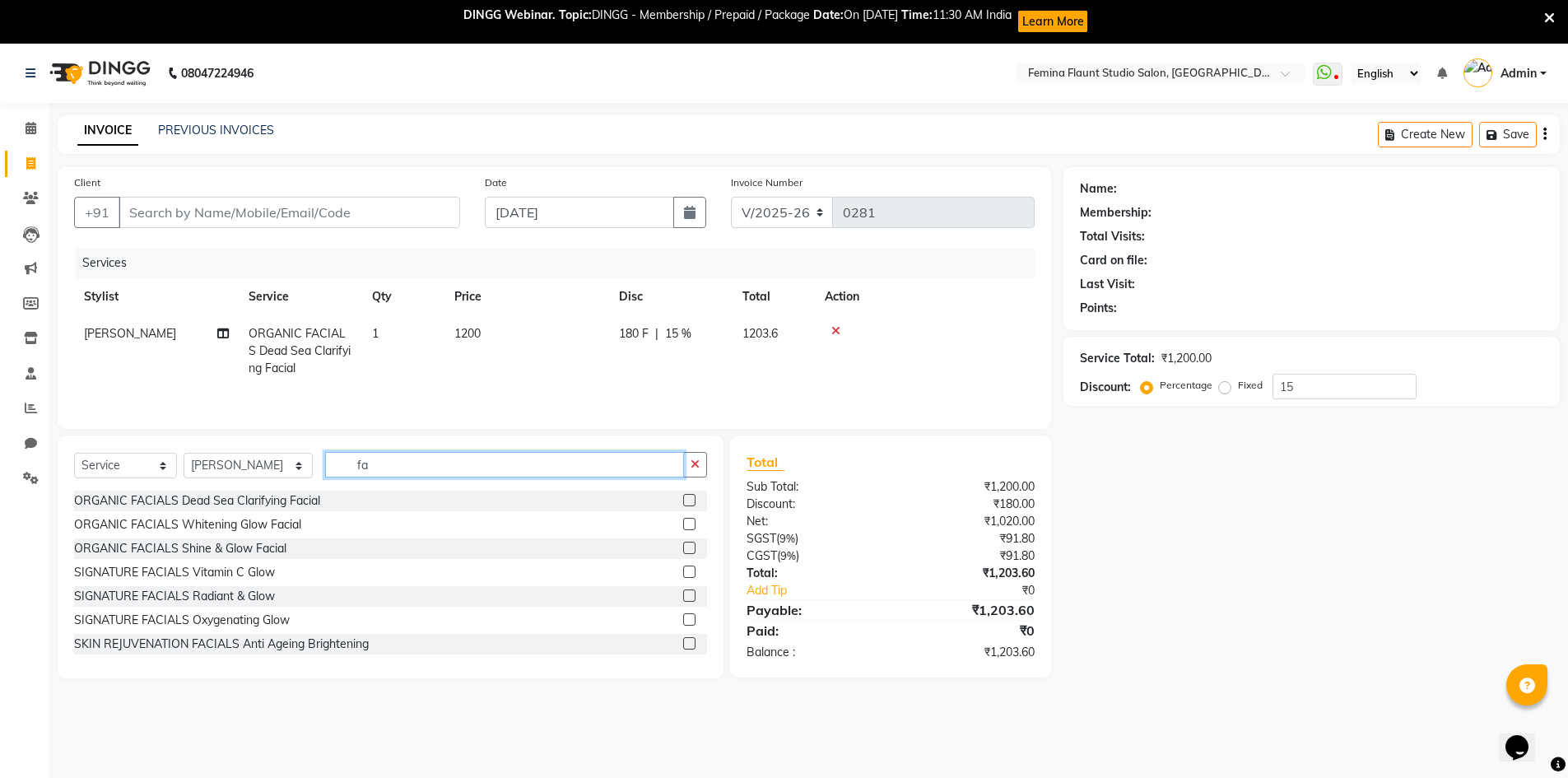 type on "f" 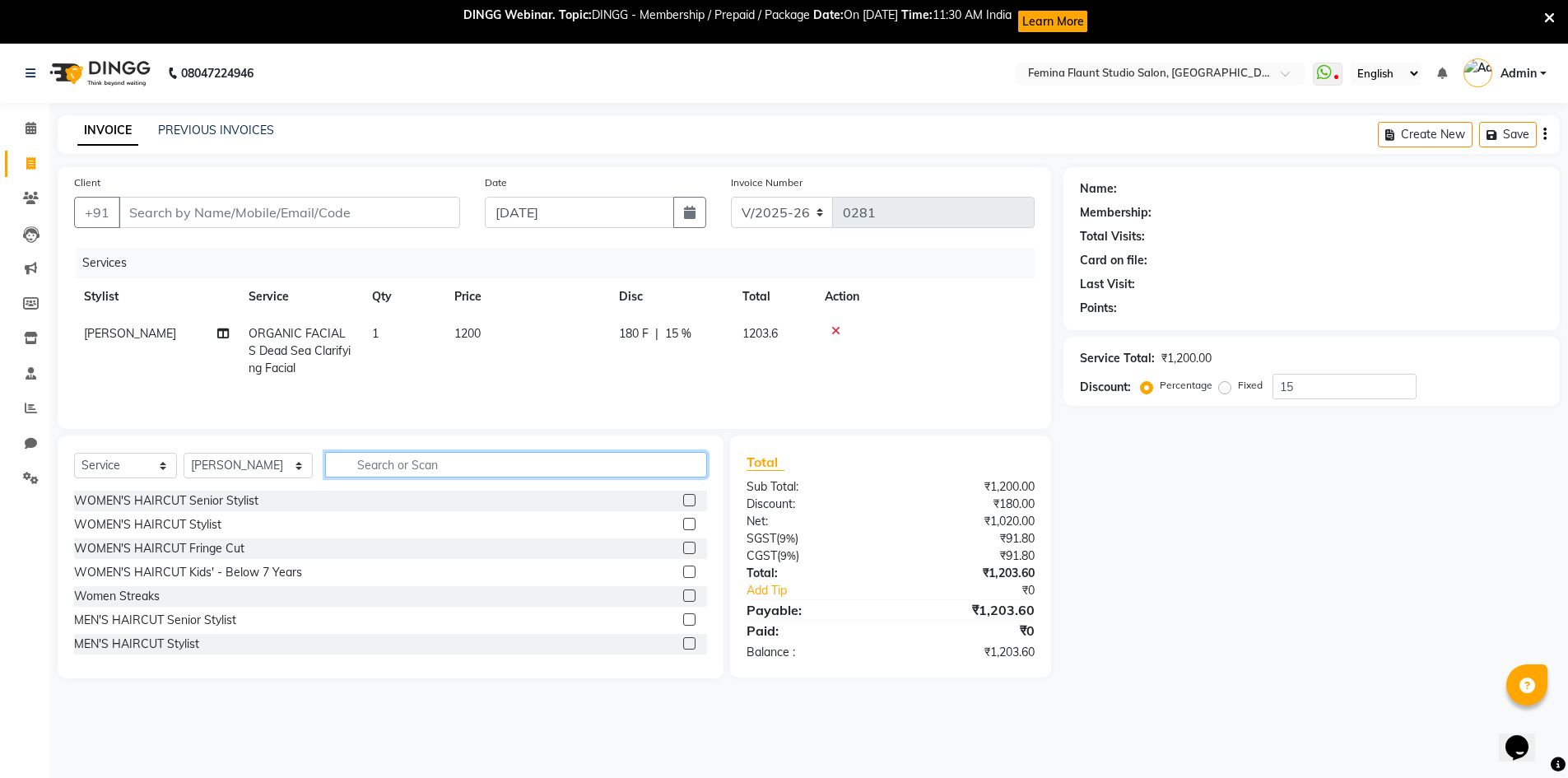 type 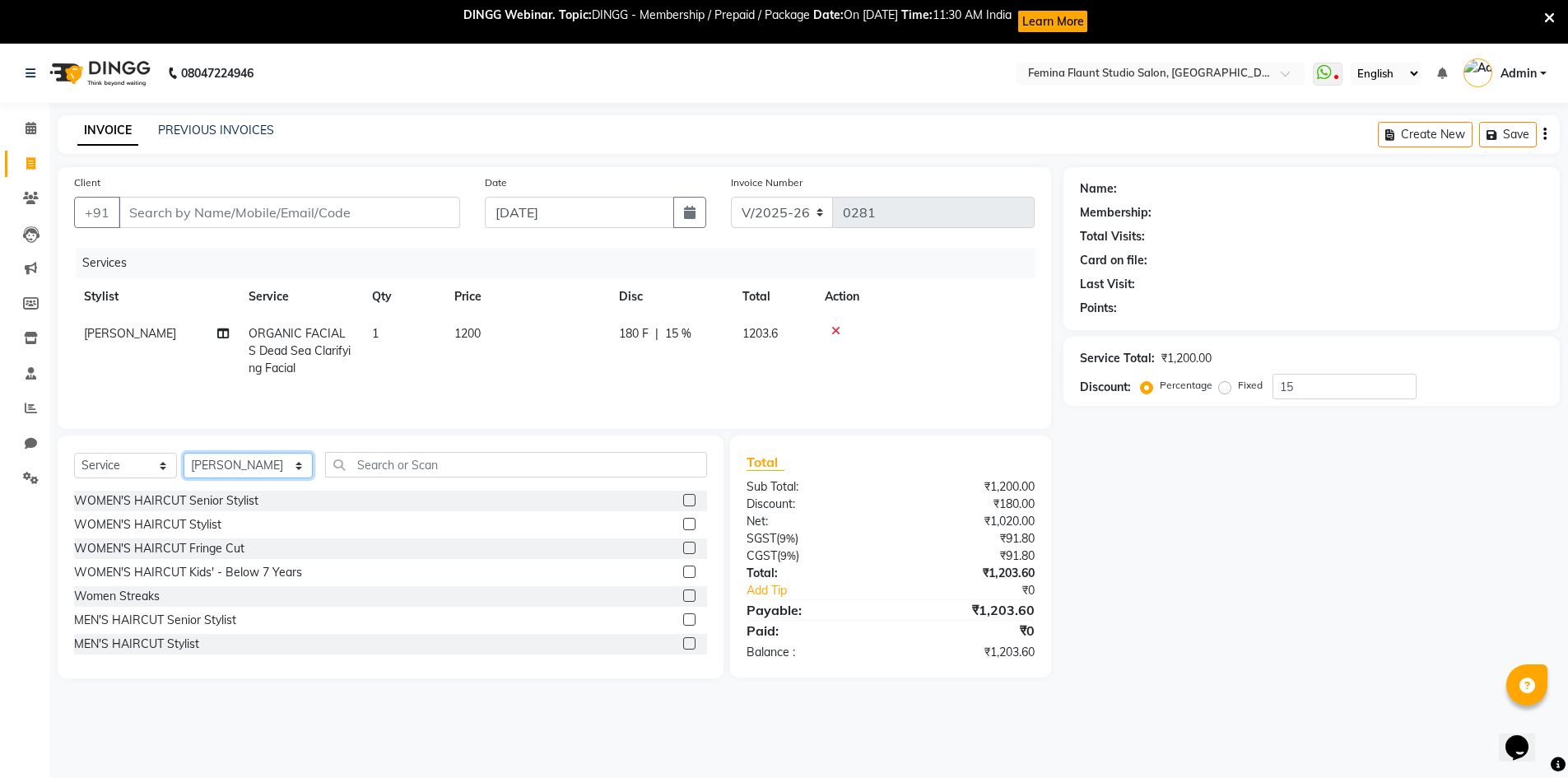click on "Select Stylist Admin Durga [PERSON_NAME] [PERSON_NAME] Sri [PERSON_NAME] Mohd [PERSON_NAME] veeramanikumar [PERSON_NAME] Prasamsika Saidani" 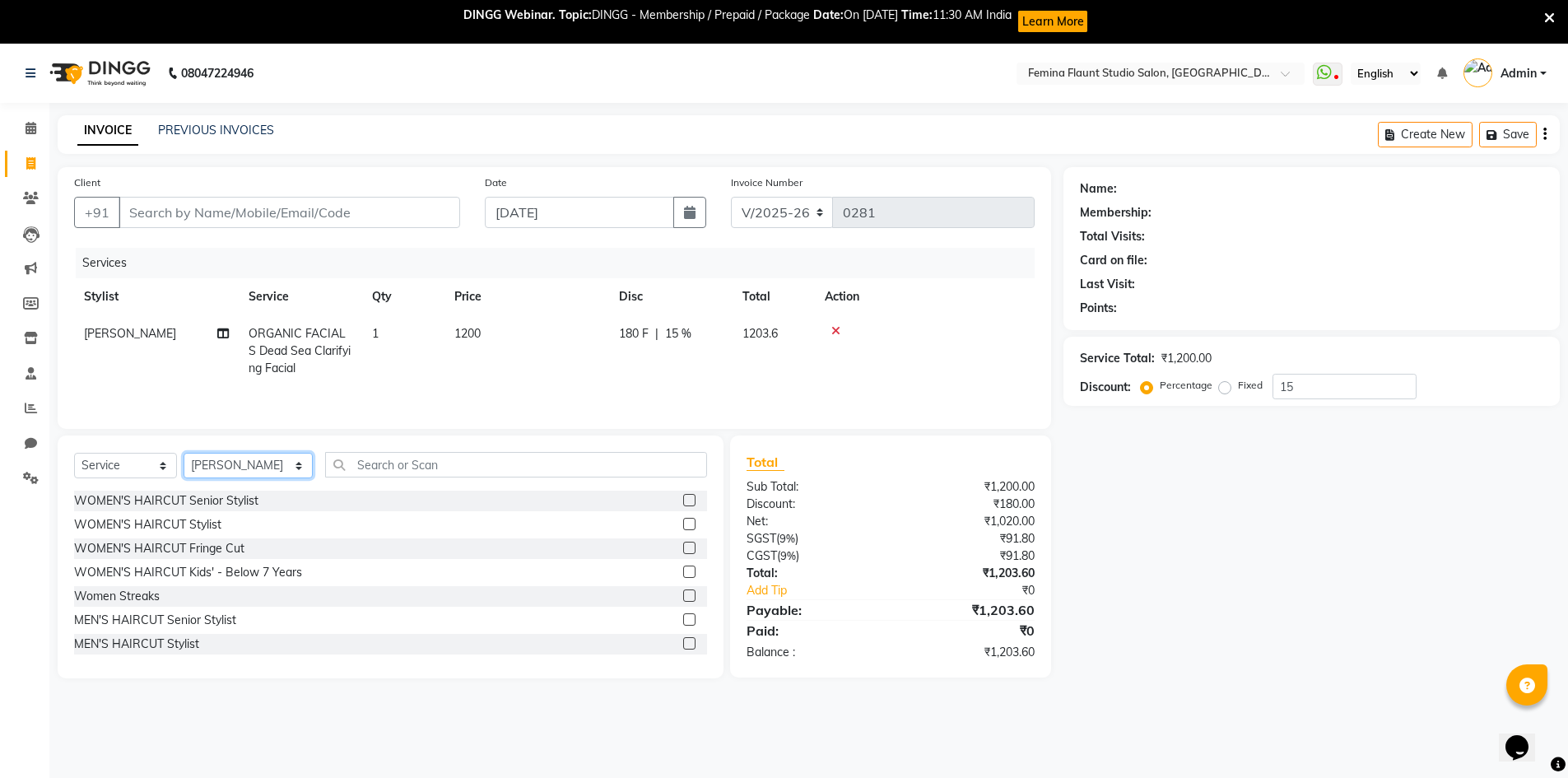 select on "80611" 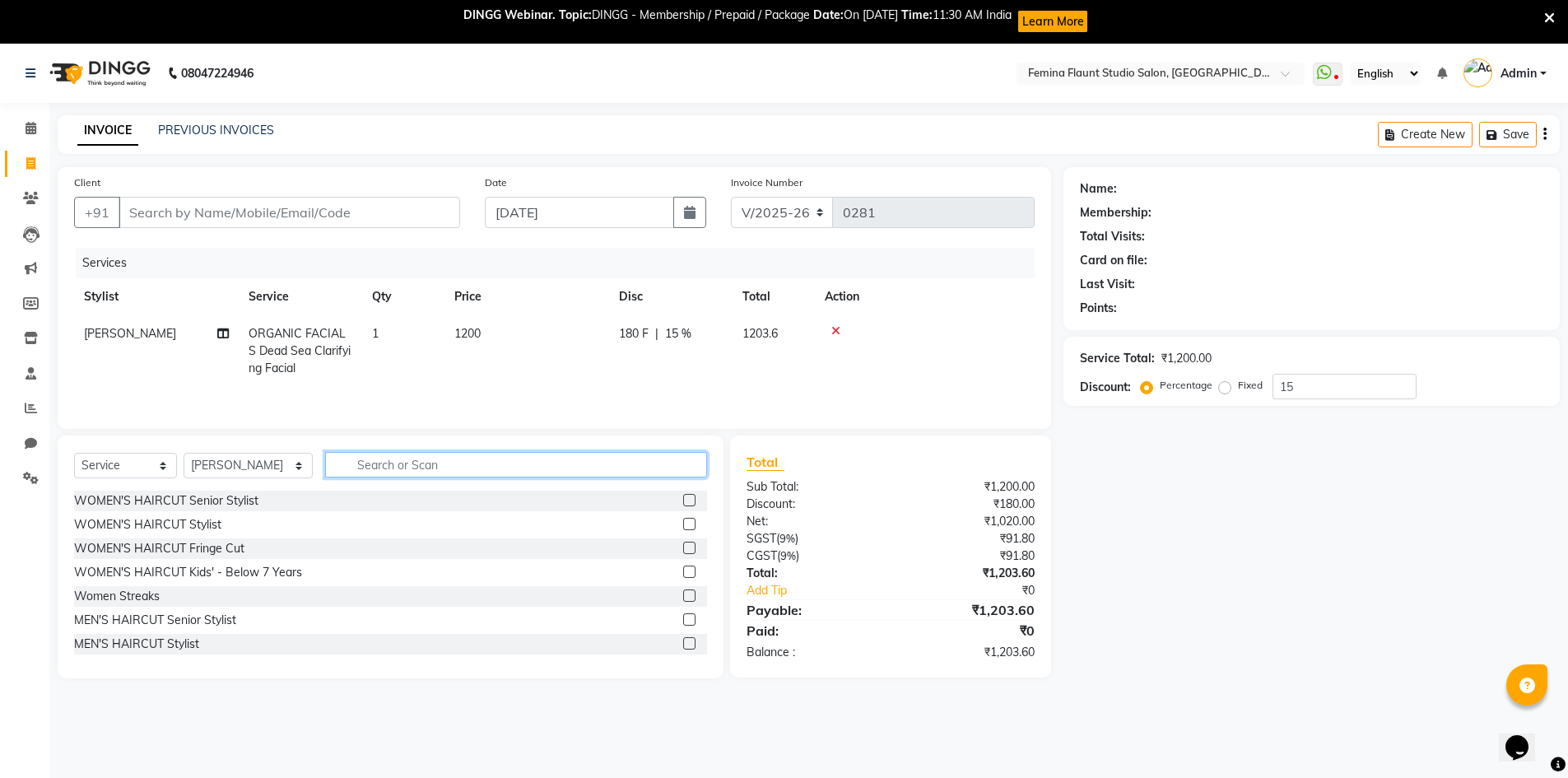click 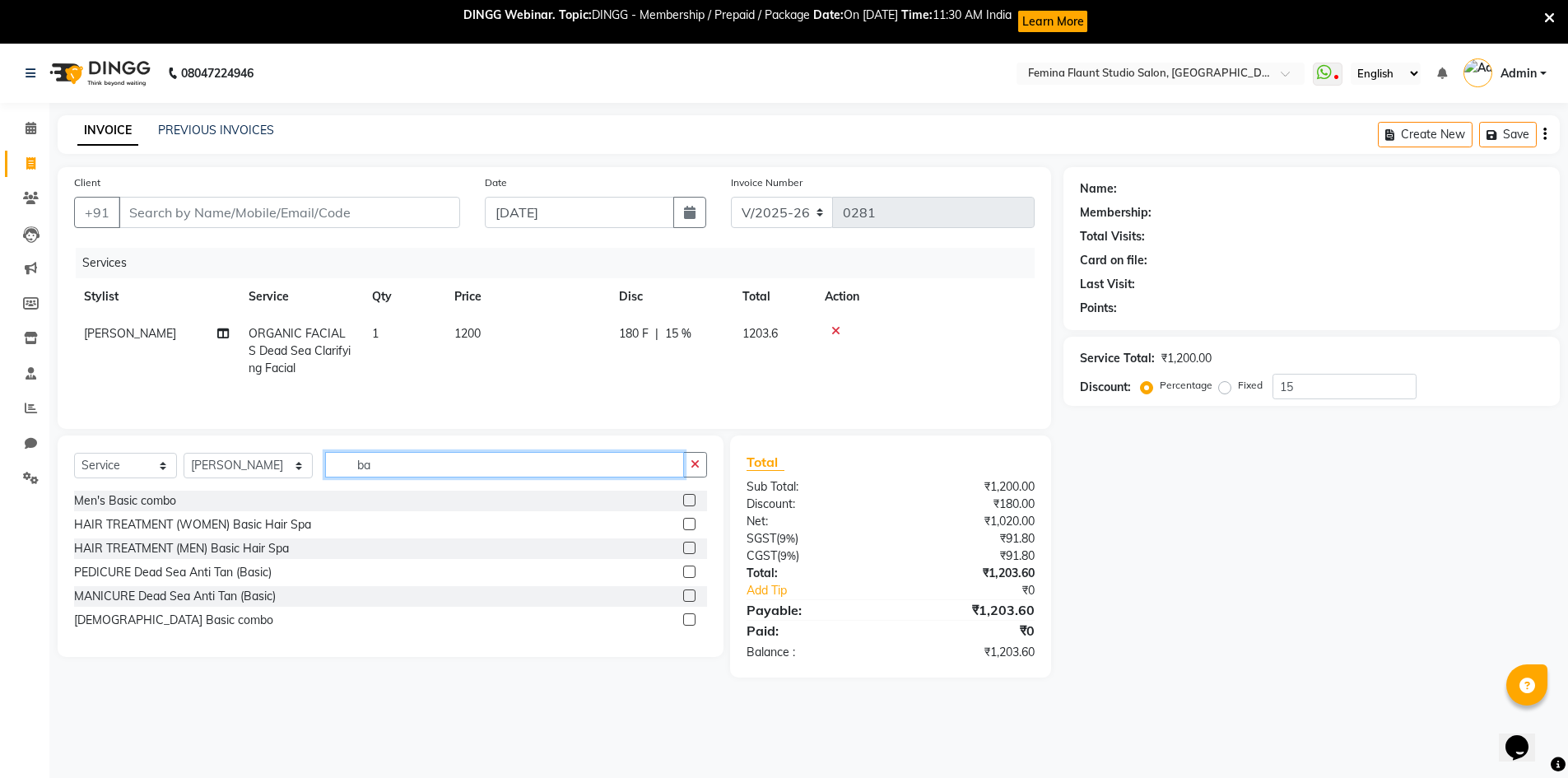 type on "b" 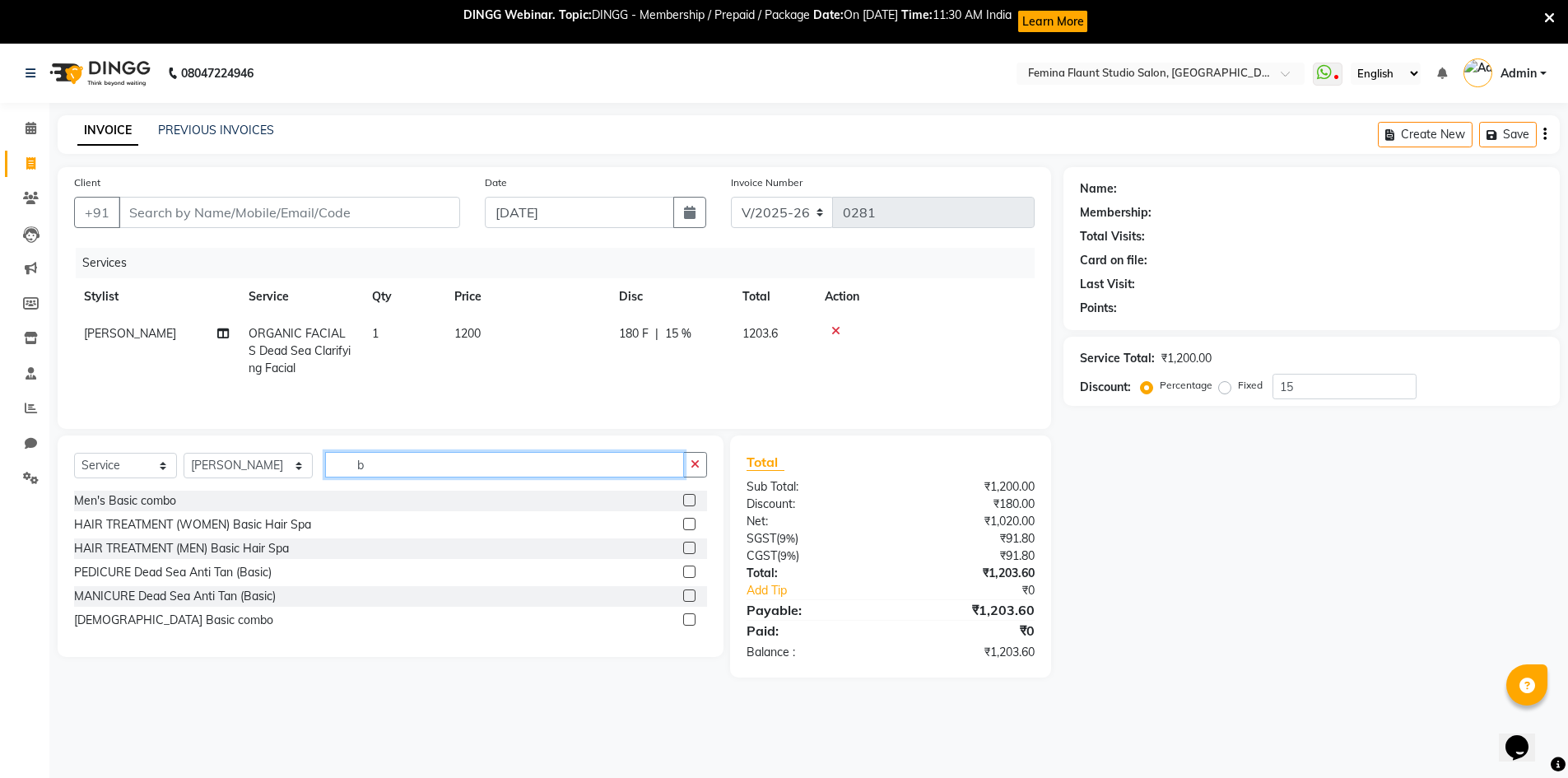 type 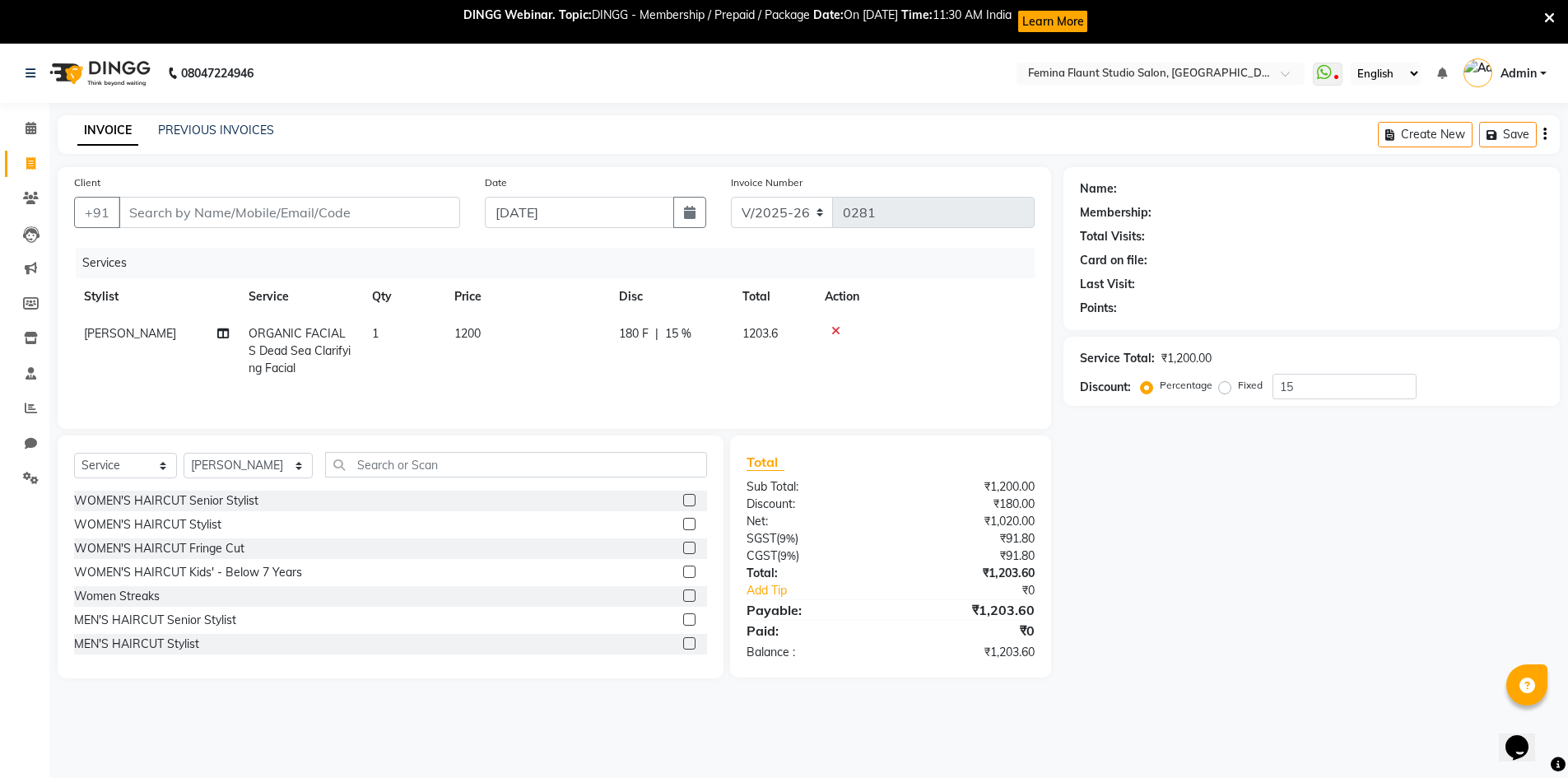 click 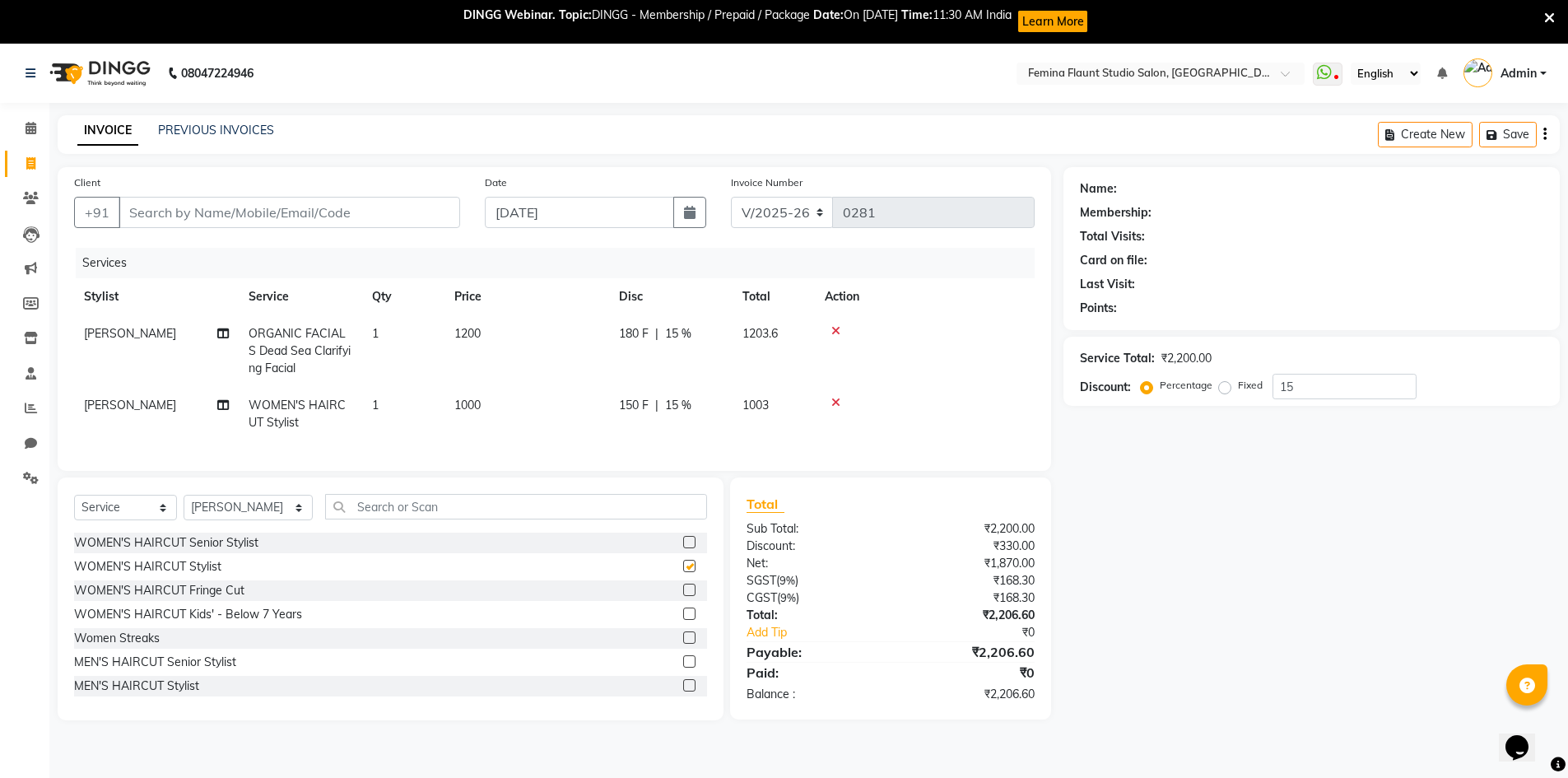 checkbox on "false" 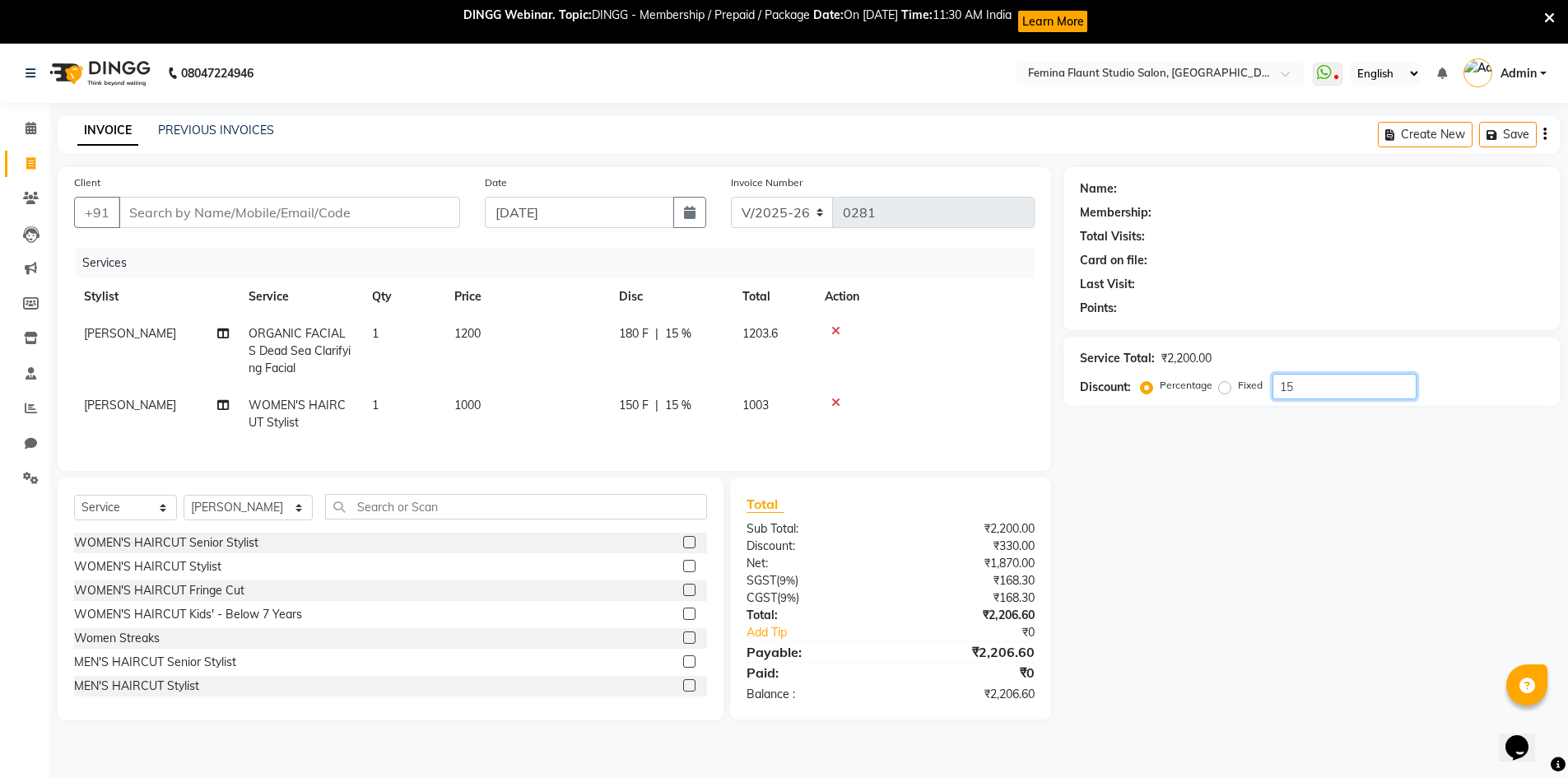 click on "15" 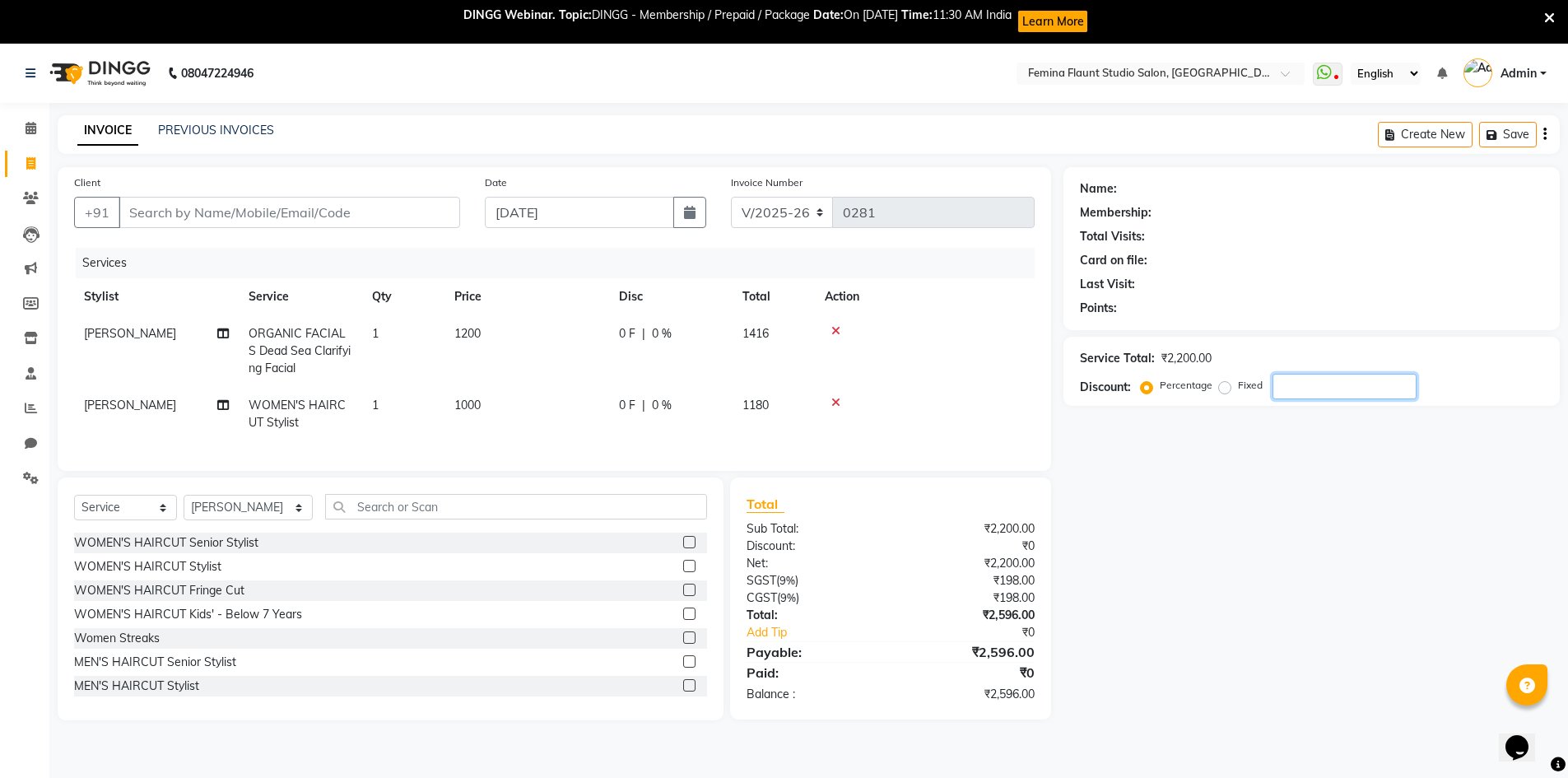 type 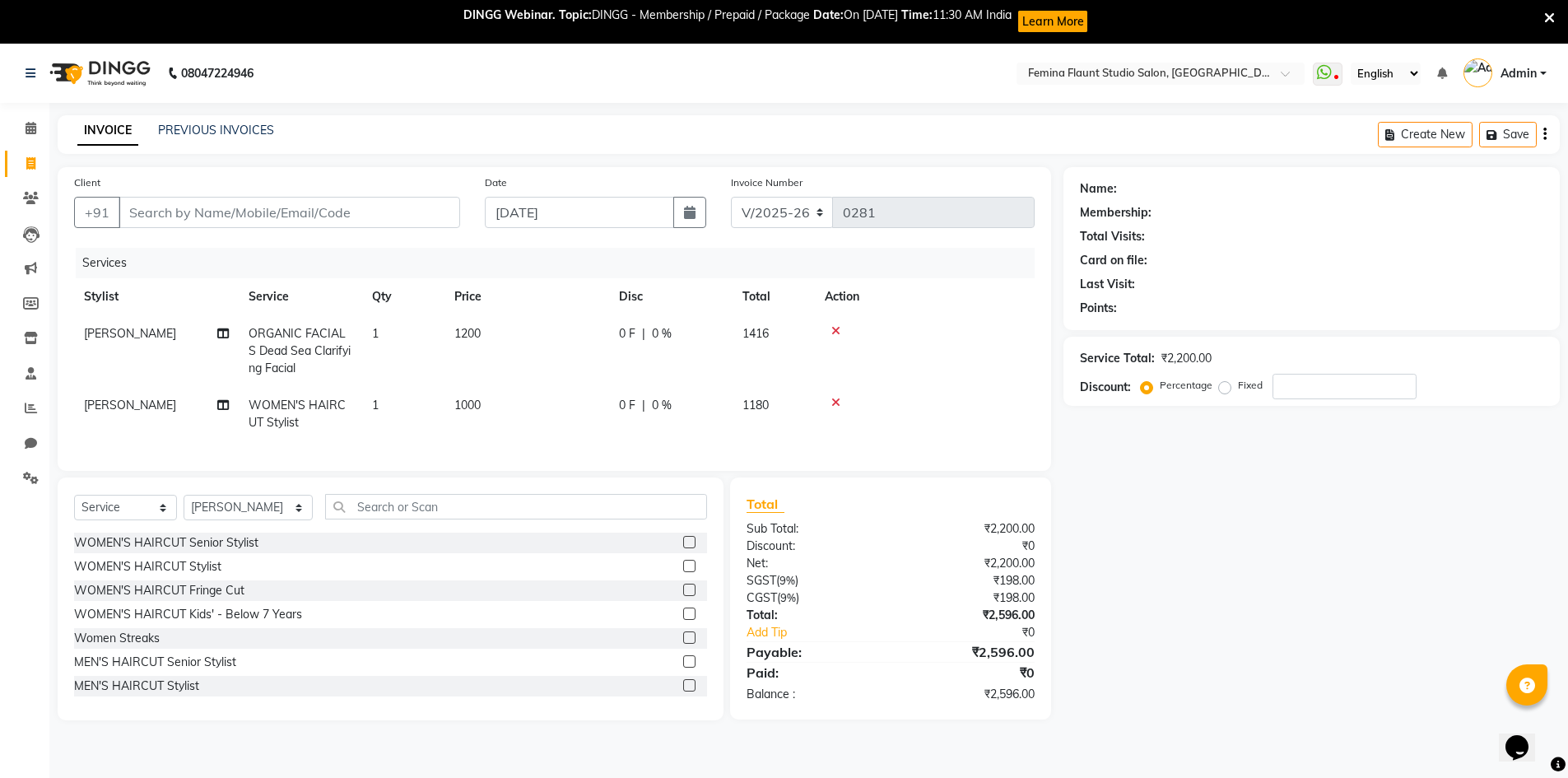 click on "0 F | 0 %" 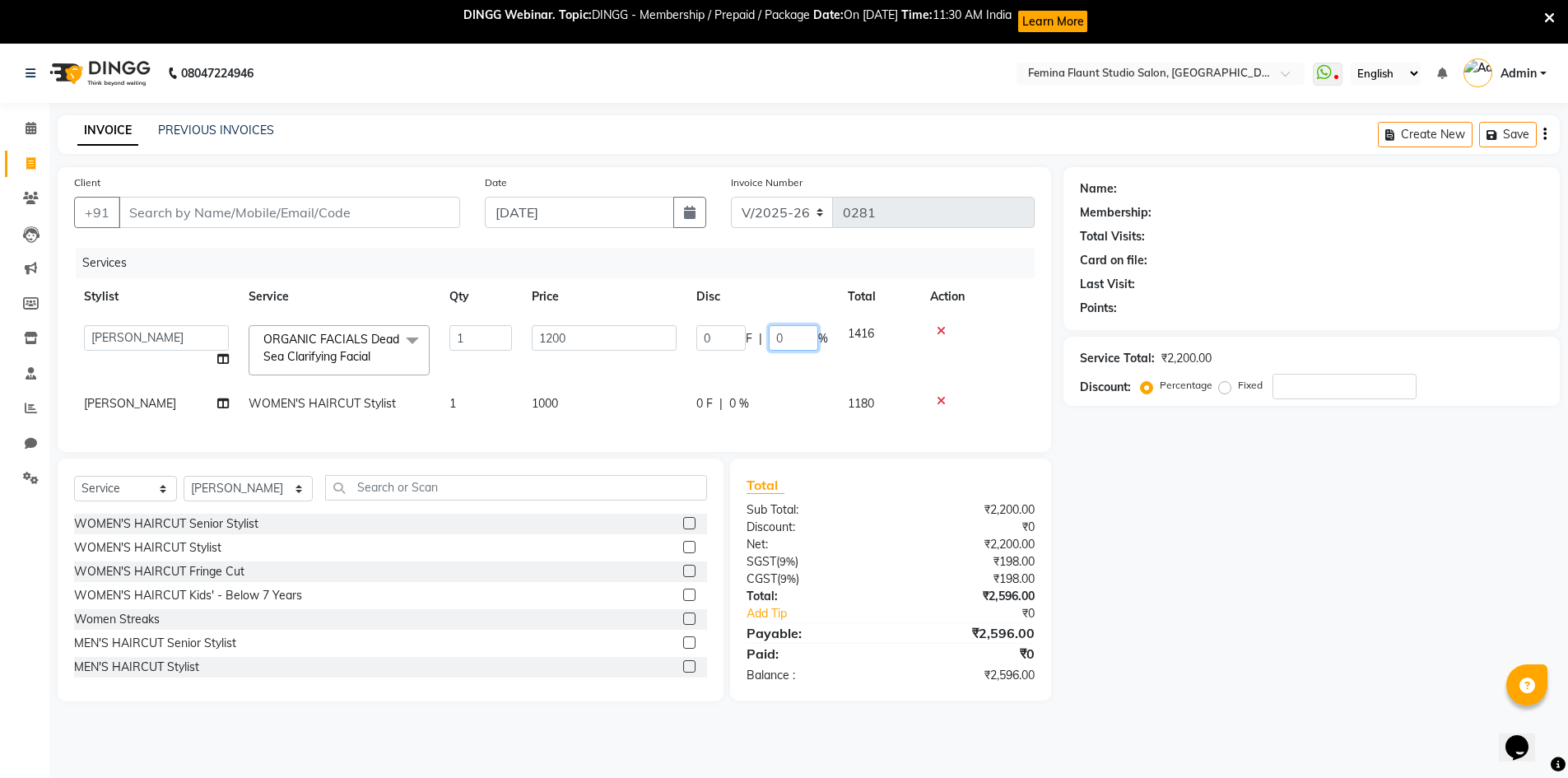 click on "0" 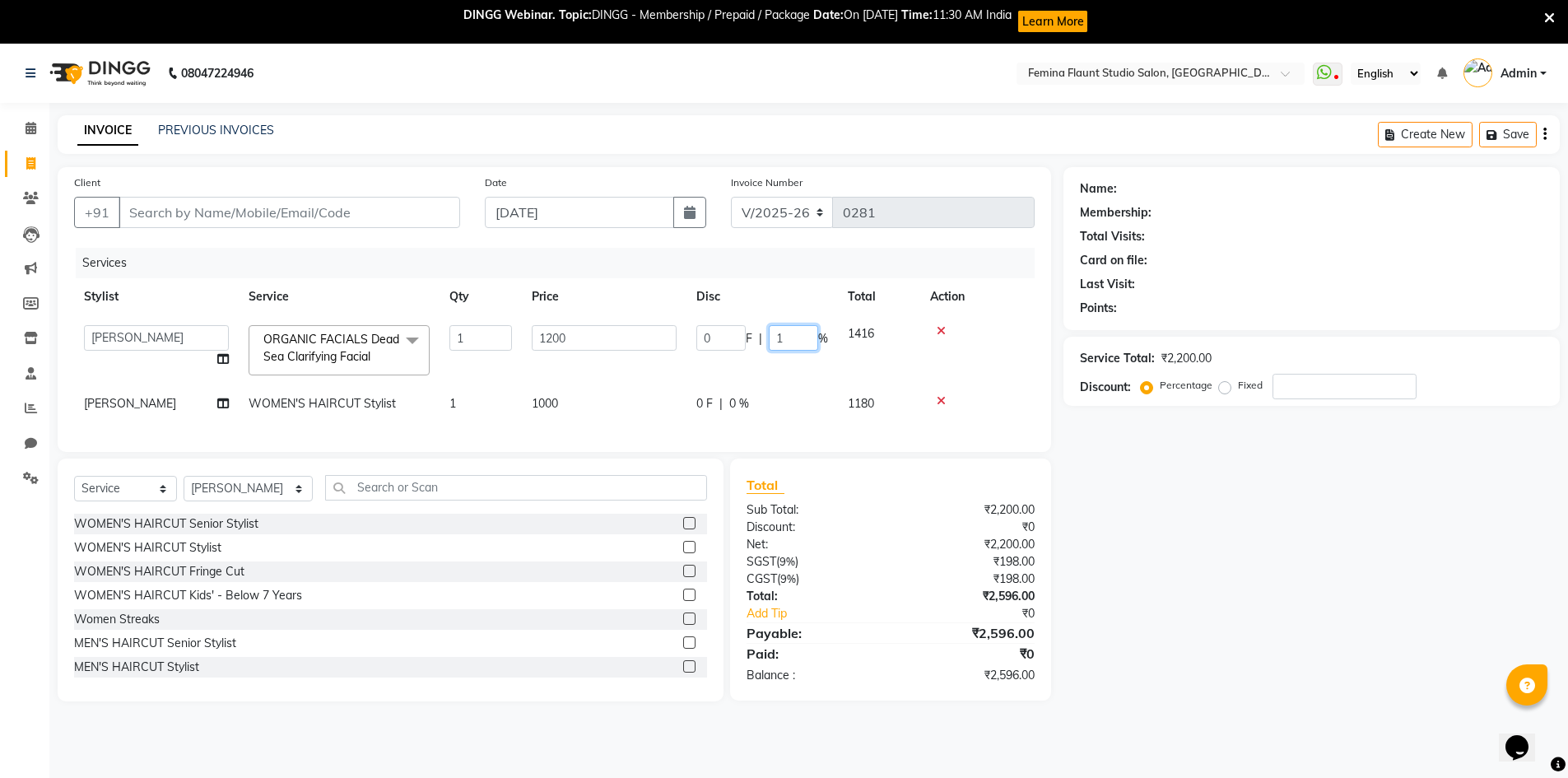 type on "15" 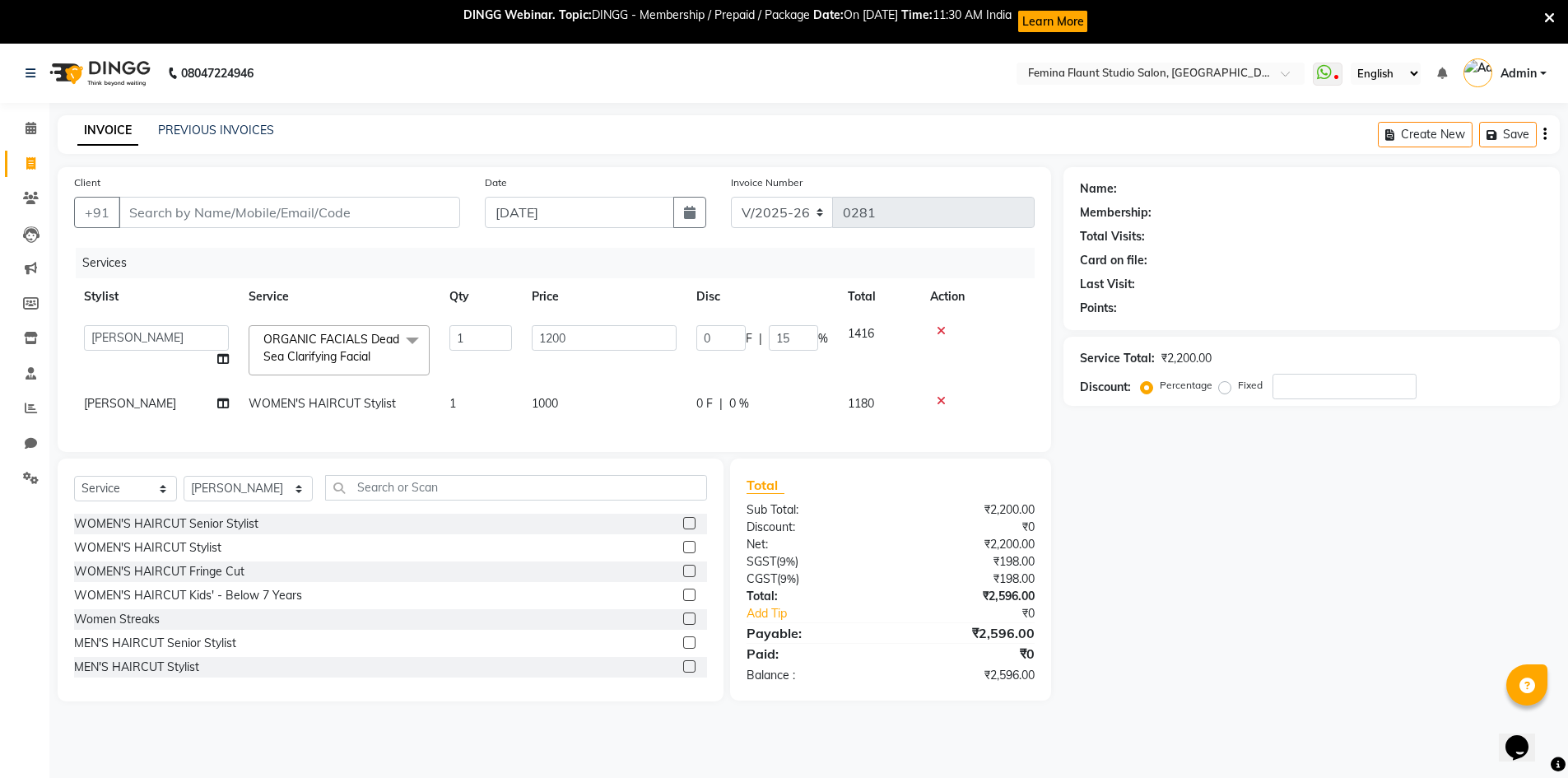click on "Pramila Rai WOMEN'S HAIRCUT Stylist 1 1000 0 F | 0 % 1180" 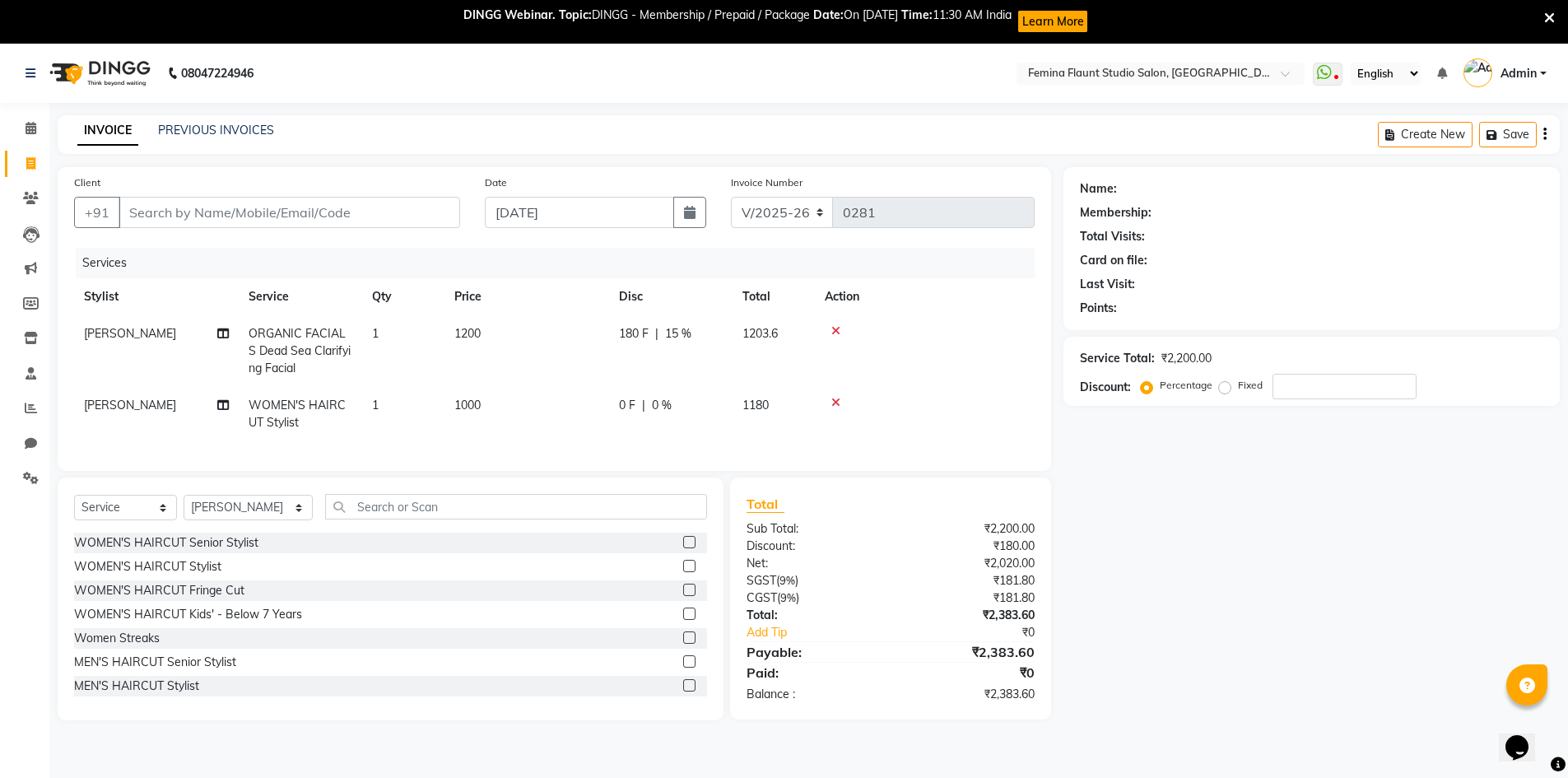 click on "1000" 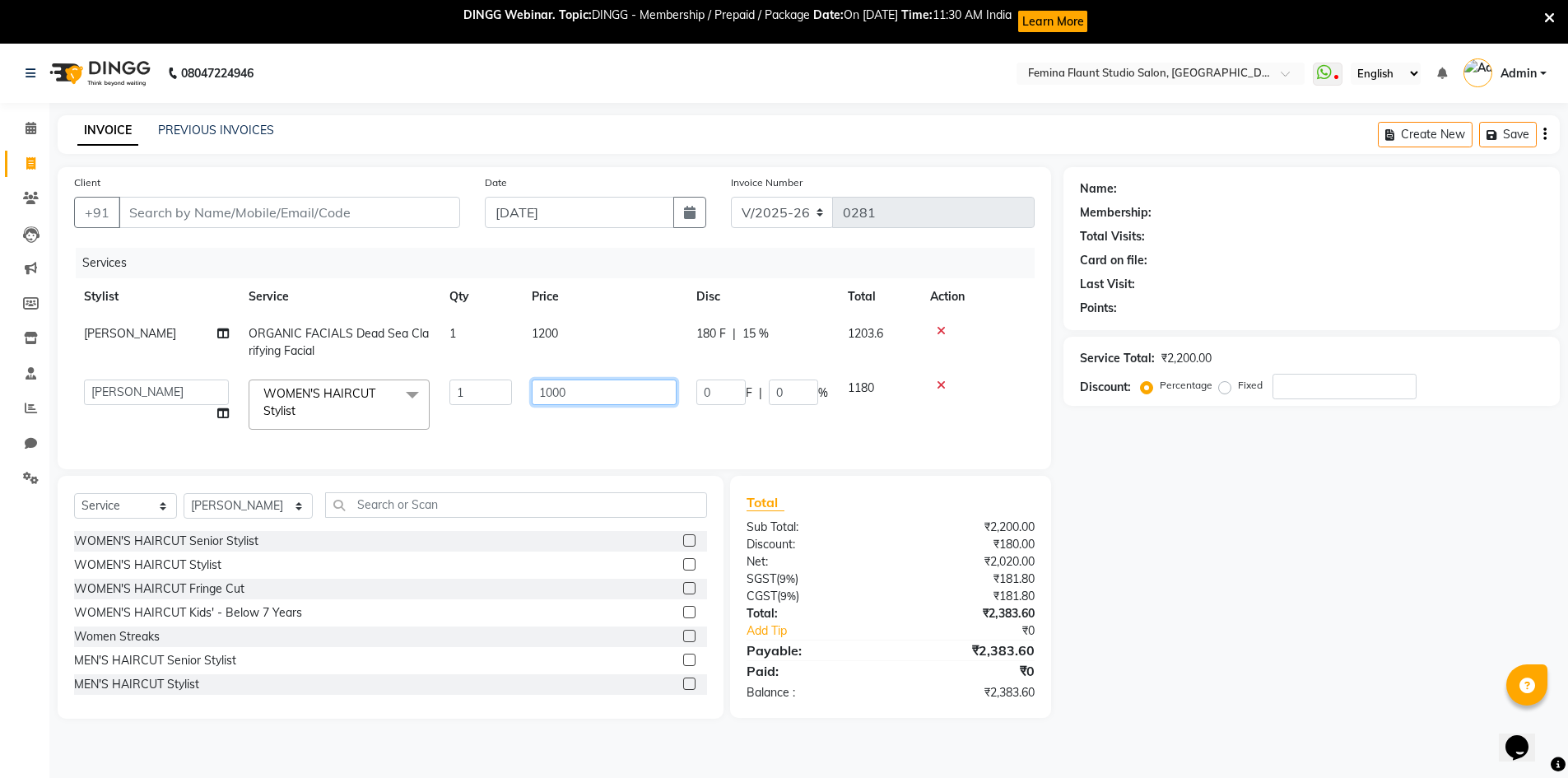 click on "1000" 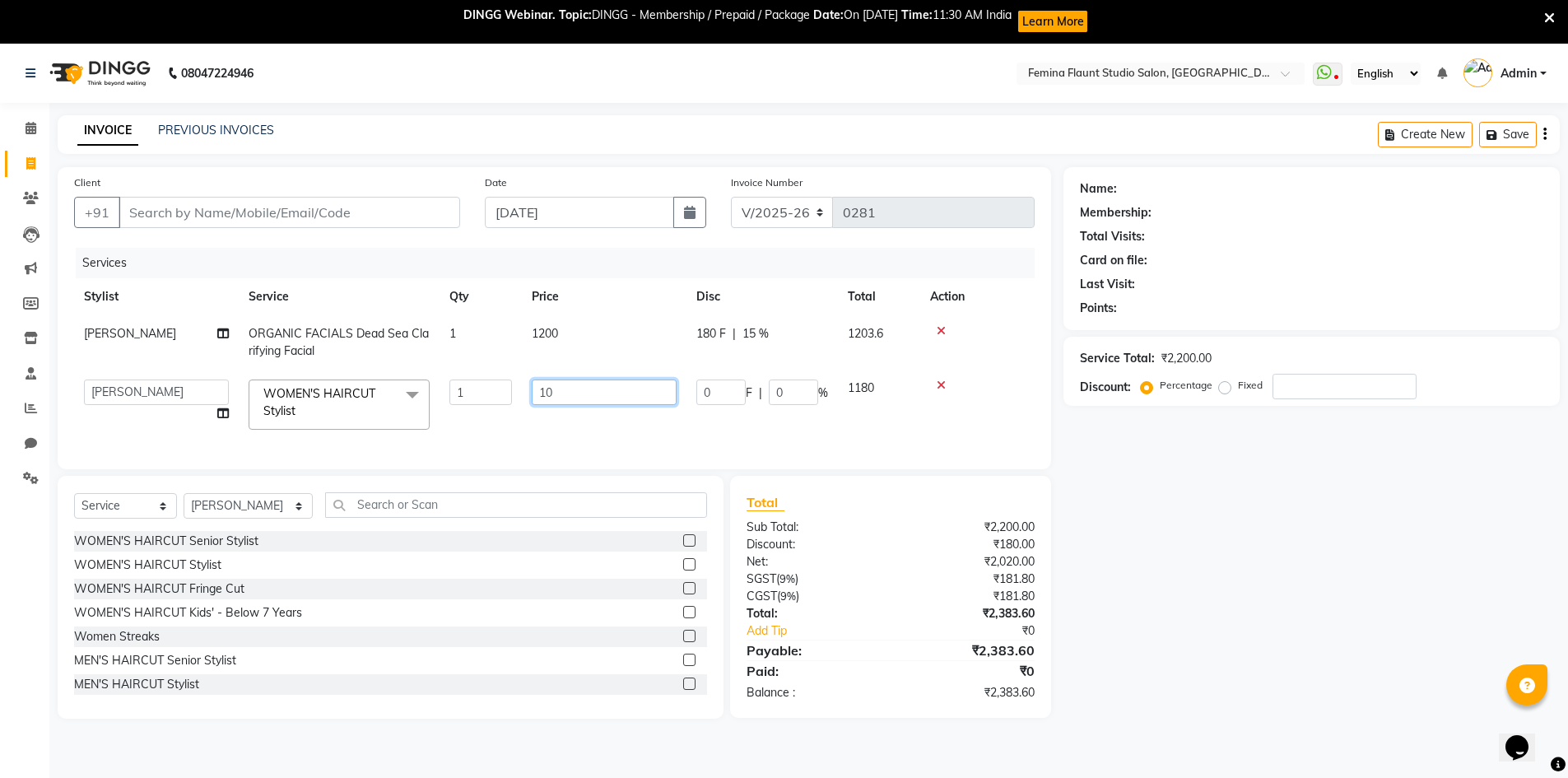 type on "1" 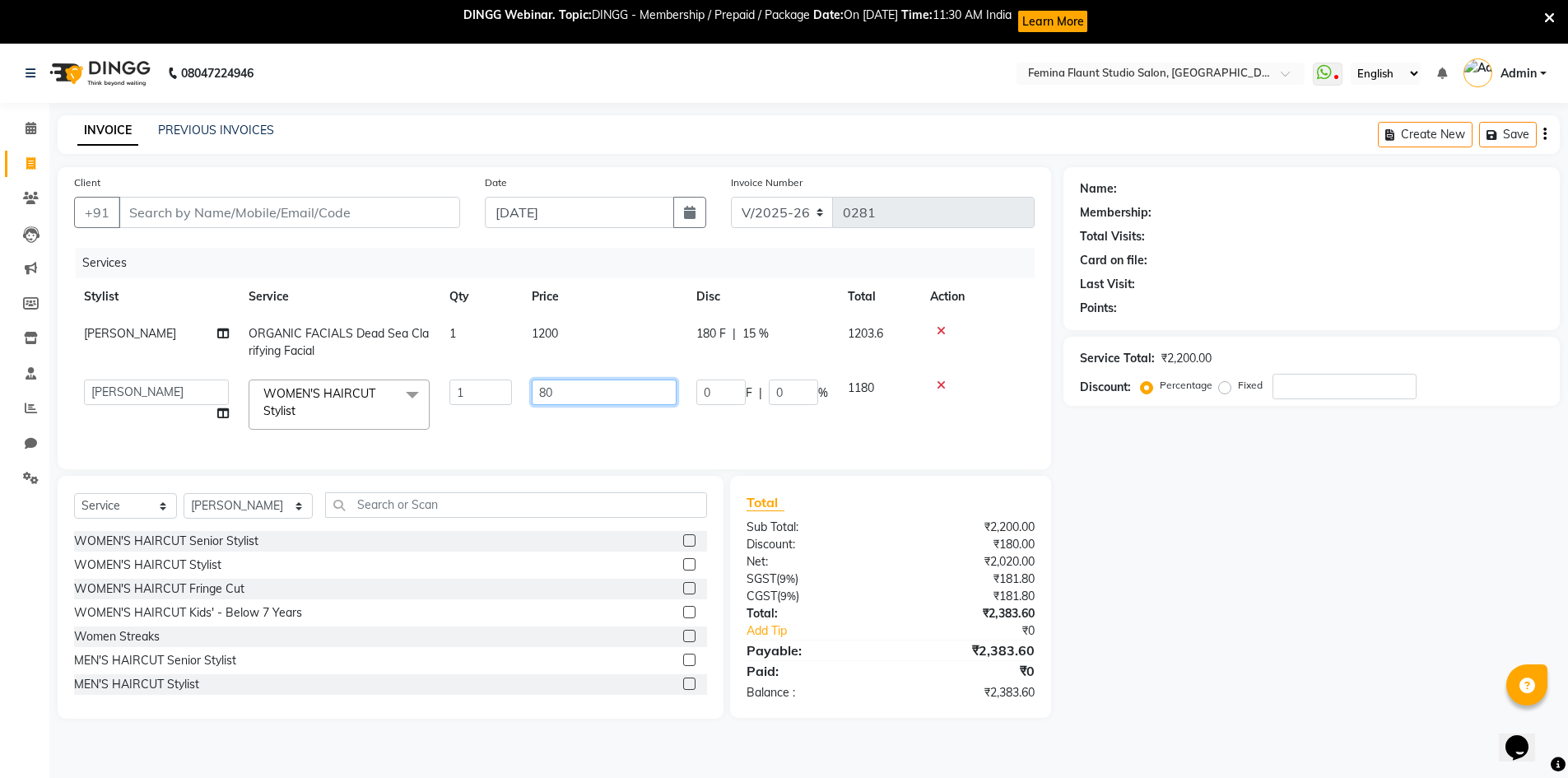 type on "800" 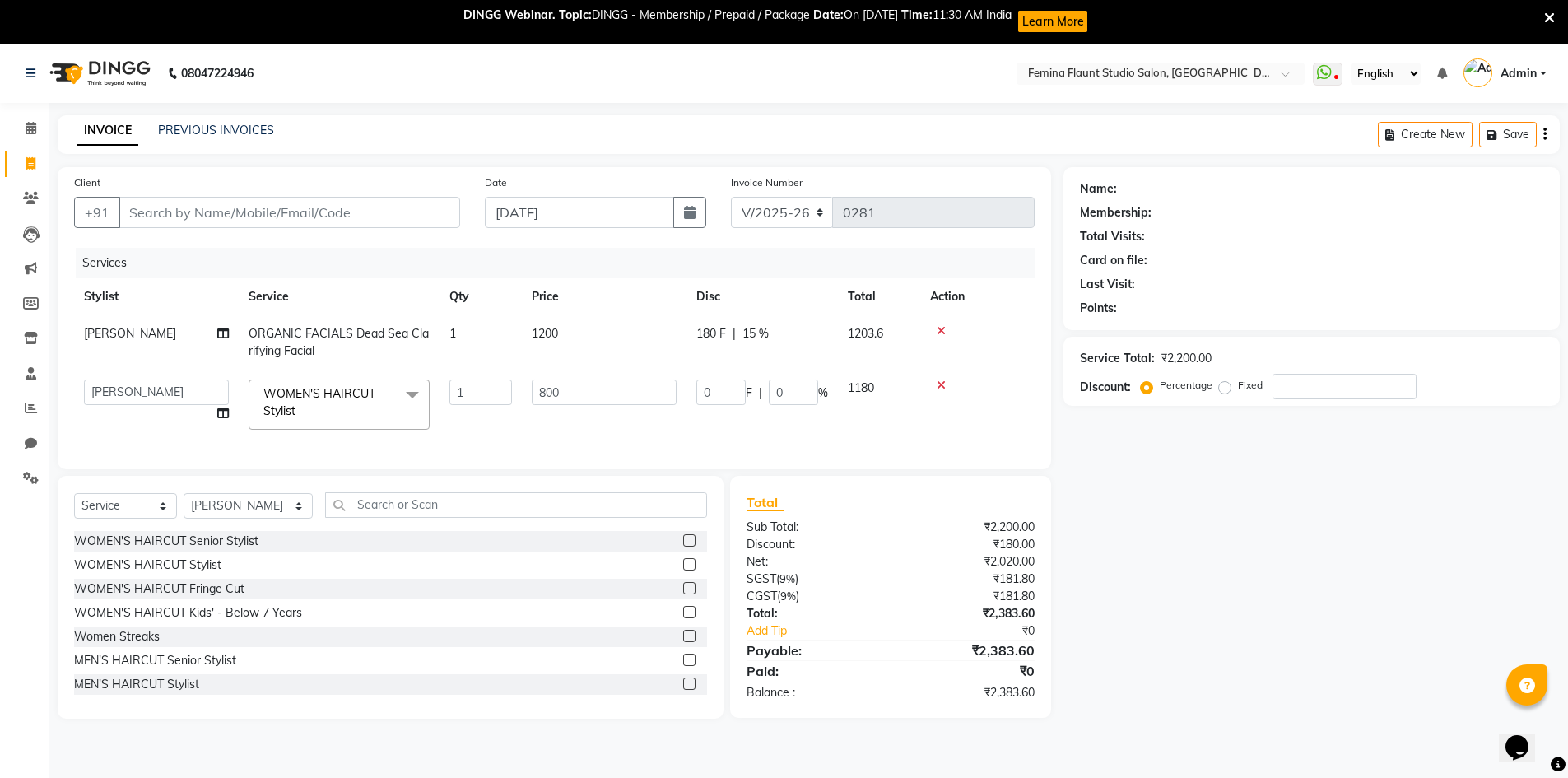 click 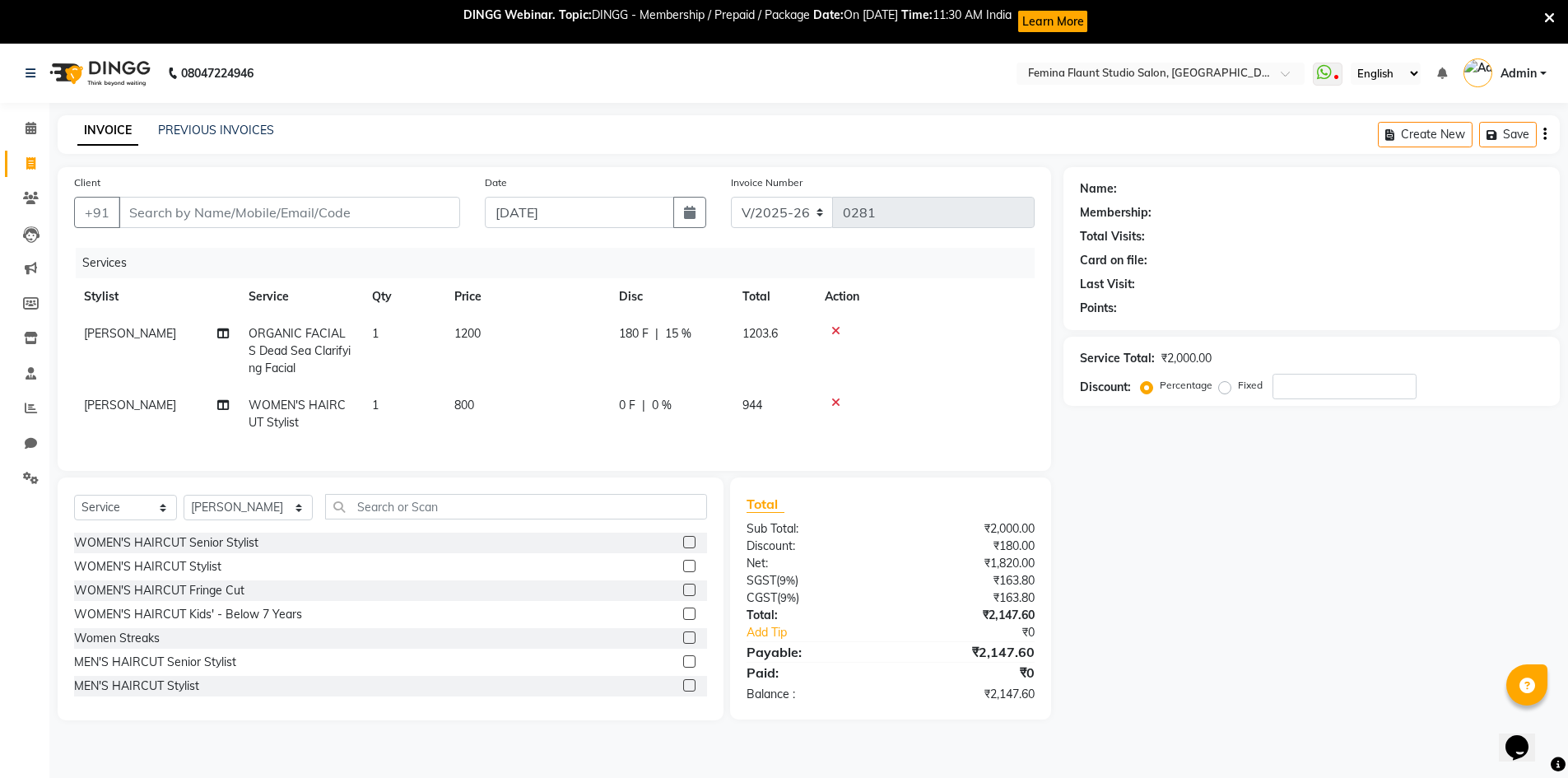 click on "800" 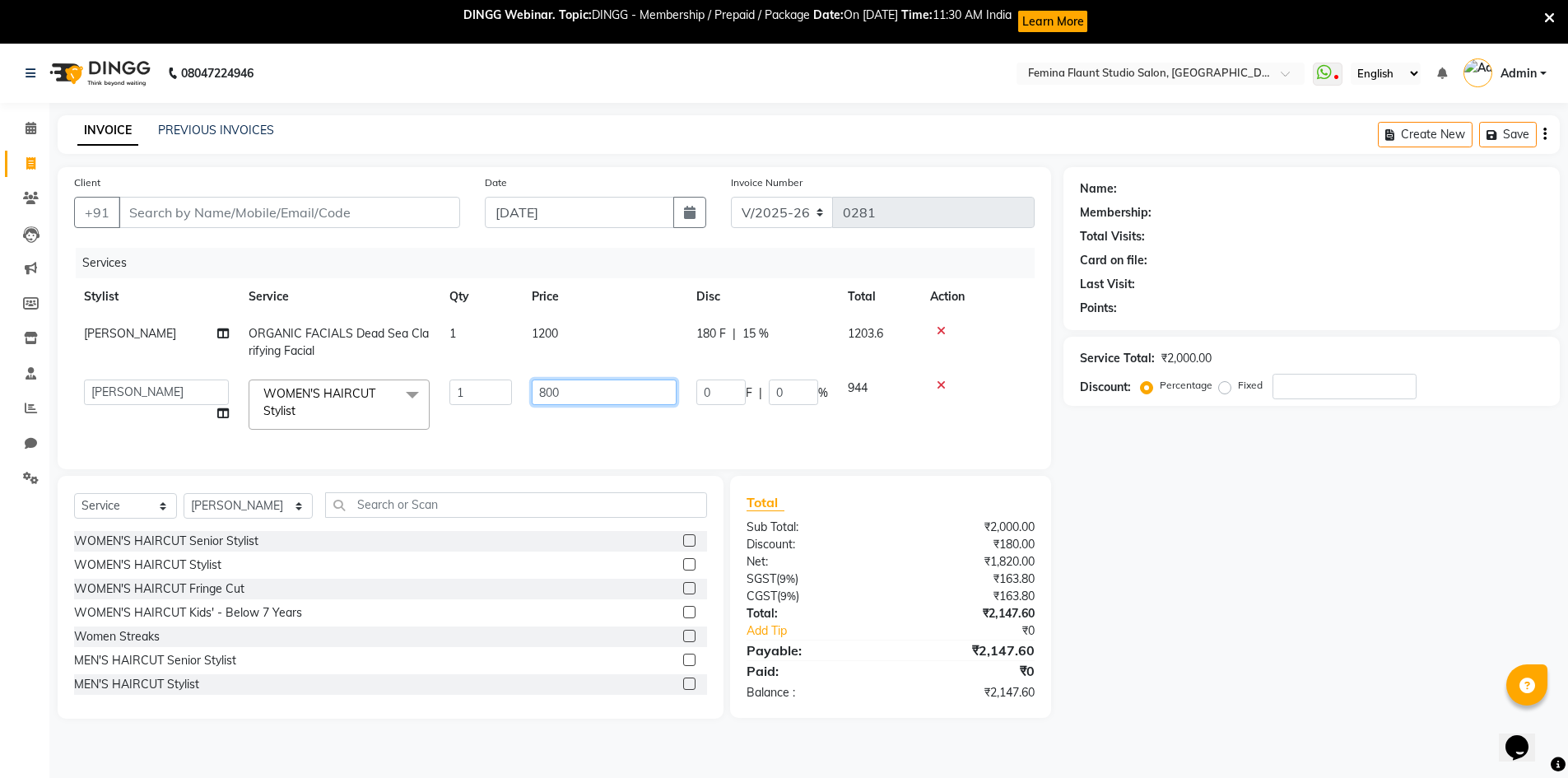 click on "800" 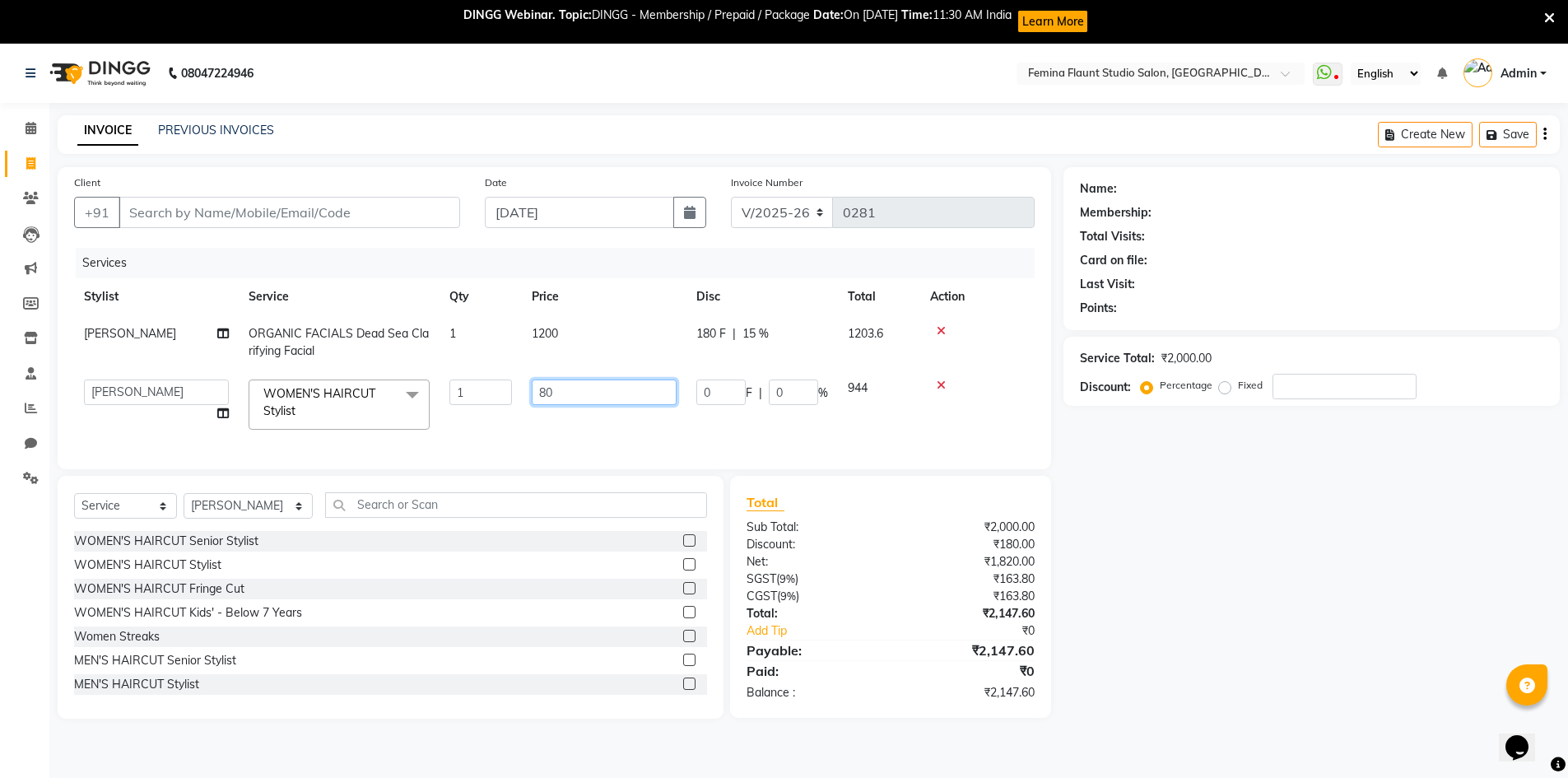 type on "8" 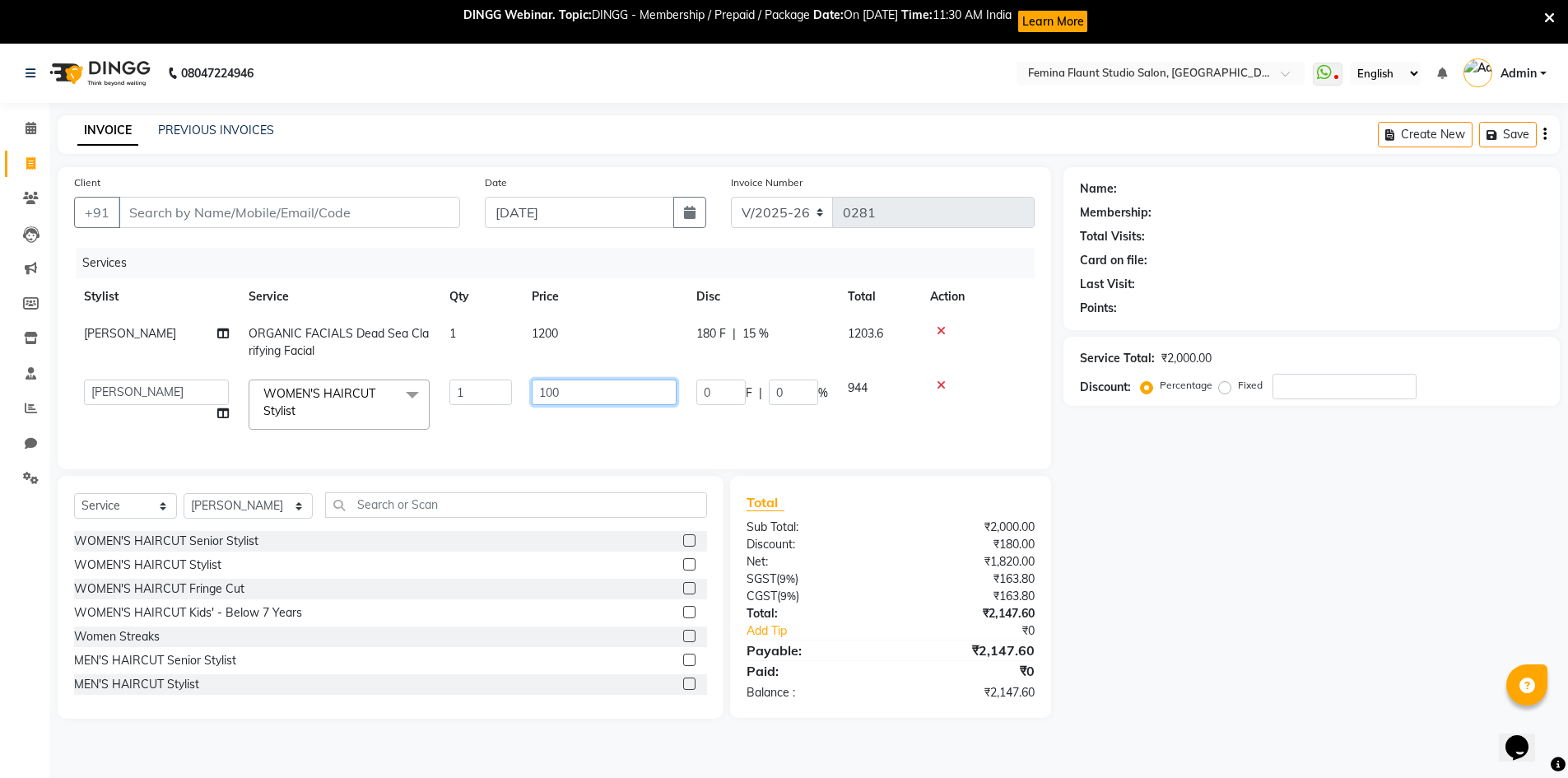 type on "1000" 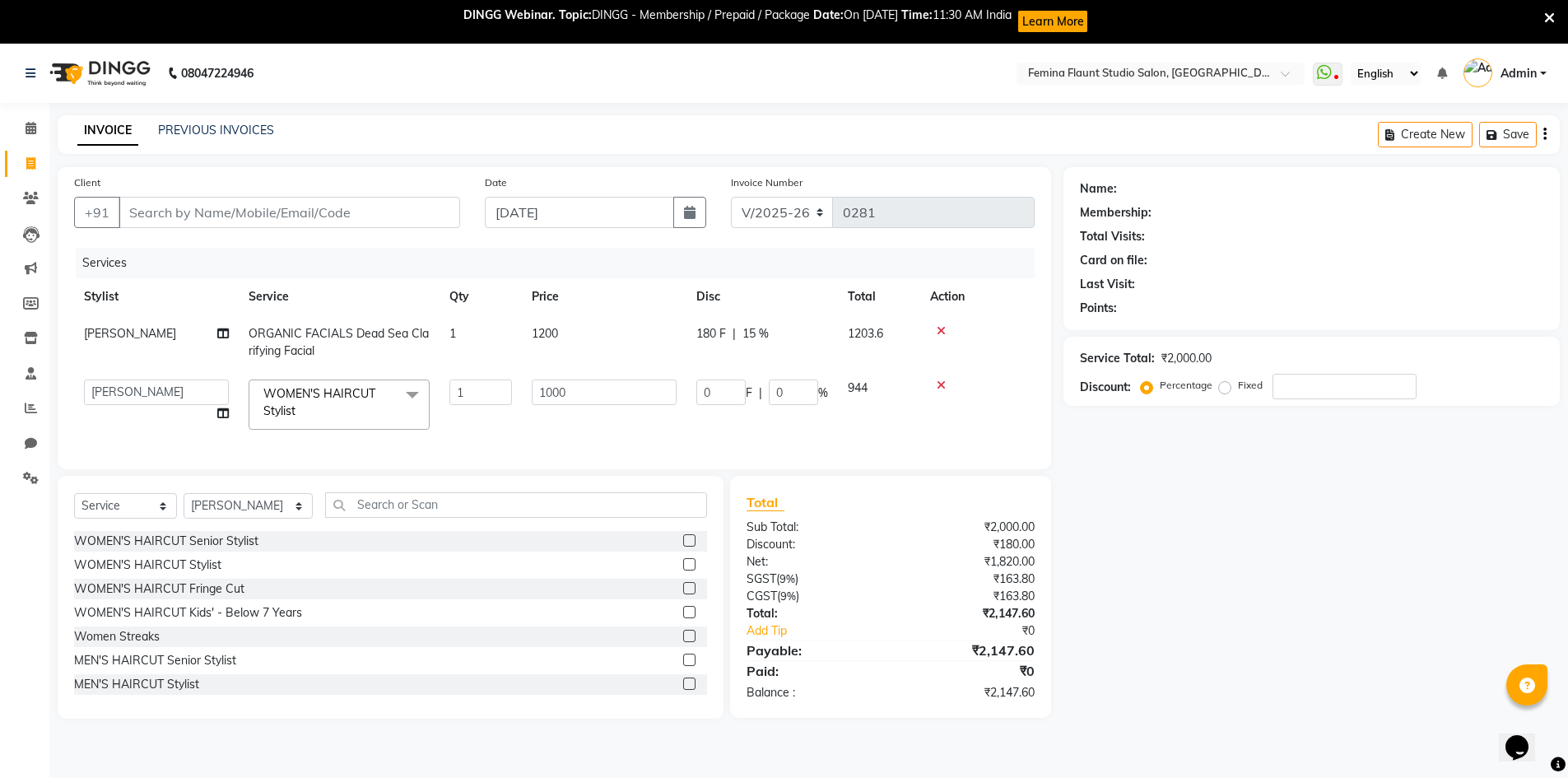 click 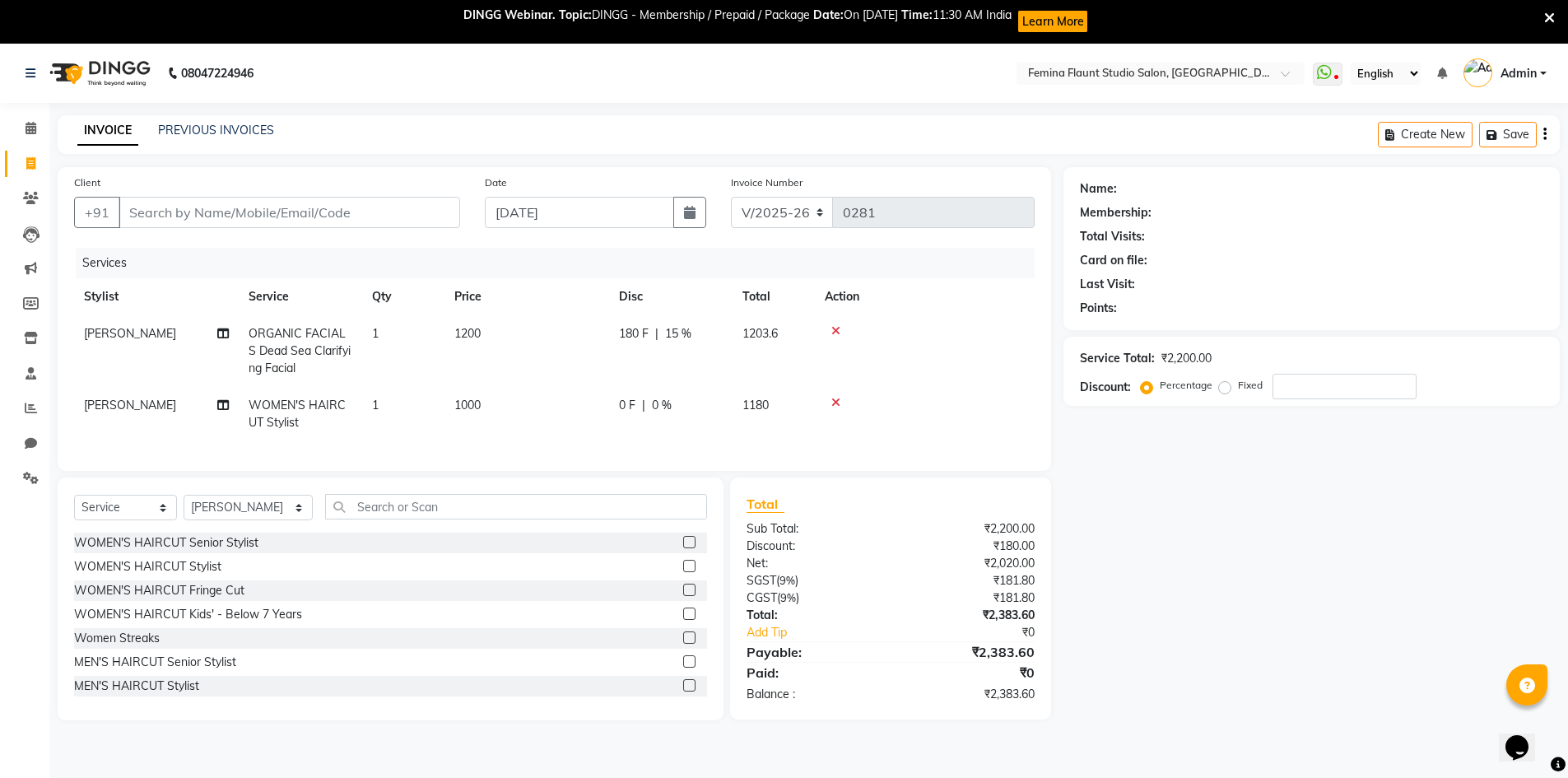 click on "0 %" 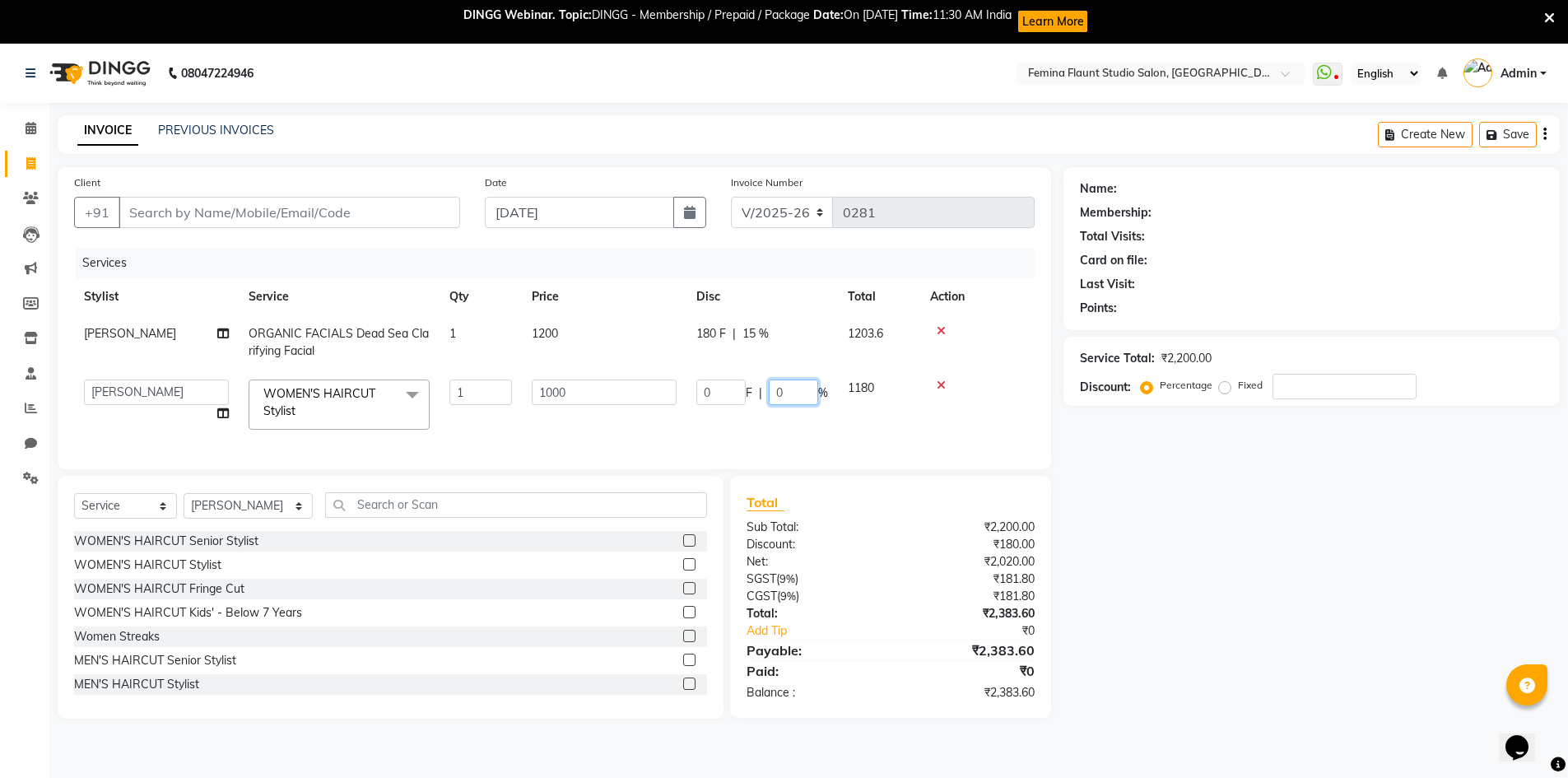 click on "0" 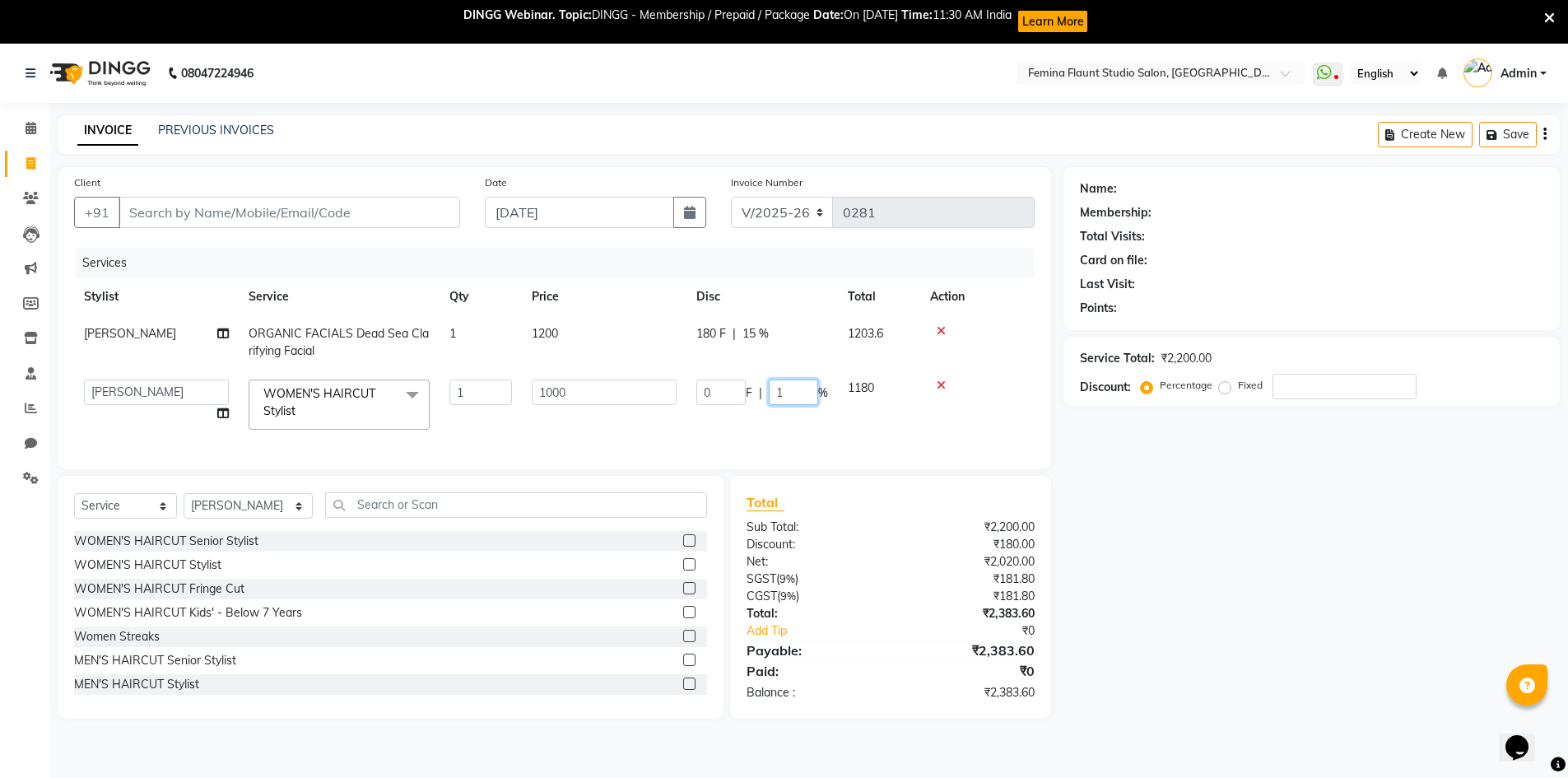type on "10" 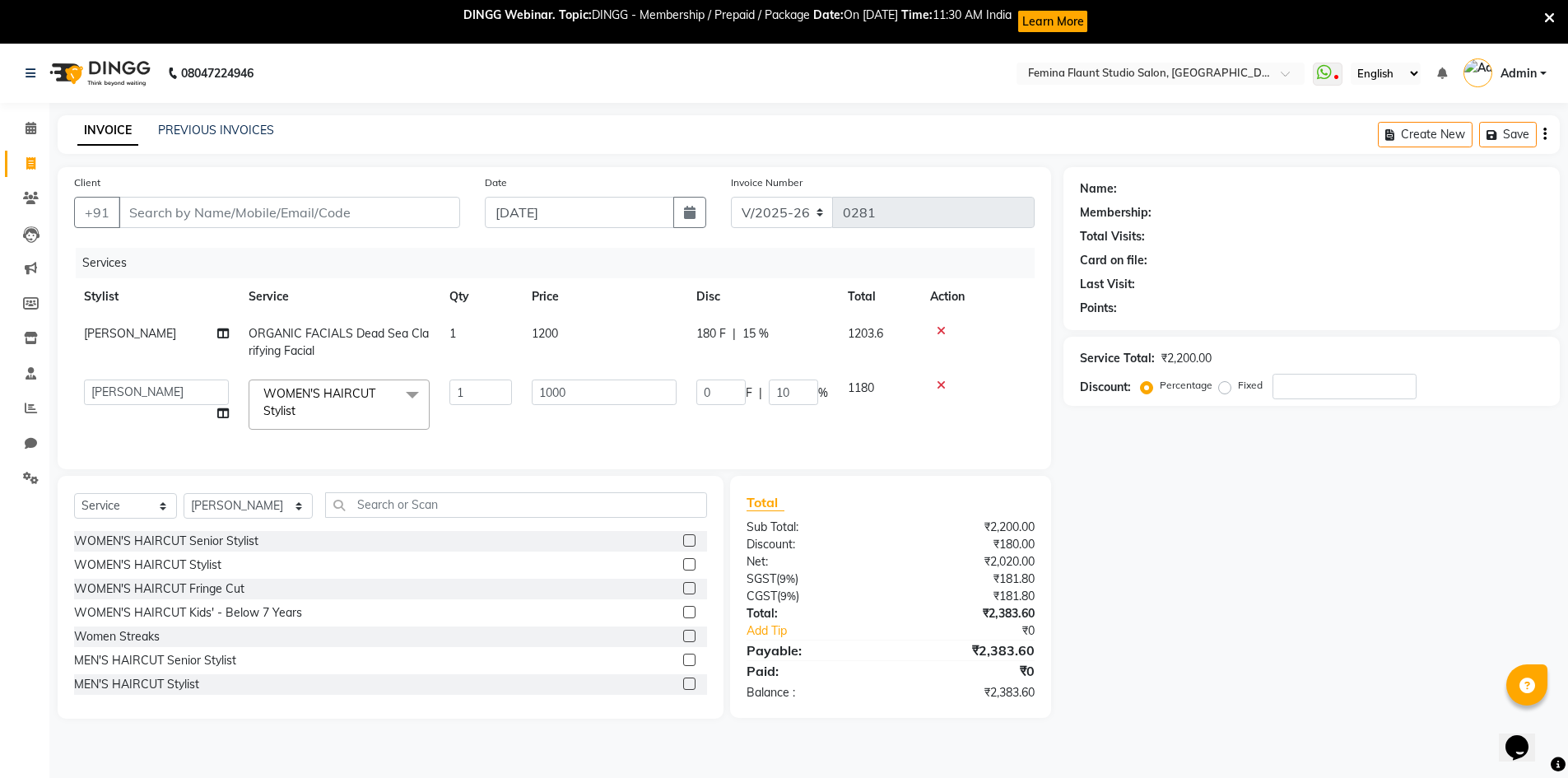 click on "Admin   Durga   Jyothi Bandi   Keerthi Sri   Mohd Akib   Mohd Faizan   Mutyam veeramanikumar   Pramila Rai   Prasamsika   Saidani  WOMEN'S HAIRCUT Stylist  x WOMEN'S HAIRCUT Senior Stylist WOMEN'S HAIRCUT Stylist WOMEN'S HAIRCUT Fringe Cut WOMEN'S HAIRCUT Kids' - Below 7 Years Women Streaks MEN'S HAIRCUT Senior Stylist MEN'S HAIRCUT Stylist MEN'S HAIRCUT Kids' -Below 7 Years MEN'S GROOMING Beard Trim MEN'S GROOMING Beard Styling MEN'S GROOMING Beard Colour MEN'S GROOMING Foam Shave MEN'S GROOMING Hair Color MEN'S GROOMING Highlights MEN'S GROOMING Keratin Treatment MEN'S GROOMING Hair Wash Moustach Colour Men's Basic combo Men's Luxury combo HAIR STYLING Hair Wash HAIR STYLING Blow Dry HAIR STYLING Ironing HAIR STYLING Tong Curls MASSAGE RELAXATION (Women) Footsiez. (20 mins) MASSAGE RELAXATION (Women) Footsiez. (30mins) MASSAGE RELAXATION (Women) Brain Flow - Coconut Oil (20 mins) MASSAGE RELAXATION (Women) Brain Flow - Coconut Oil (30 mins) MASSAGE RELAXATION (Women) Brain Flow - Olive Oil (20 mins) 1 0 F" 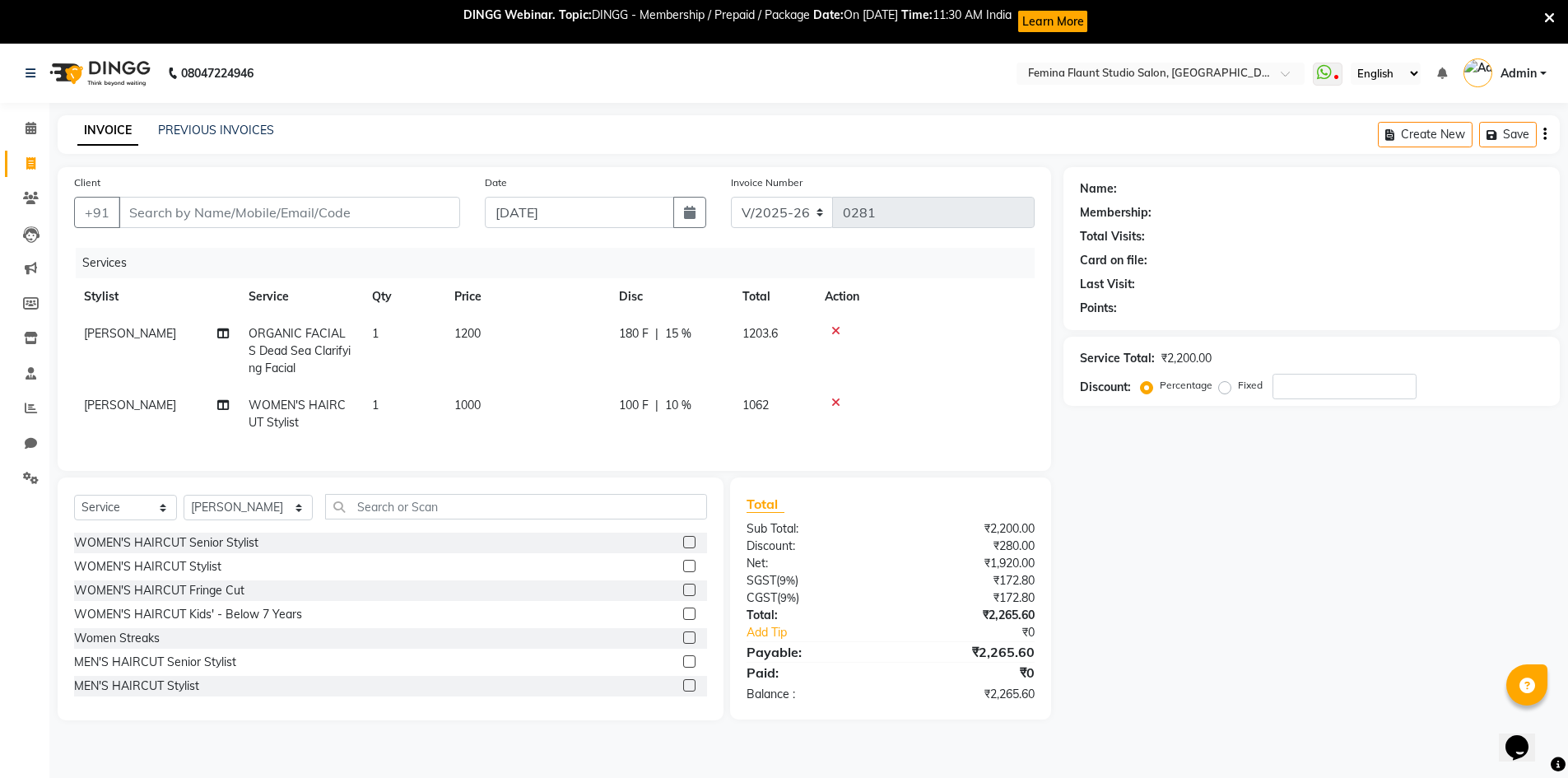 click on "10 %" 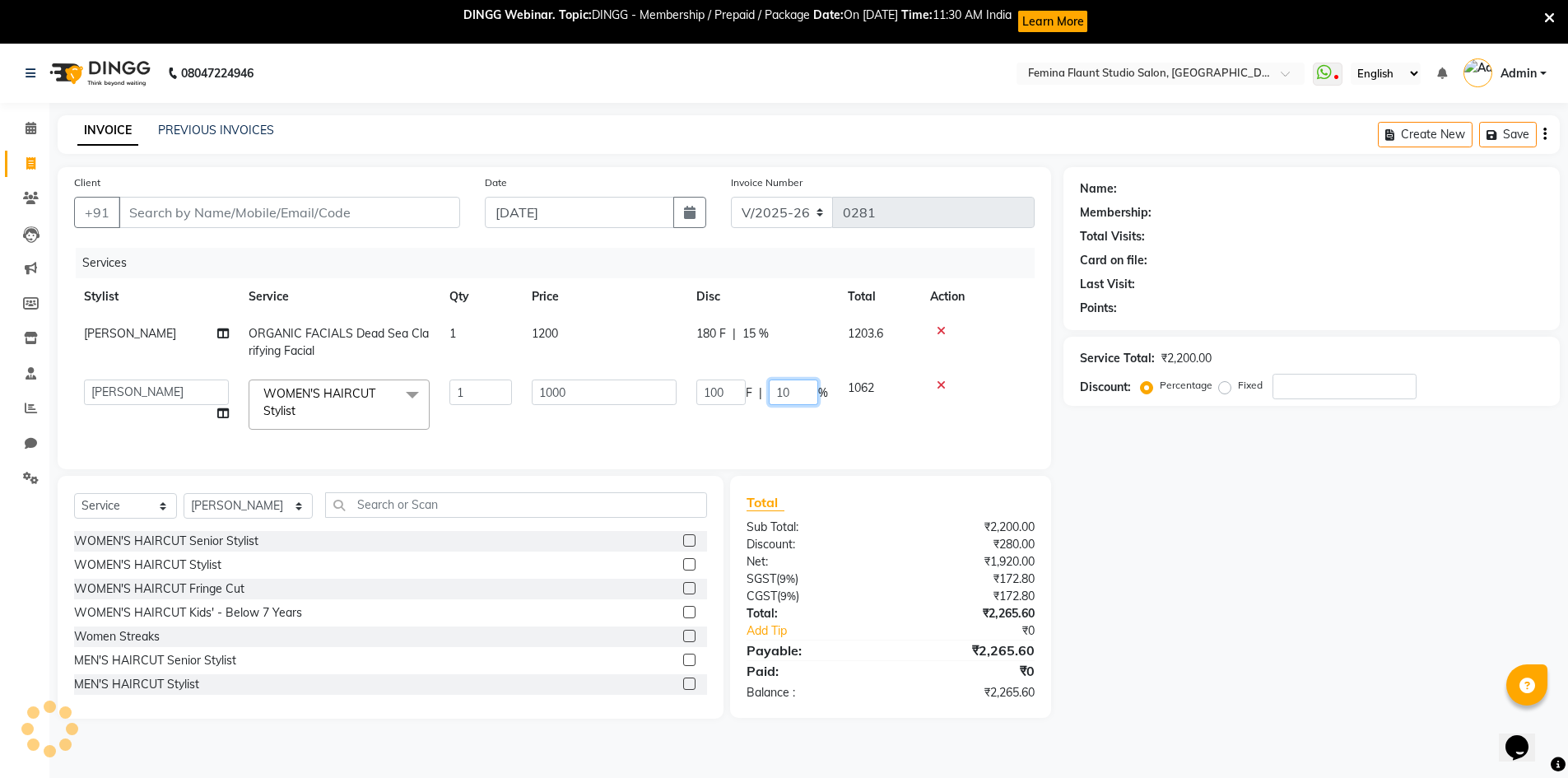 click on "10" 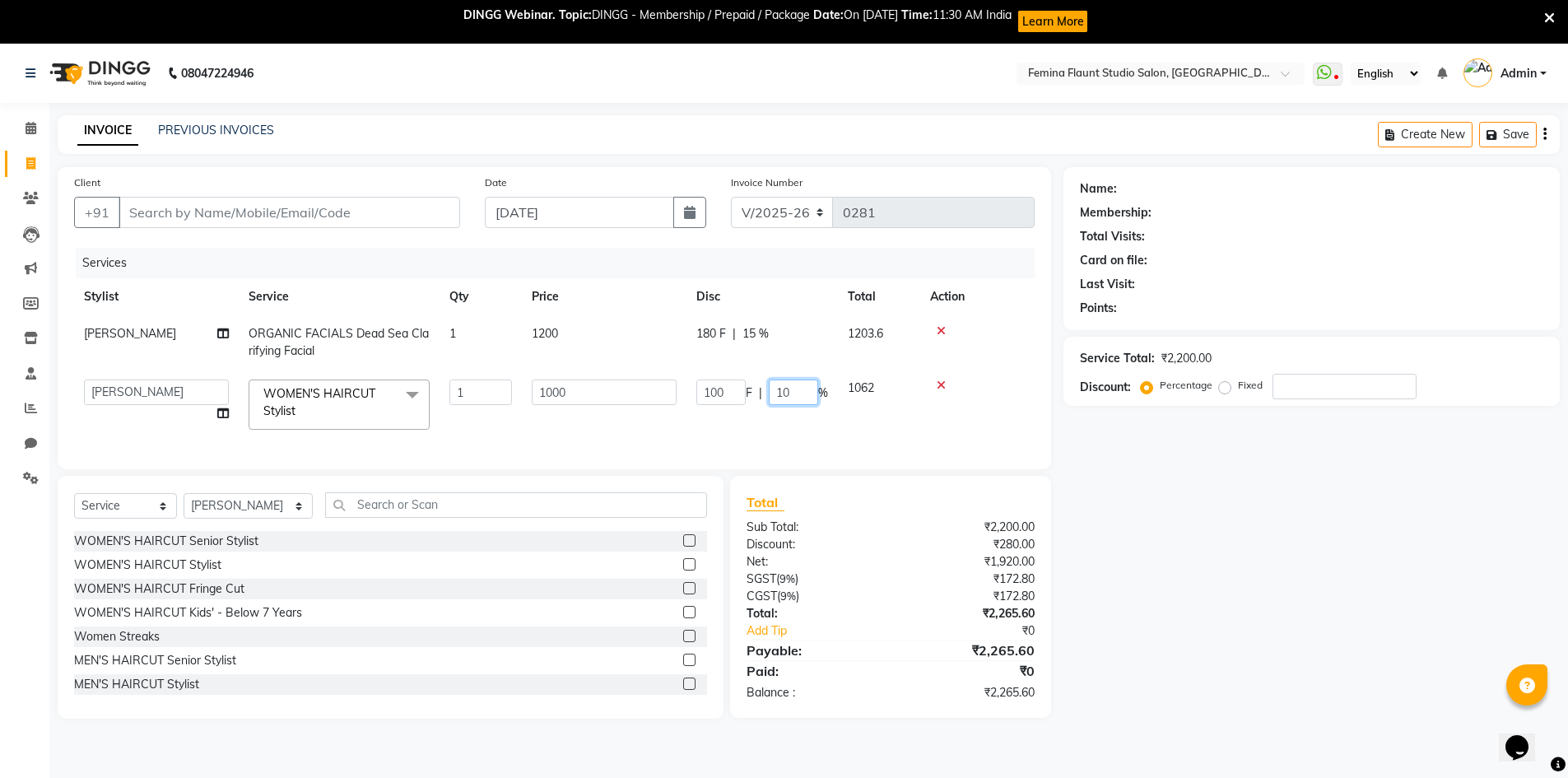 type on "1" 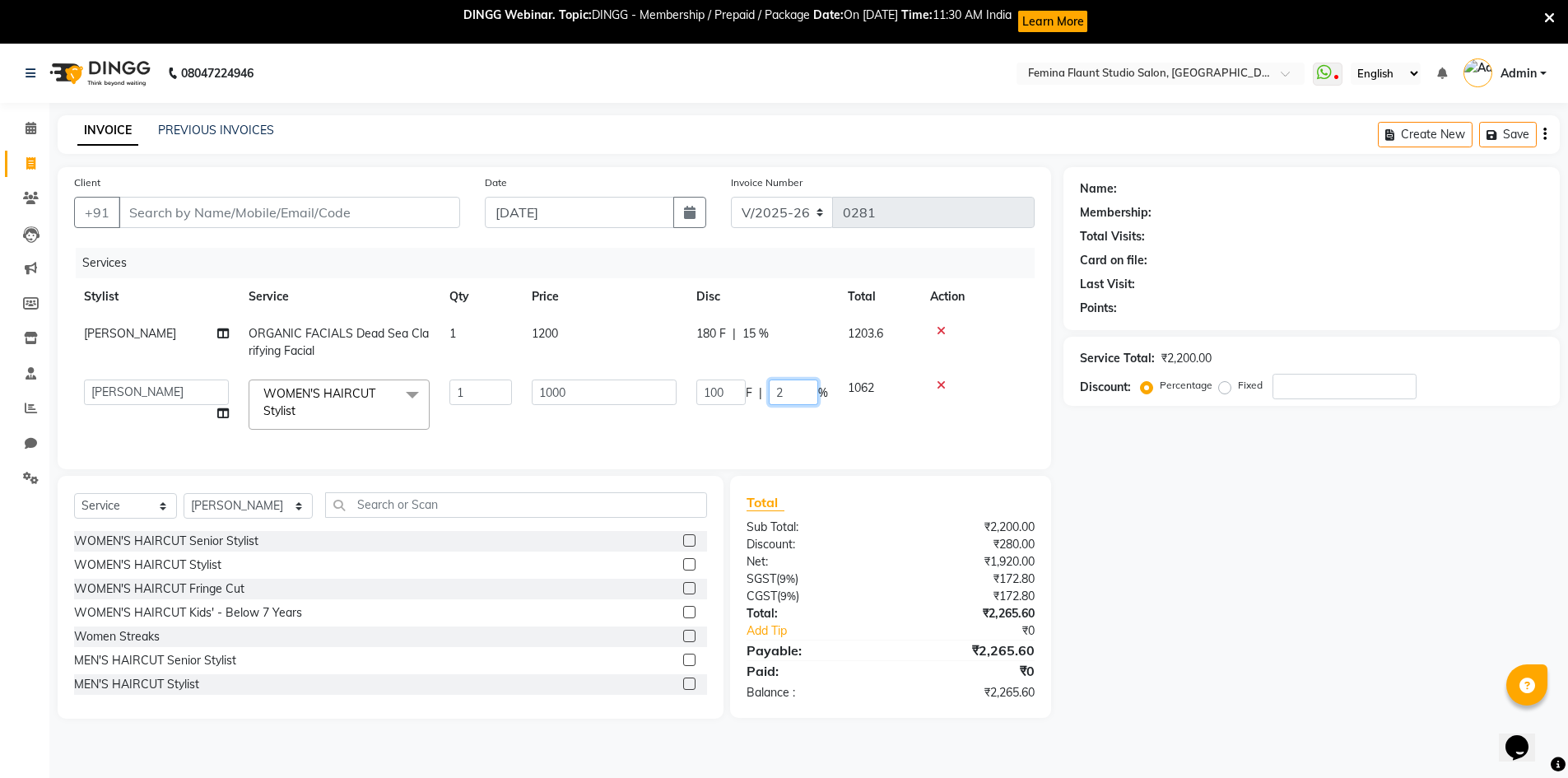 type on "20" 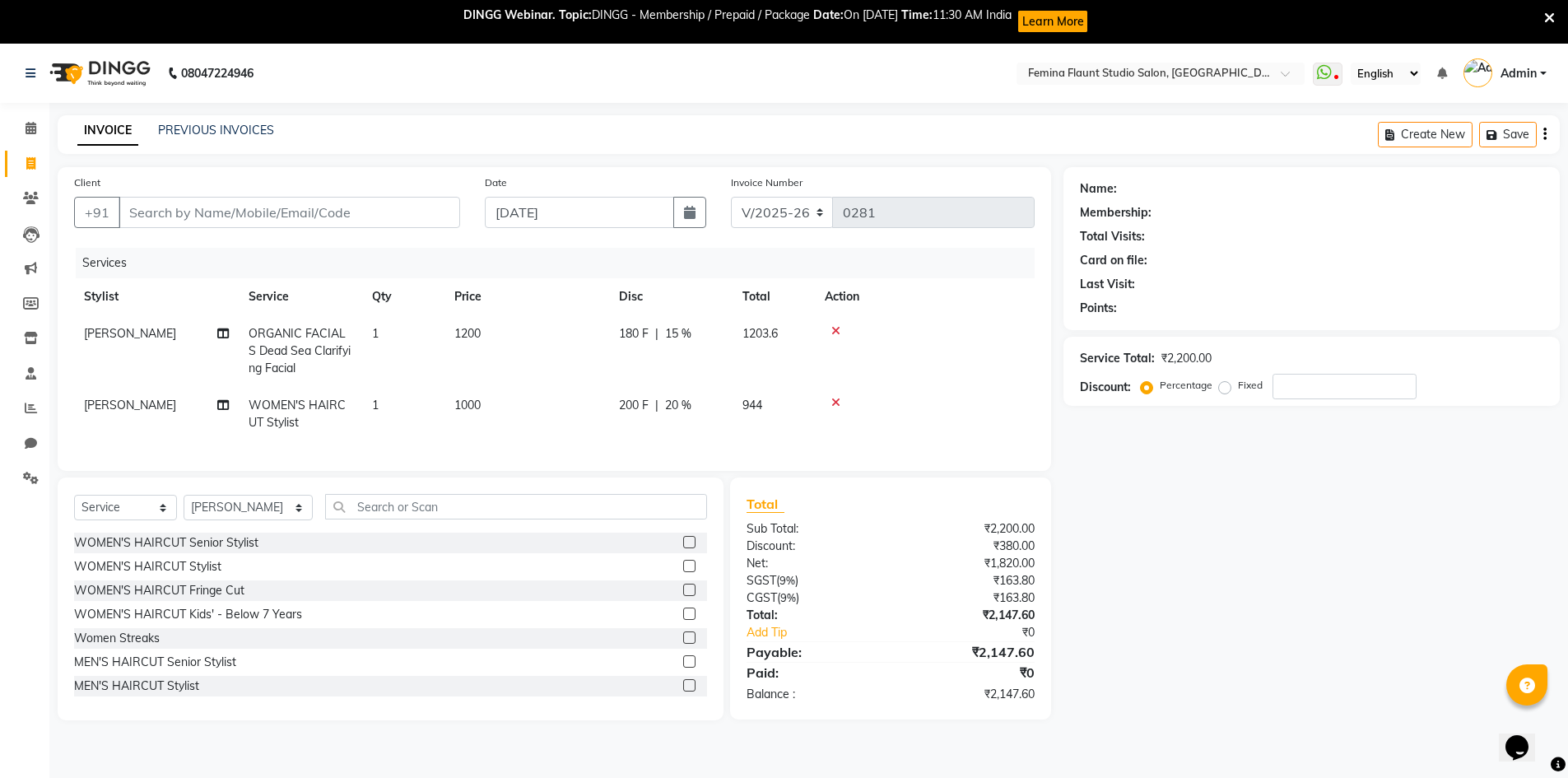 click on "Services Stylist Service Qty Price Disc Total Action Keerthi Sri ORGANIC FACIALS Dead Sea Clarifying Facial 1 1200 180 F | 15 % 1203.6 Pramila Rai WOMEN'S HAIRCUT Stylist 1 1000 200 F | 20 % 944" 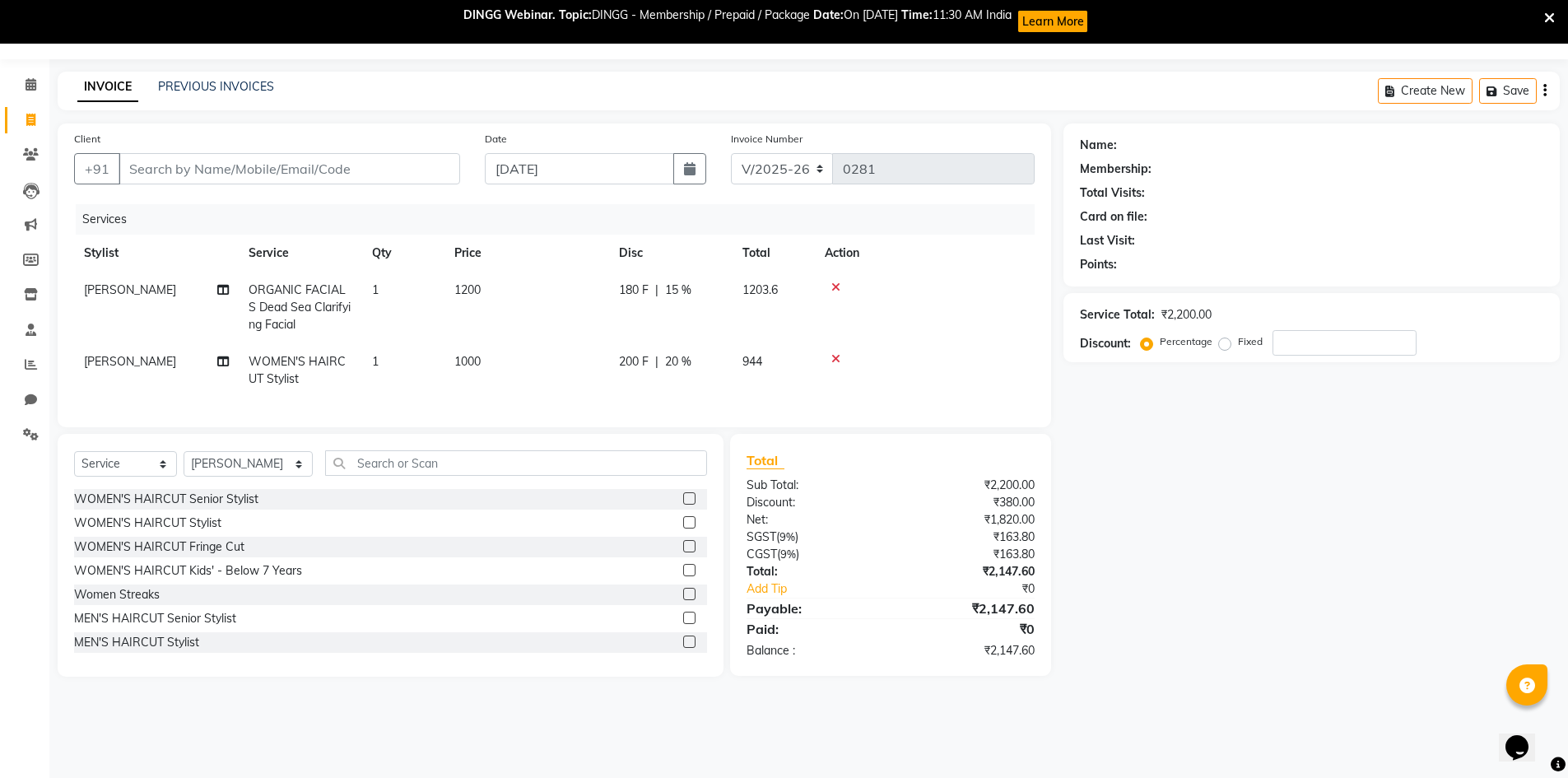 click 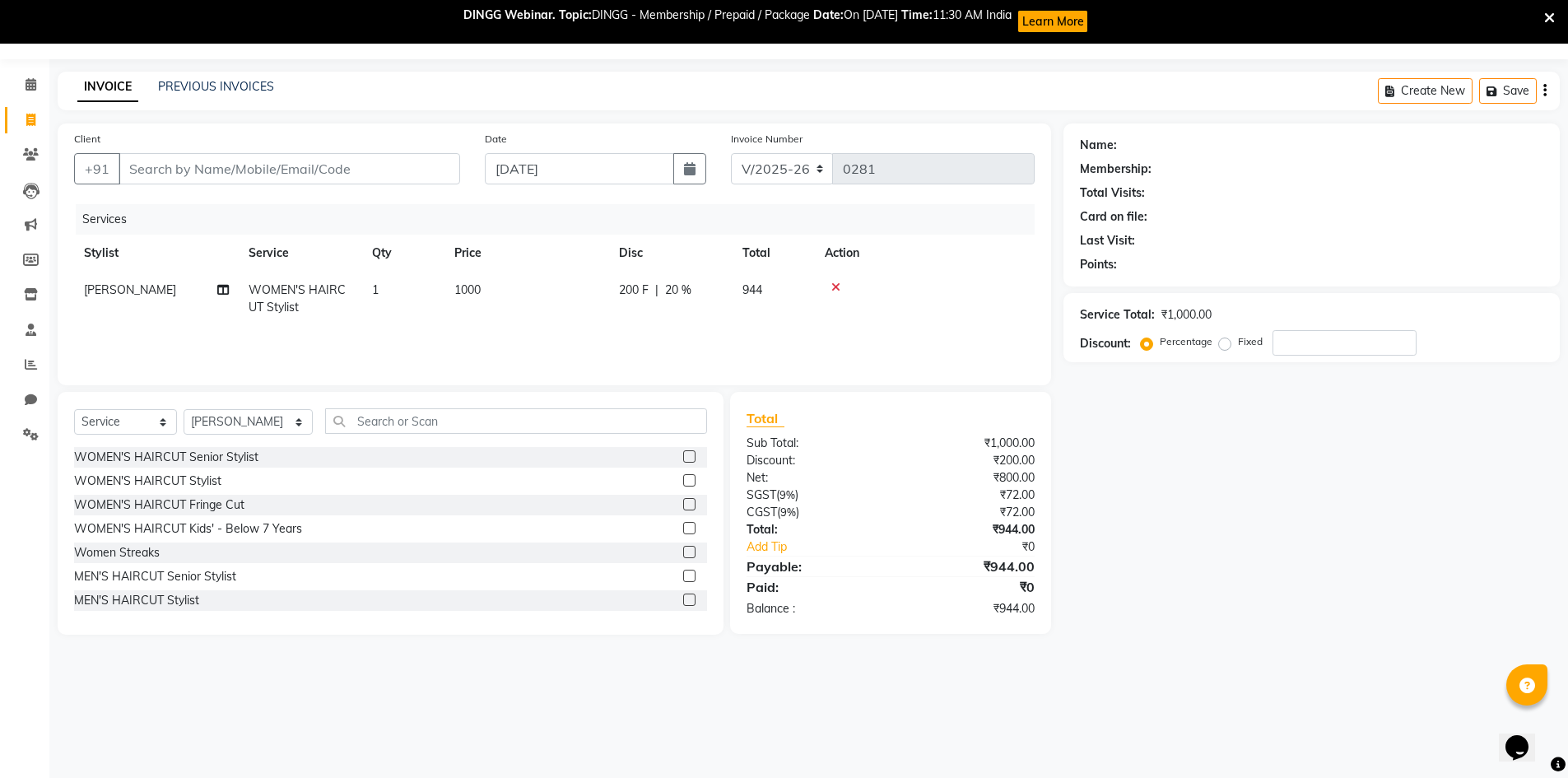 click on "[PERSON_NAME]" 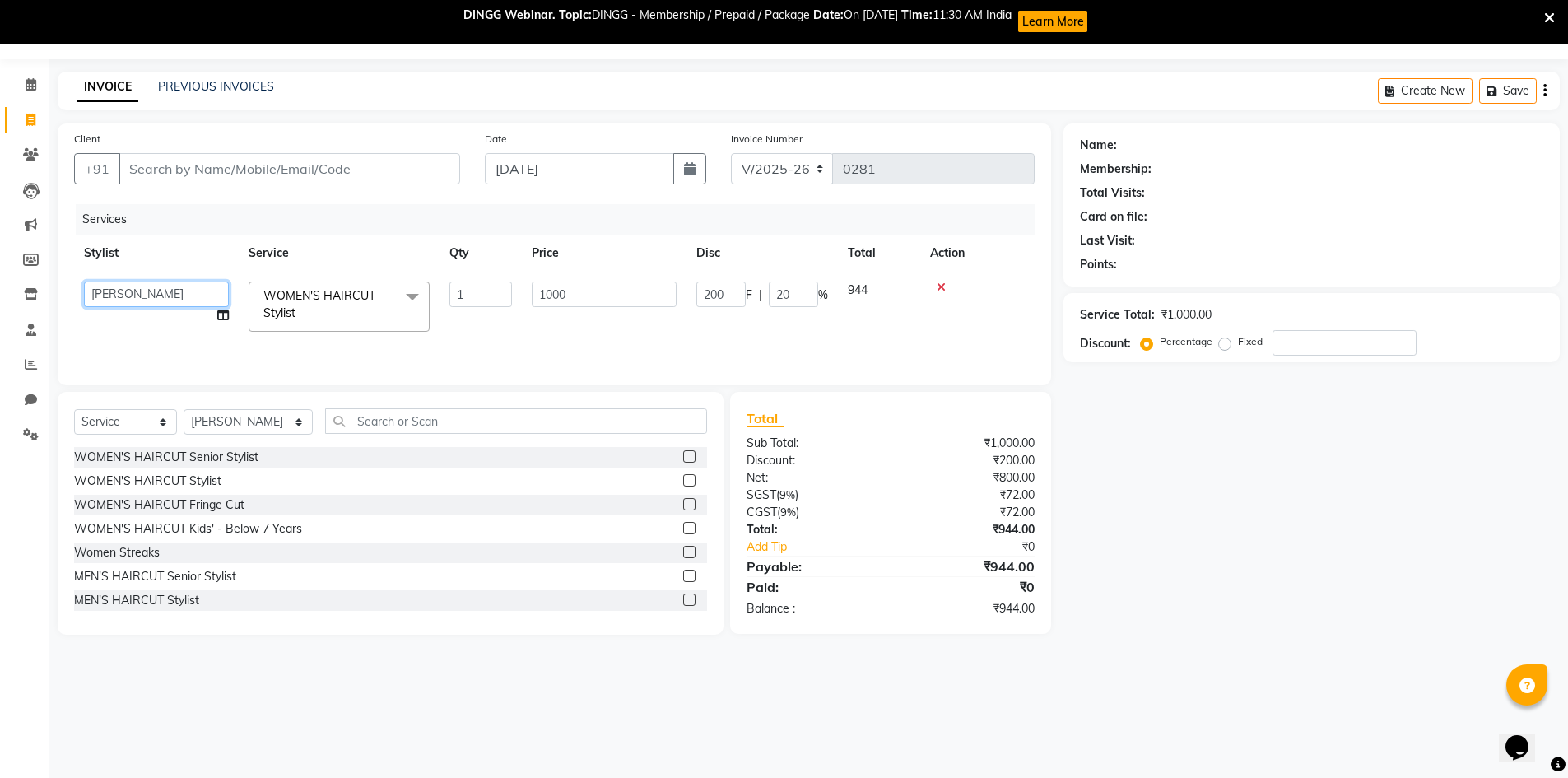 click on "Admin   Durga   Jyothi Bandi   Keerthi Sri   Mohd Akib   Mohd Faizan   Mutyam veeramanikumar   Pramila Rai   Prasamsika   Saidani" 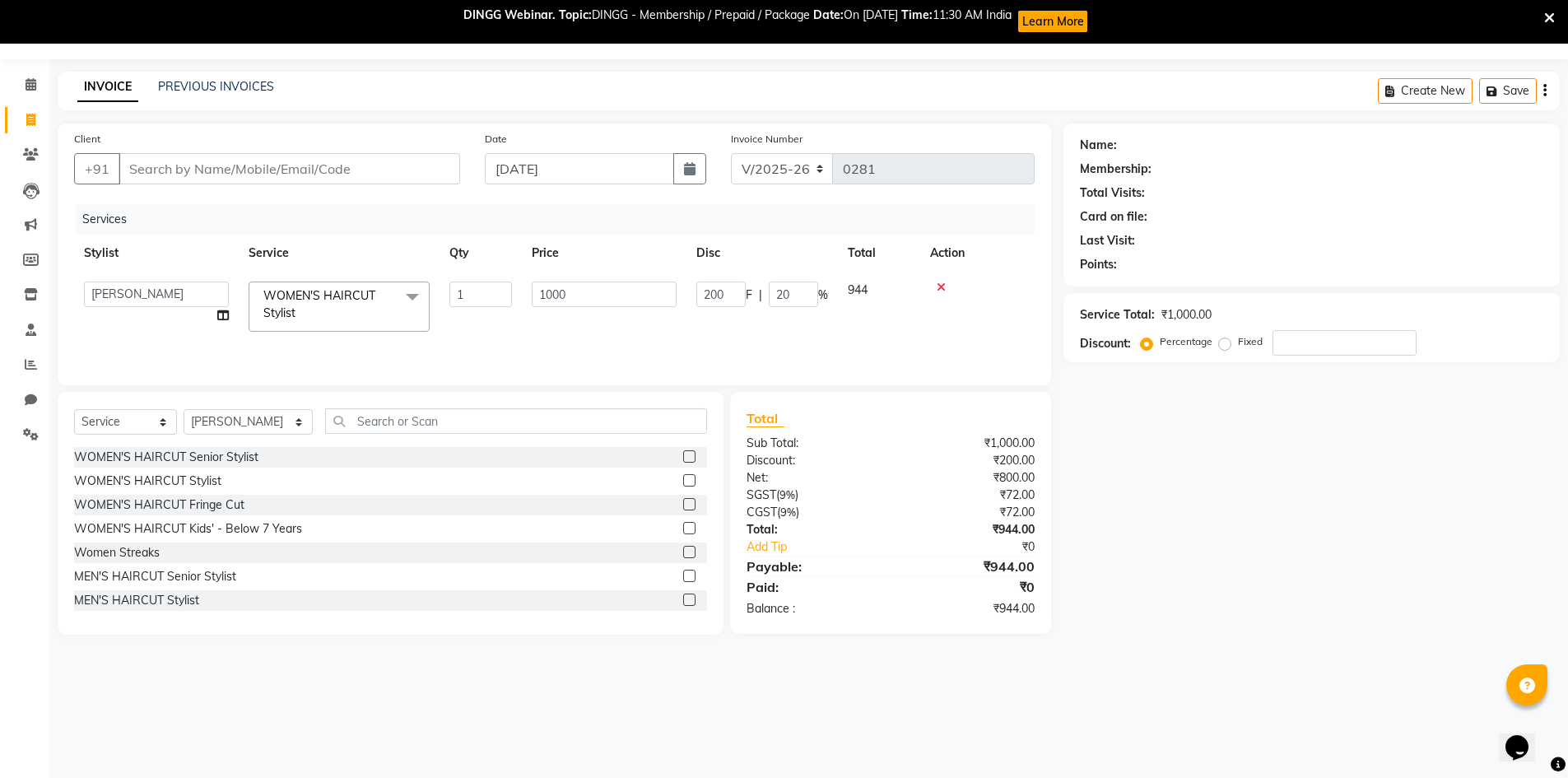 select on "80610" 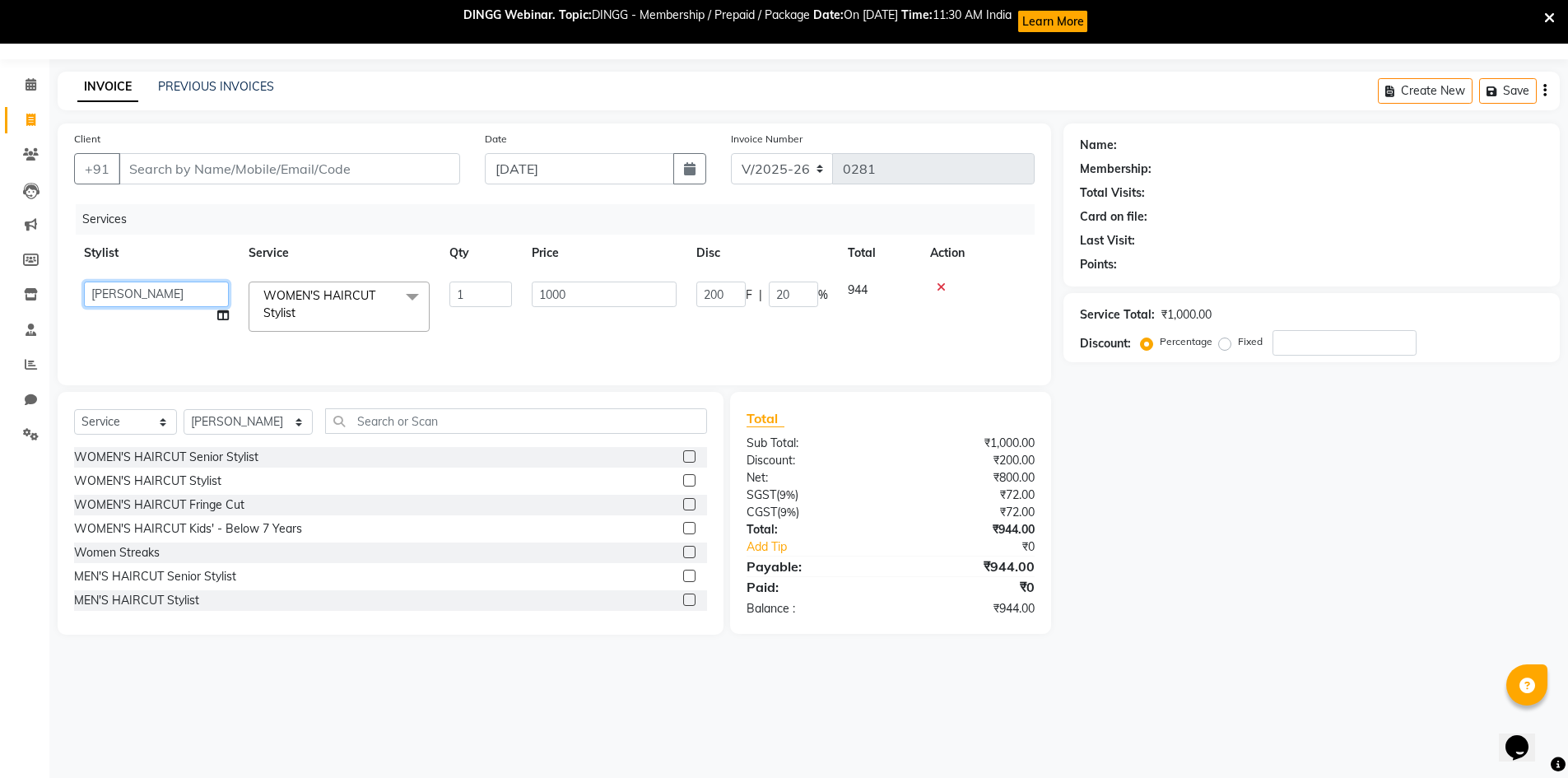 click on "Admin   Durga   Jyothi Bandi   Keerthi Sri   Mohd Akib   Mohd Faizan   Mutyam veeramanikumar   Pramila Rai   Prasamsika   Saidani" 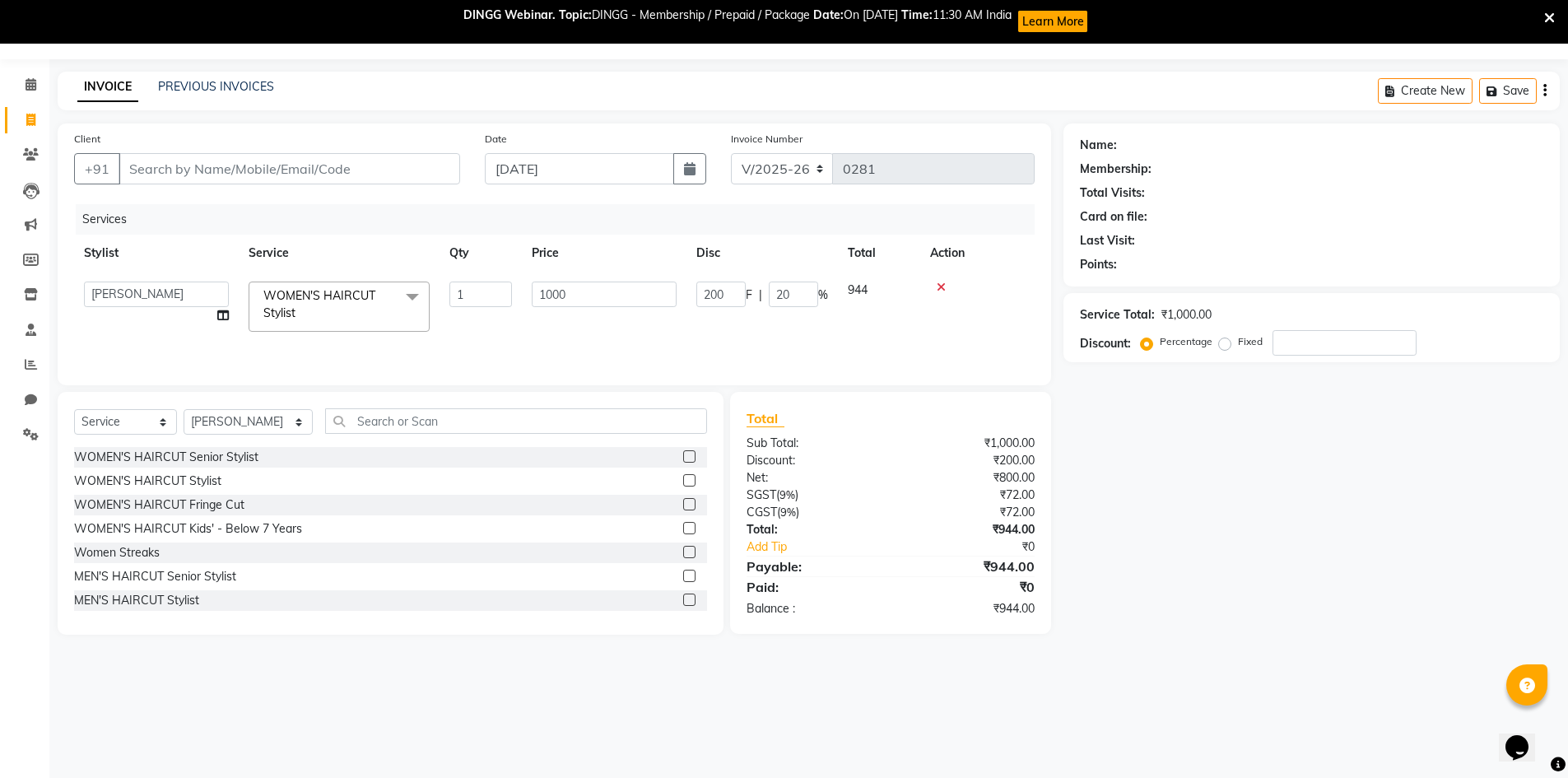 select on "80611" 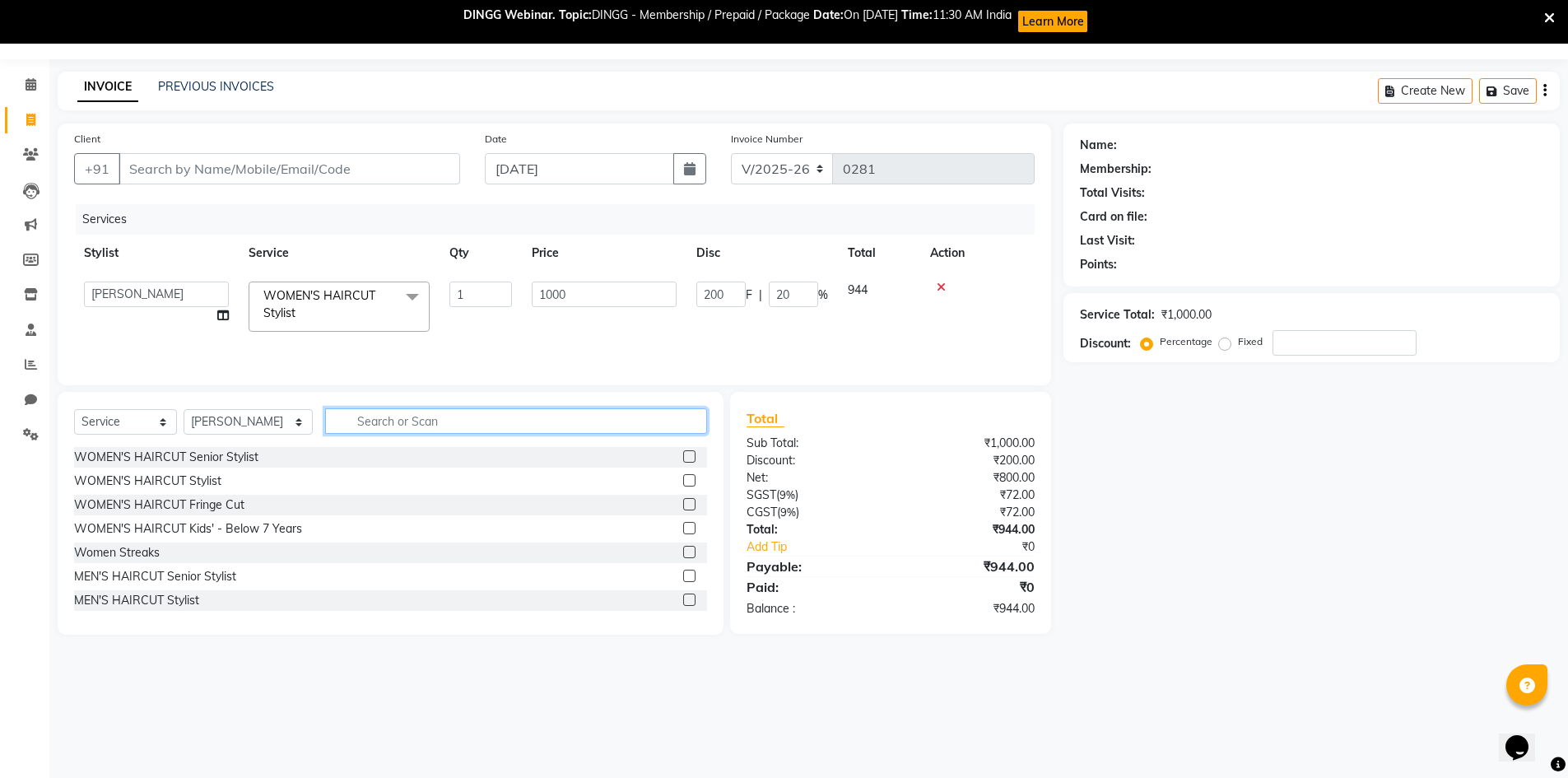 click 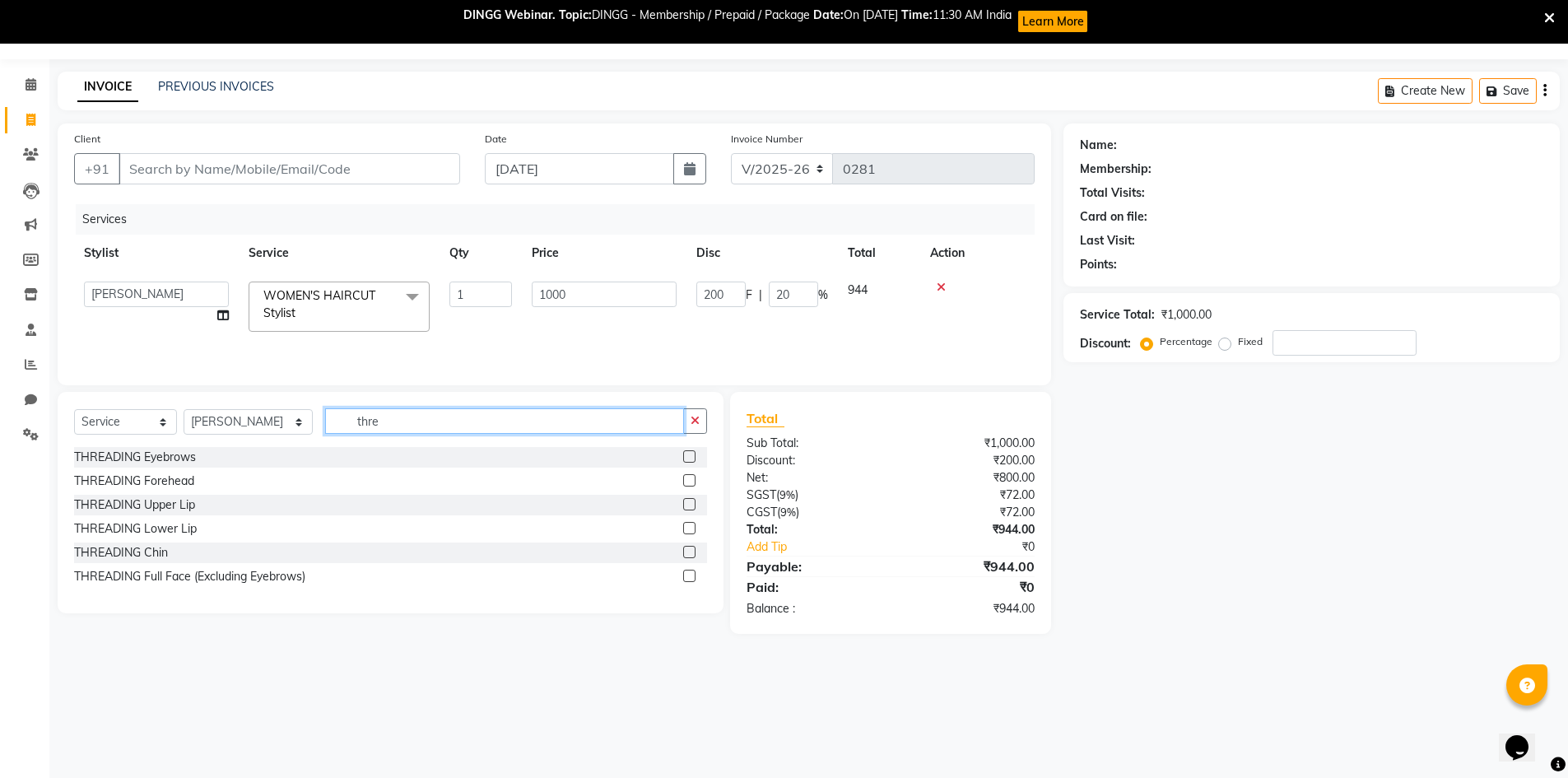 type on "thre" 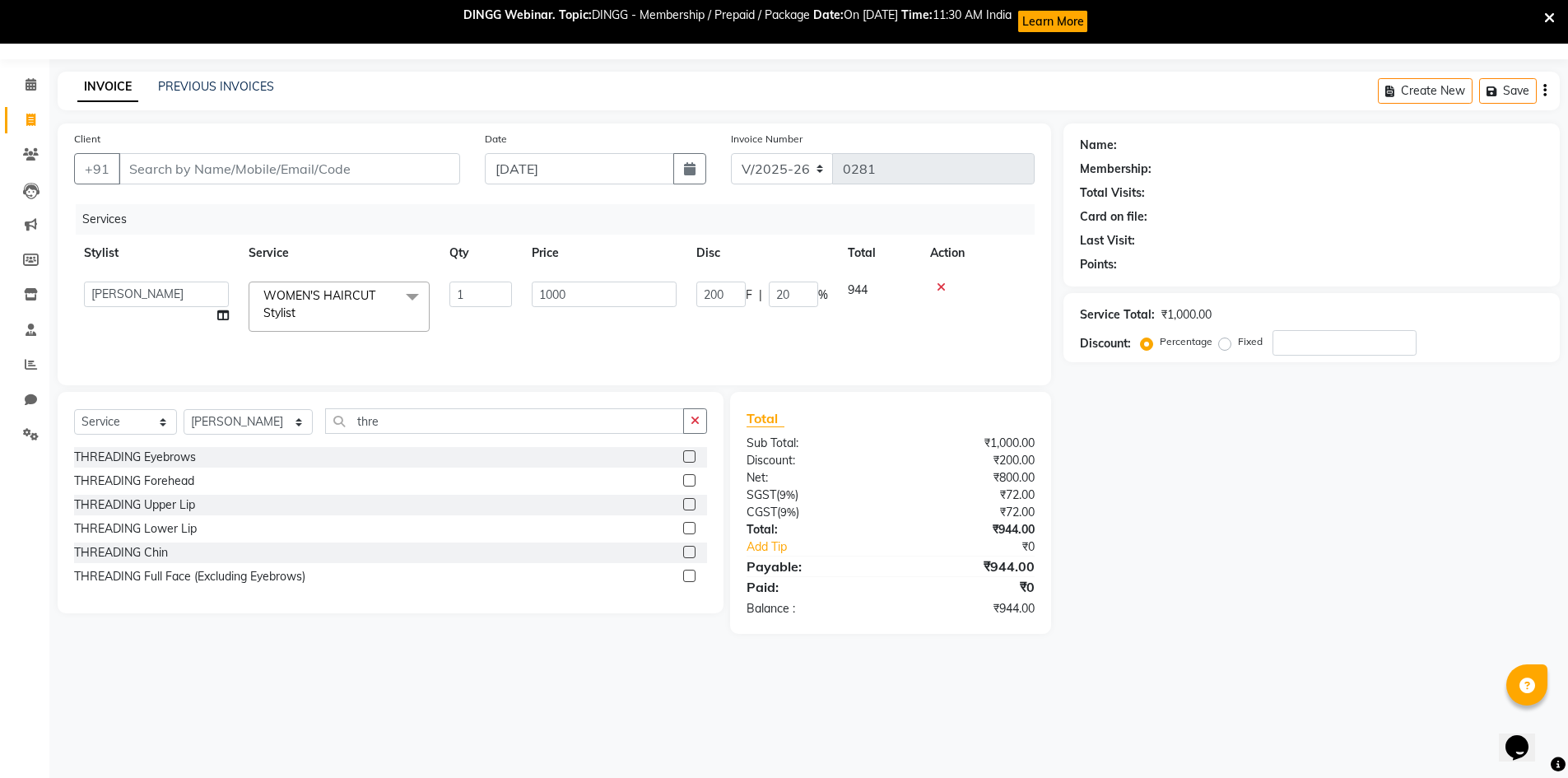 click 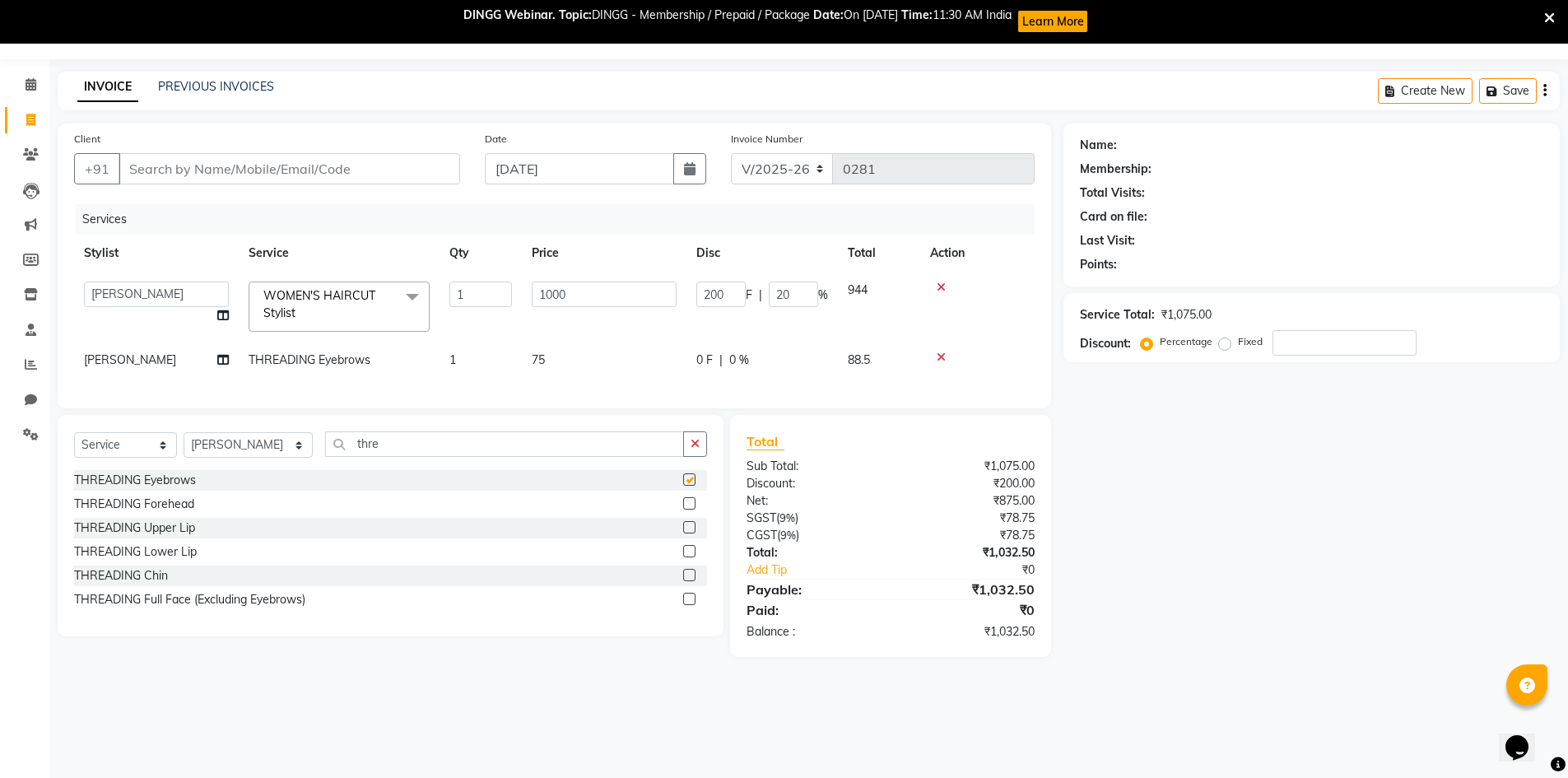 checkbox on "false" 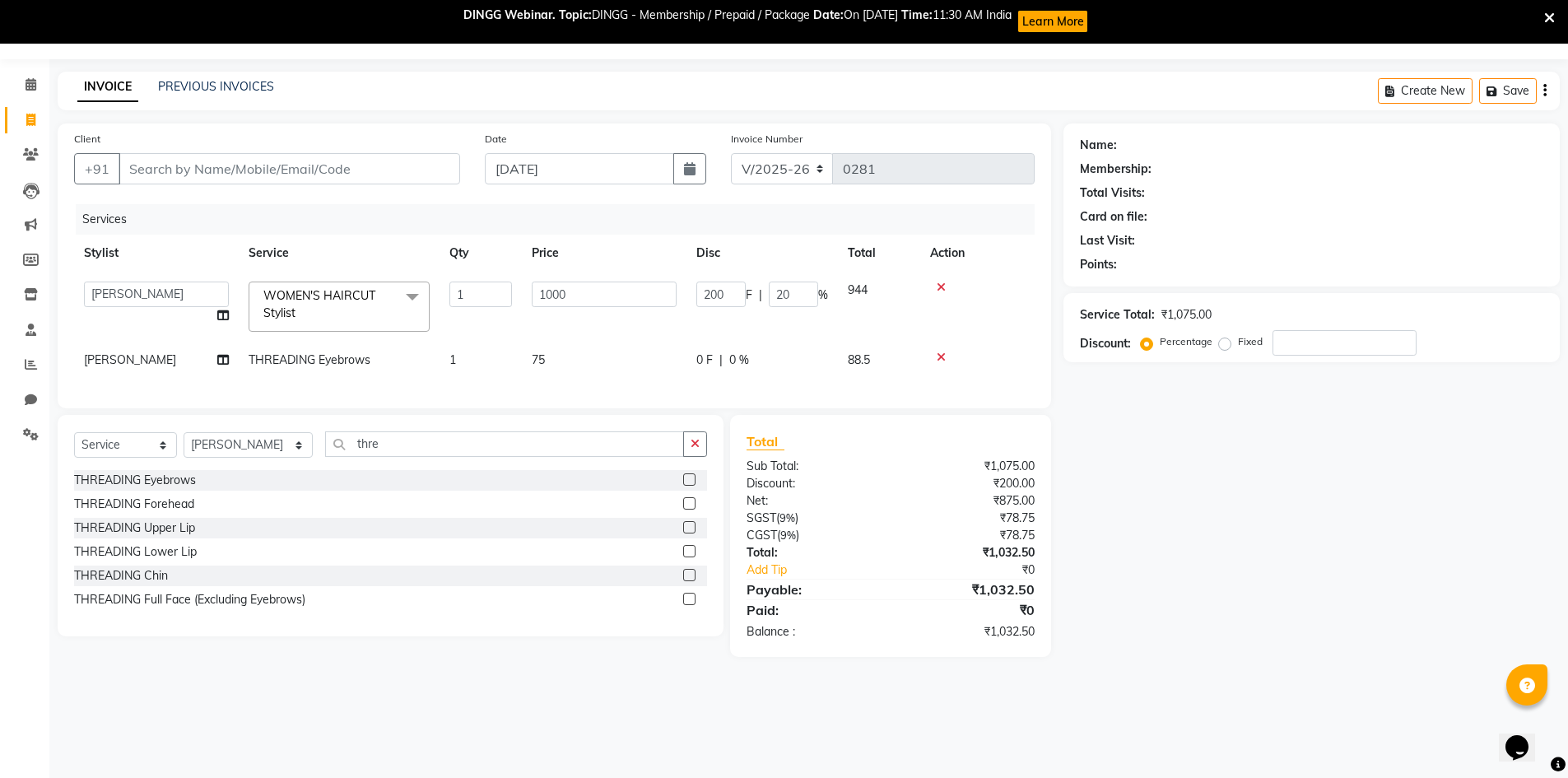 drag, startPoint x: 688, startPoint y: 515, endPoint x: 680, endPoint y: 519, distance: 8.944272 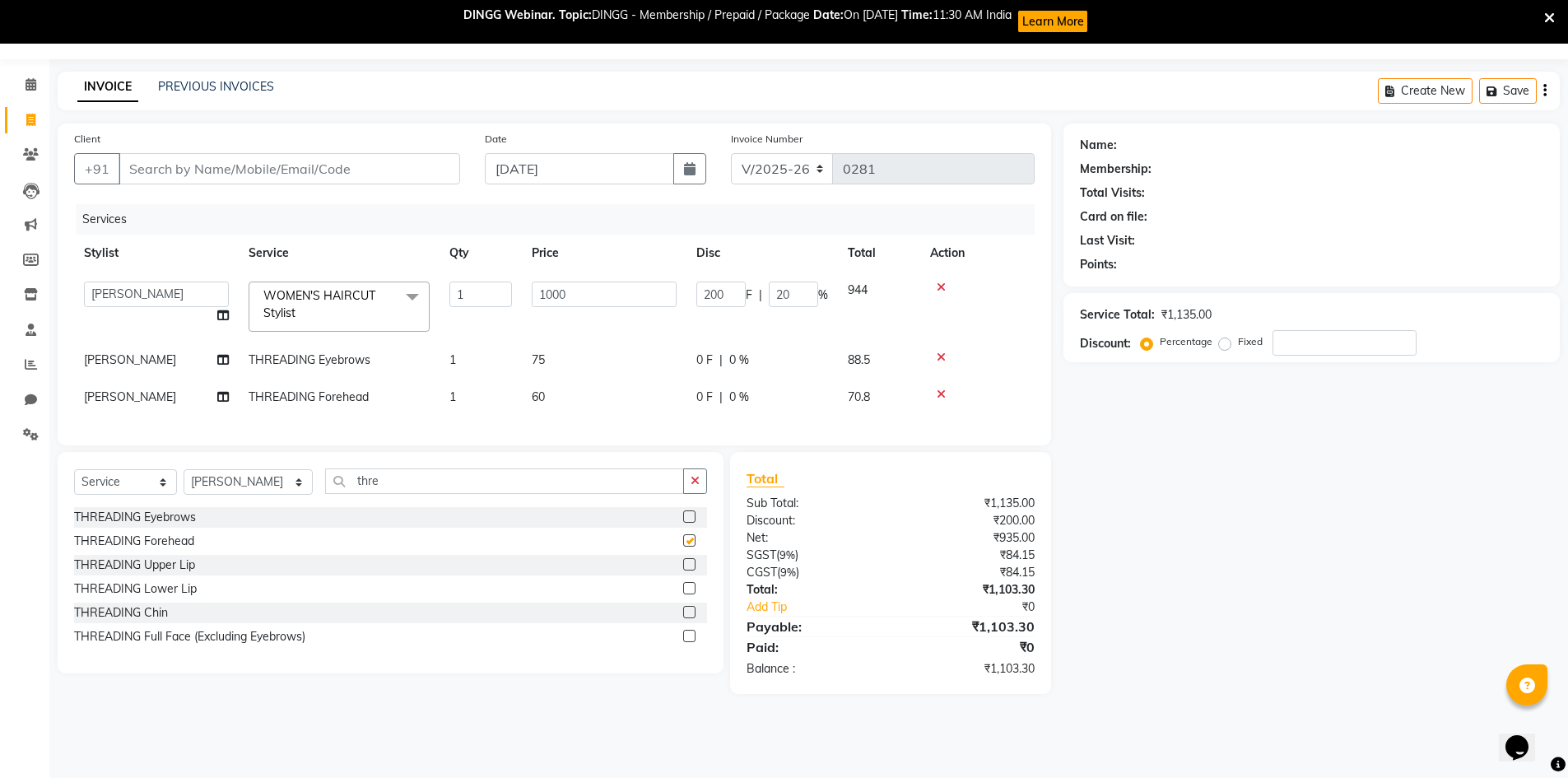 checkbox on "false" 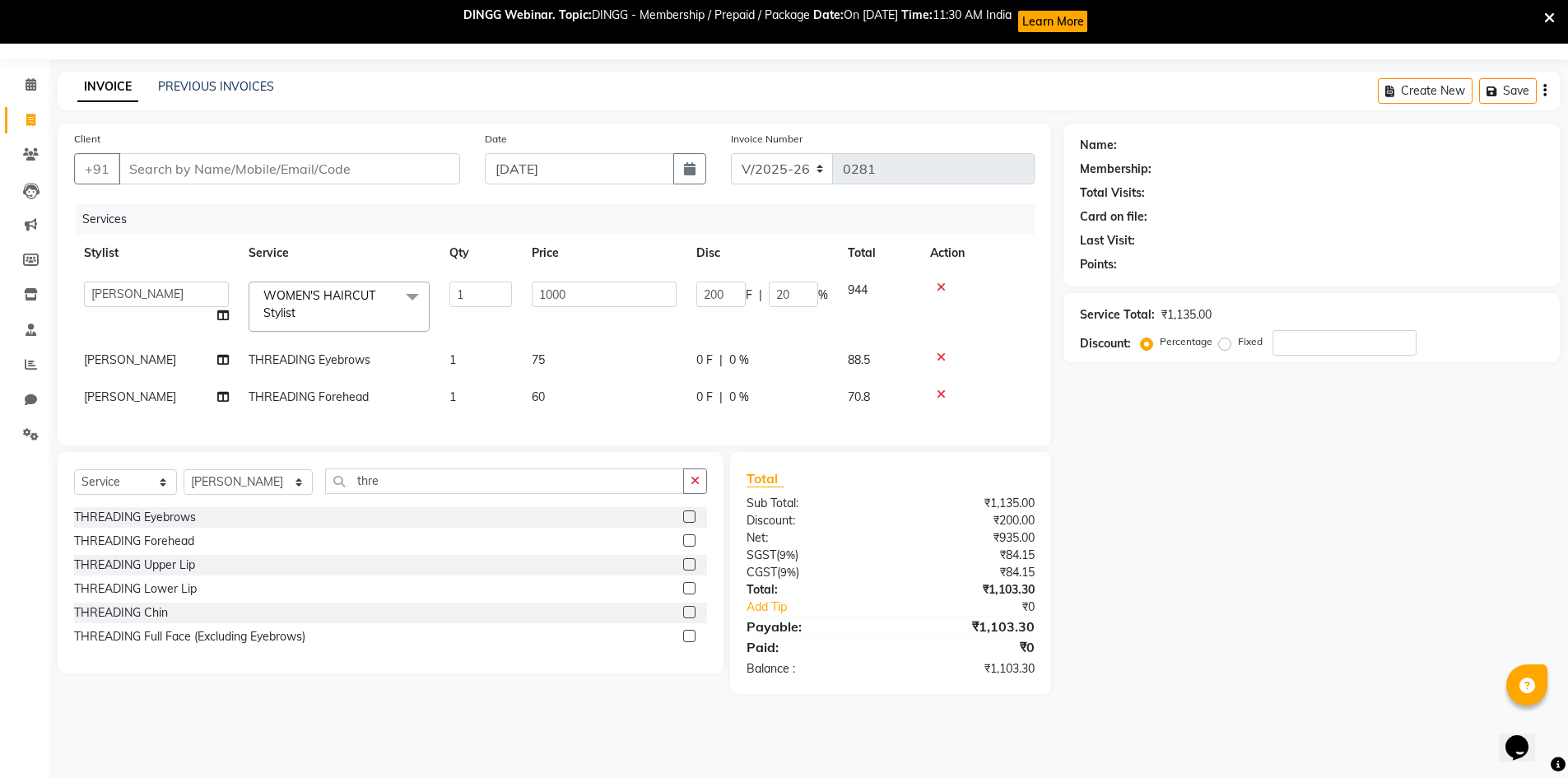 click on "75" 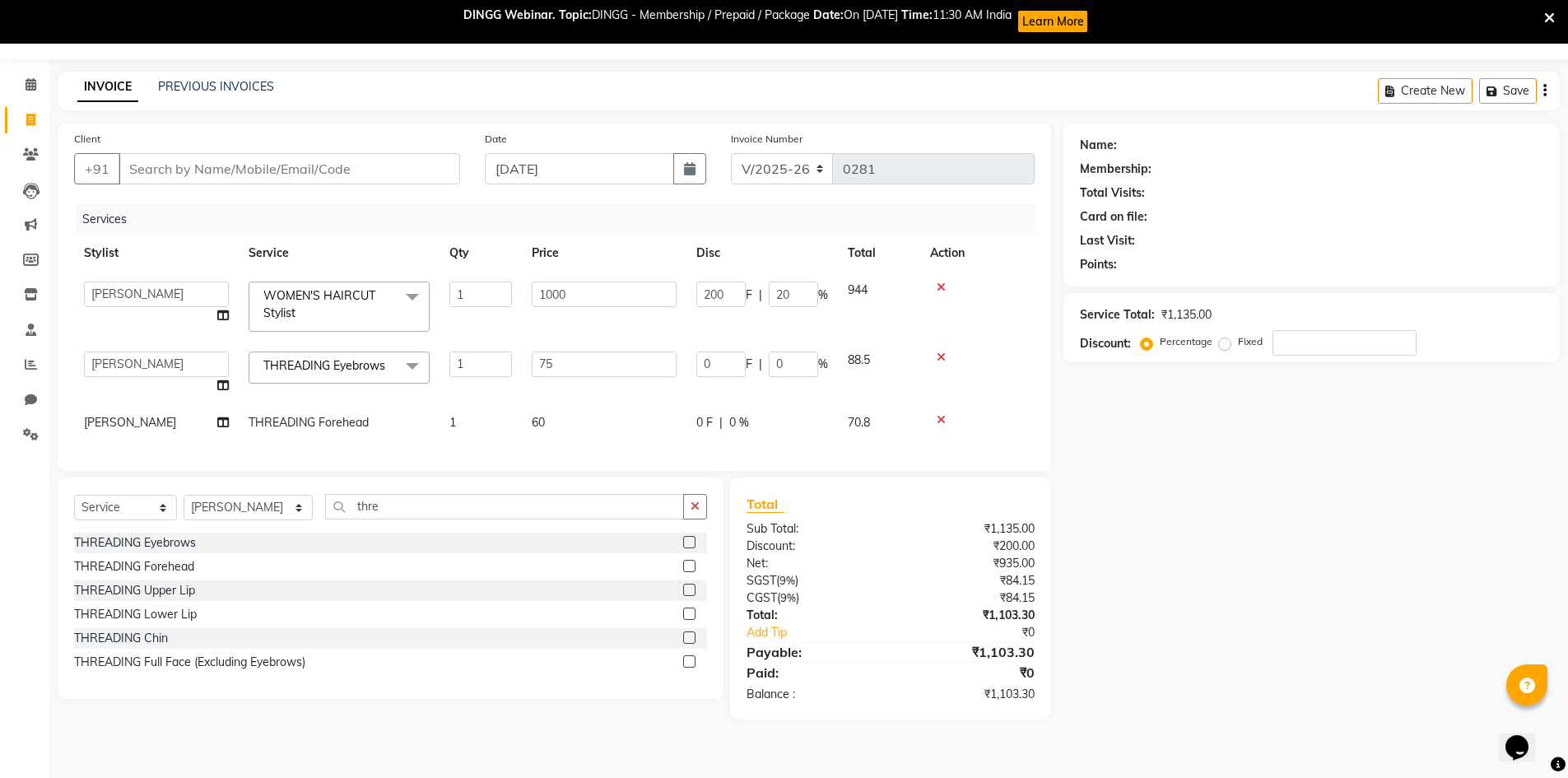 click on "75" 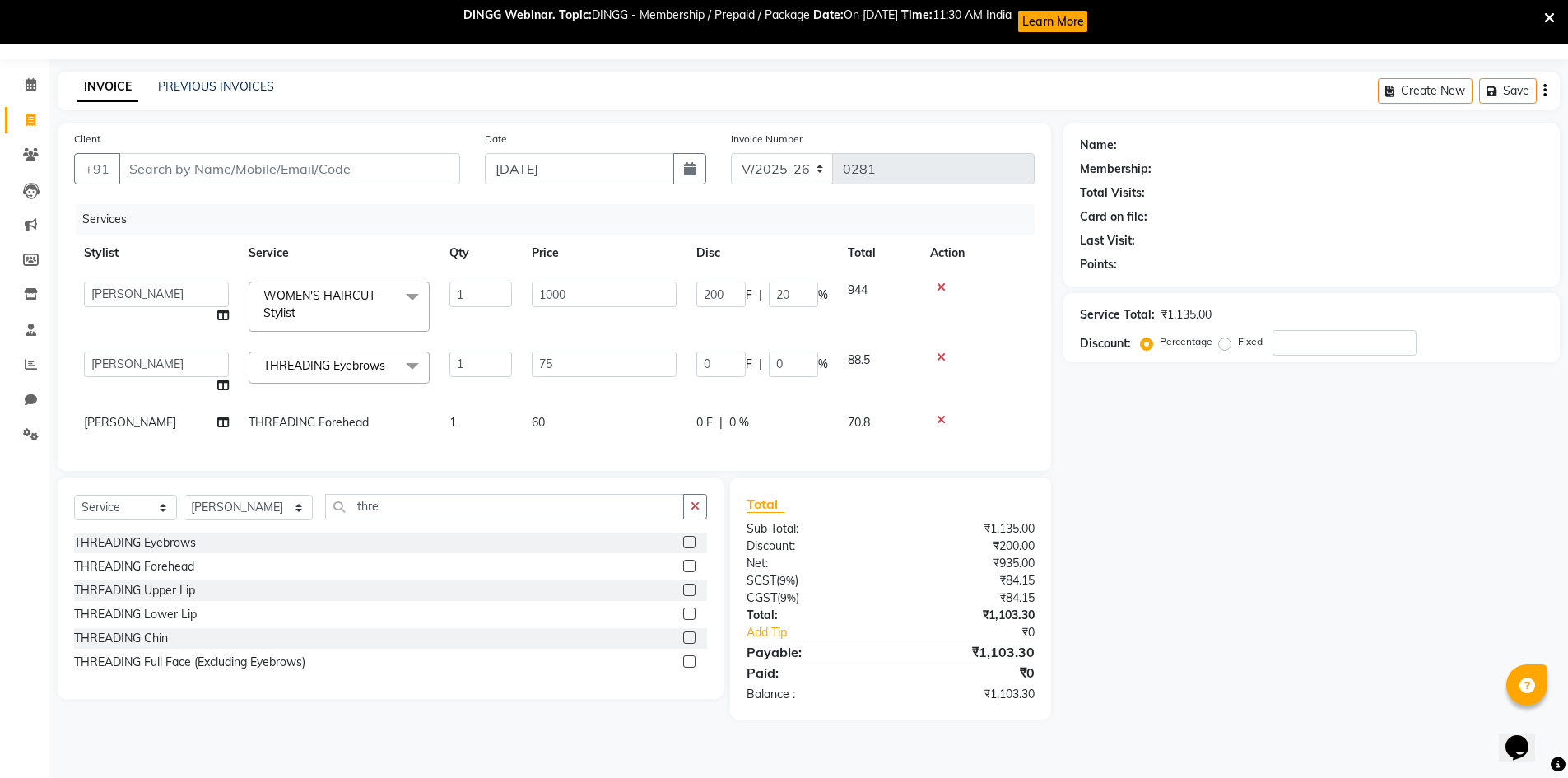 click on "60" 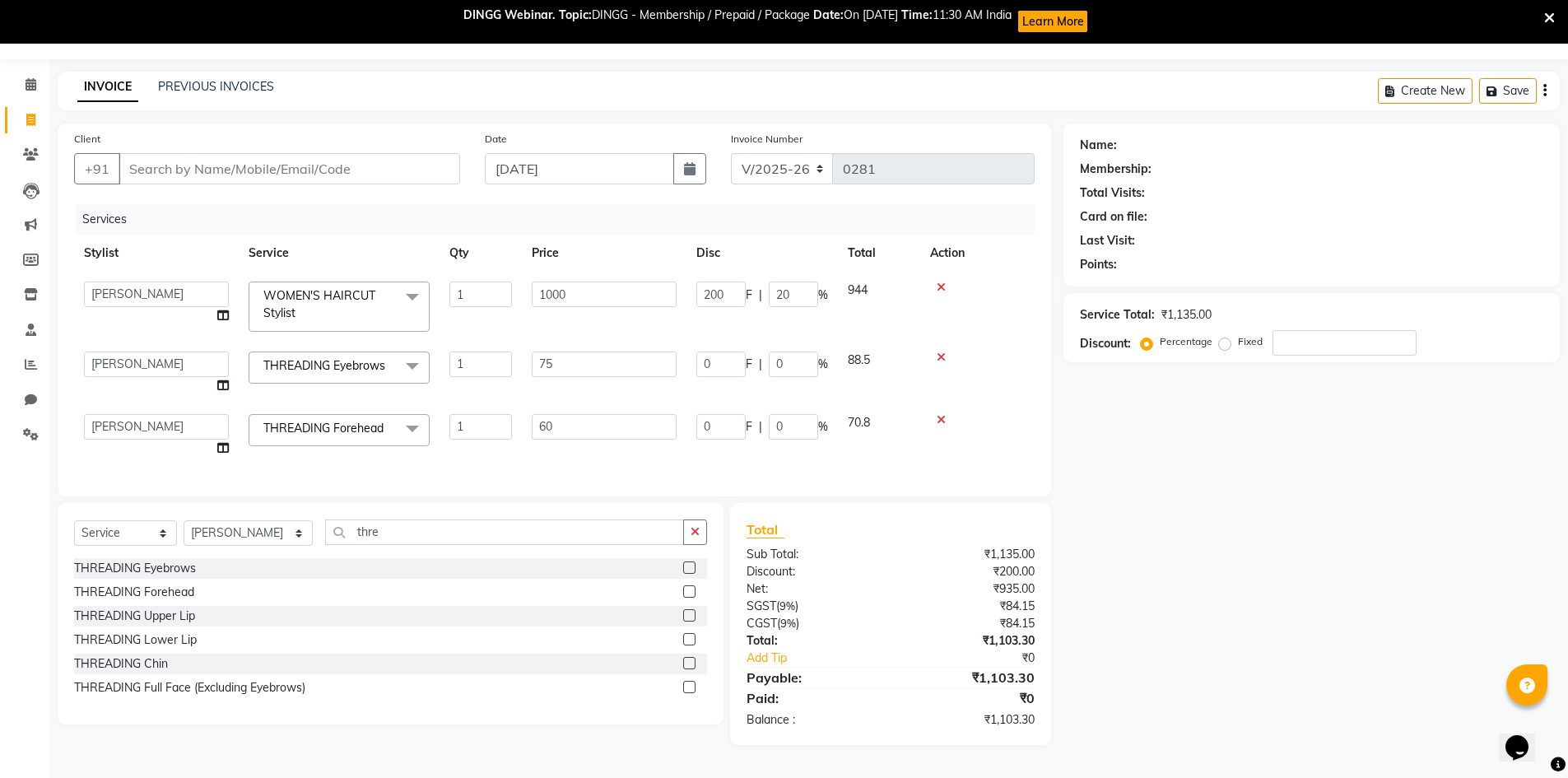 scroll, scrollTop: 48, scrollLeft: 0, axis: vertical 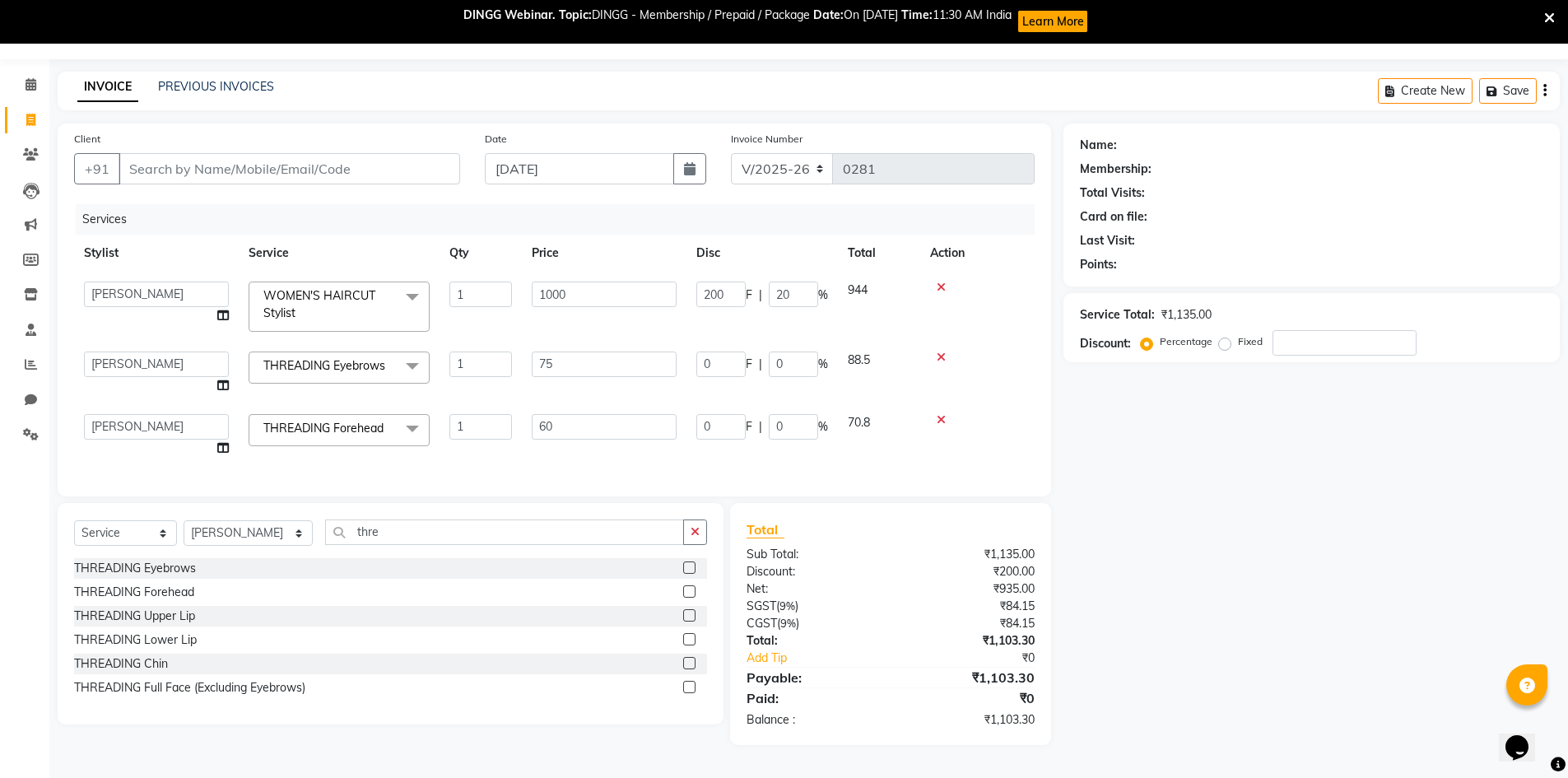 click at bounding box center [1549, 18] 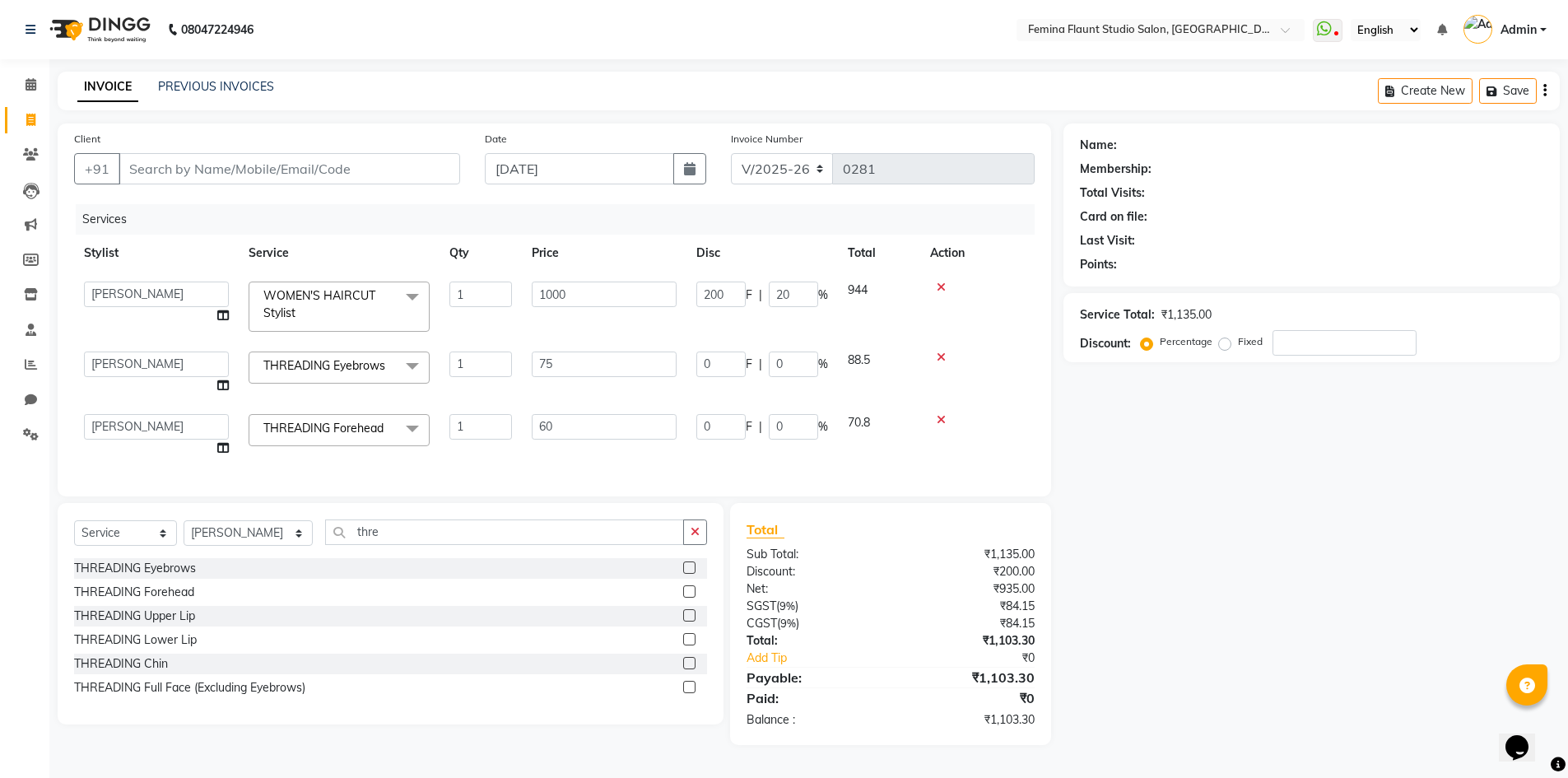 click on "Client +91" 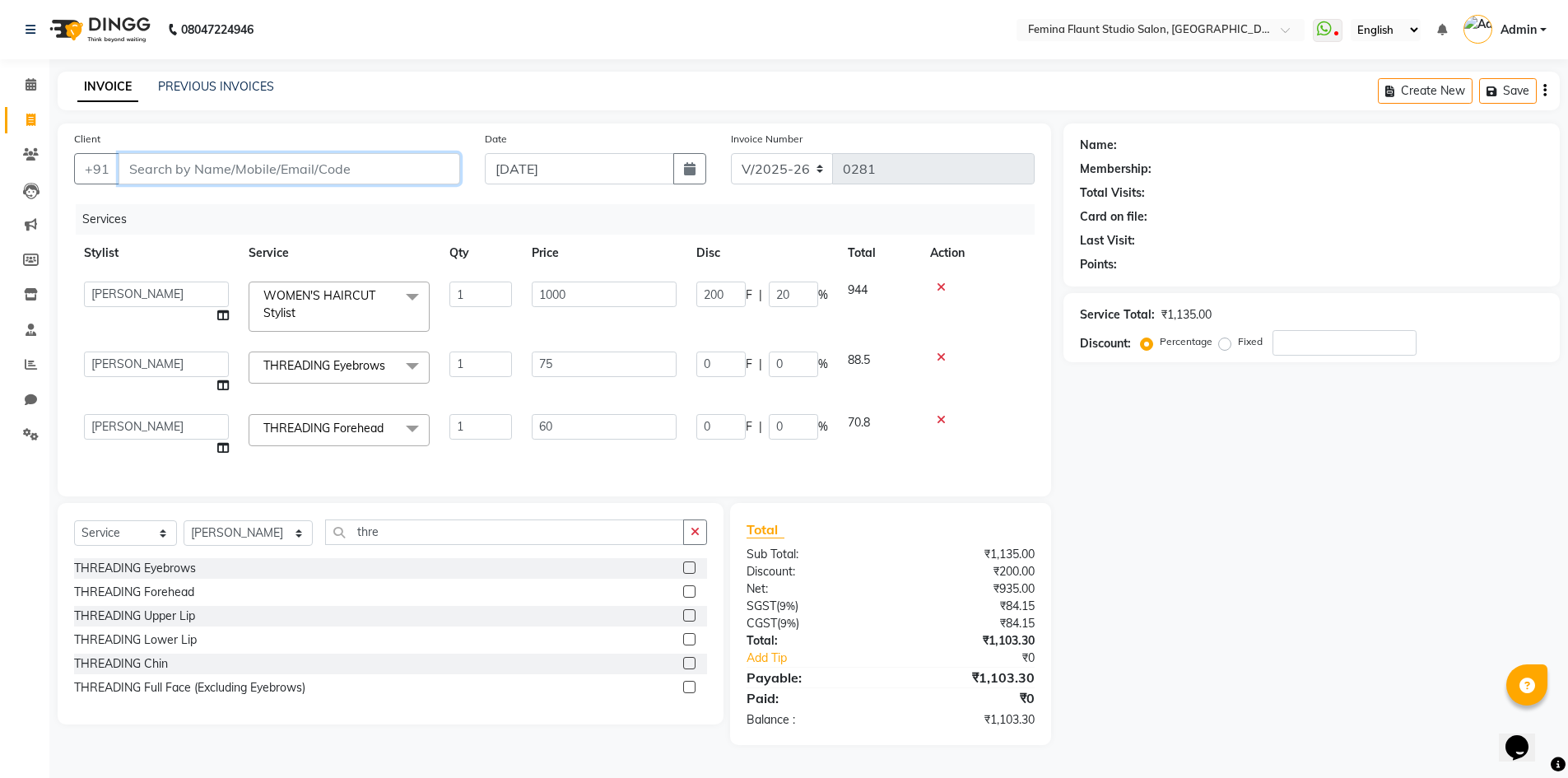 click on "Client" at bounding box center [289, 169] 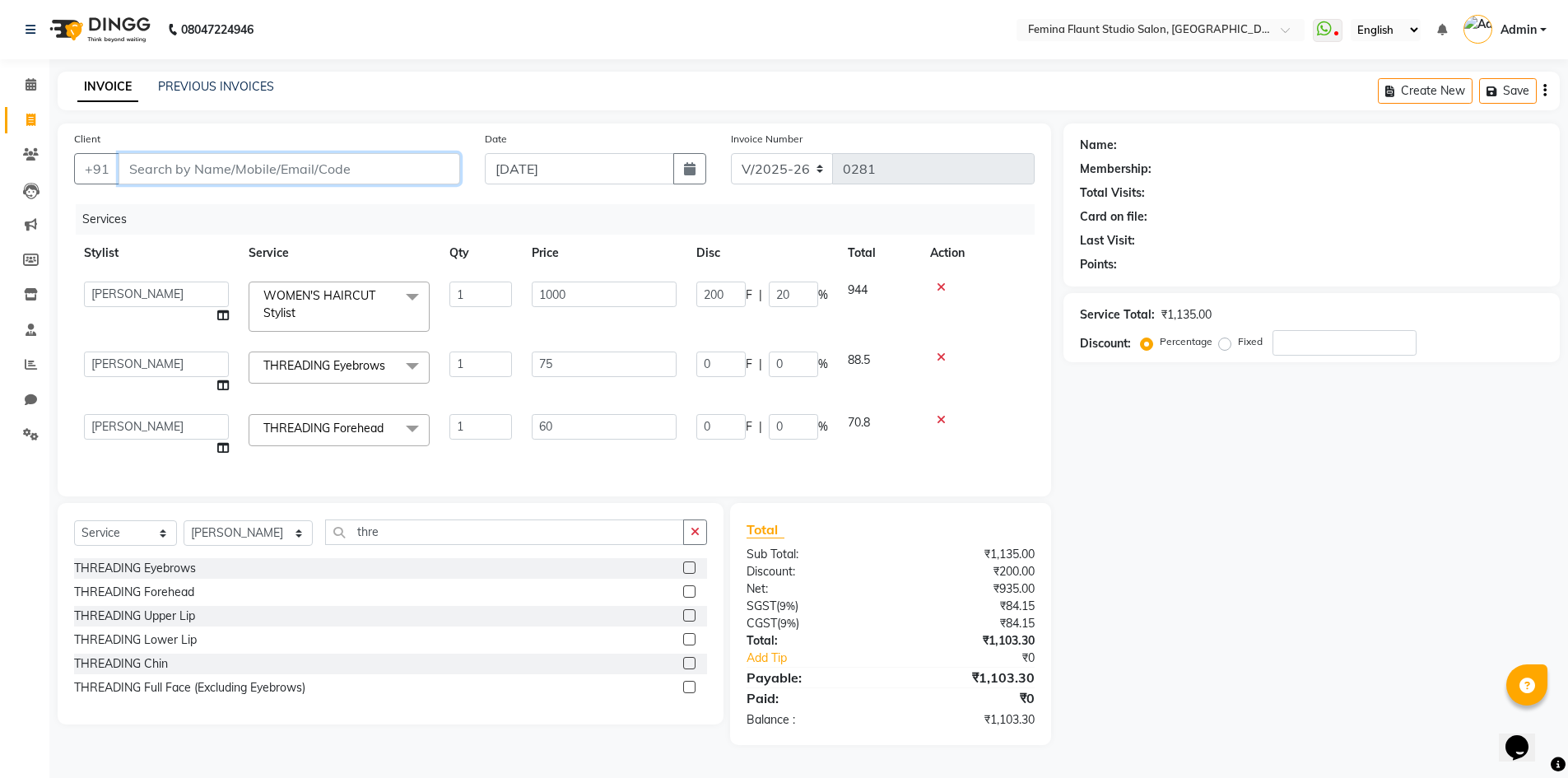 type on "9" 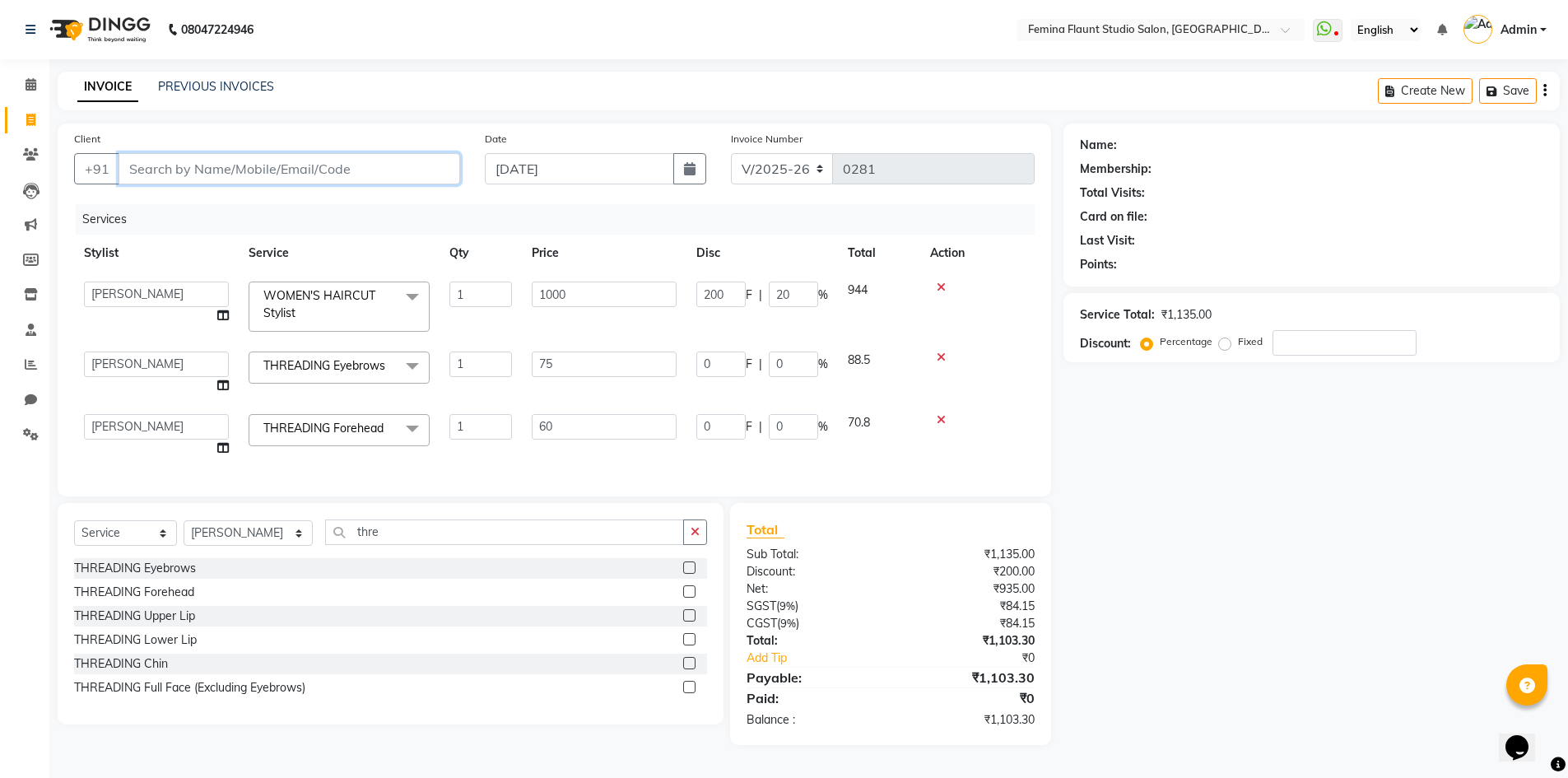 type on "0" 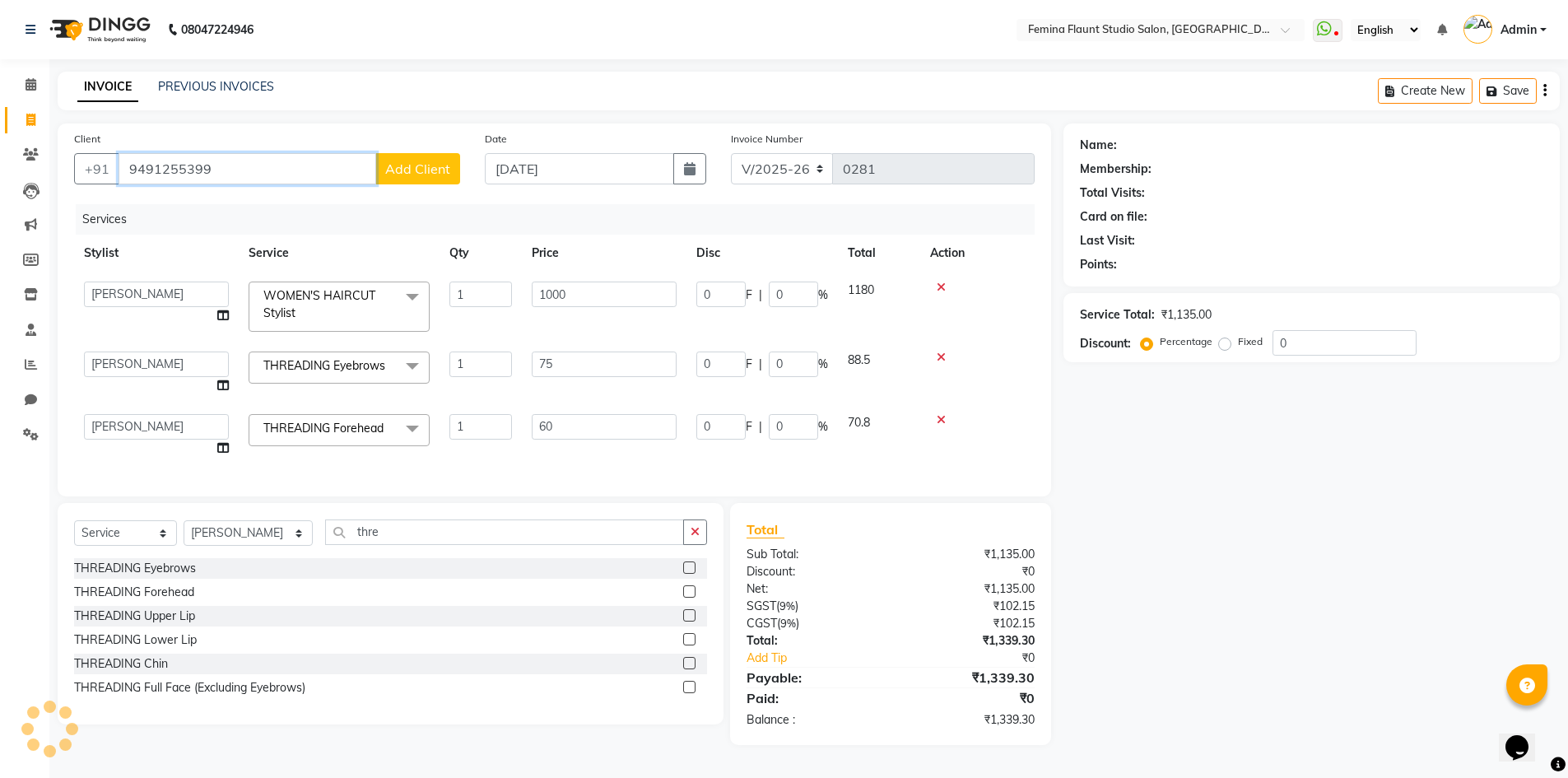 type on "9491255399" 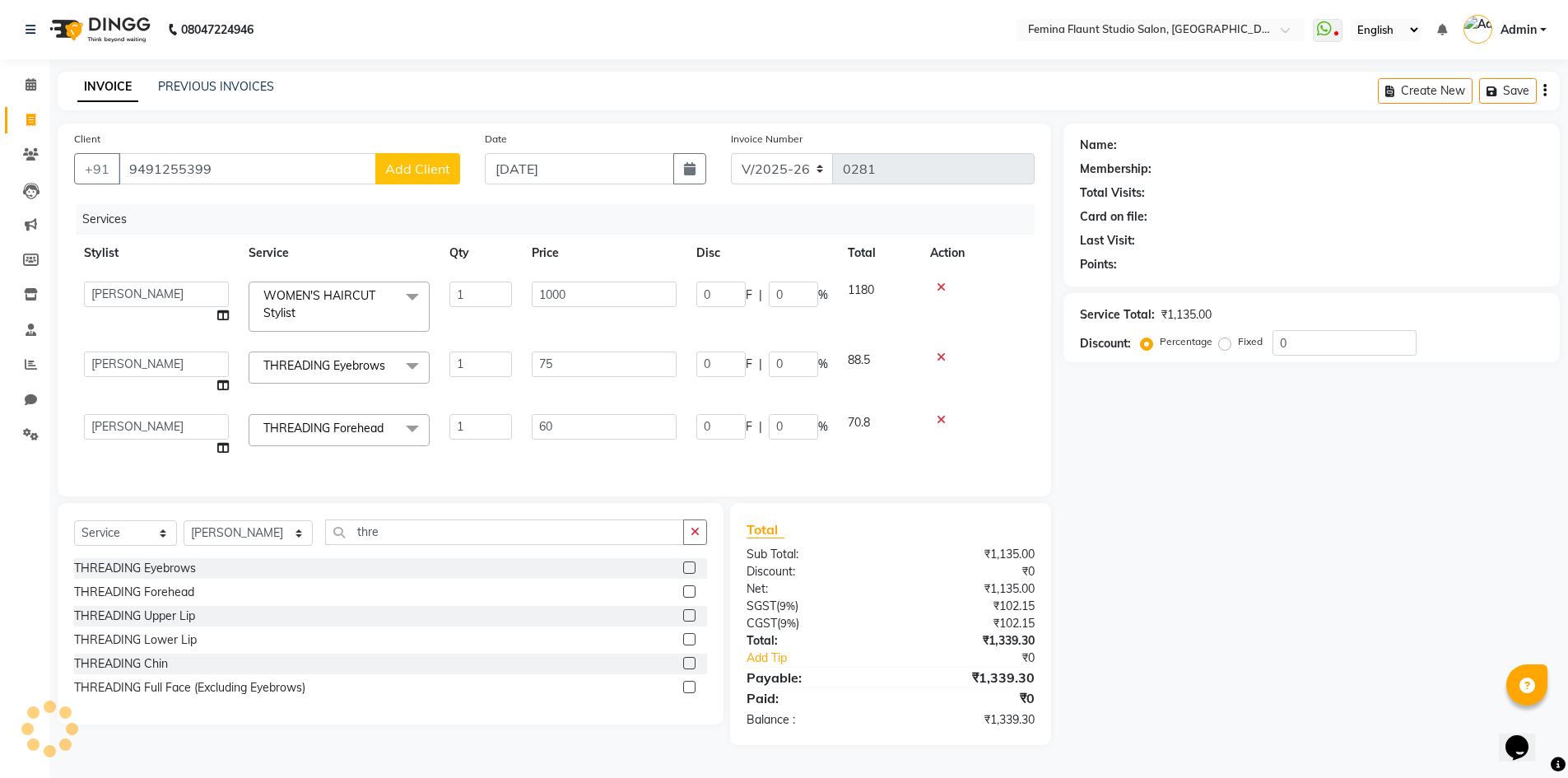 click on "Add Client" 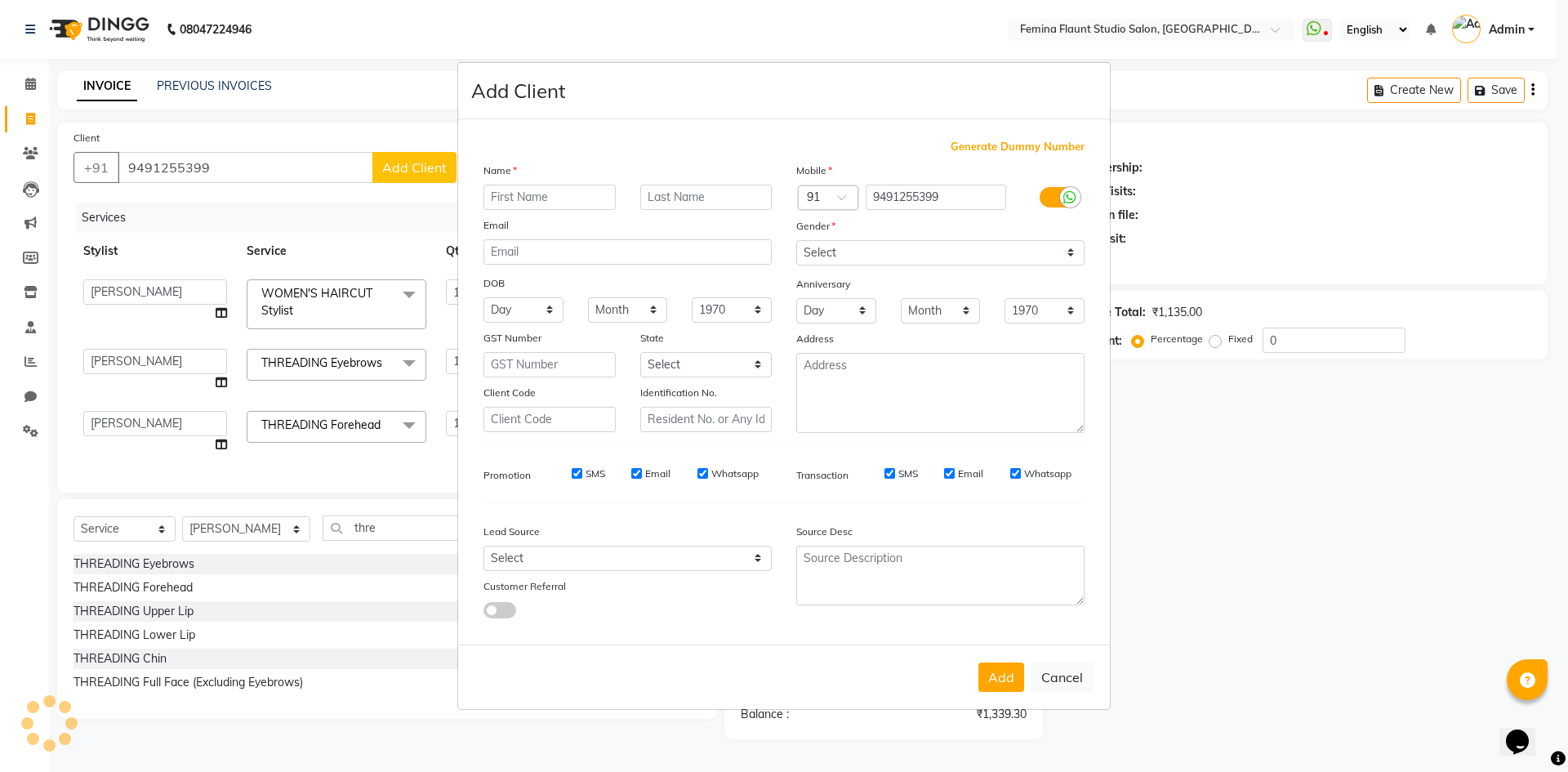 click at bounding box center [550, 197] 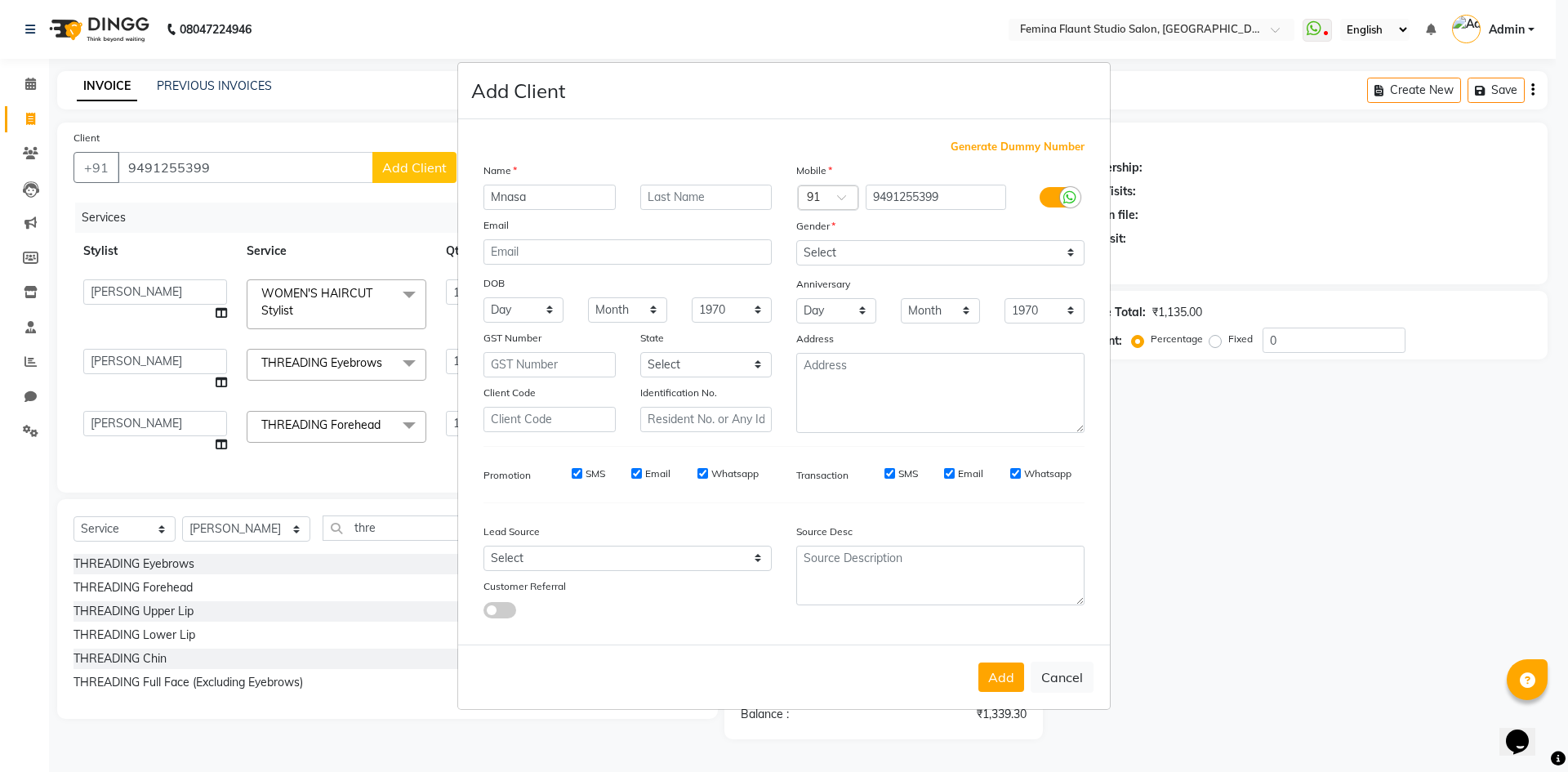 click on "Mnasa" at bounding box center [550, 197] 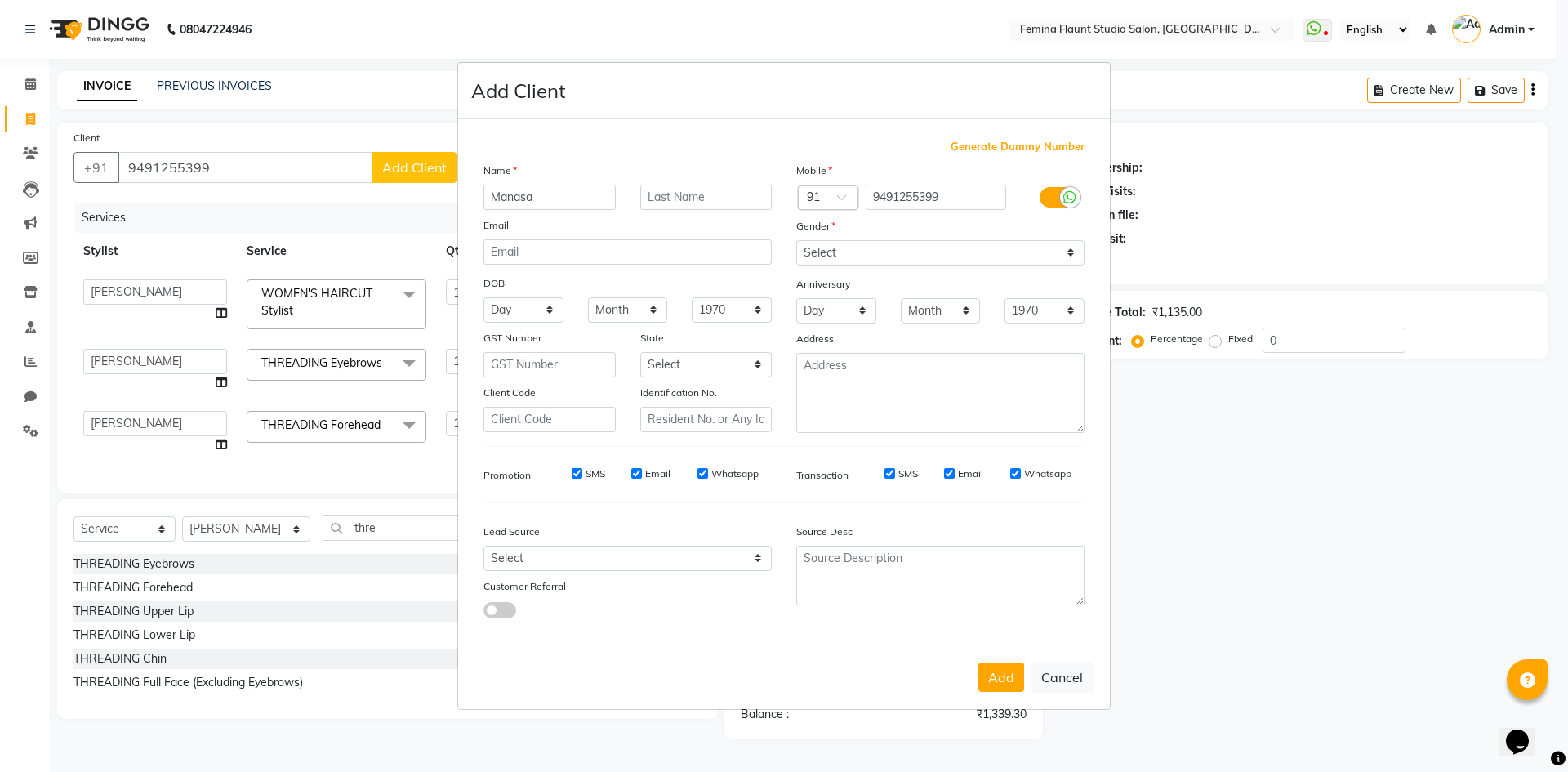 type on "Manasa" 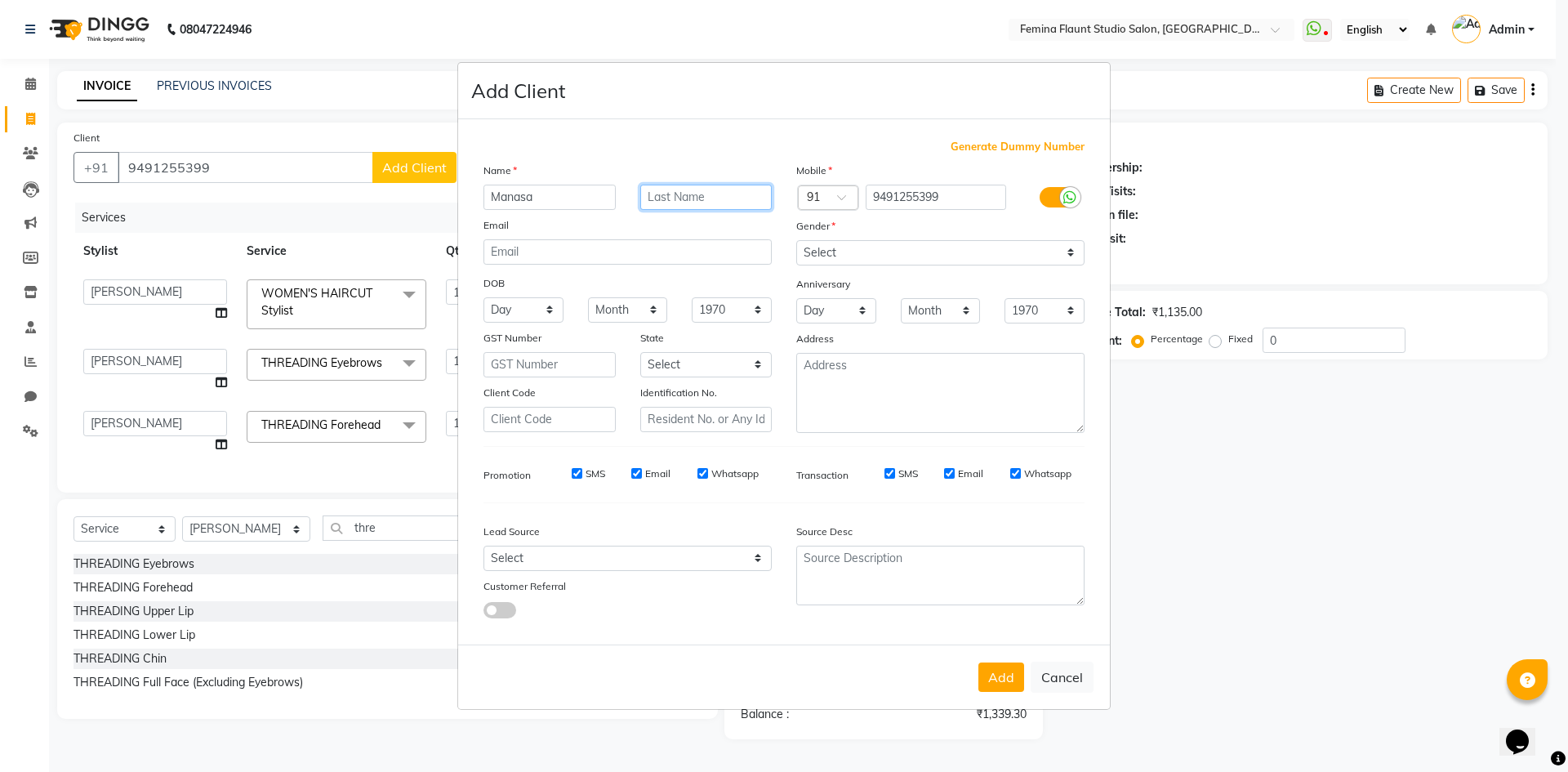click at bounding box center [706, 197] 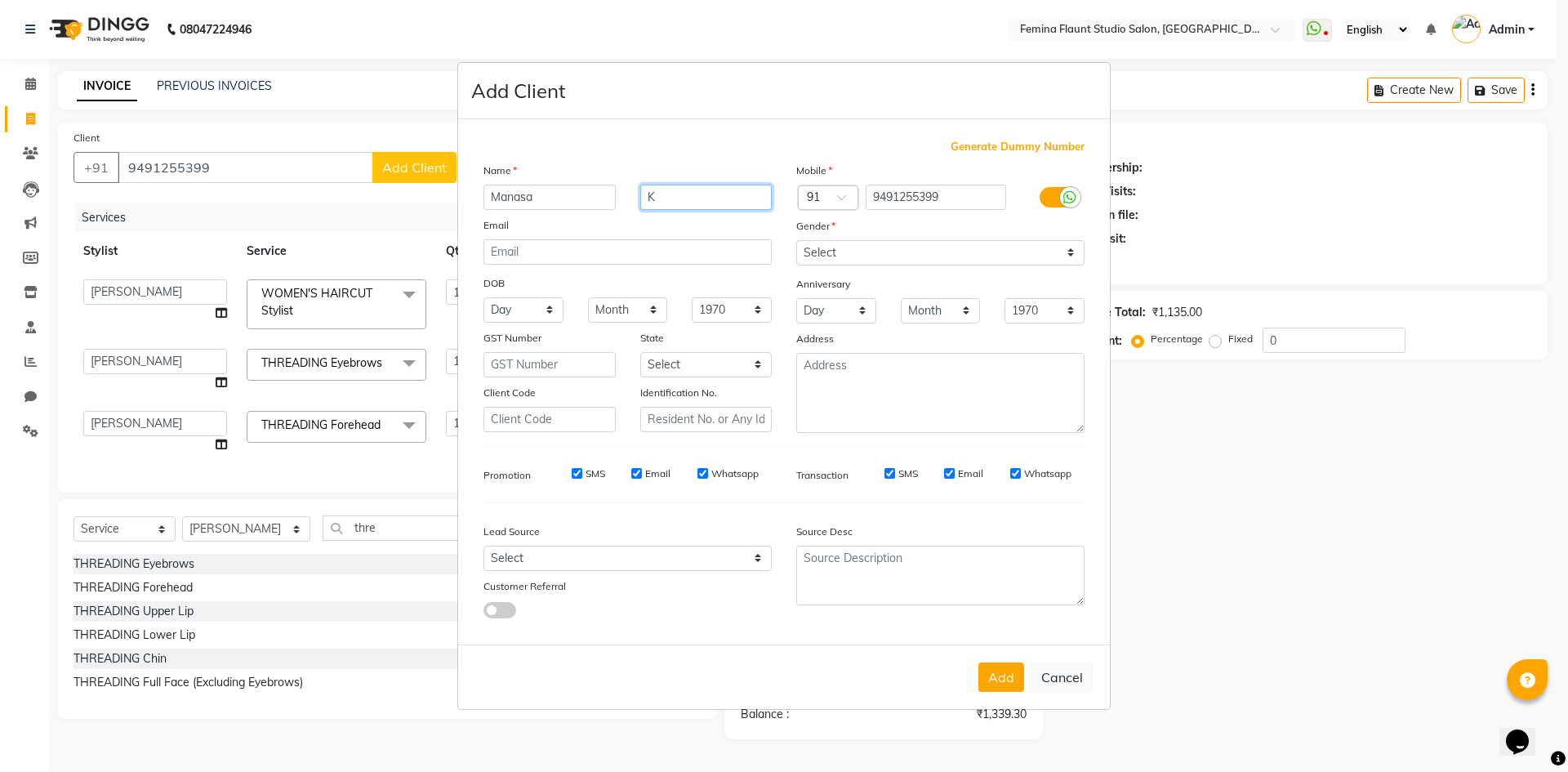 type on "K" 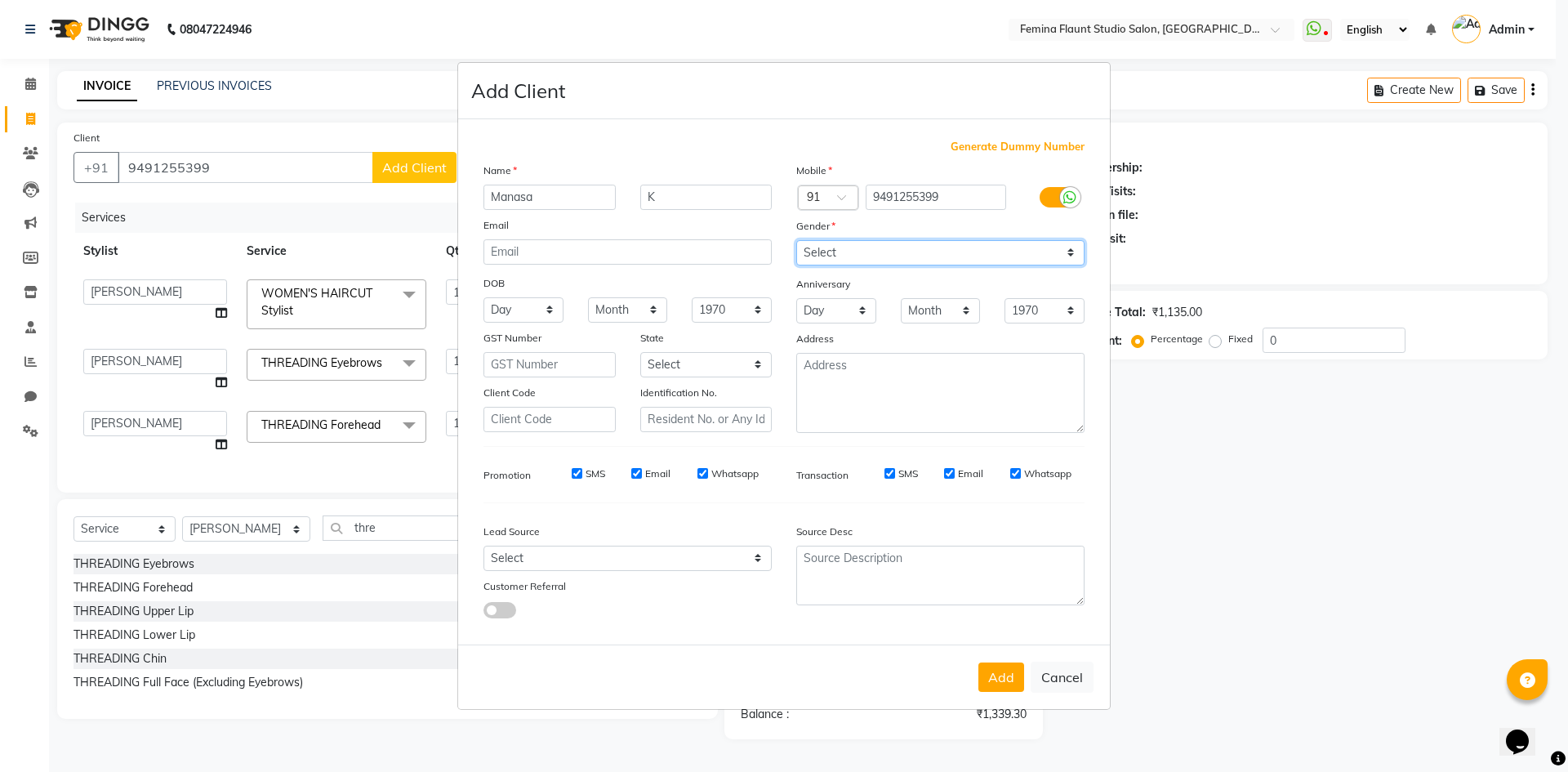 click on "Select Male Female Other Prefer Not To Say" at bounding box center [940, 252] 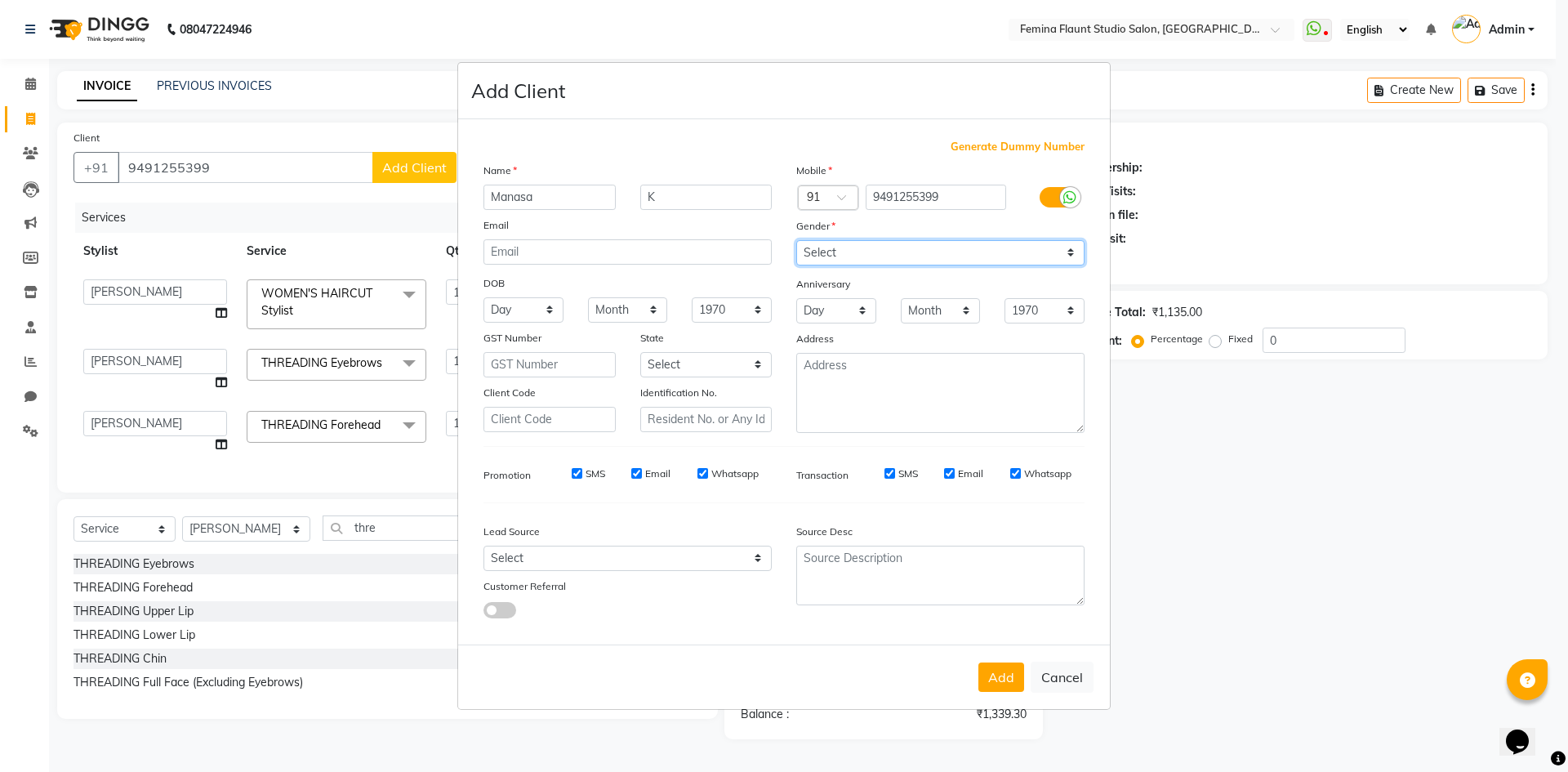 select on "female" 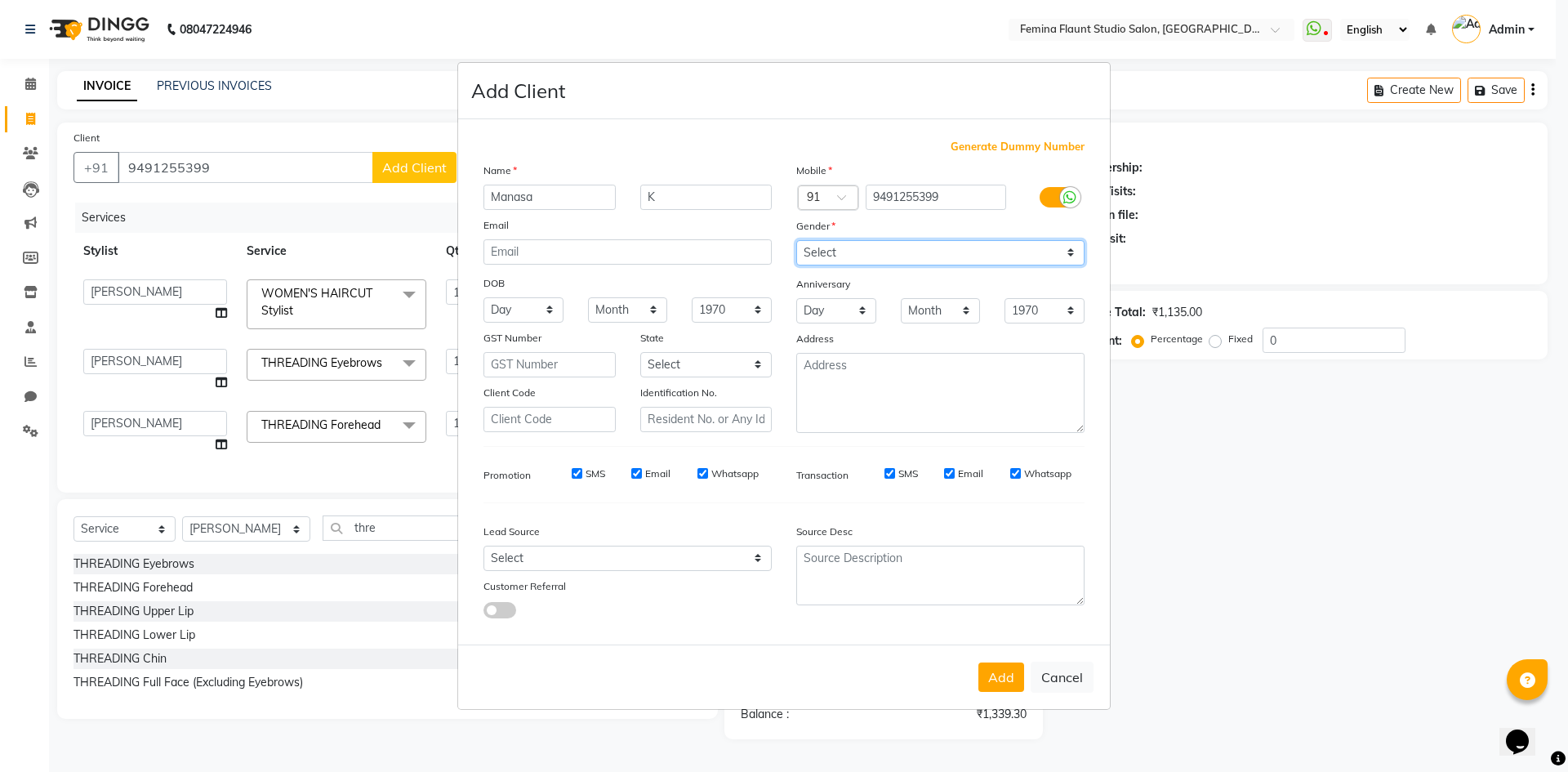 click on "Select Male Female Other Prefer Not To Say" at bounding box center [940, 252] 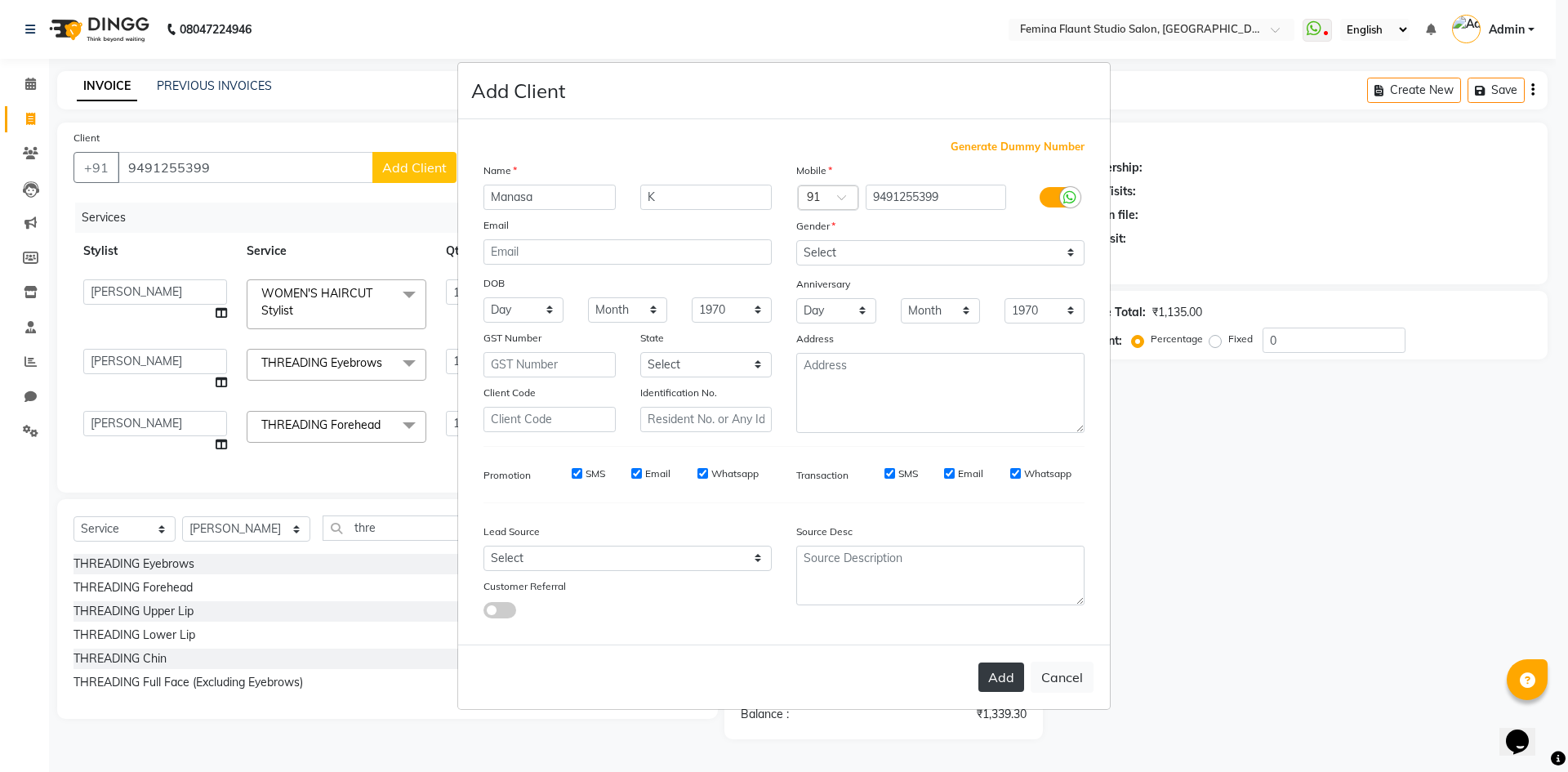 click on "Add" at bounding box center (1001, 677) 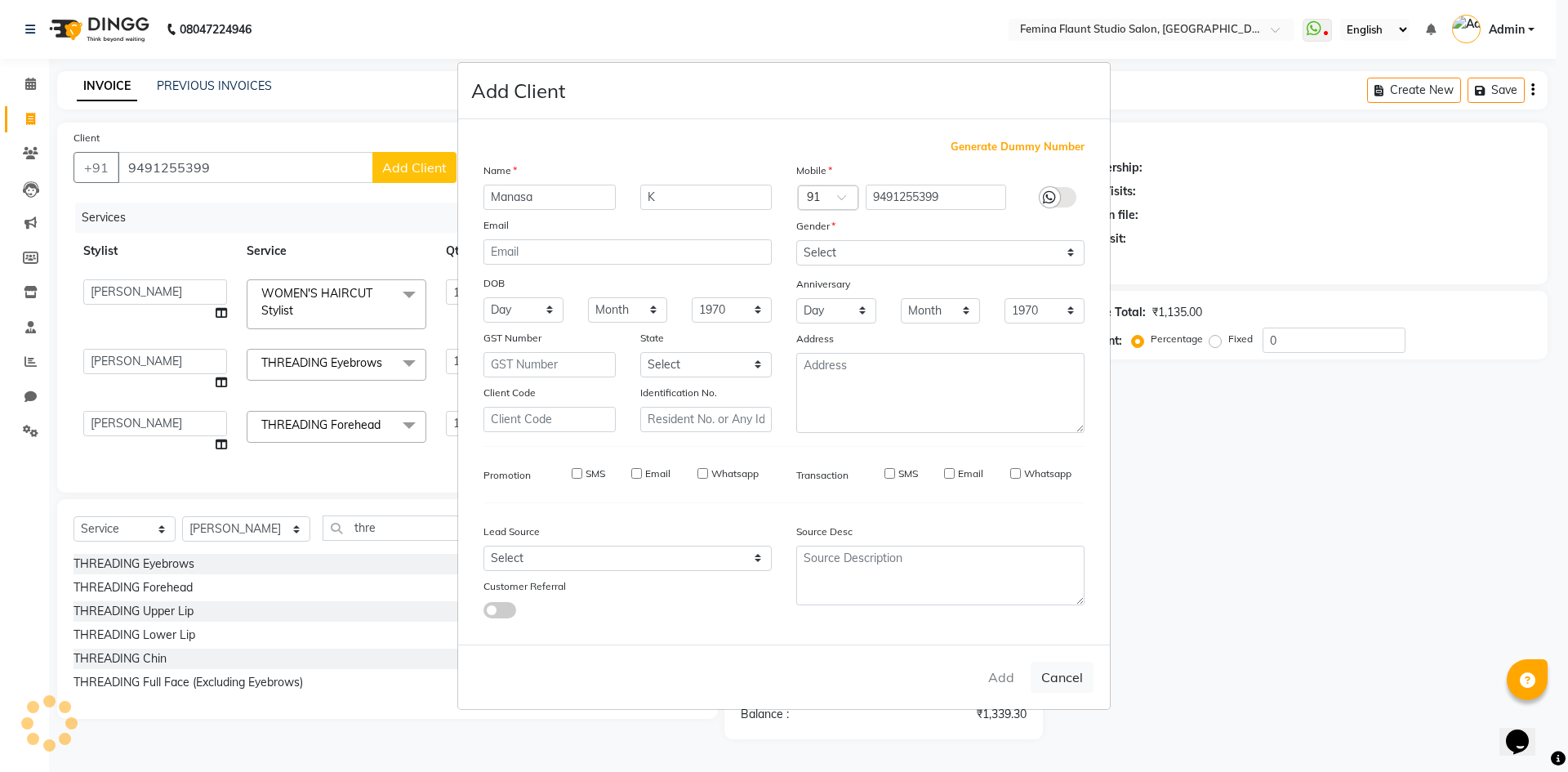 type 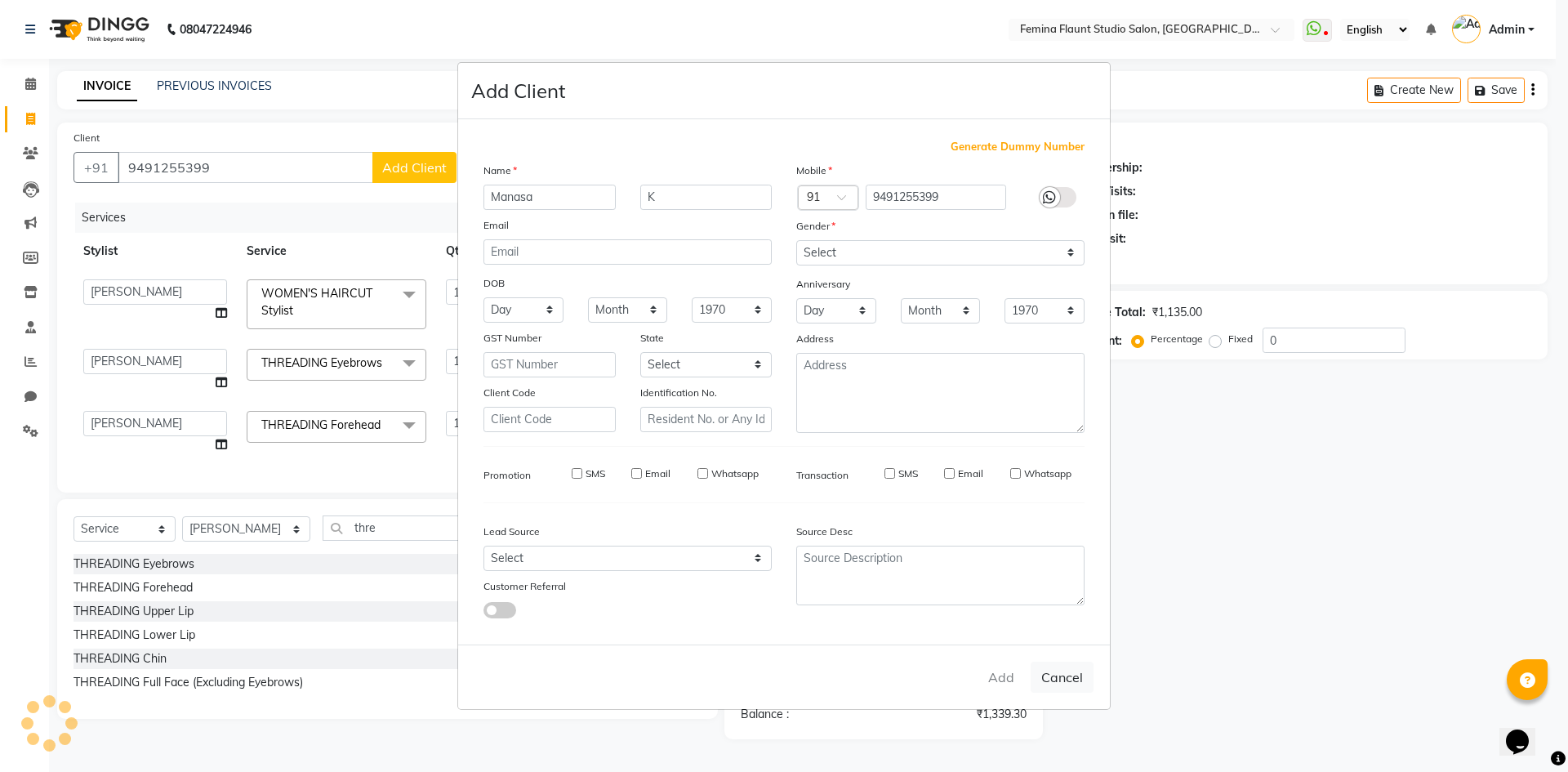 type 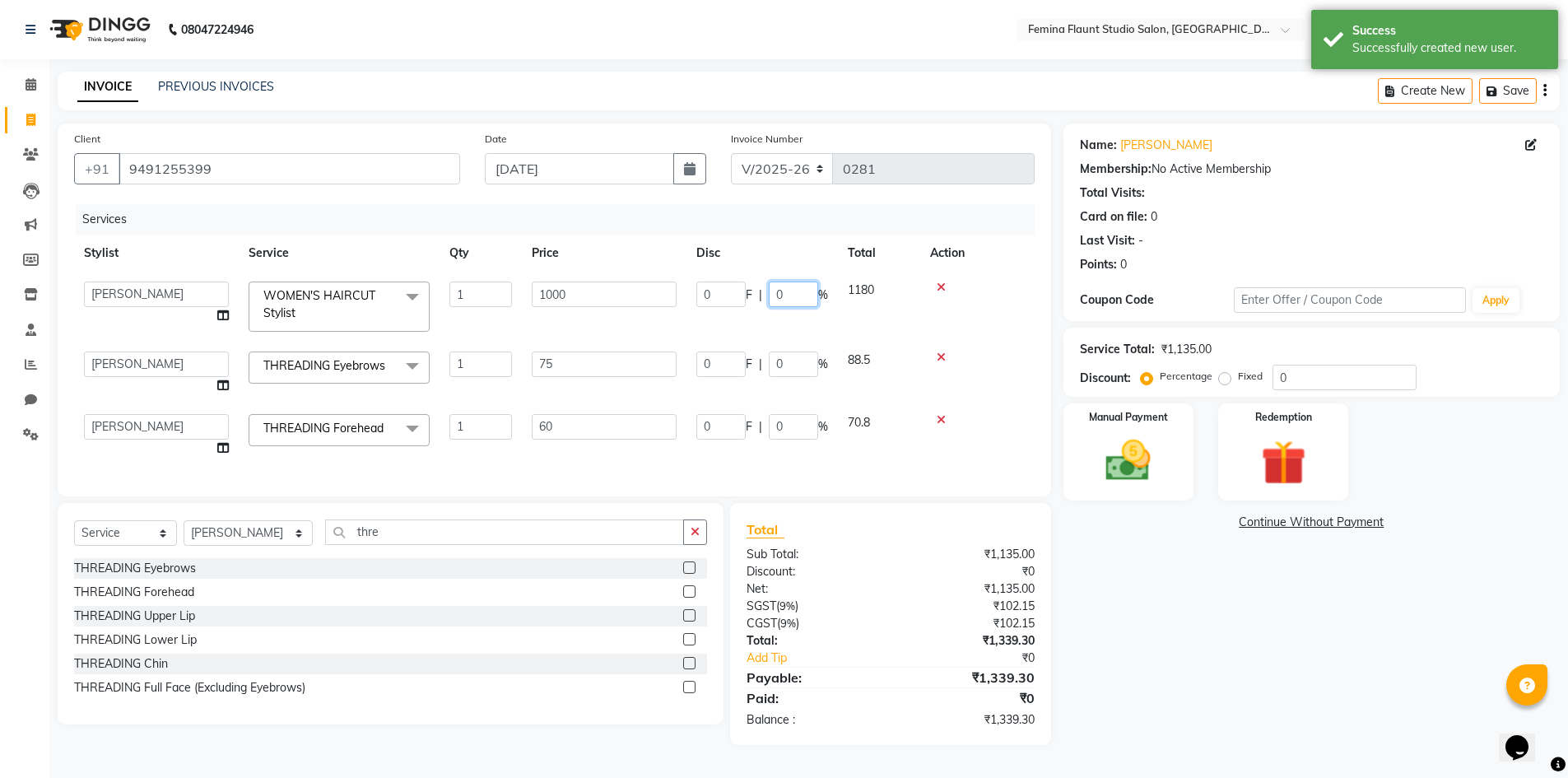 click on "0" 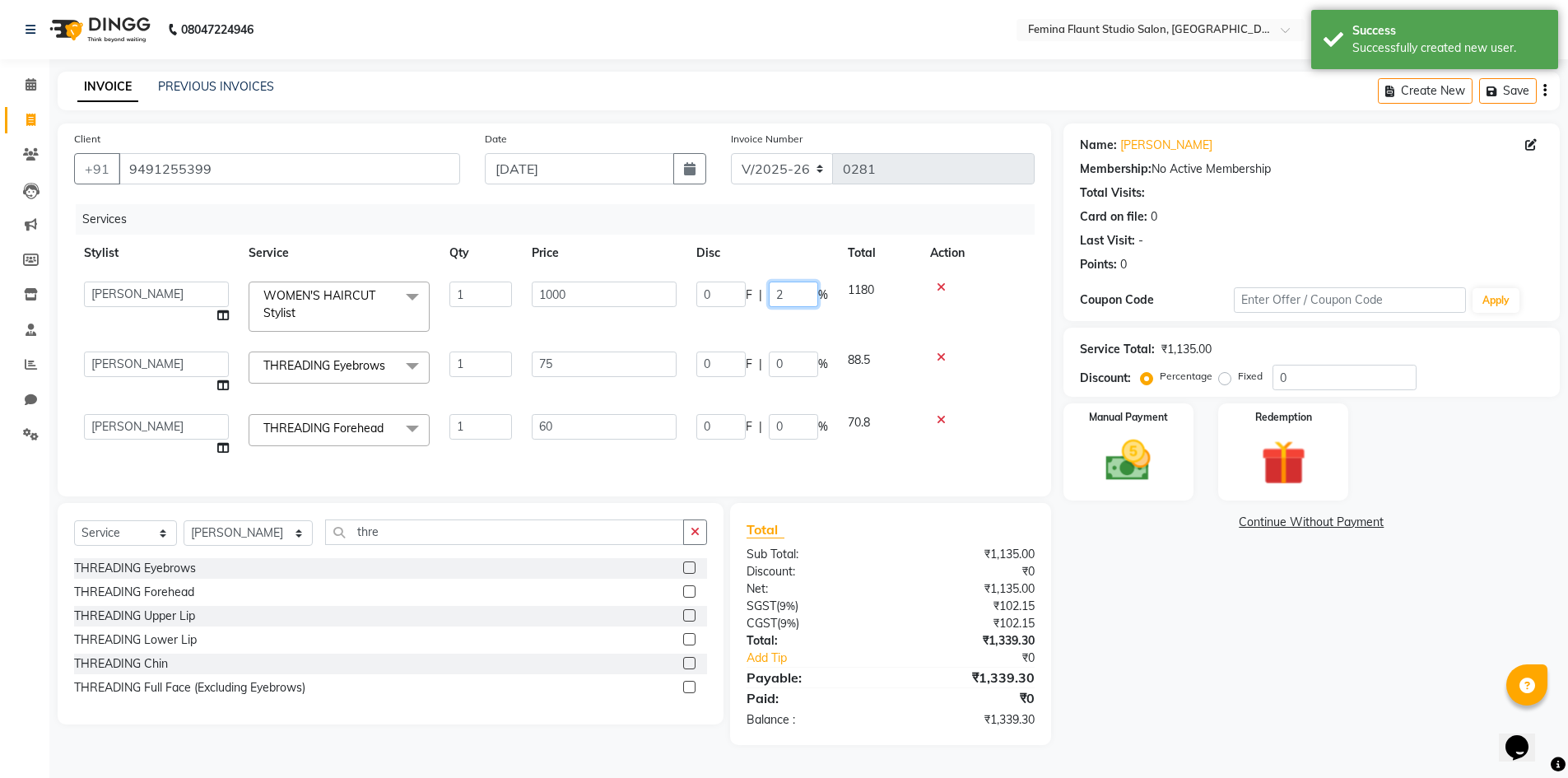 type on "20" 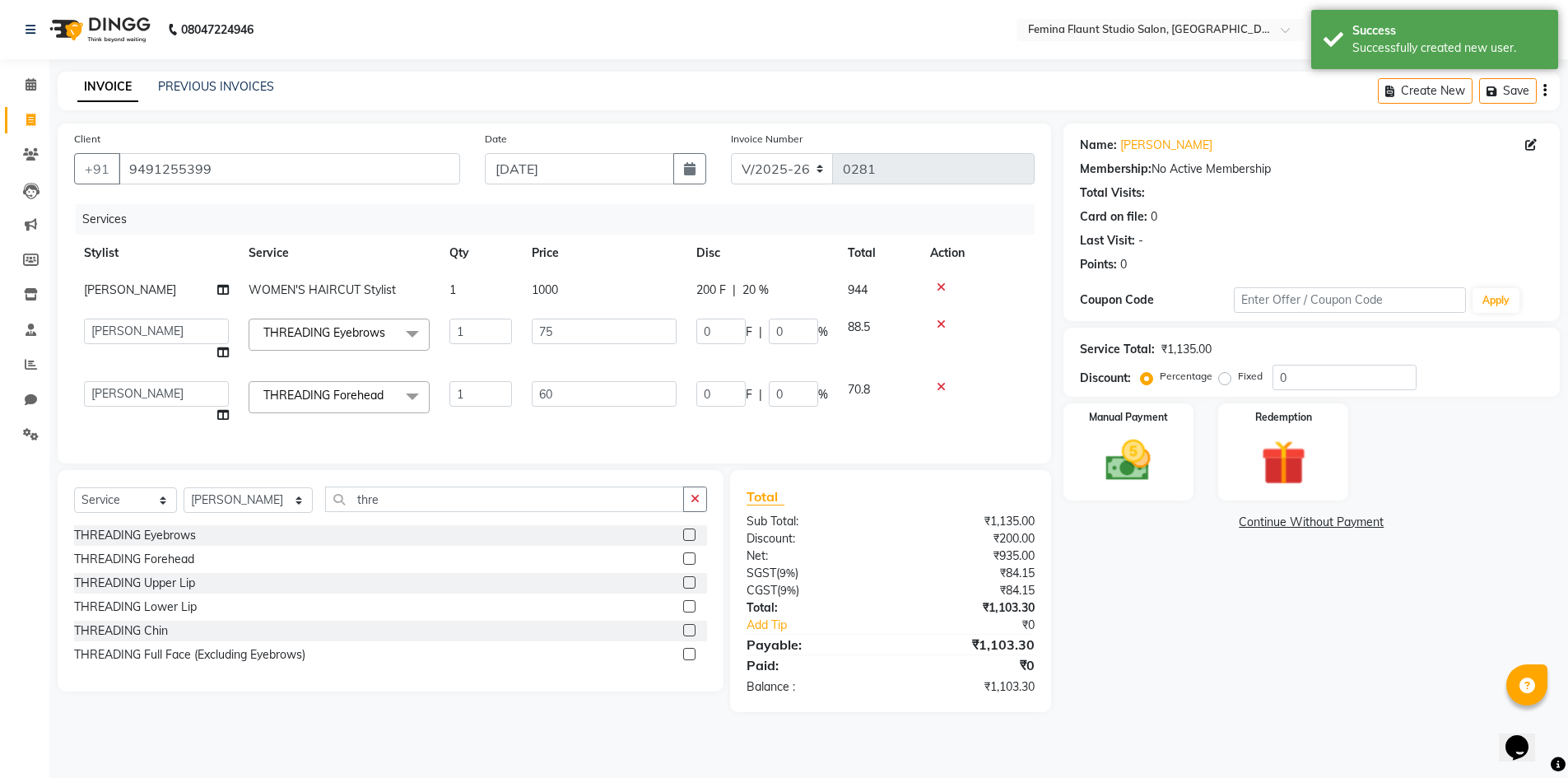 scroll, scrollTop: 0, scrollLeft: 0, axis: both 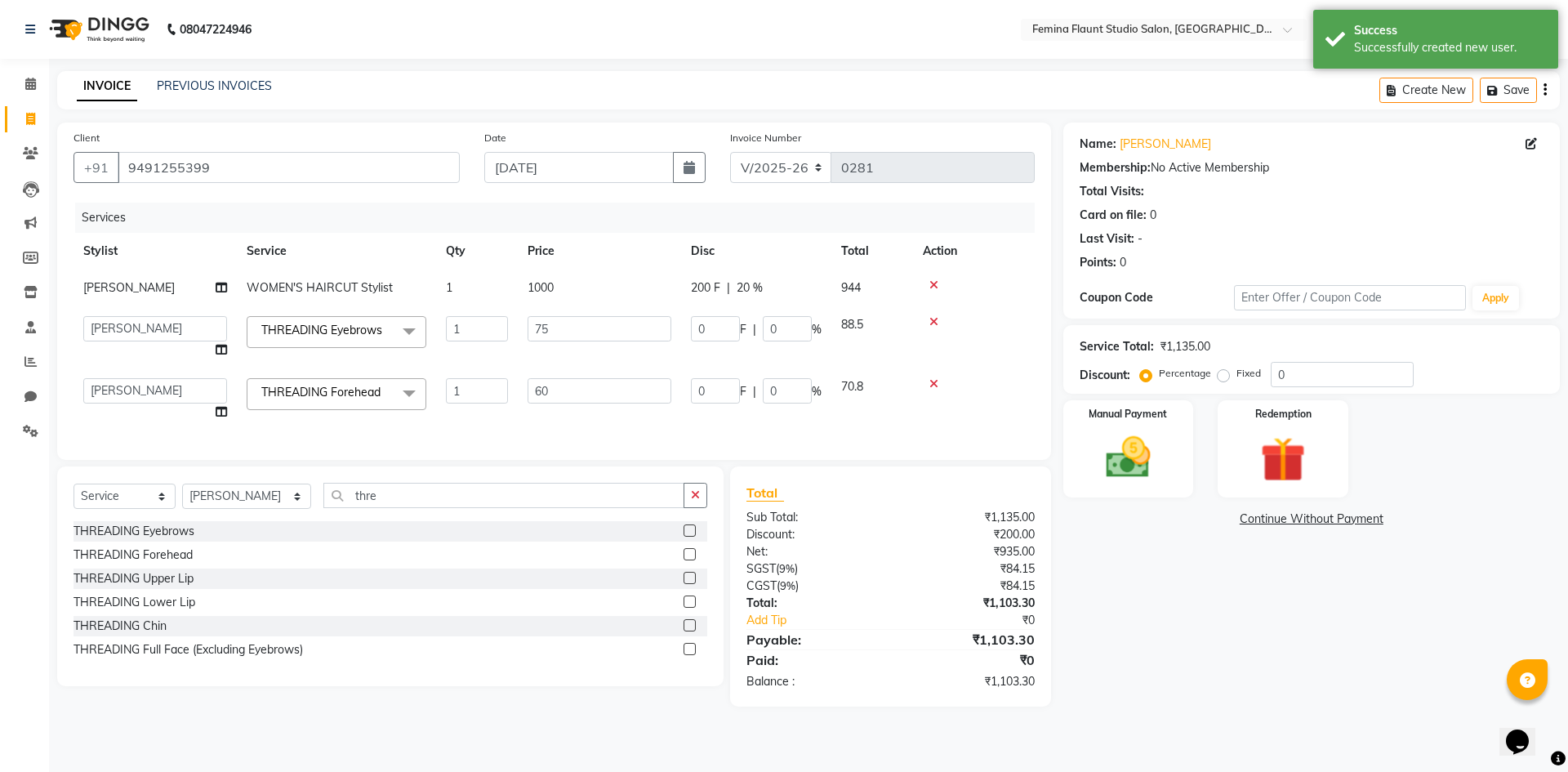 click on "Pramila Rai WOMEN'S HAIRCUT Stylist 1 1000 200 F | 20 % 944  Admin   Durga   Jyothi Bandi   Keerthi Sri   Mohd Akib   Mohd Faizan   Mutyam veeramanikumar   Pramila Rai   Prasamsika   Saidani  THREADING Eyebrows  x WOMEN'S HAIRCUT Senior Stylist WOMEN'S HAIRCUT Stylist WOMEN'S HAIRCUT Fringe Cut WOMEN'S HAIRCUT Kids' - Below 7 Years Women Streaks MEN'S HAIRCUT Senior Stylist MEN'S HAIRCUT Stylist MEN'S HAIRCUT Kids' -Below 7 Years MEN'S GROOMING Beard Trim MEN'S GROOMING Beard Styling MEN'S GROOMING Beard Colour MEN'S GROOMING Foam Shave MEN'S GROOMING Hair Color MEN'S GROOMING Highlights MEN'S GROOMING Keratin Treatment MEN'S GROOMING Hair Wash Moustach Colour Men's Basic combo Men's Luxury combo HAIR STYLING Hair Wash HAIR STYLING Blow Dry HAIR STYLING Ironing HAIR STYLING Tong Curls MASSAGE RELAXATION (Women) Footsiez. (20 mins) MASSAGE RELAXATION (Women) Footsiez. (30mins) MASSAGE RELAXATION (Women) Brain Flow - Coconut Oil (20 mins) MASSAGE RELAXATION (Women) Brain Flow - Coconut Oil (30 mins) Back Scrub" 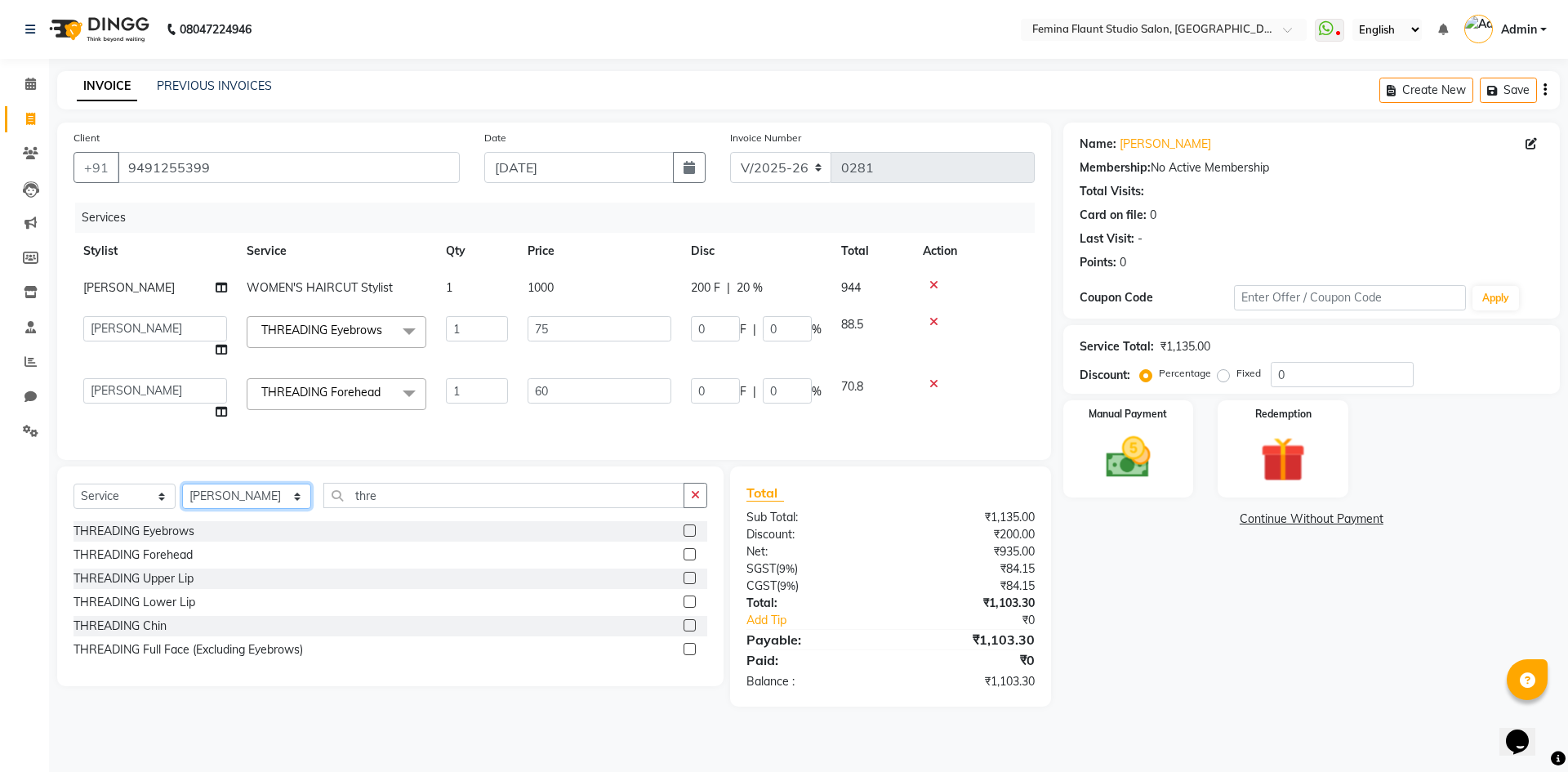 click on "Select Stylist Admin Durga [PERSON_NAME] [PERSON_NAME] Sri [PERSON_NAME] Mohd [PERSON_NAME] veeramanikumar [PERSON_NAME] Prasamsika Saidani" 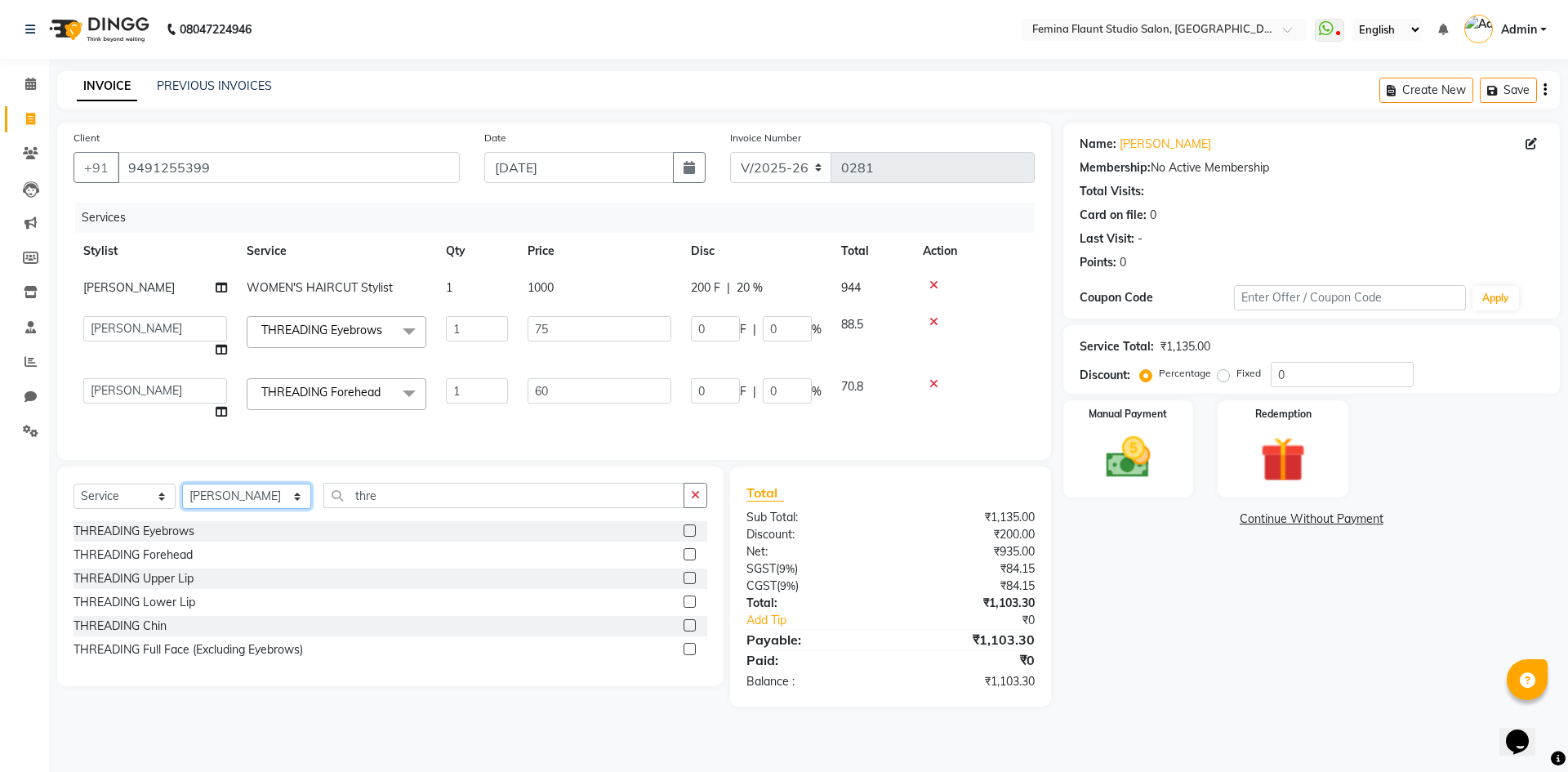 select on "80613" 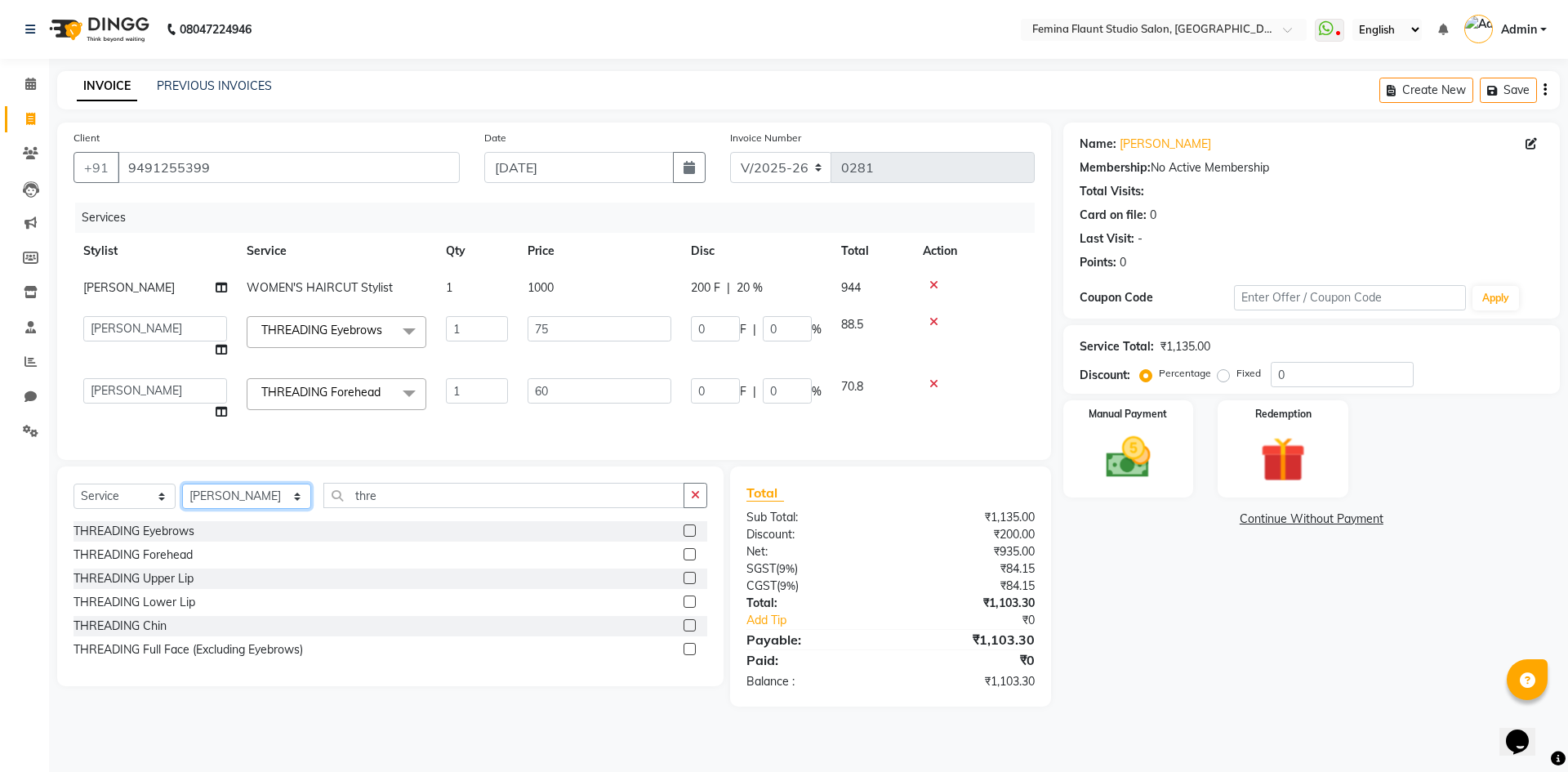 click on "Select Stylist Admin Durga [PERSON_NAME] [PERSON_NAME] Sri [PERSON_NAME] Mohd [PERSON_NAME] veeramanikumar [PERSON_NAME] Prasamsika Saidani" 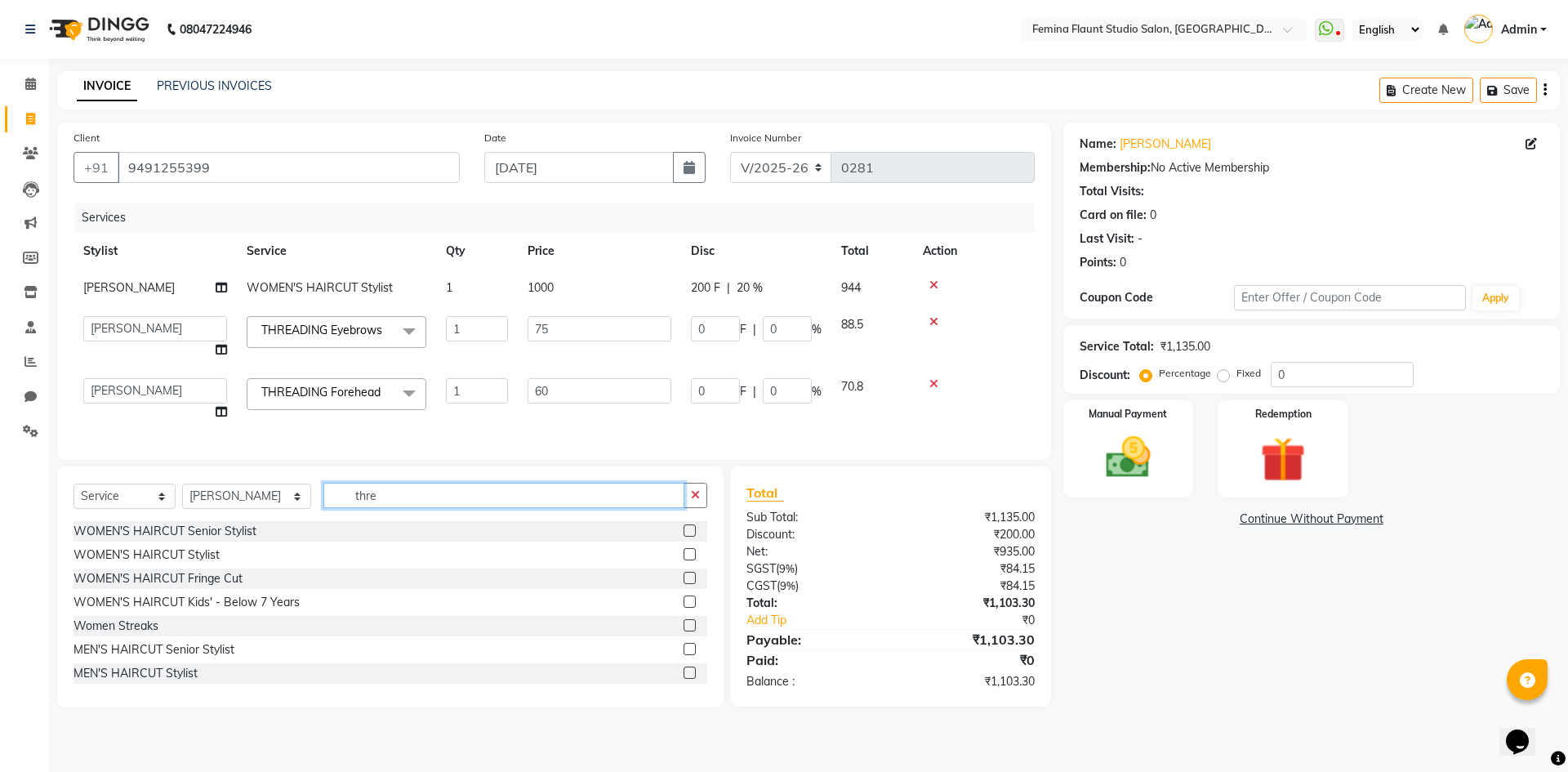 click on "thre" 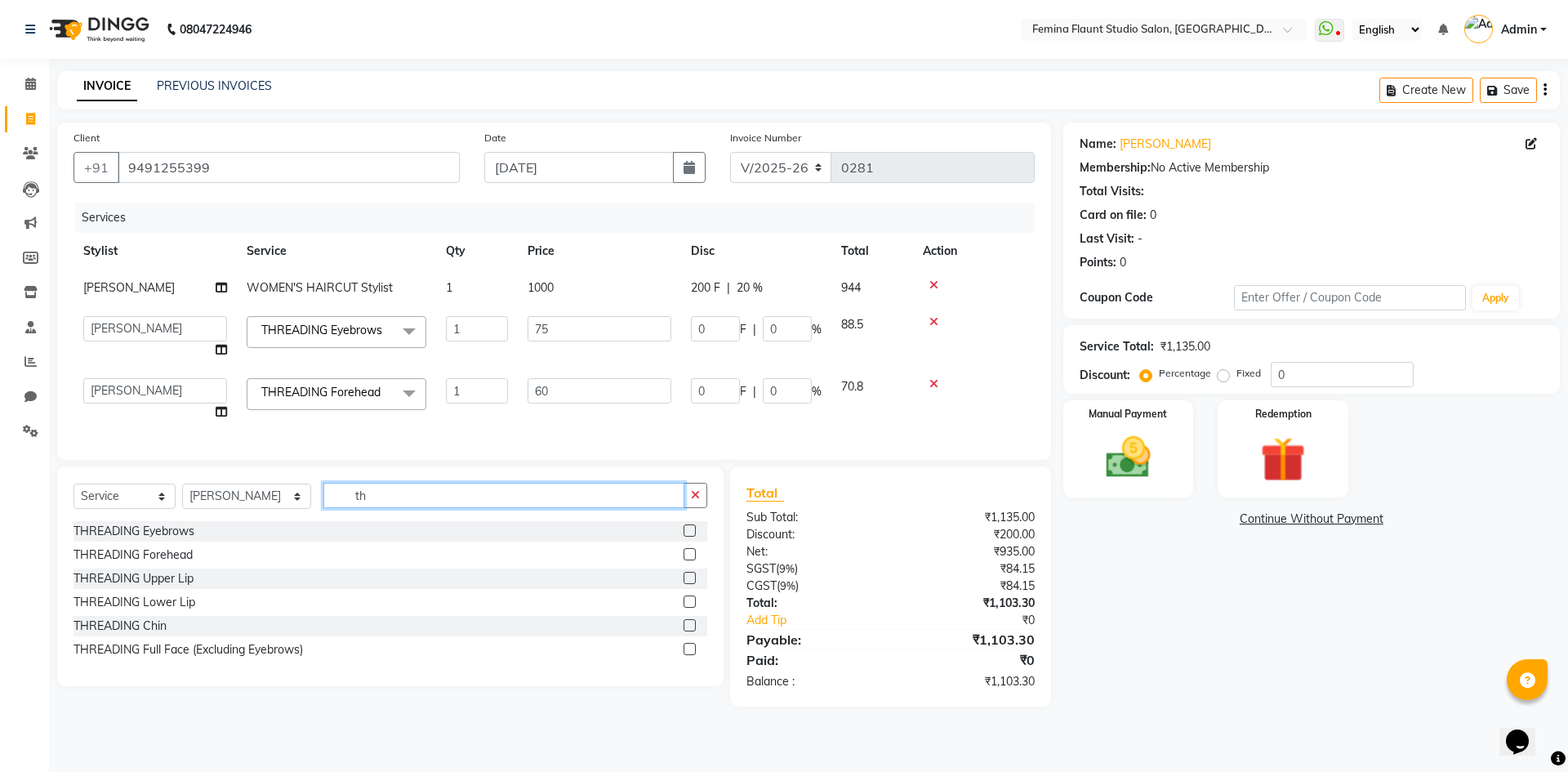 type on "t" 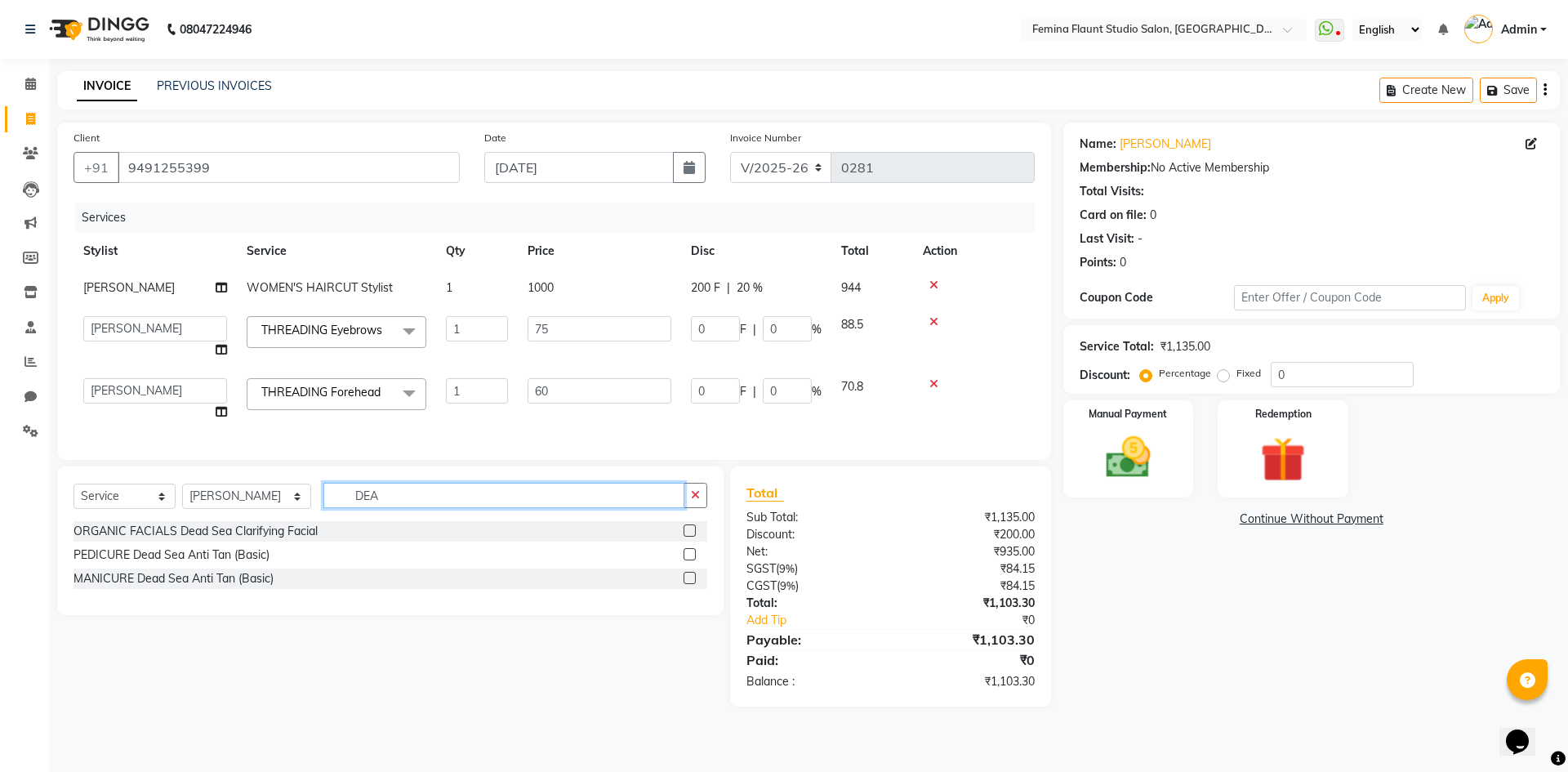 type on "DEA" 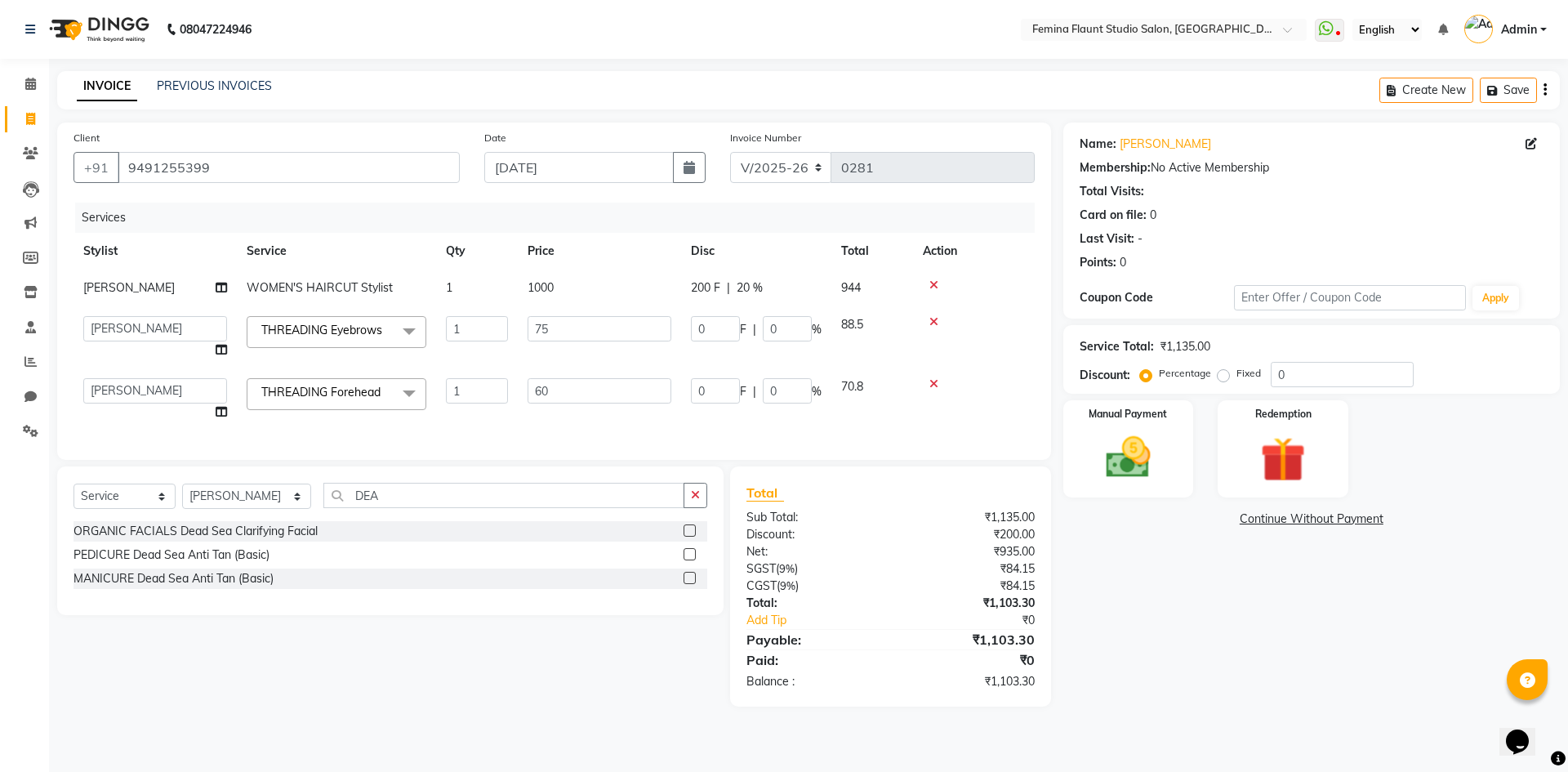 click on "ORGANIC FACIALS Dead Sea Clarifying Facial" 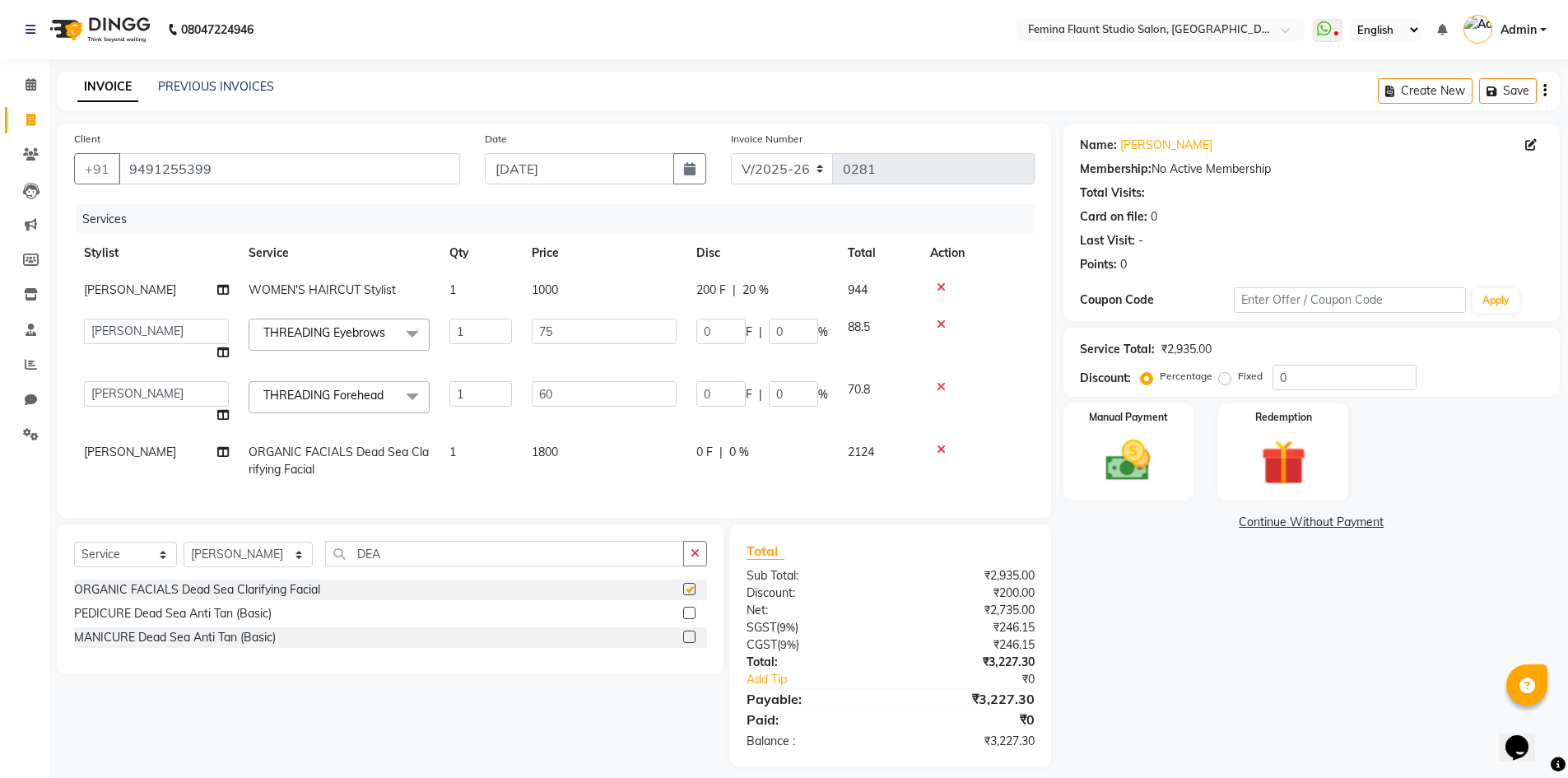 checkbox on "false" 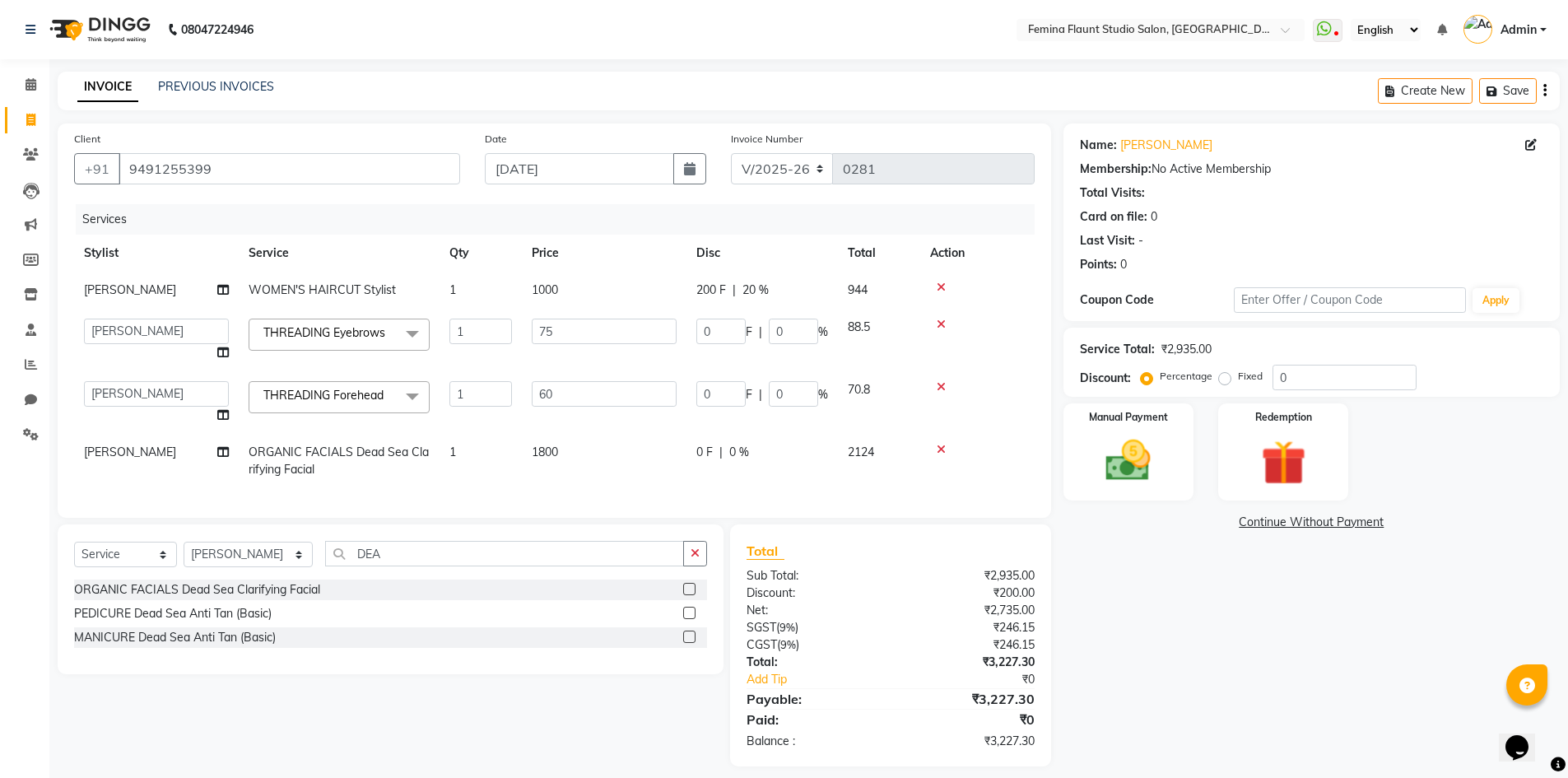 click on "1800" 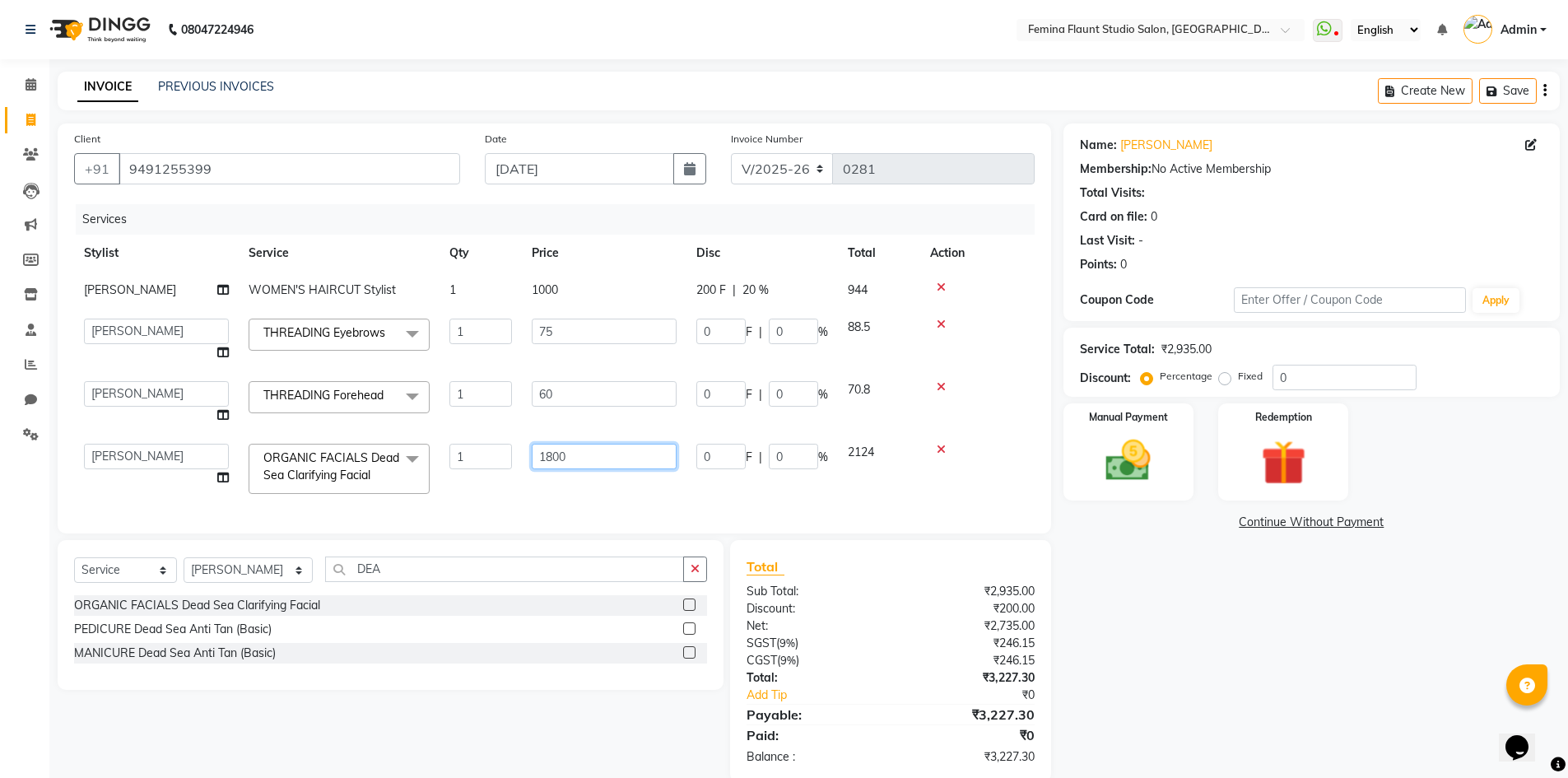 click on "1800" 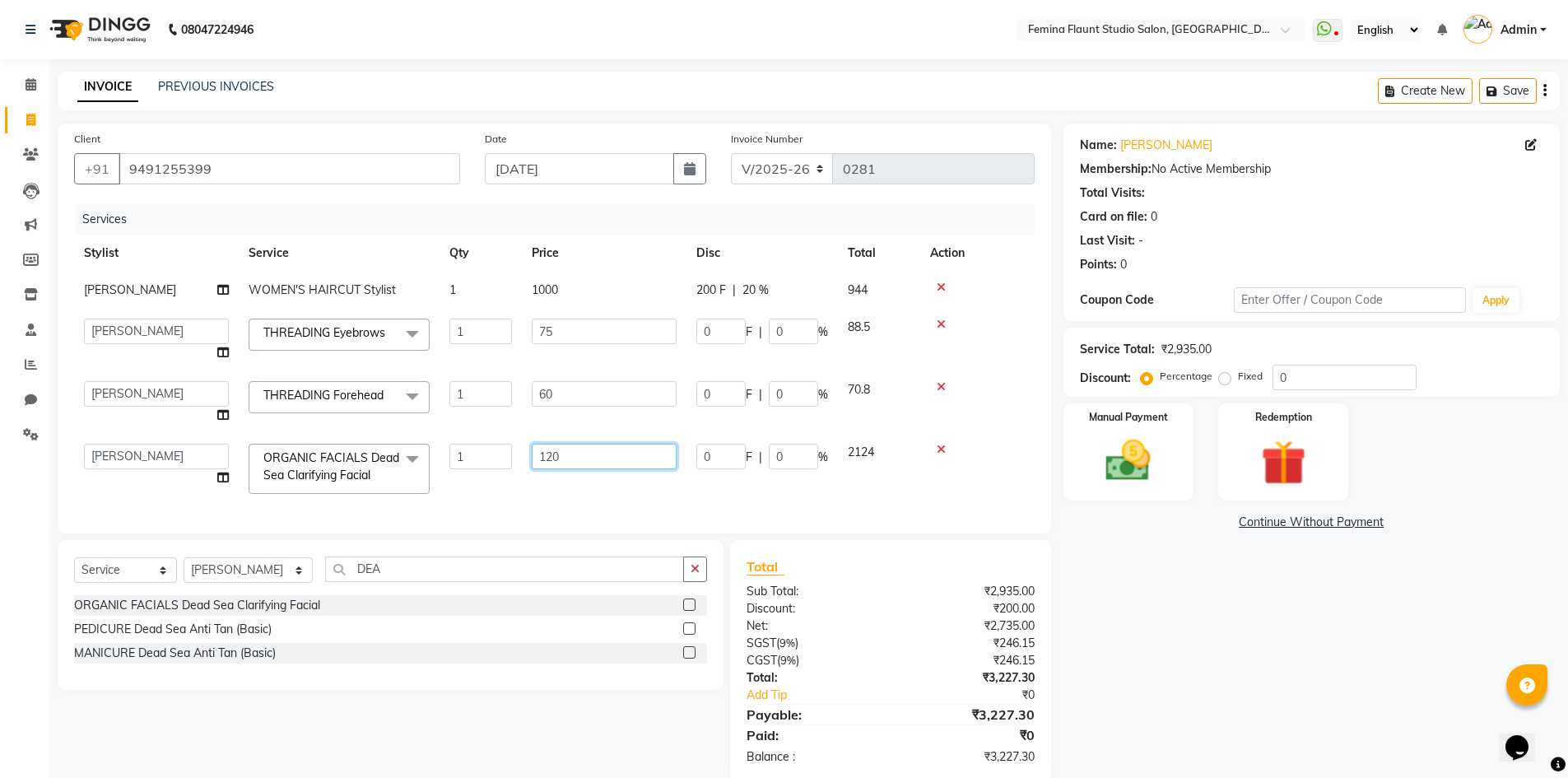 type on "1200" 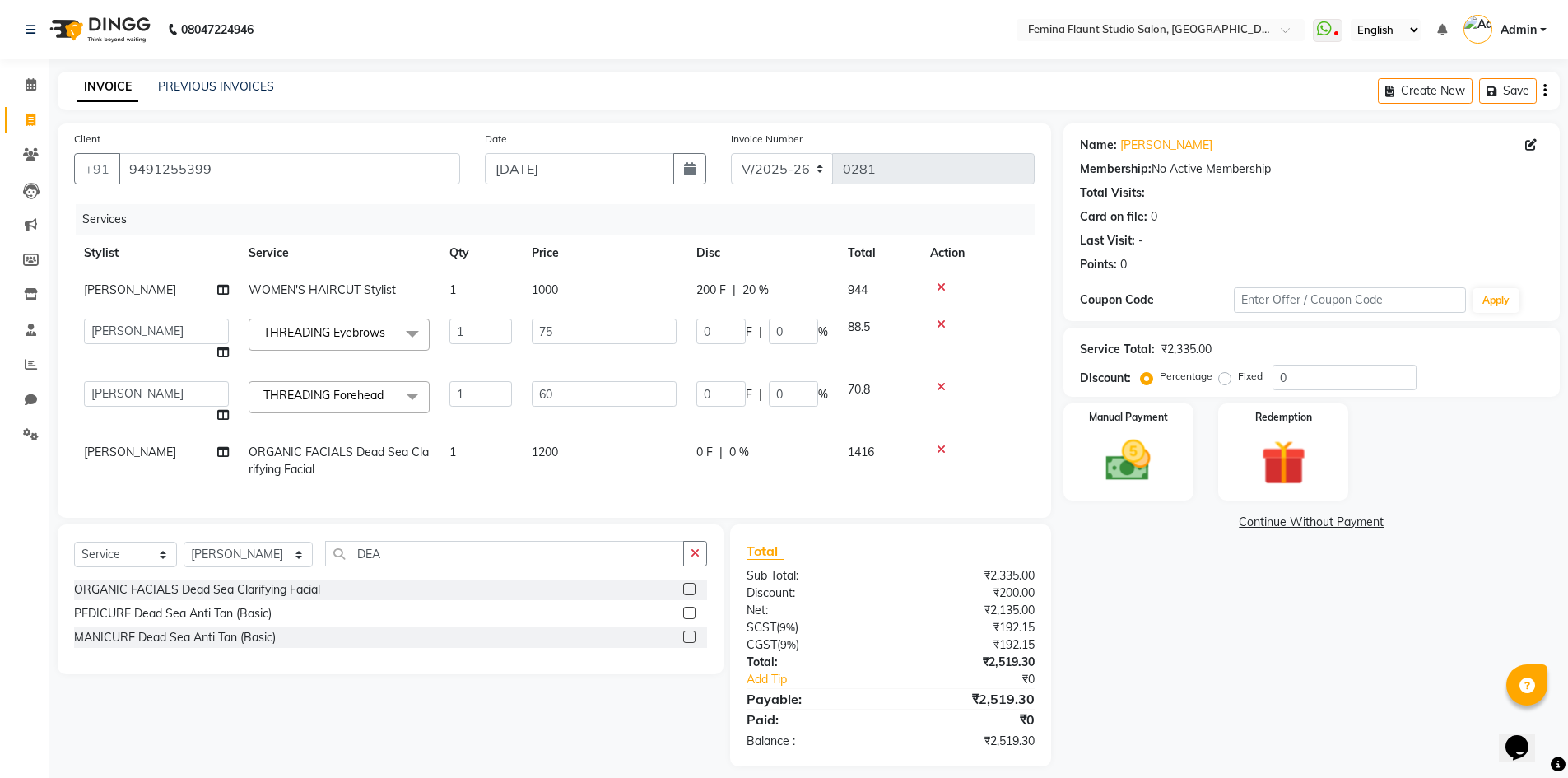 click on "0 F | 0 %" 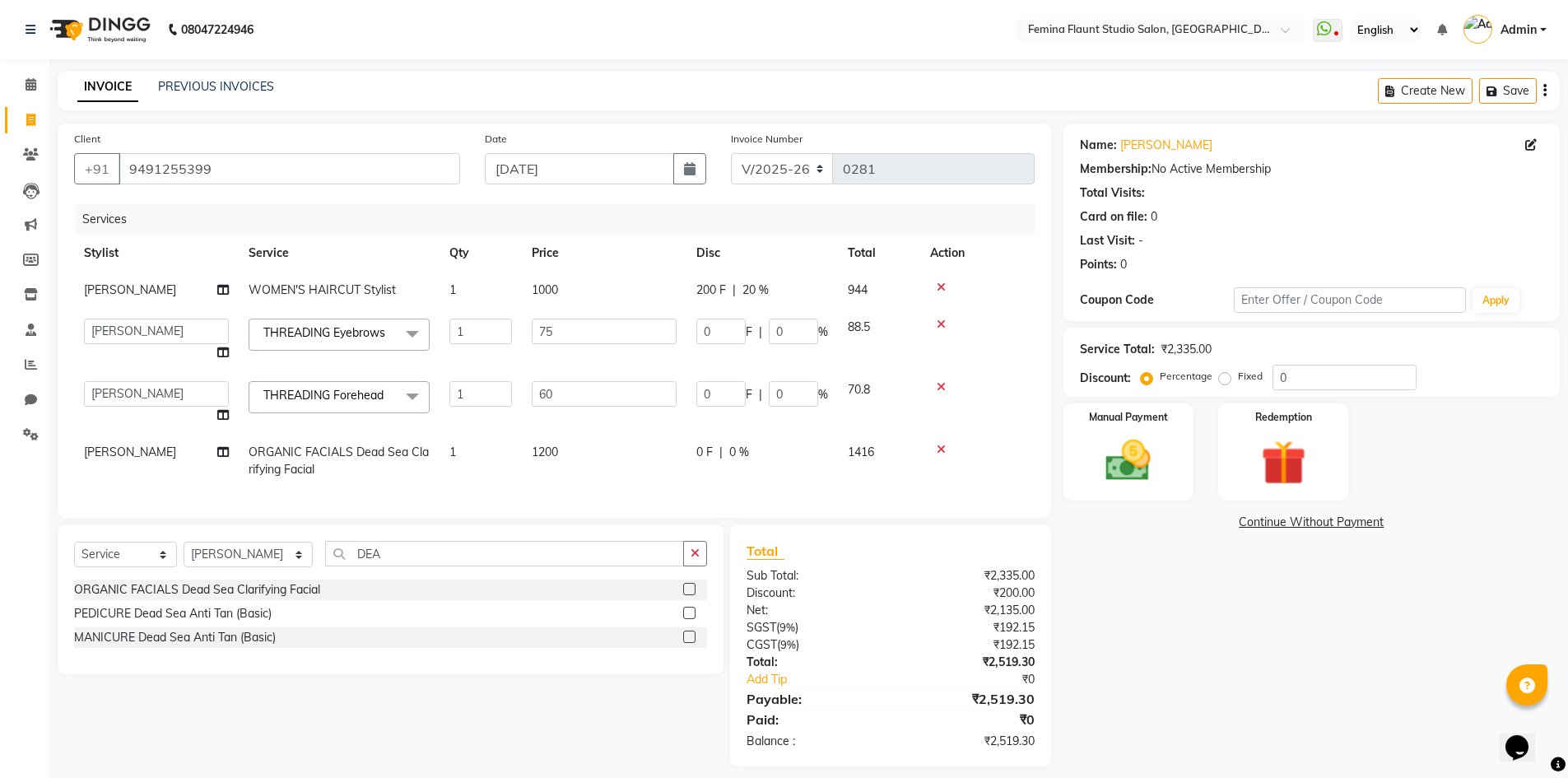 select on "80613" 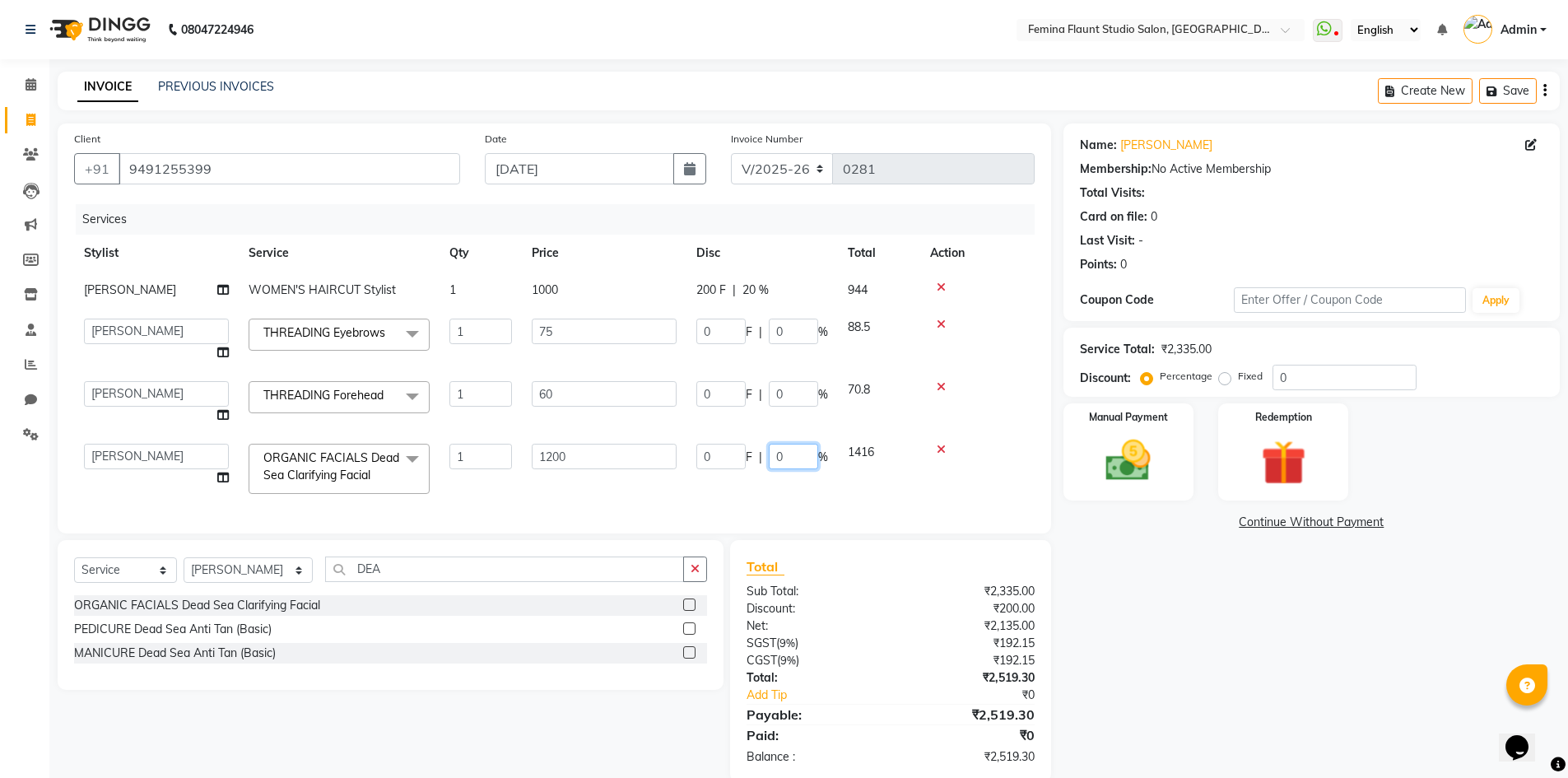 click on "0" 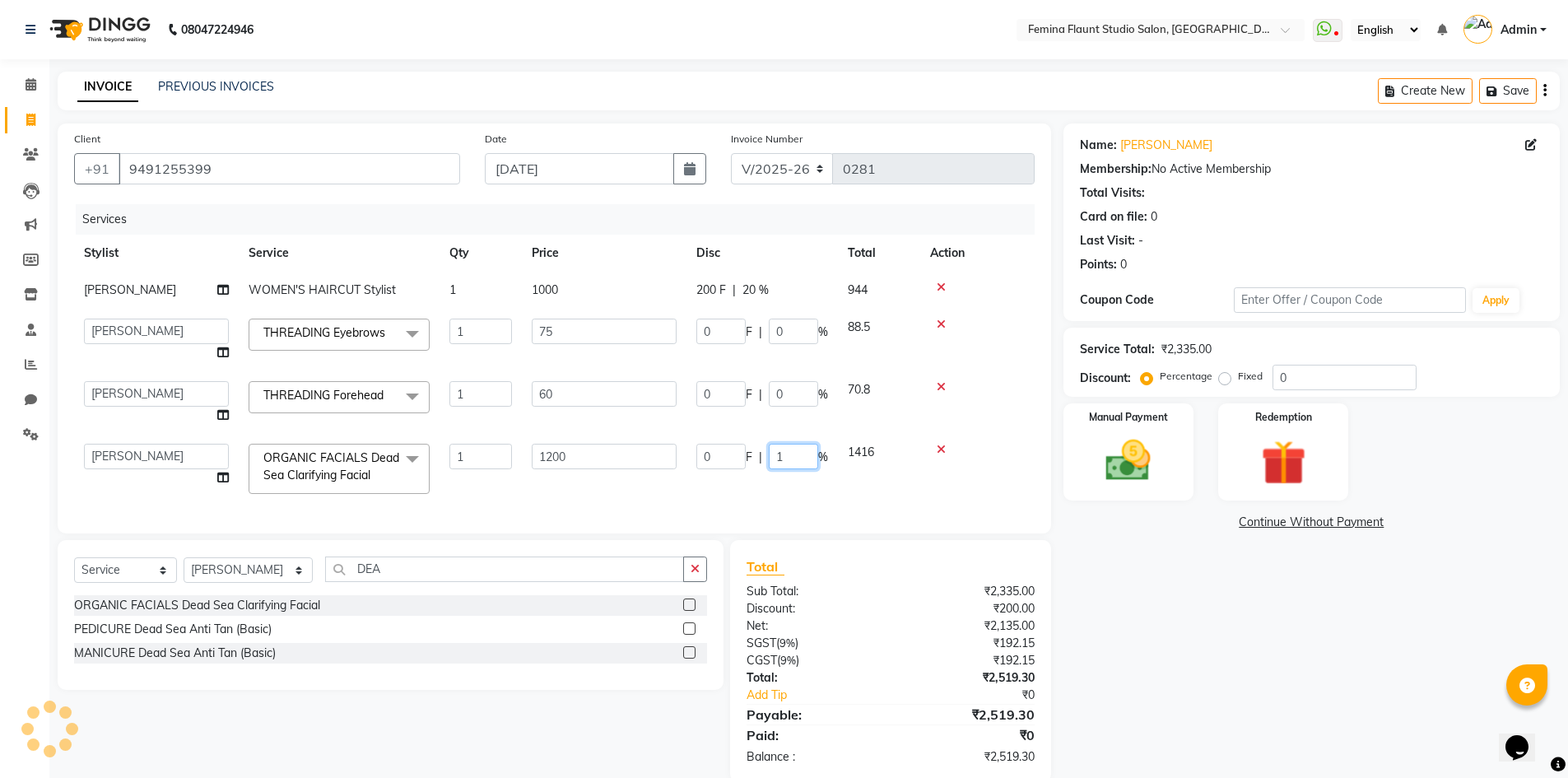 type on "15" 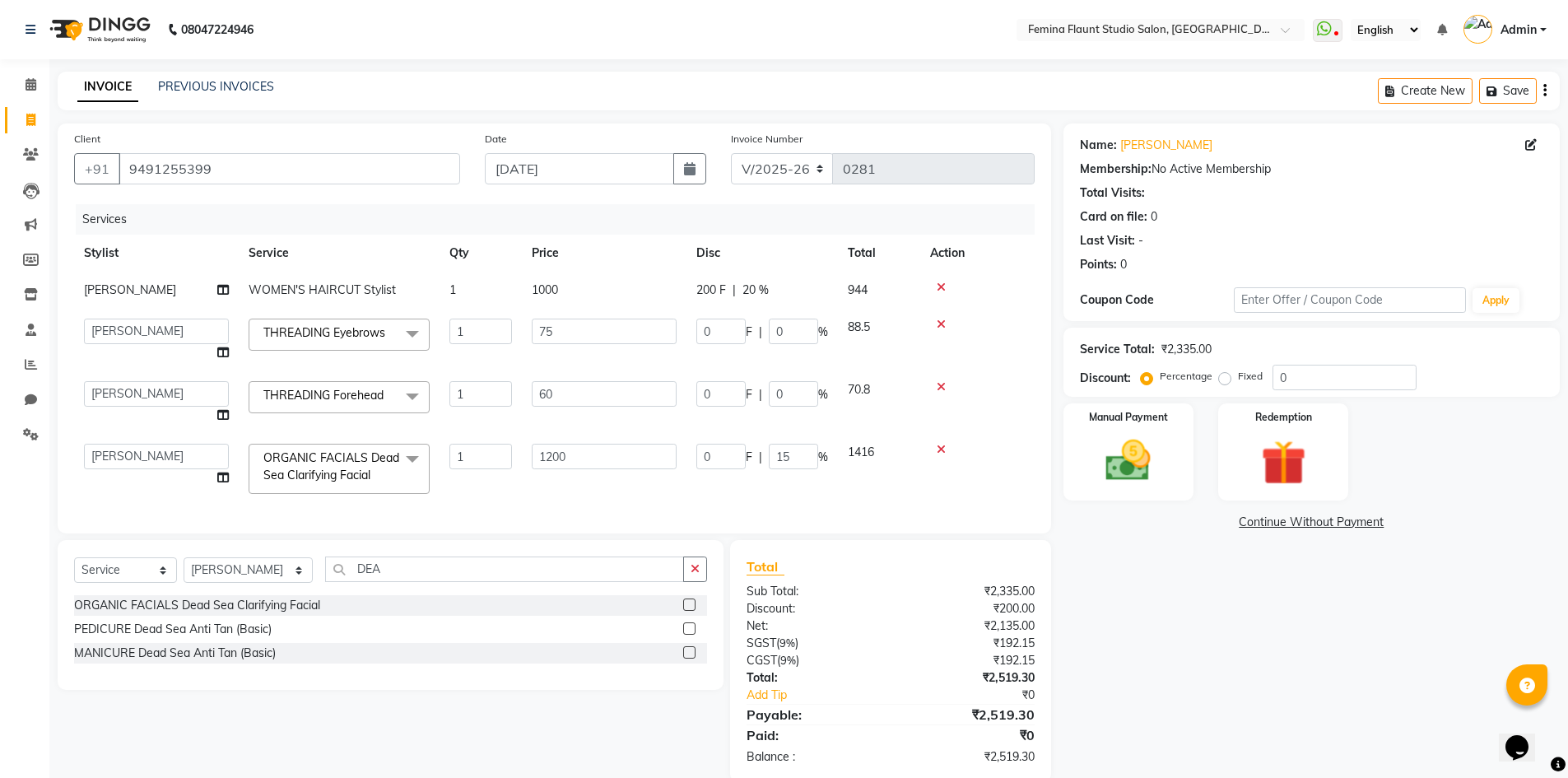 click 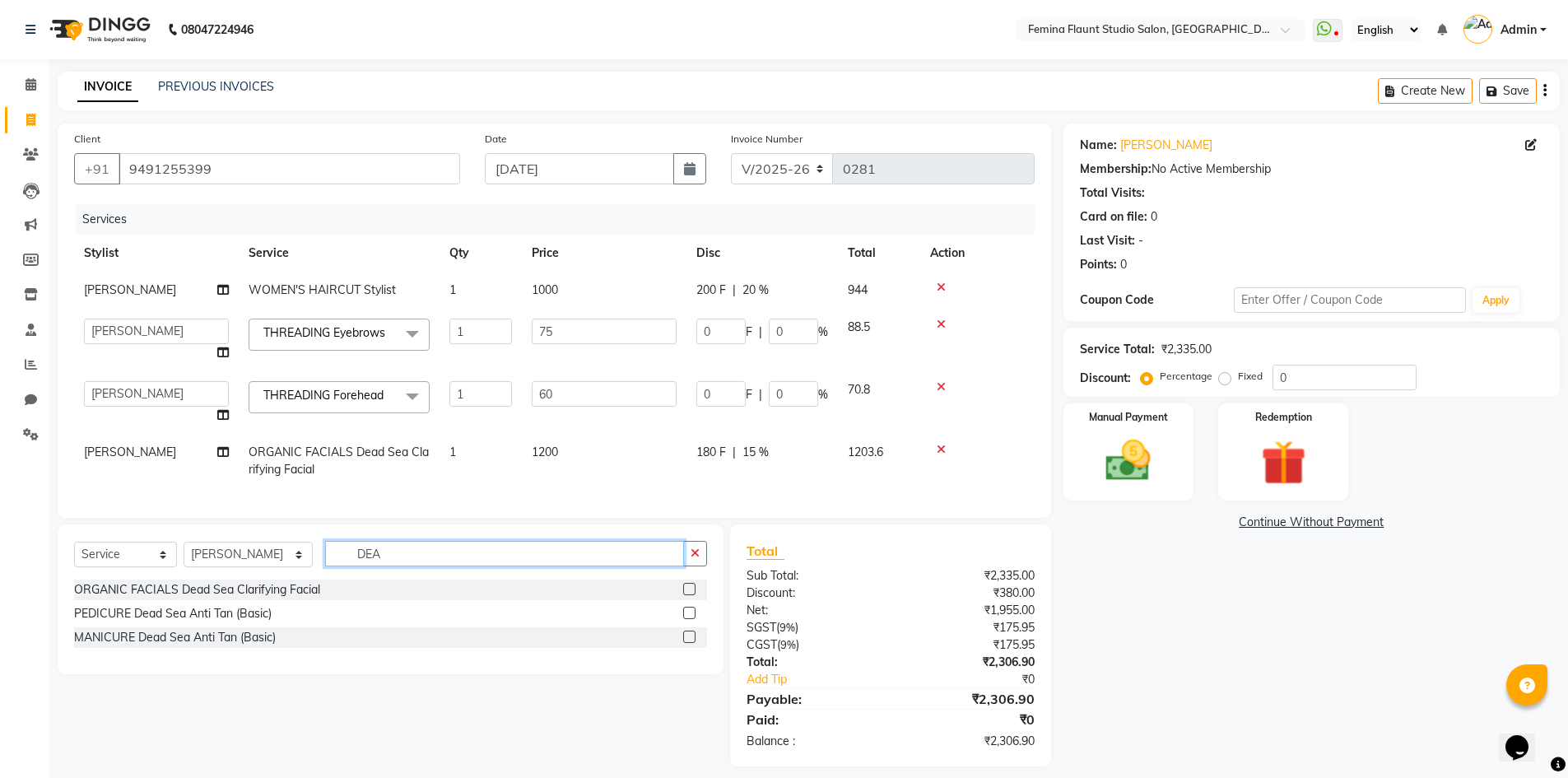 click on "DEA" 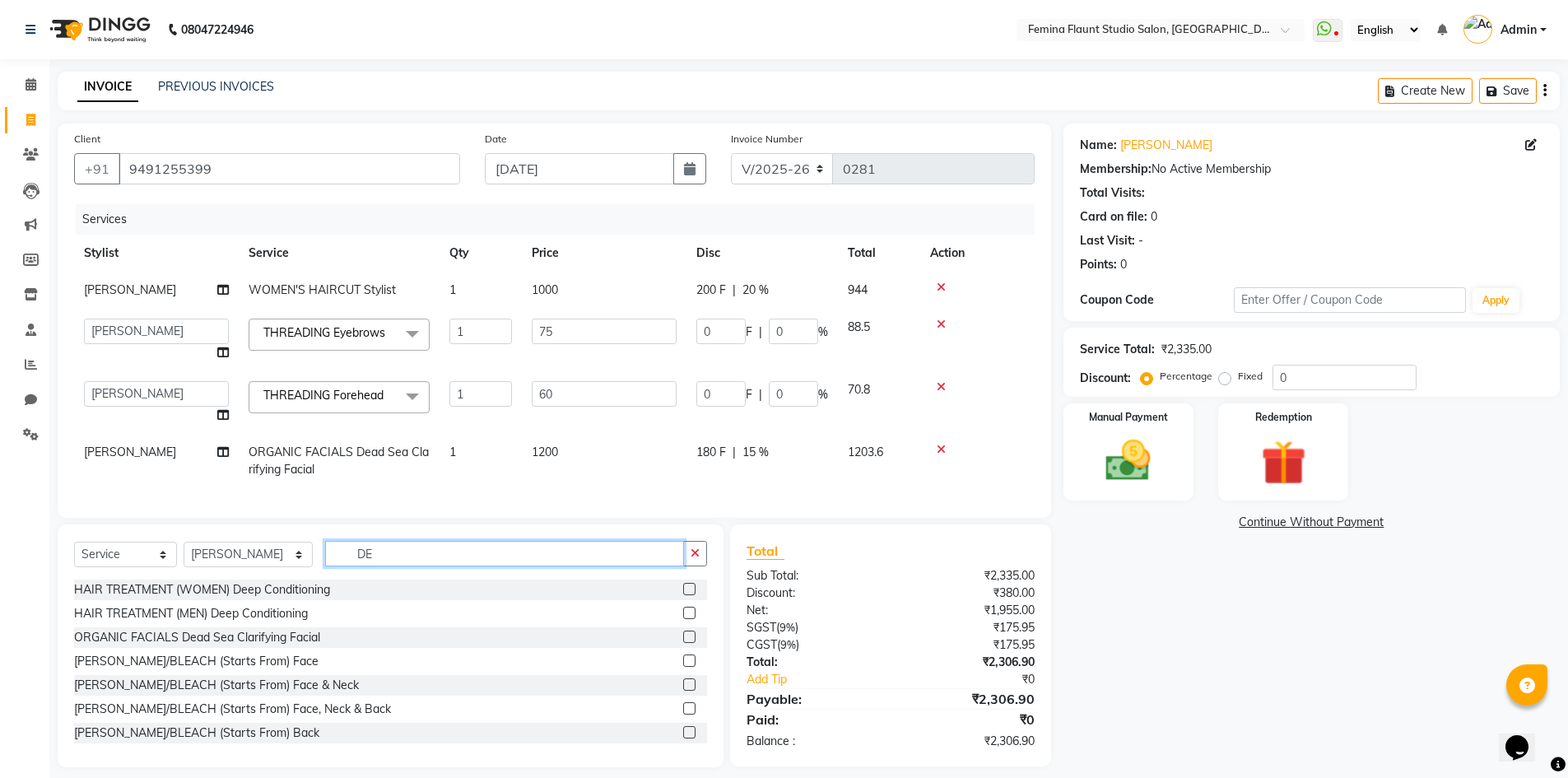 type on "D" 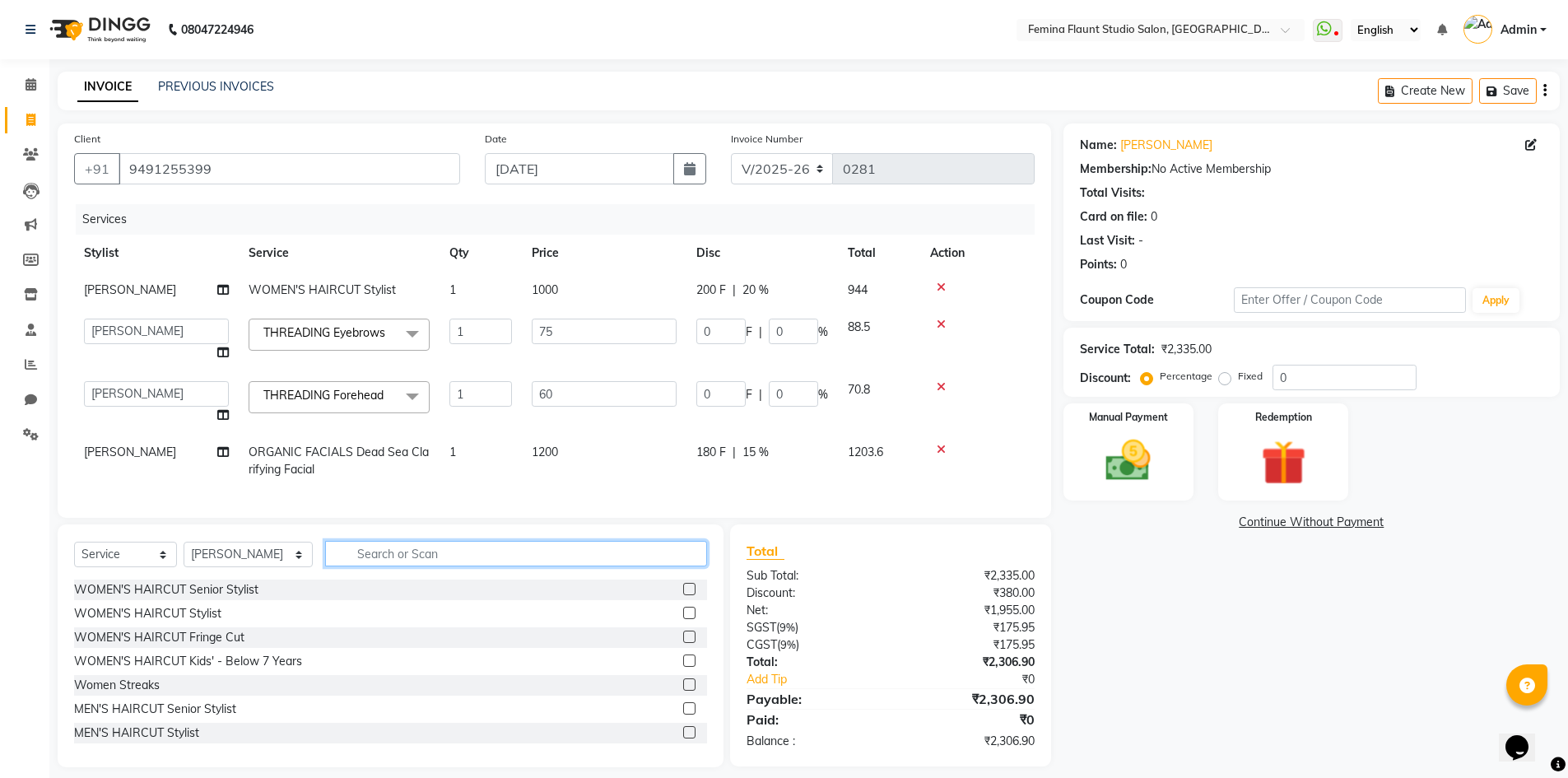 type 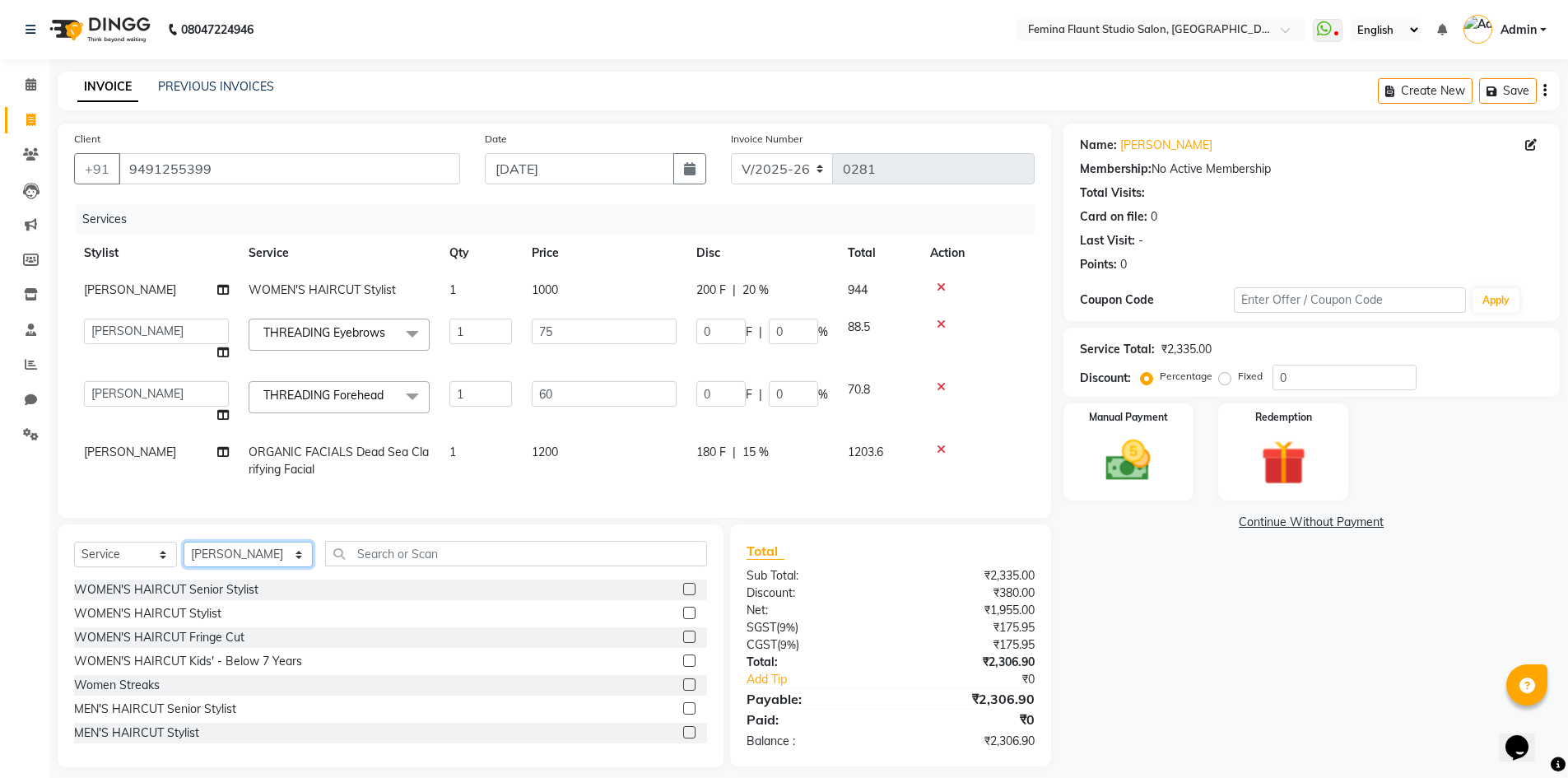 click on "Select Stylist Admin Durga [PERSON_NAME] [PERSON_NAME] Sri [PERSON_NAME] Mohd [PERSON_NAME] veeramanikumar [PERSON_NAME] Prasamsika Saidani" 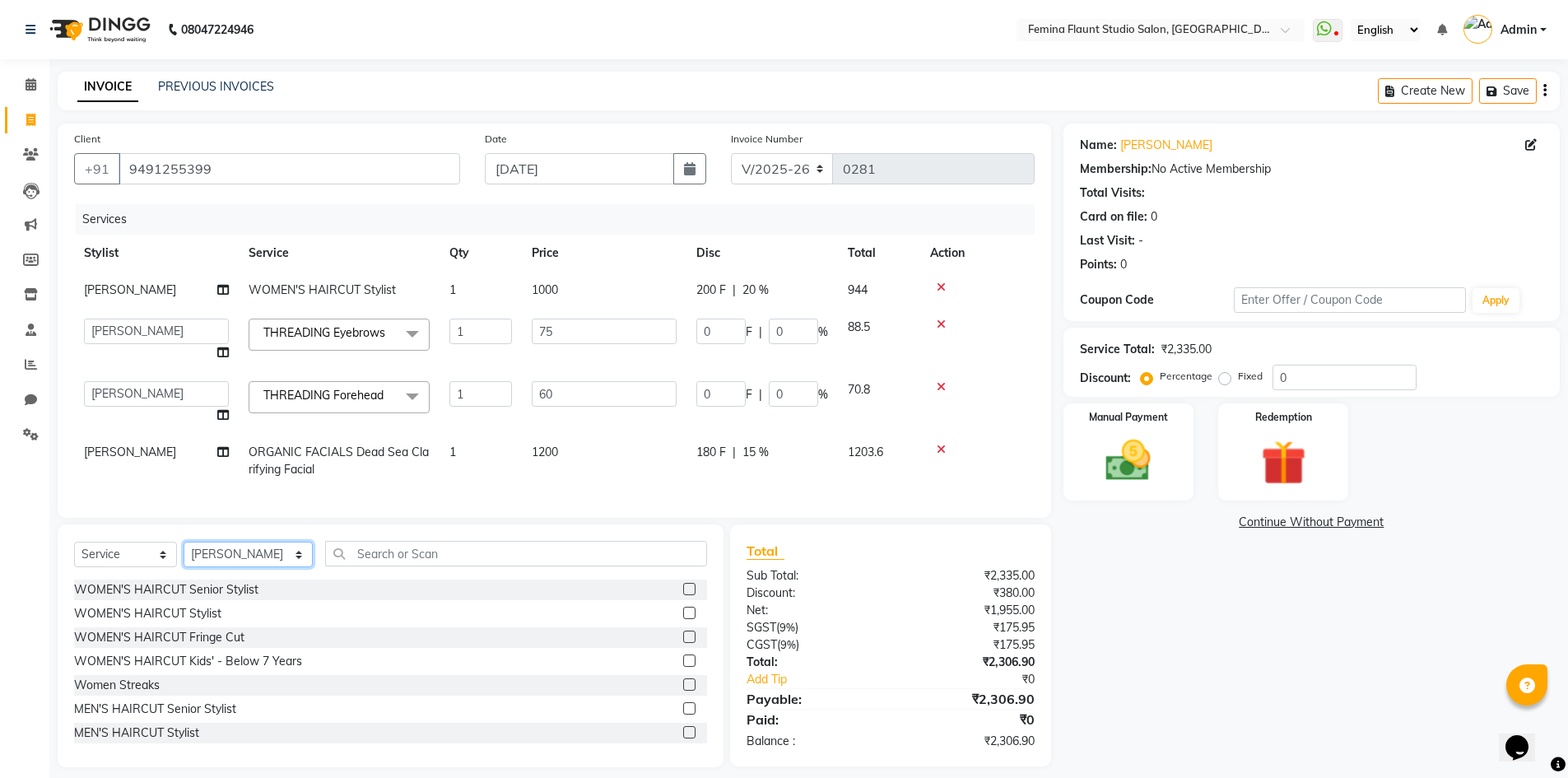select on "80610" 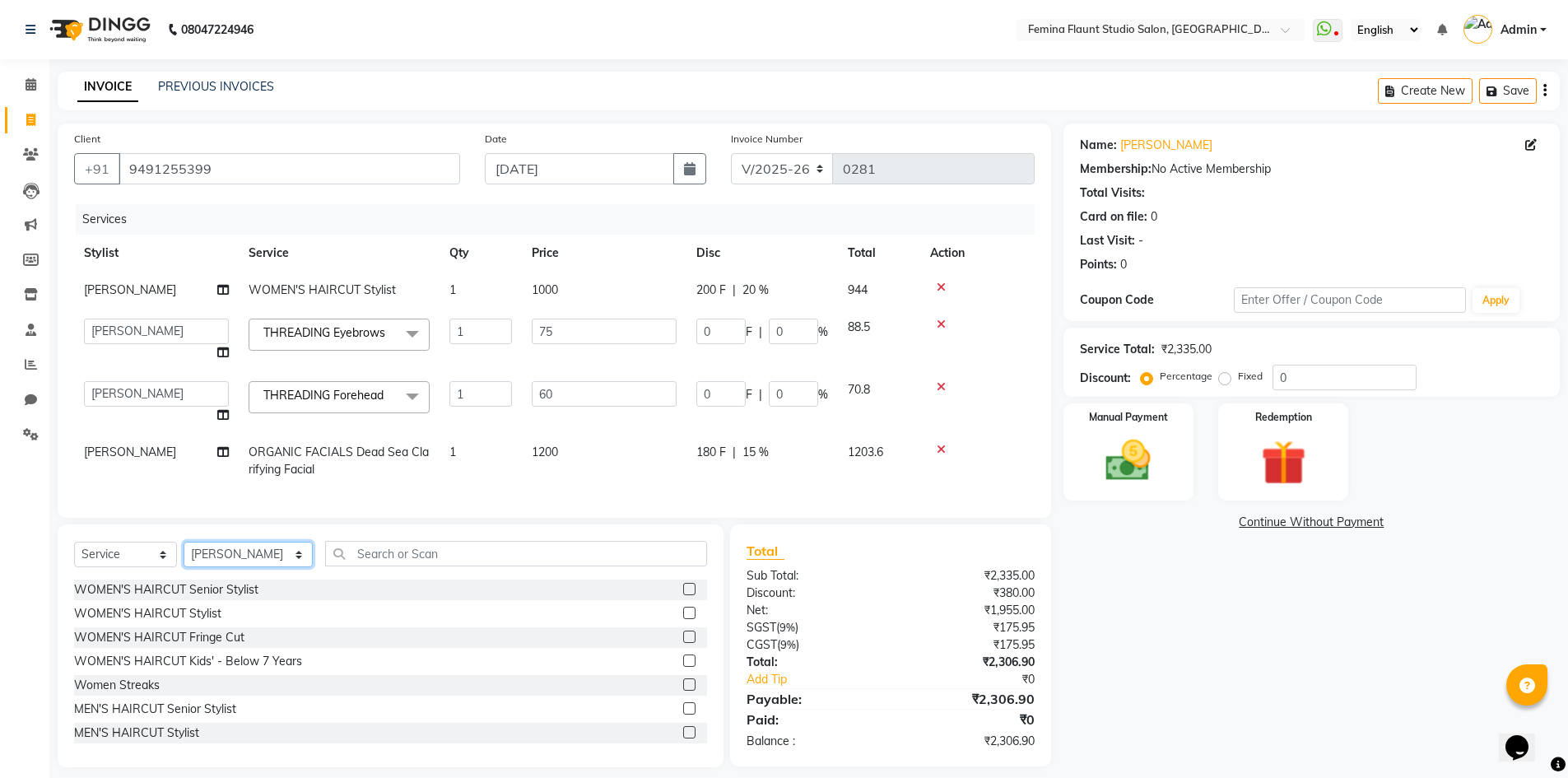 click on "Select Stylist Admin Durga [PERSON_NAME] [PERSON_NAME] Sri [PERSON_NAME] Mohd [PERSON_NAME] veeramanikumar [PERSON_NAME] Prasamsika Saidani" 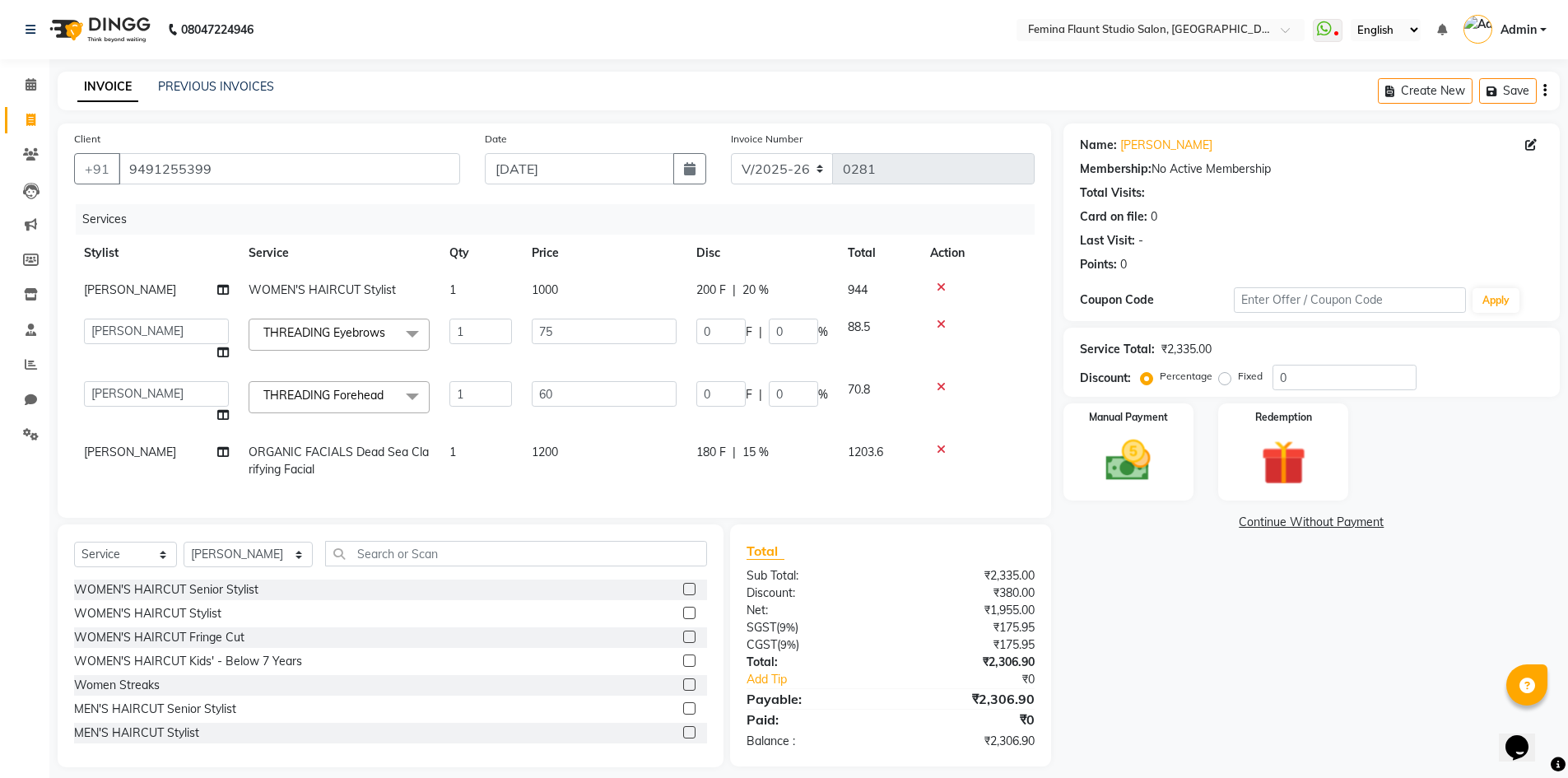 click 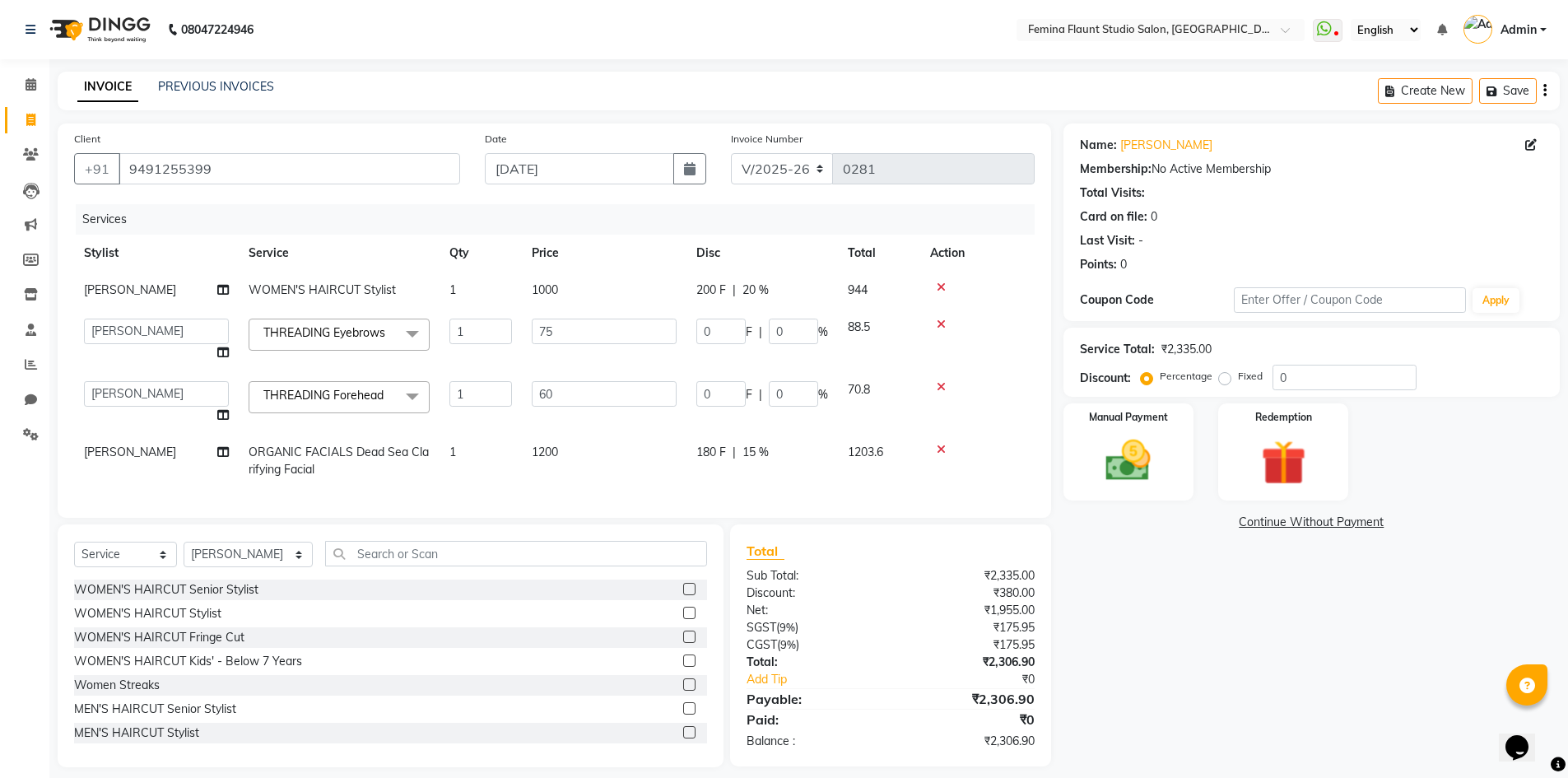 click at bounding box center [688, 613] 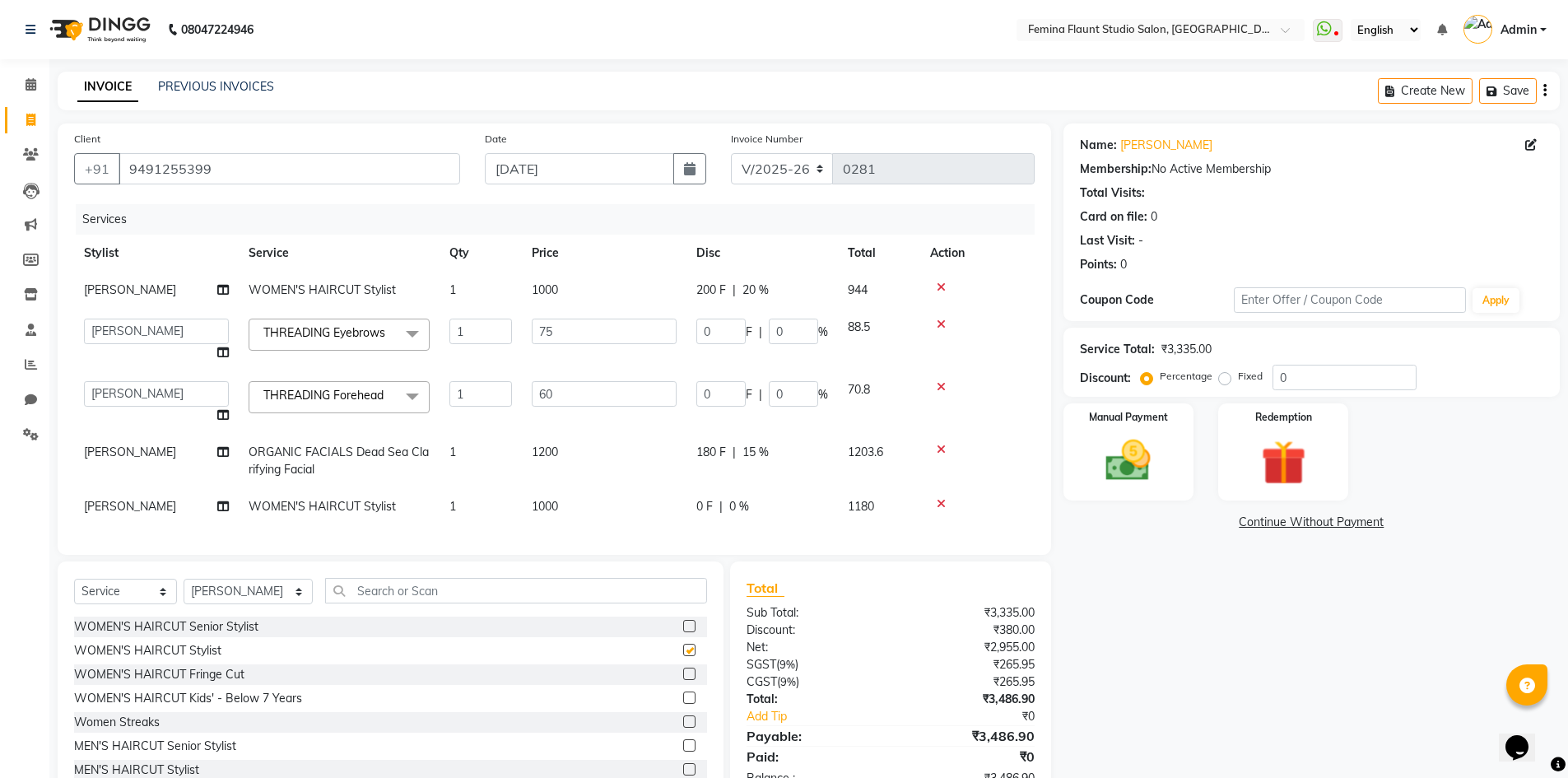 checkbox on "false" 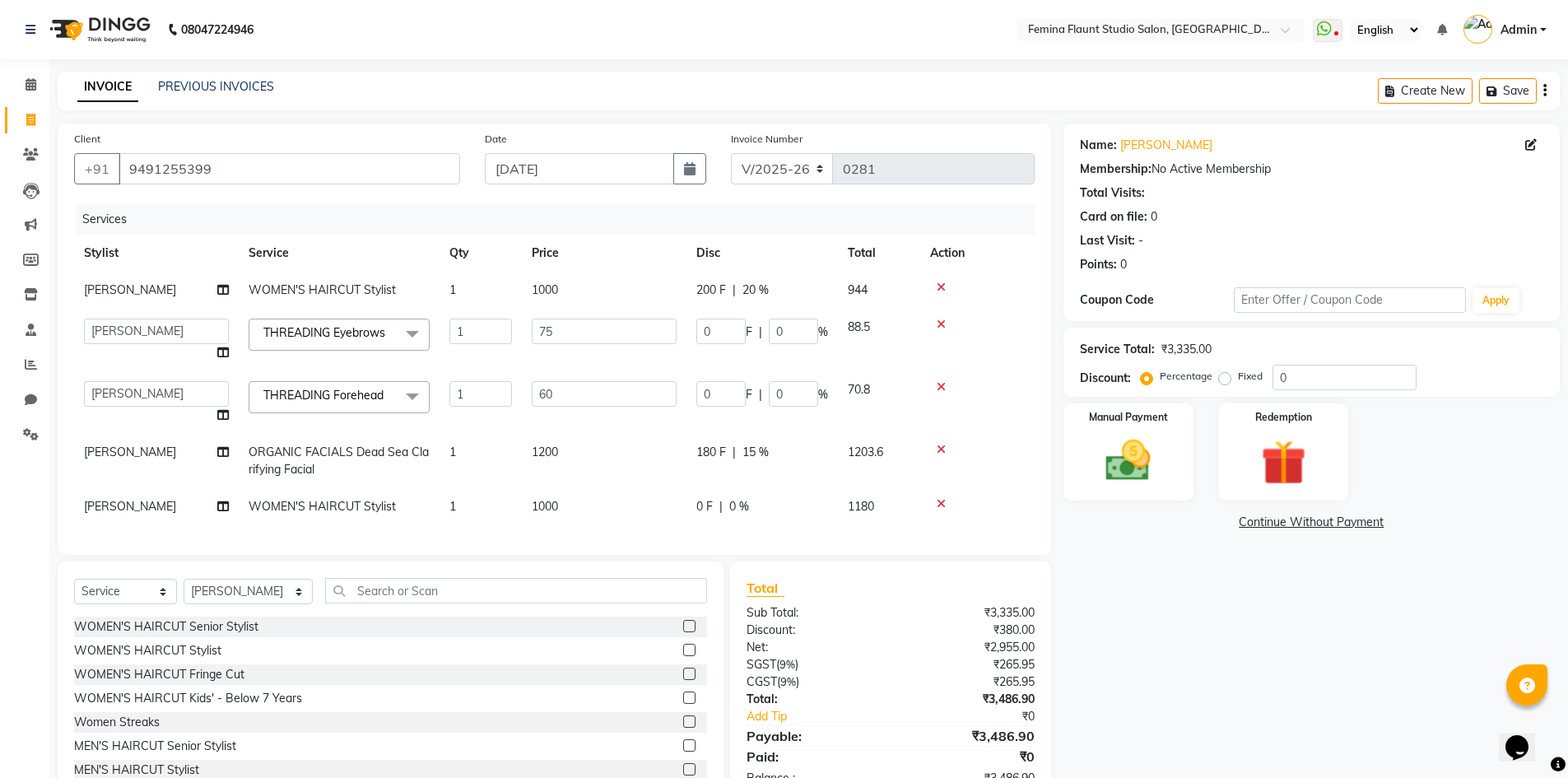 click on "0 %" 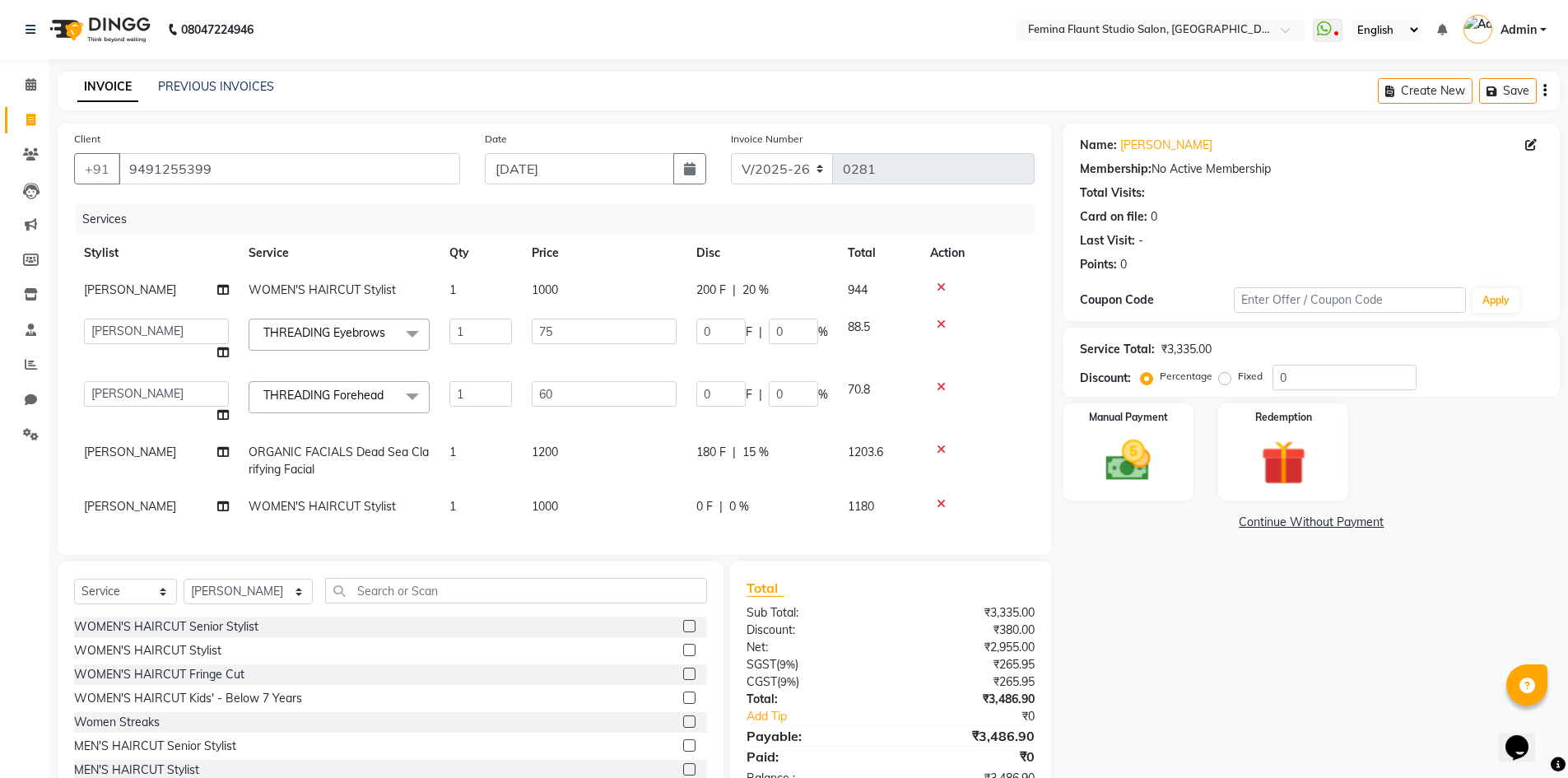 select on "80610" 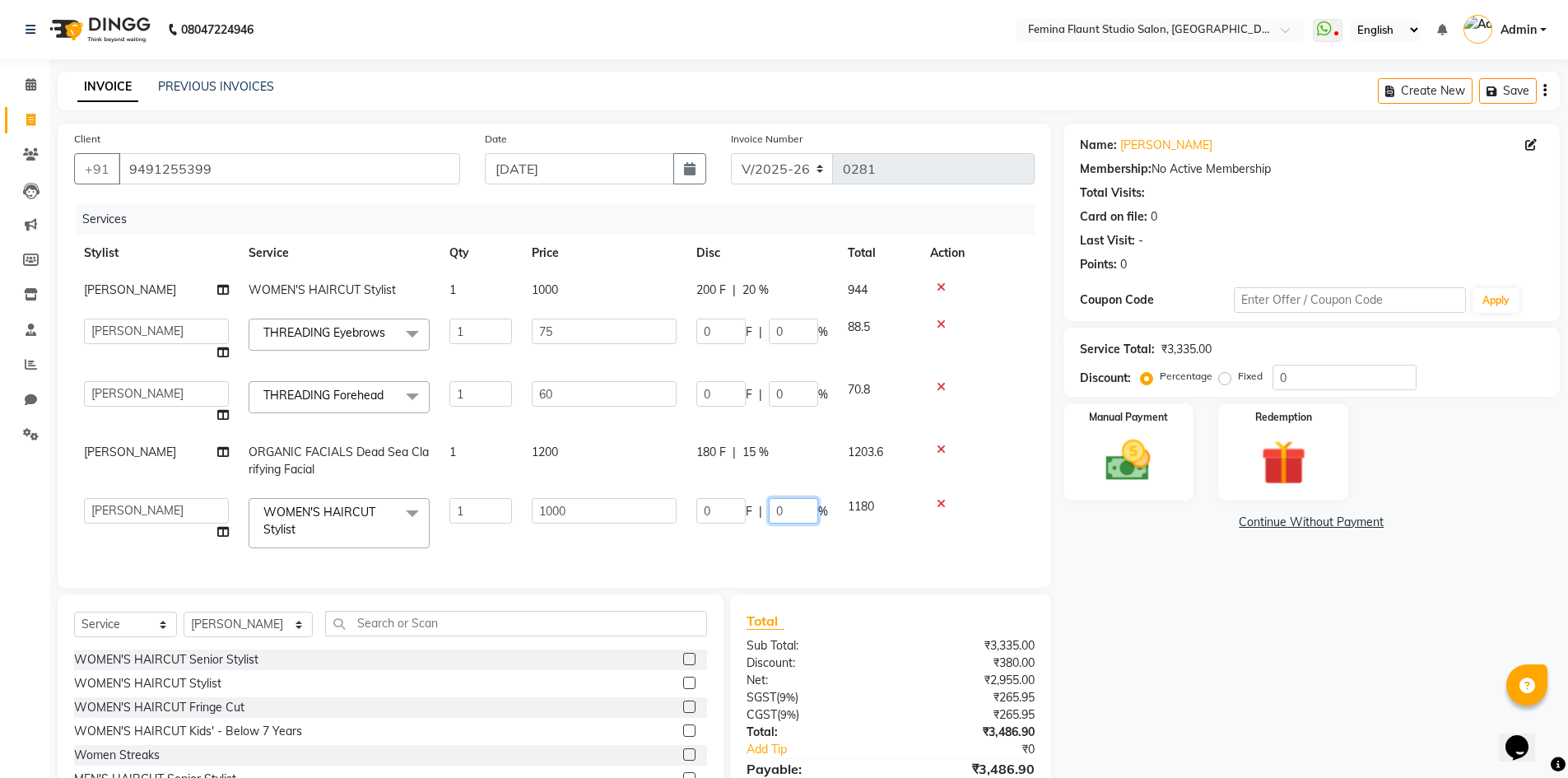 click on "0" 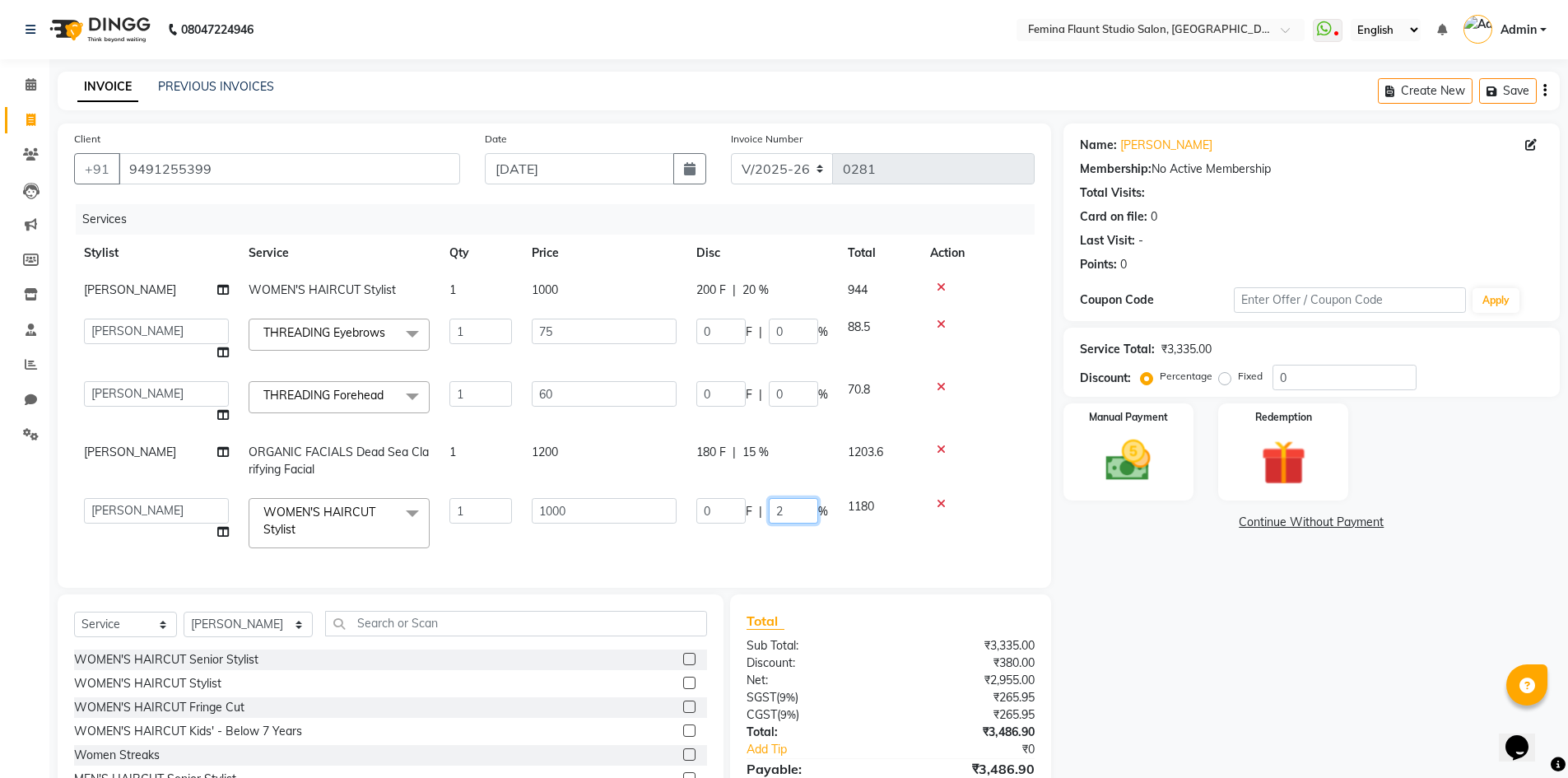 type on "20" 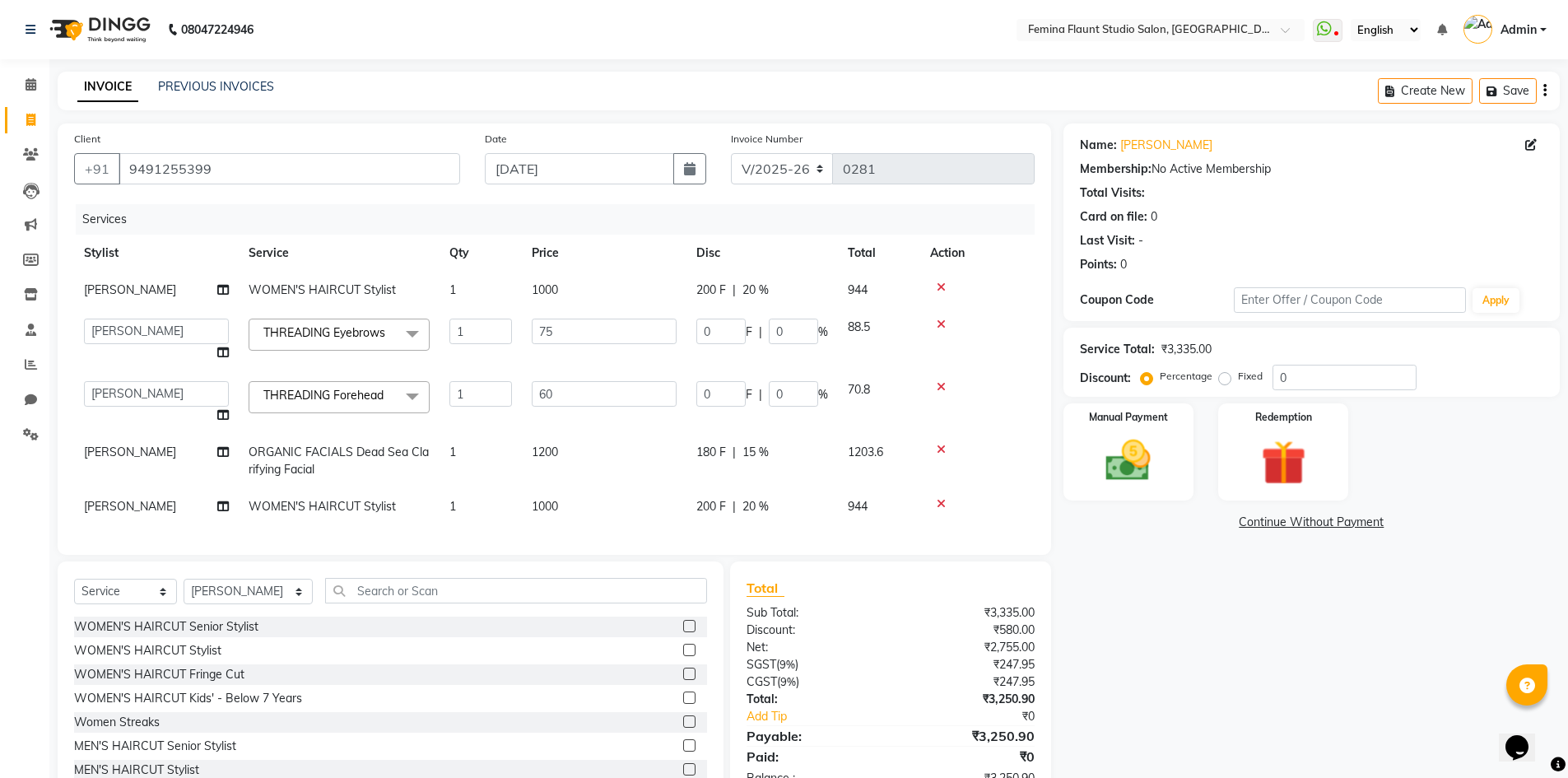 click on "Services Stylist Service Qty Price Disc Total Action Pramila Rai WOMEN'S HAIRCUT Stylist 1 1000 200 F | 20 % 944  Admin   Durga   Jyothi Bandi   Keerthi Sri   Mohd Akib   Mohd Faizan   Mutyam veeramanikumar   Pramila Rai   Prasamsika   Saidani  THREADING Eyebrows  x WOMEN'S HAIRCUT Senior Stylist WOMEN'S HAIRCUT Stylist WOMEN'S HAIRCUT Fringe Cut WOMEN'S HAIRCUT Kids' - Below 7 Years Women Streaks MEN'S HAIRCUT Senior Stylist MEN'S HAIRCUT Stylist MEN'S HAIRCUT Kids' -Below 7 Years MEN'S GROOMING Beard Trim MEN'S GROOMING Beard Styling MEN'S GROOMING Beard Colour MEN'S GROOMING Foam Shave MEN'S GROOMING Hair Color MEN'S GROOMING Highlights MEN'S GROOMING Keratin Treatment MEN'S GROOMING Hair Wash Moustach Colour Men's Basic combo Men's Luxury combo HAIR STYLING Hair Wash HAIR STYLING Blow Dry HAIR STYLING Ironing HAIR STYLING Tong Curls MASSAGE RELAXATION (Women) Footsiez. (20 mins) MASSAGE RELAXATION (Women) Footsiez. (30mins) MASSAGE RELAXATION (Women) Brain Flow - Coconut Oil (20 mins) Back Scrub 1 75 0 F" 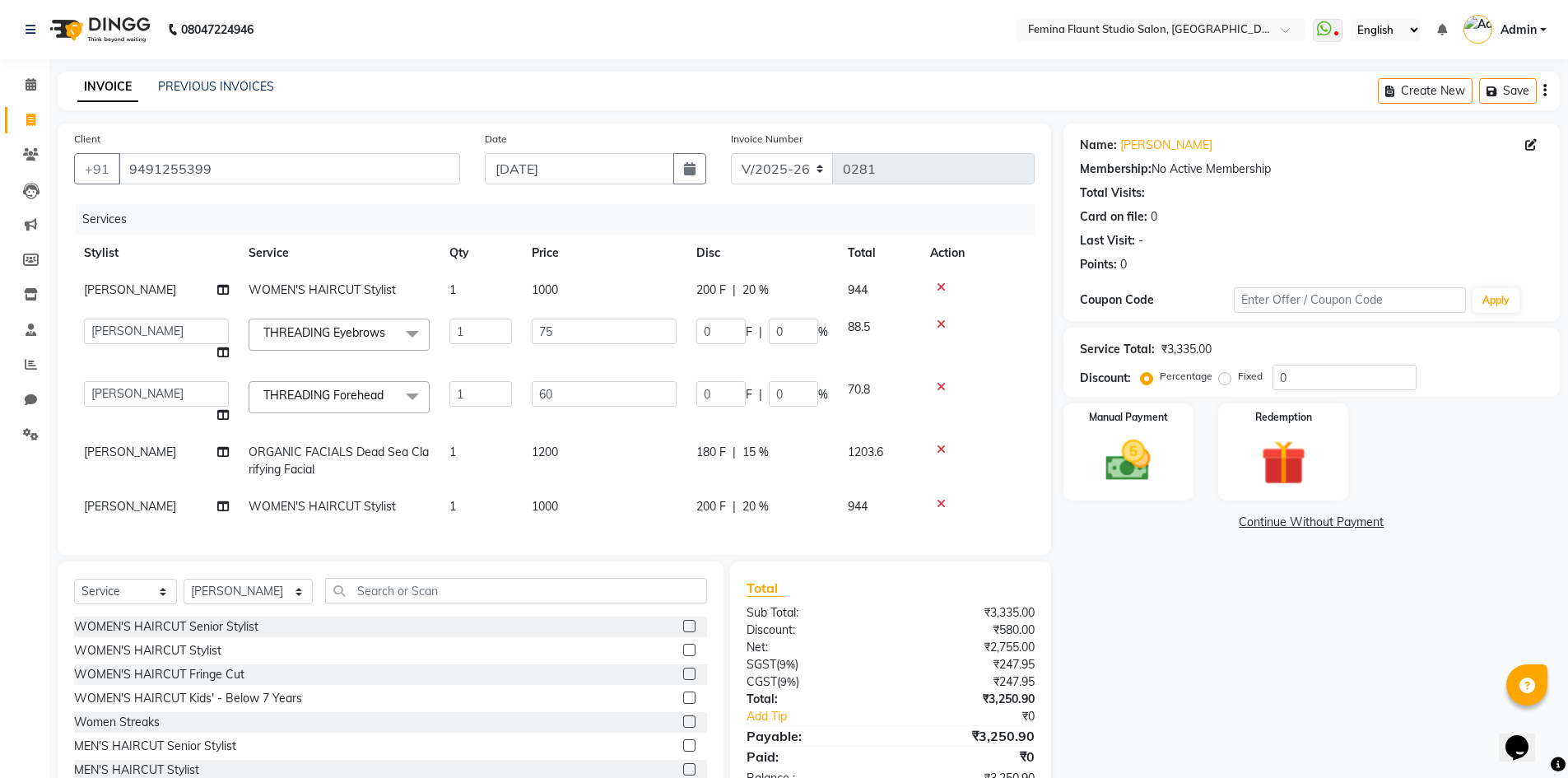 click on "Name: Manasa K Membership:  No Active Membership  Total Visits:   Card on file:  0 Last Visit:   - Points:   0  Coupon Code Apply Service Total:  ₹3,335.00  Discount:  Percentage   Fixed  0 Manual Payment Redemption  Continue Without Payment" 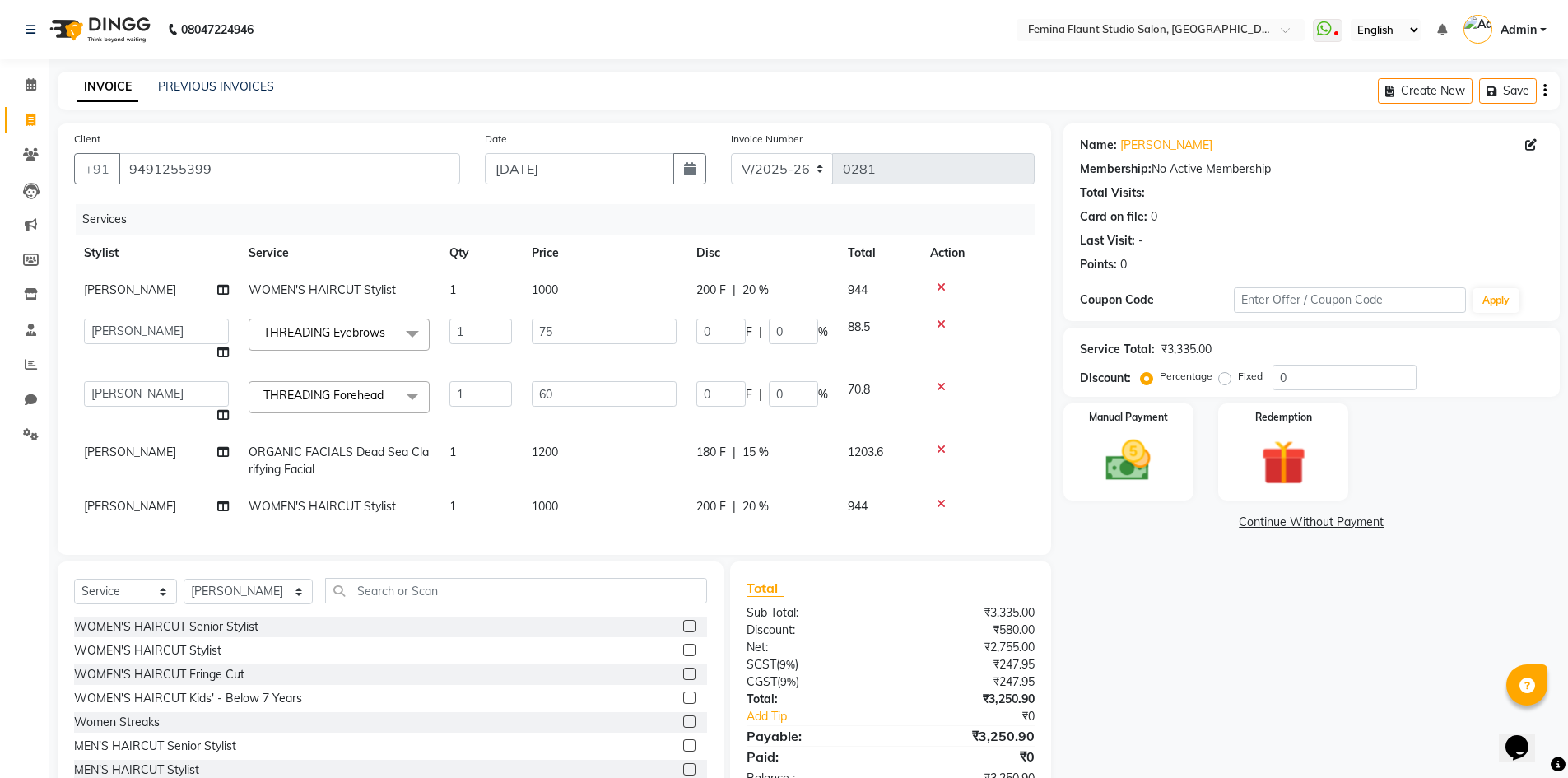 click 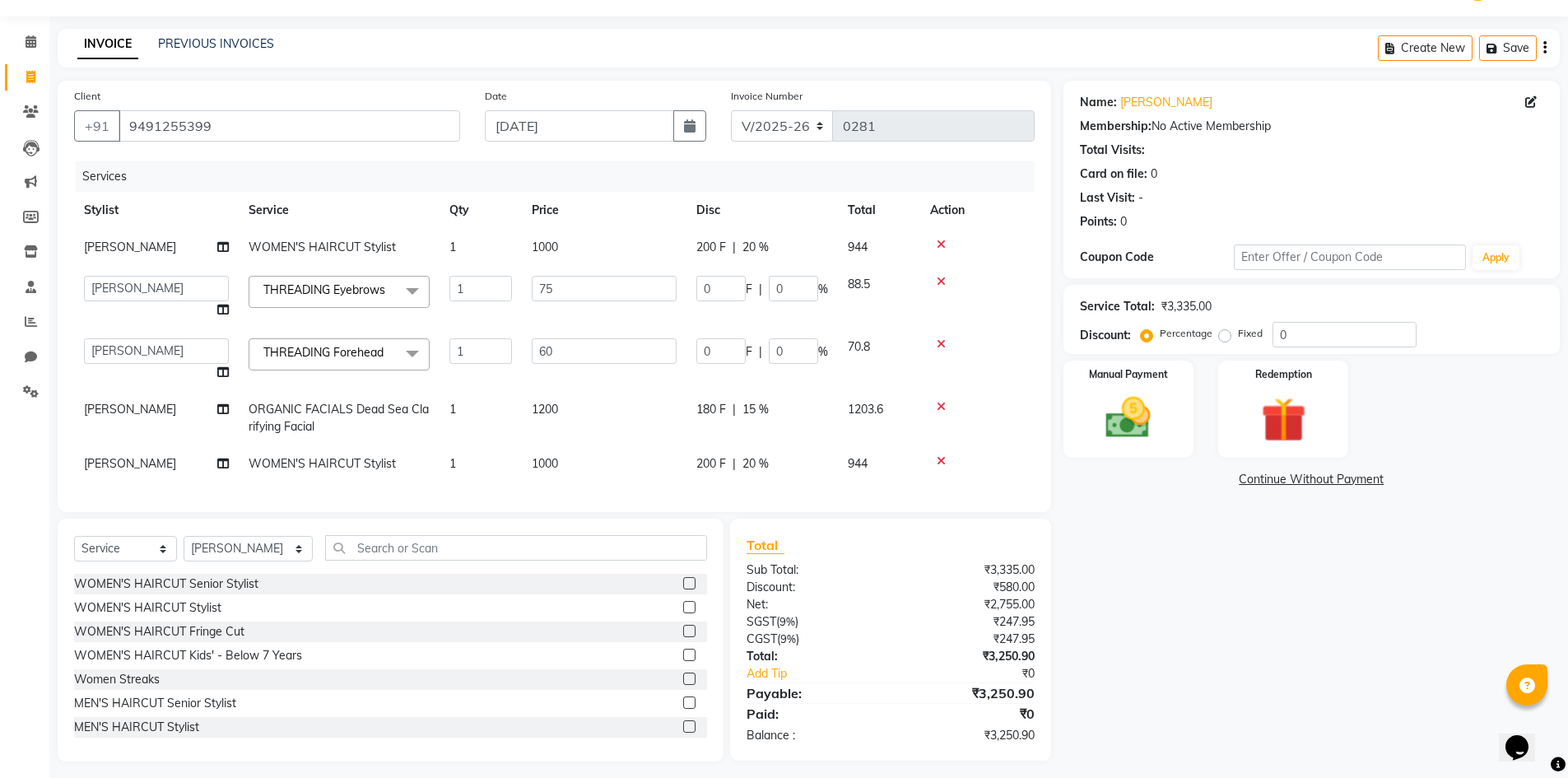 scroll, scrollTop: 63, scrollLeft: 0, axis: vertical 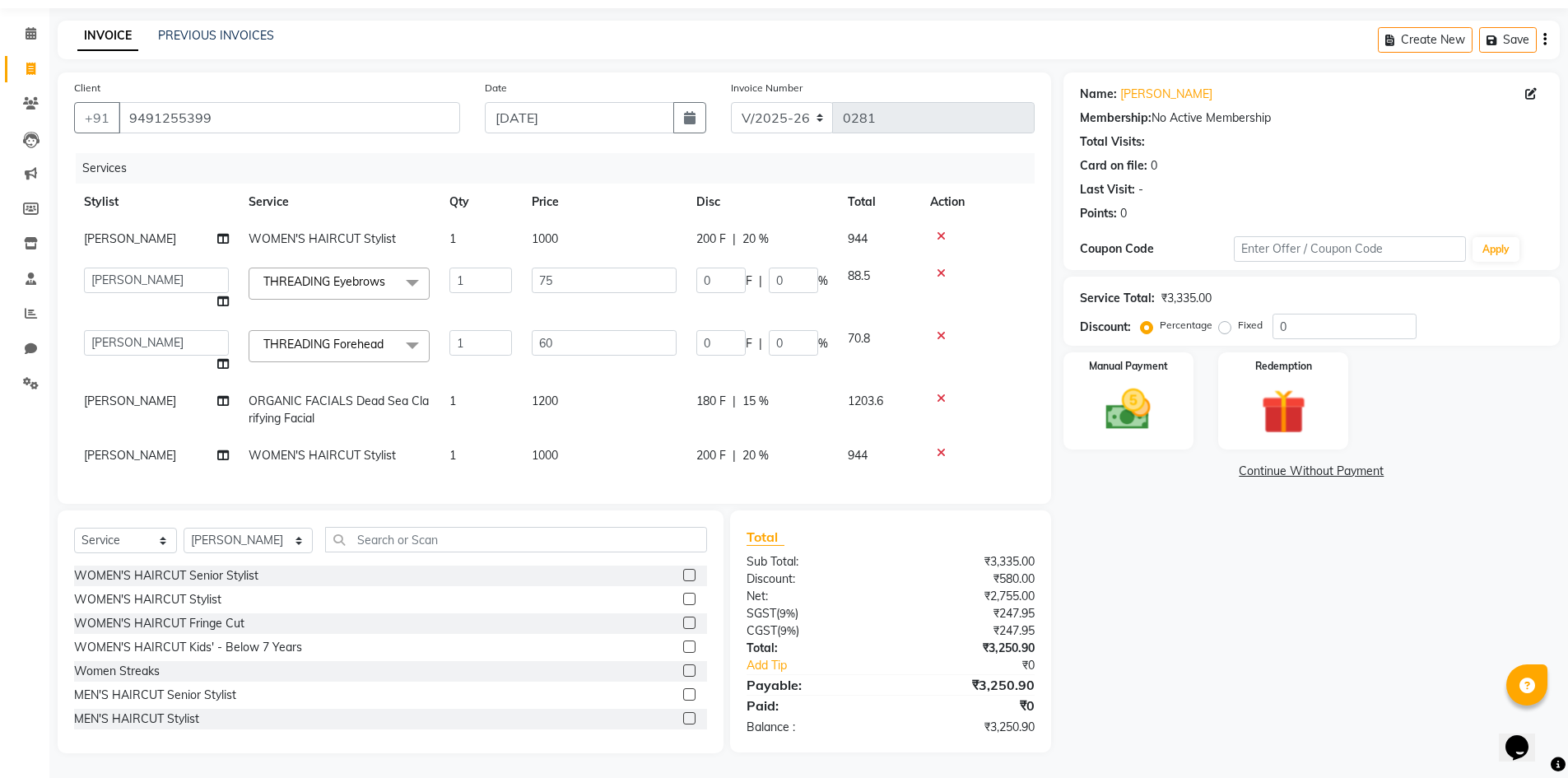 click on "1200" 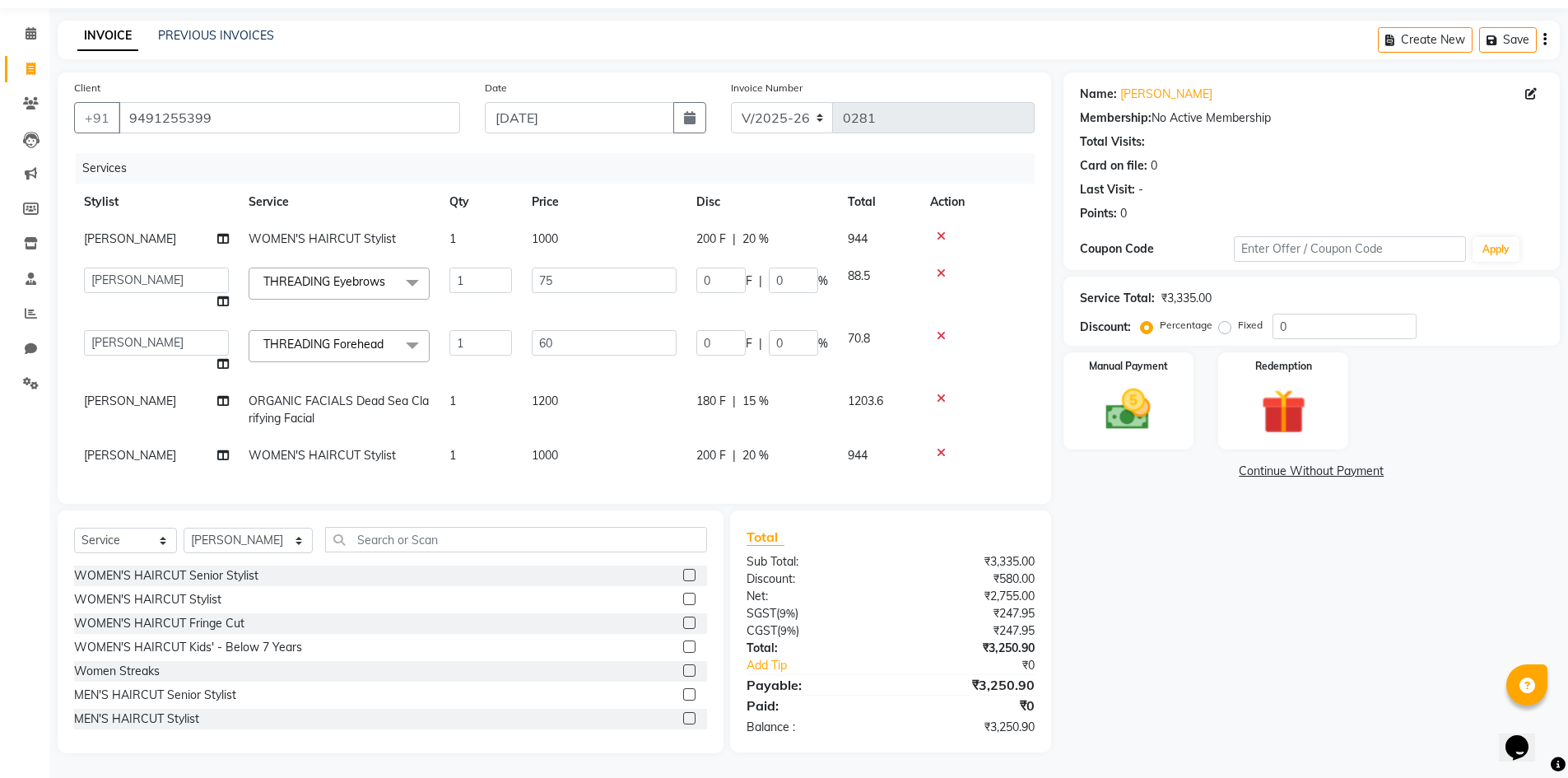 select on "80613" 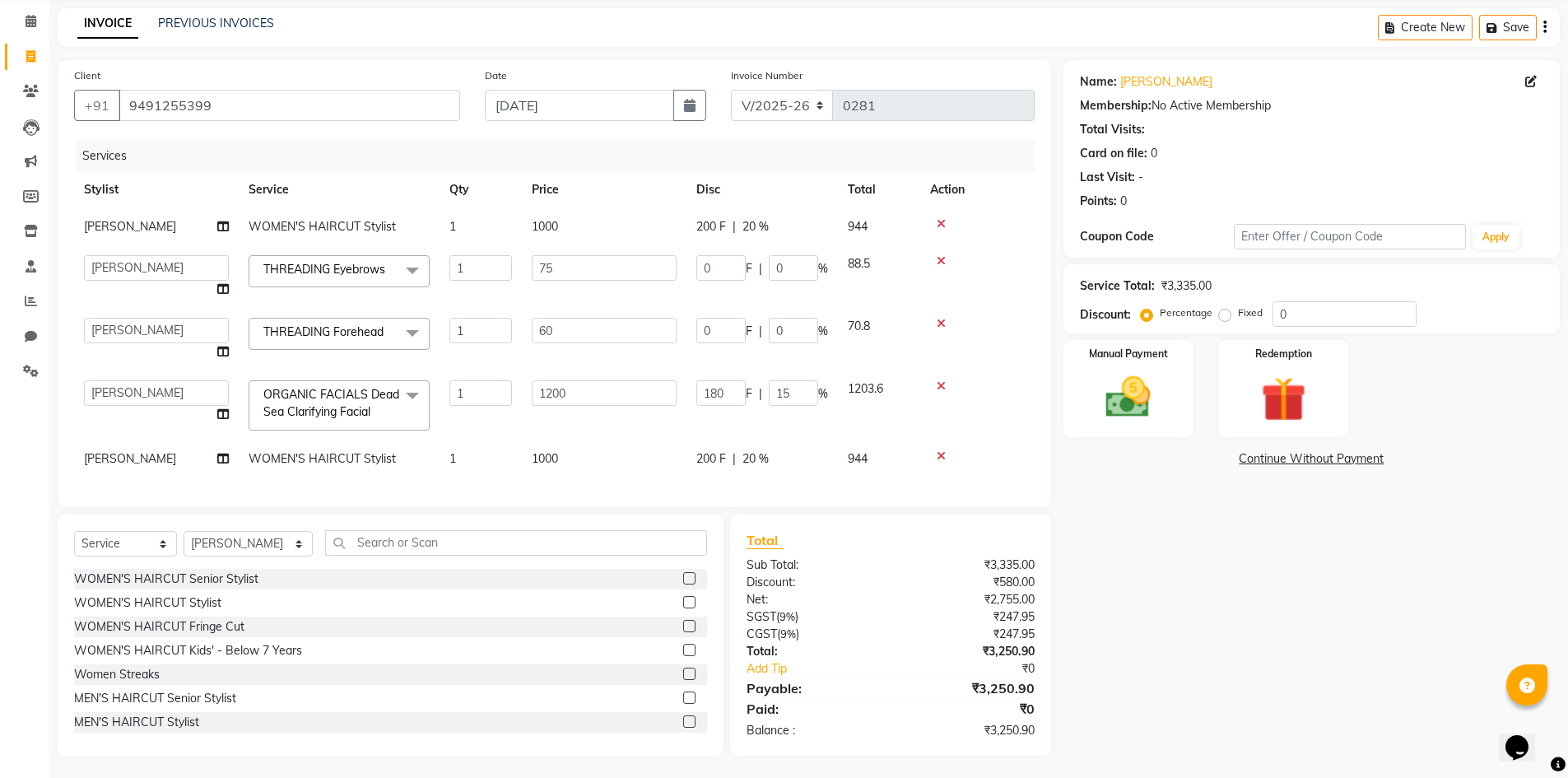 click on "1200" 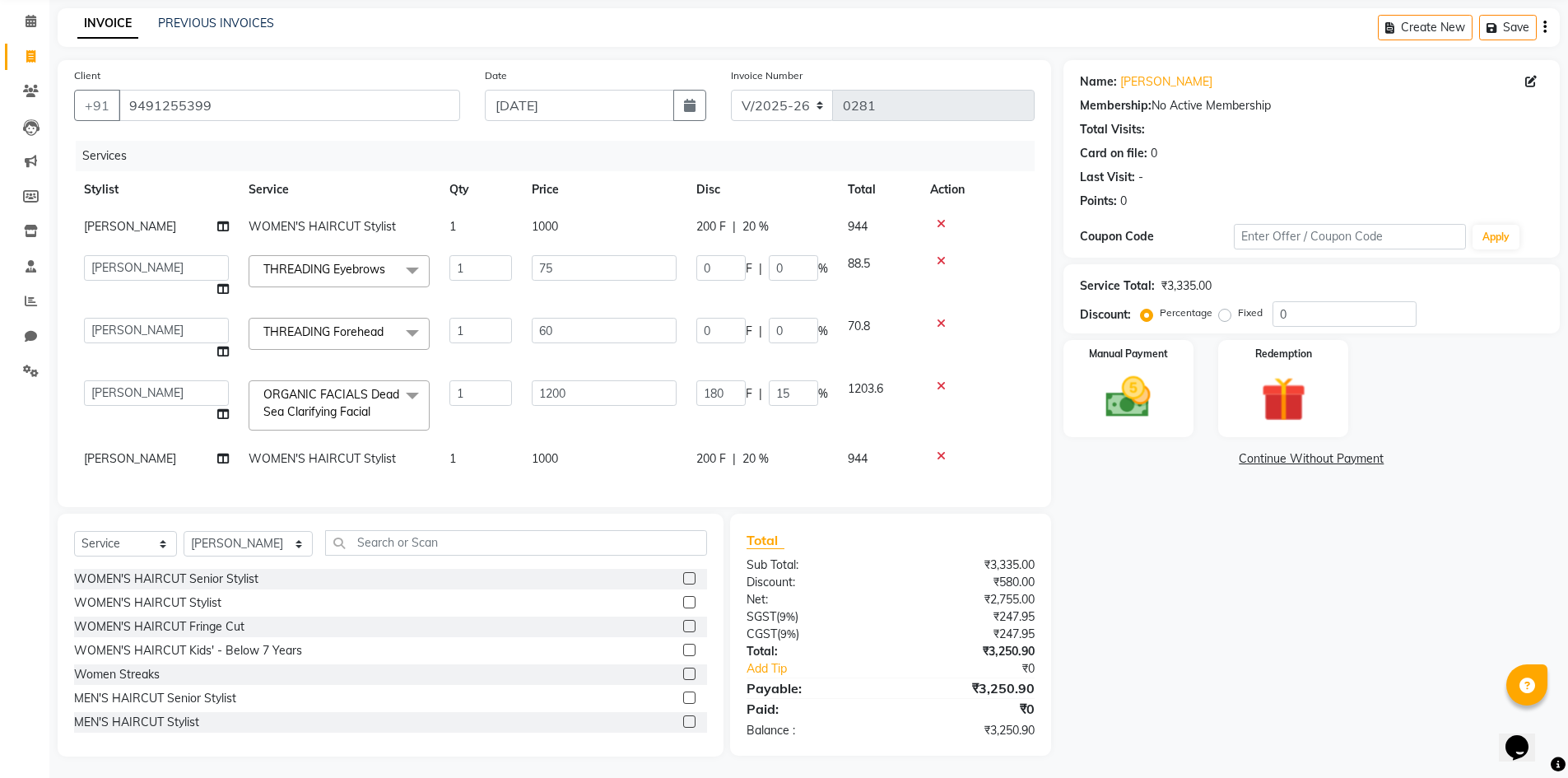 click on "1000" 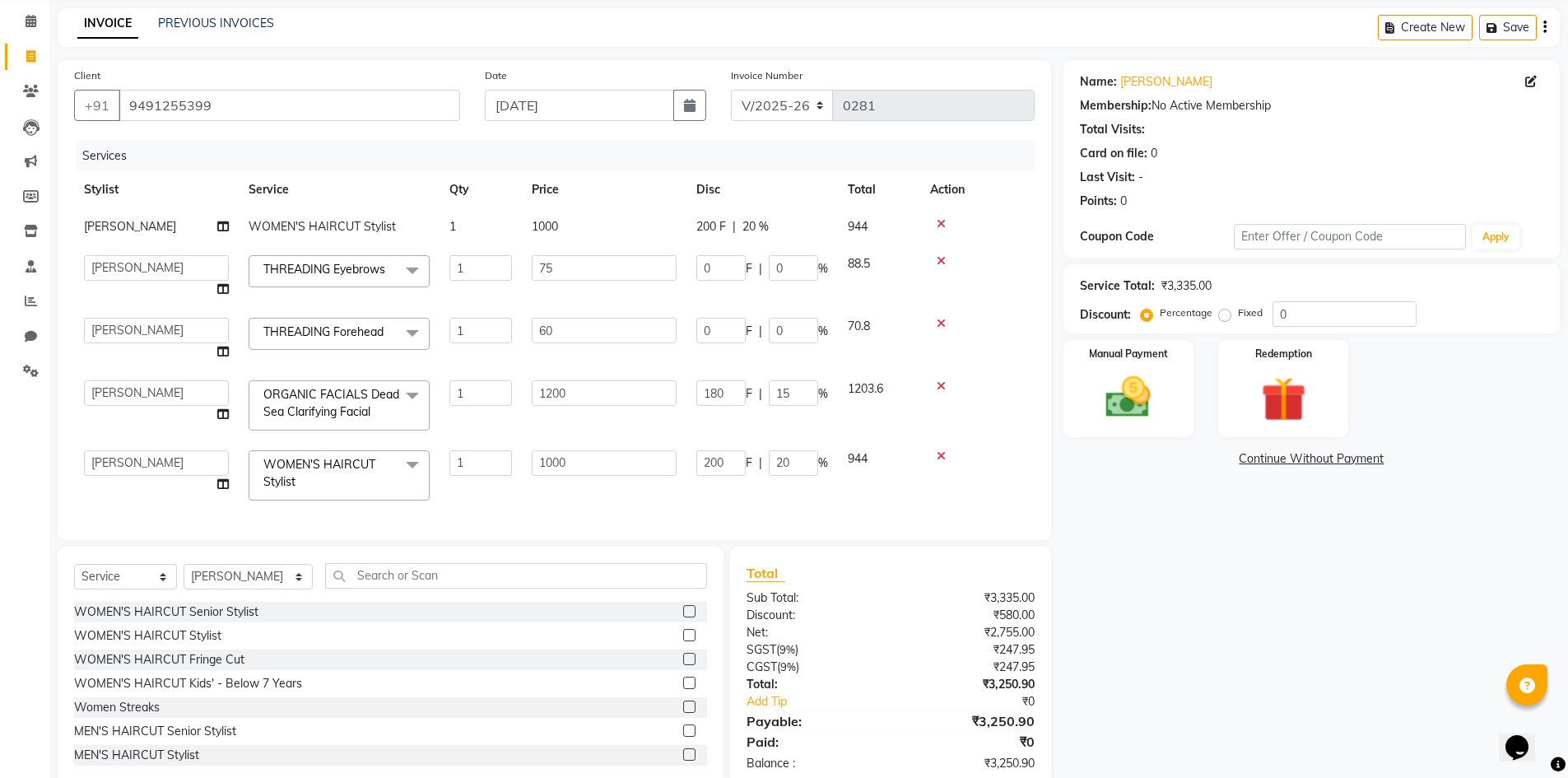 click on "Service Total:  ₹3,335.00  Discount:  Percentage   Fixed  0" 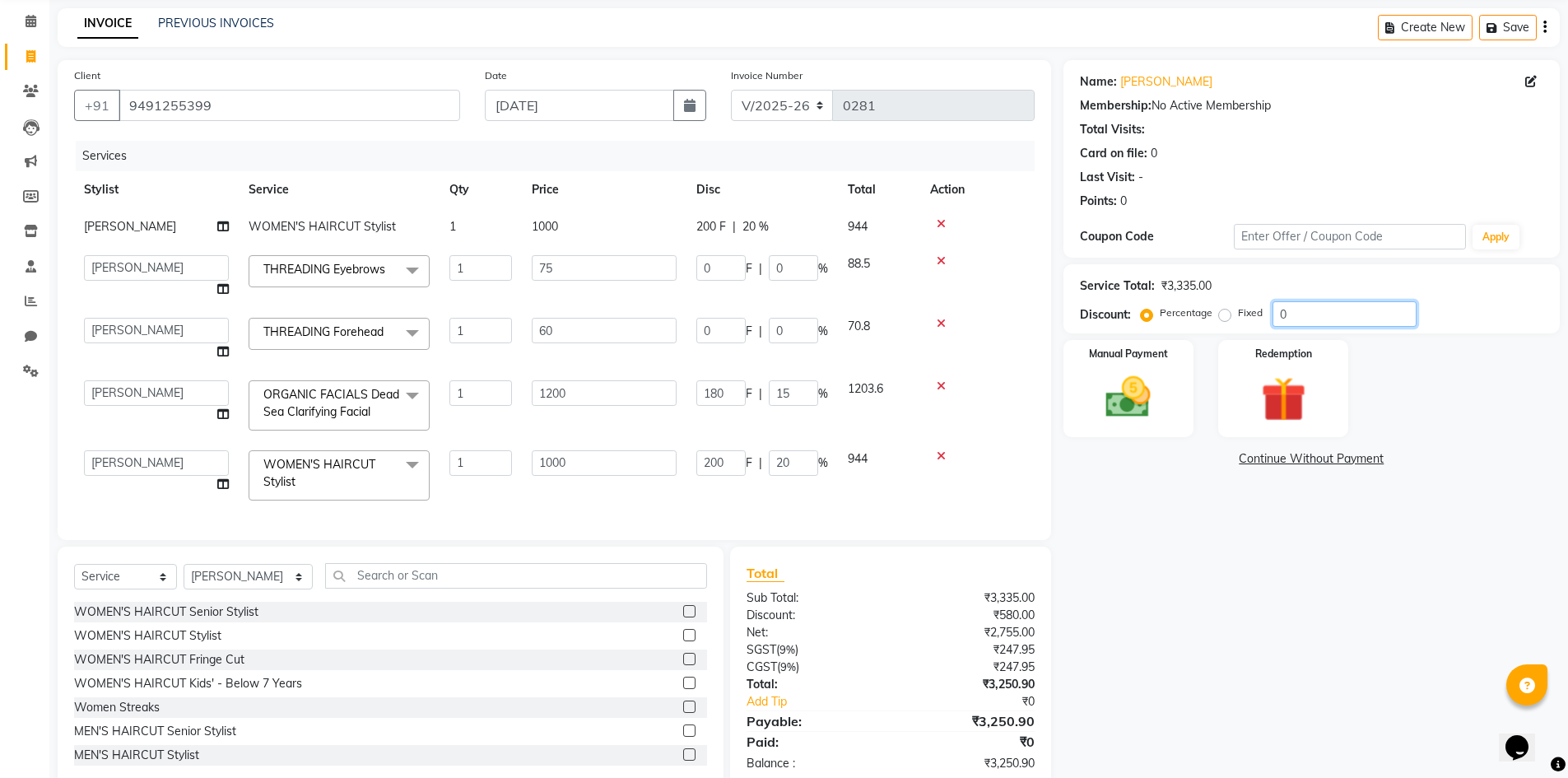 click on "0" 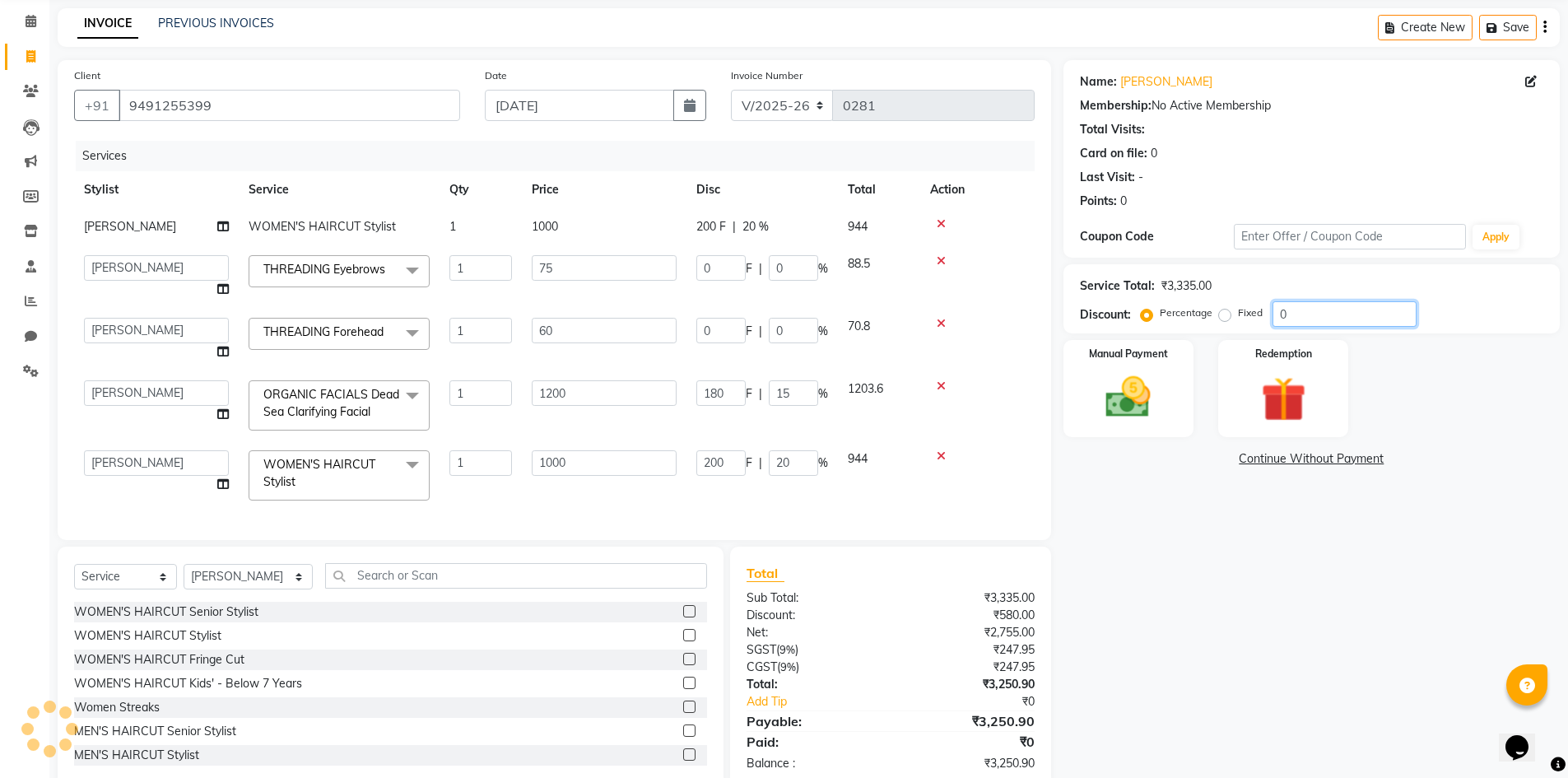 scroll, scrollTop: 112, scrollLeft: 0, axis: vertical 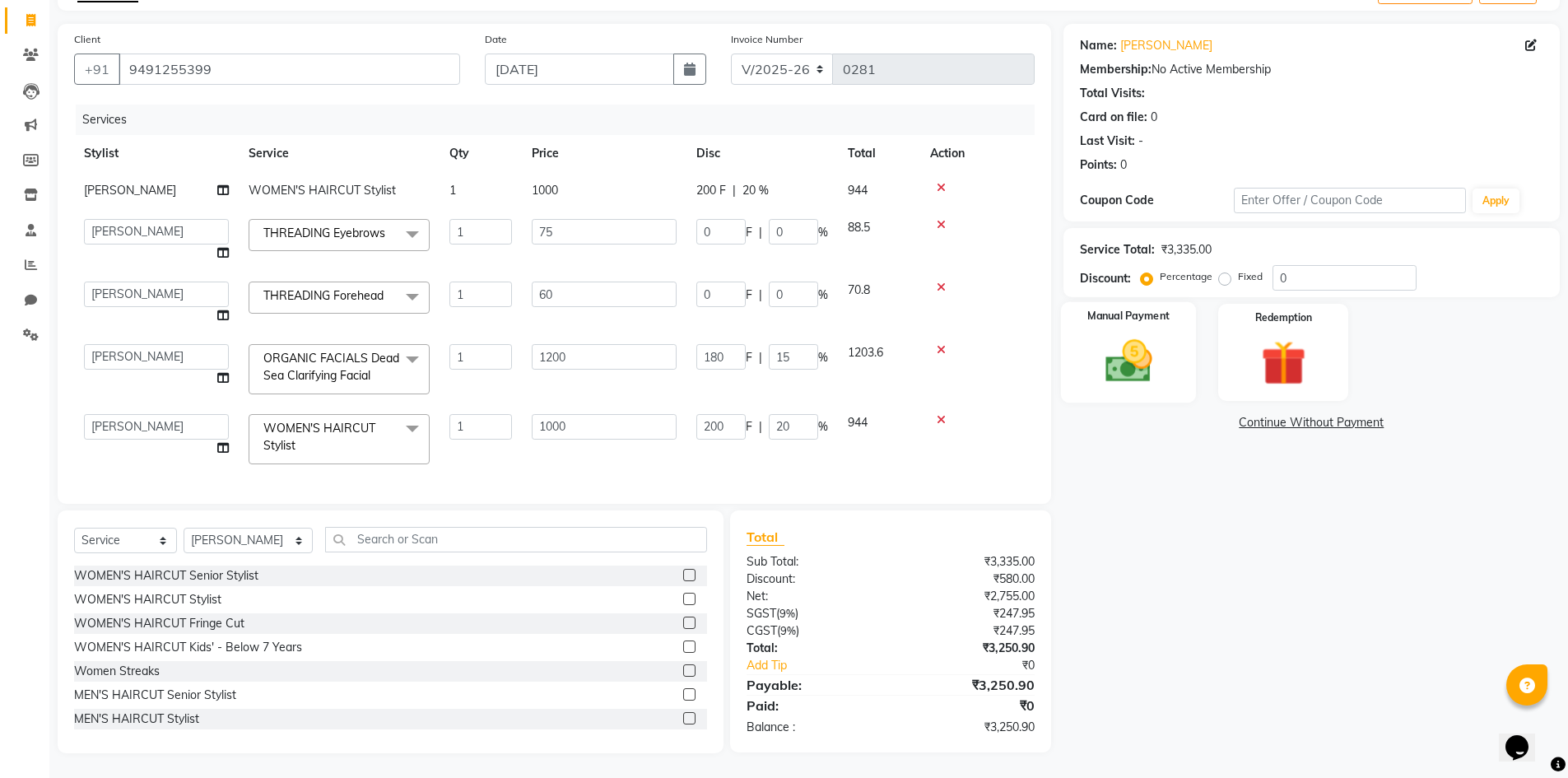 click on "Manual Payment" 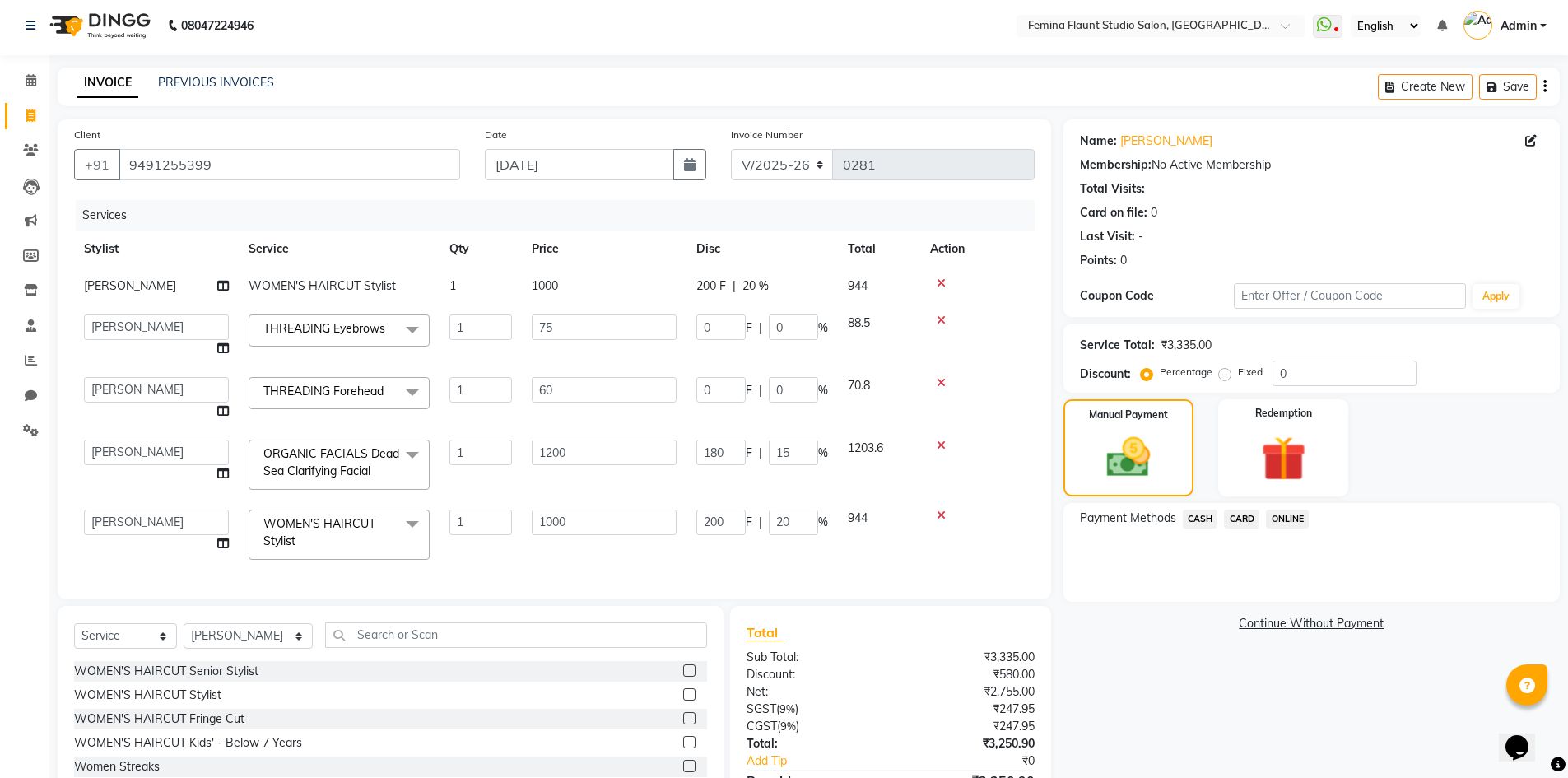 scroll, scrollTop: 0, scrollLeft: 0, axis: both 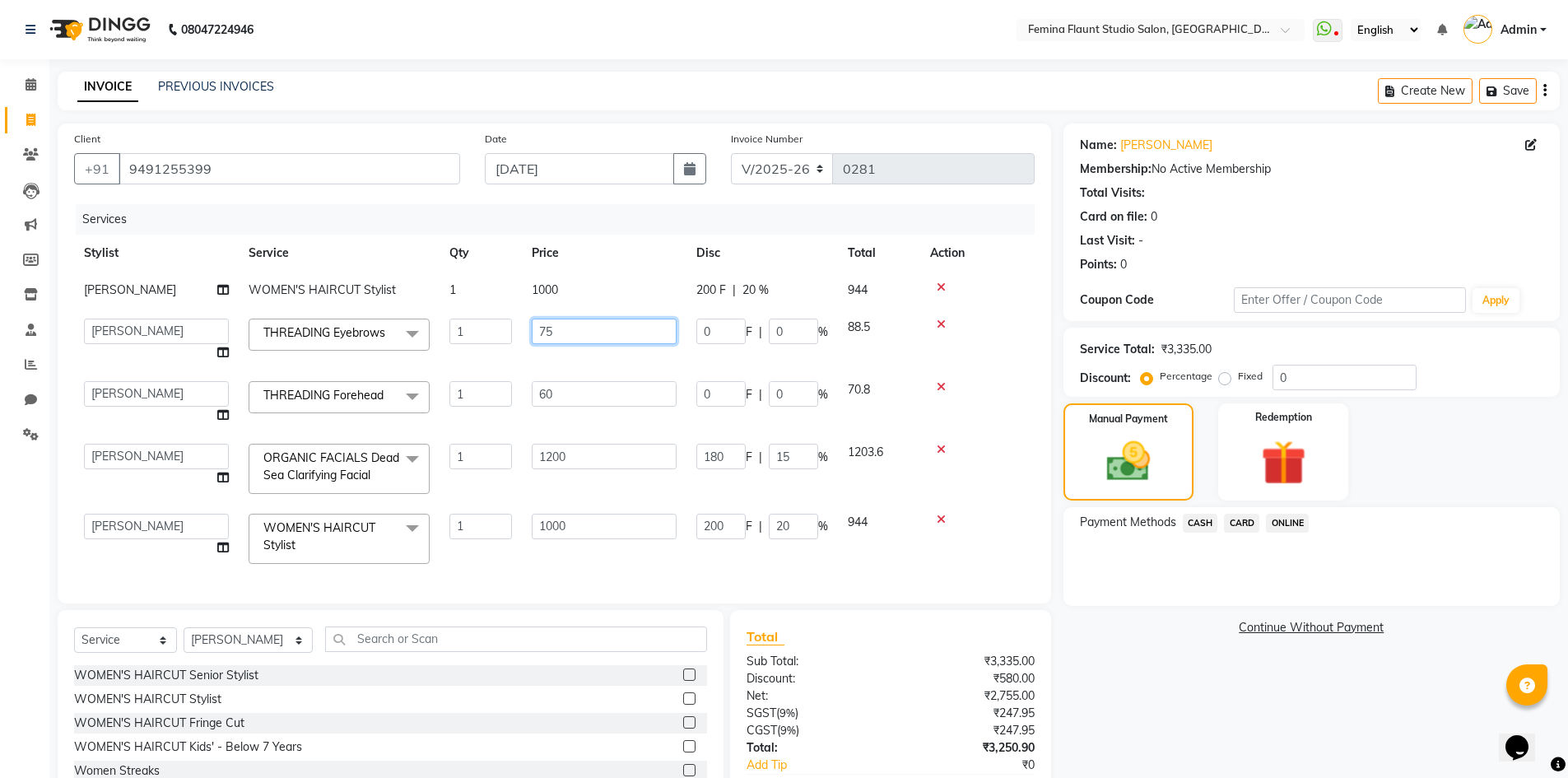 click on "75" 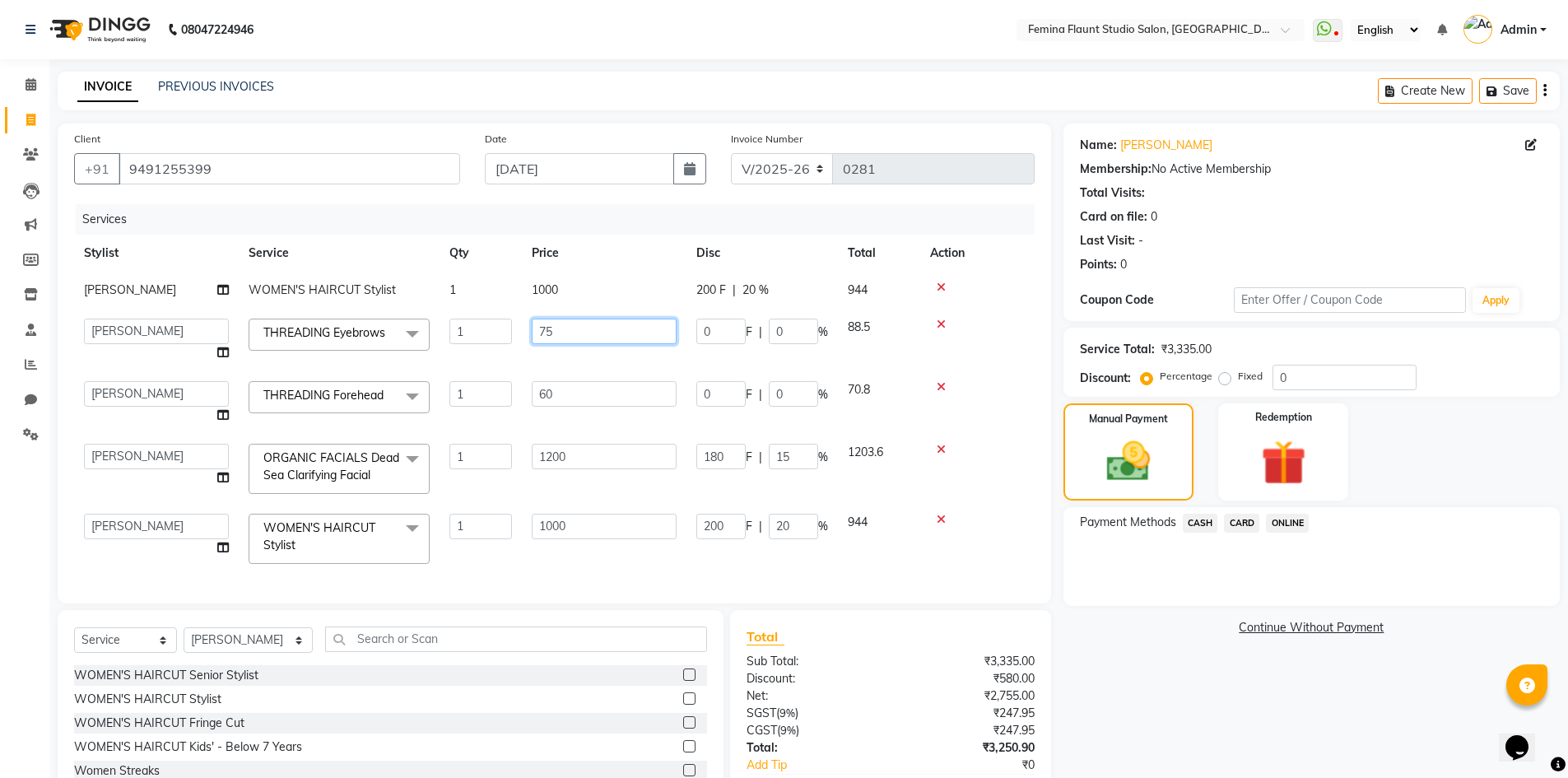 type on "7" 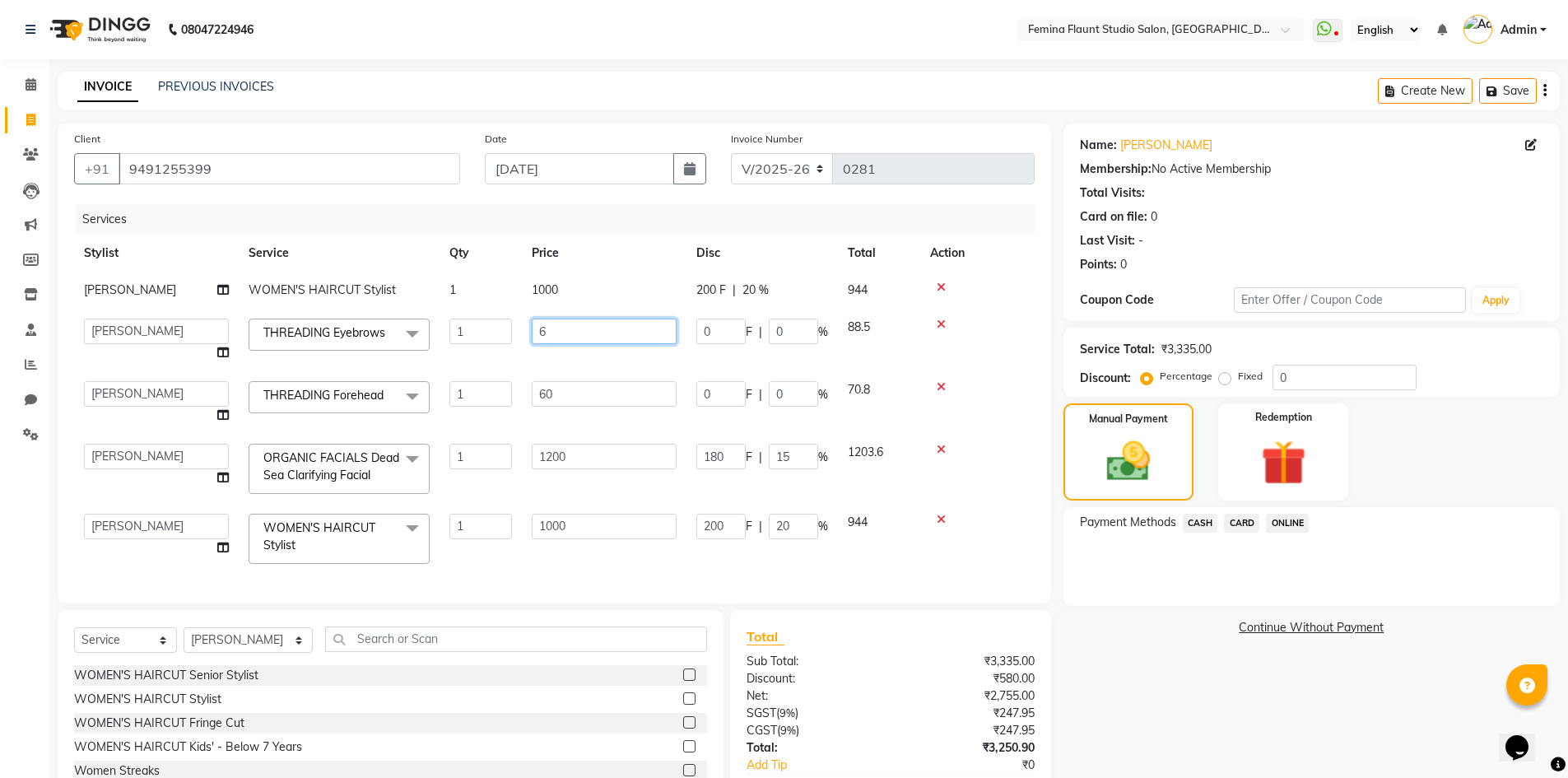 type on "60" 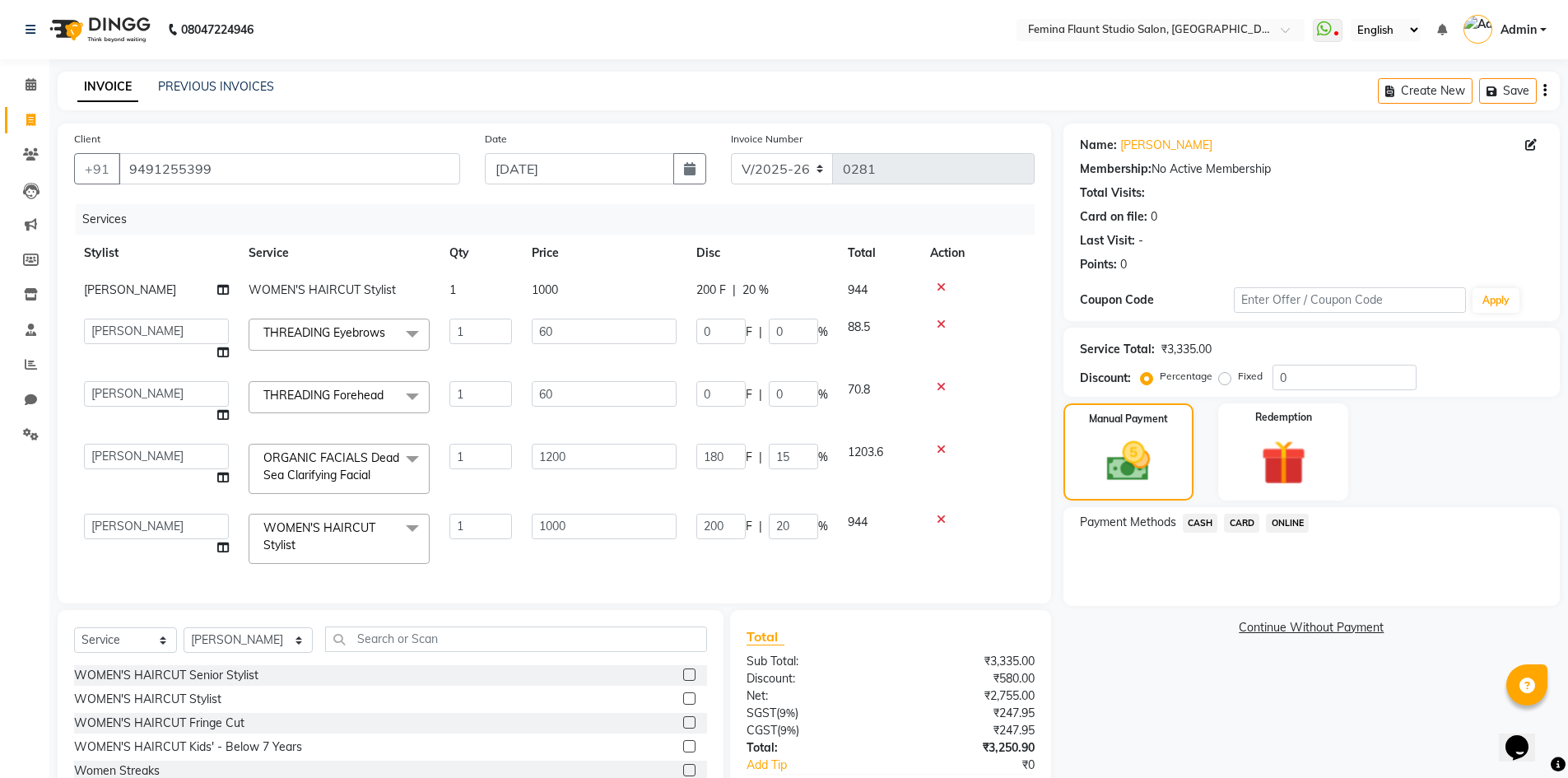 click on "Pramila Rai WOMEN'S HAIRCUT Stylist 1 1000 200 F | 20 % 944  Admin   Durga   Jyothi Bandi   Keerthi Sri   Mohd Akib   Mohd Faizan   Mutyam veeramanikumar   Pramila Rai   Prasamsika   Saidani  THREADING Eyebrows  x WOMEN'S HAIRCUT Senior Stylist WOMEN'S HAIRCUT Stylist WOMEN'S HAIRCUT Fringe Cut WOMEN'S HAIRCUT Kids' - Below 7 Years Women Streaks MEN'S HAIRCUT Senior Stylist MEN'S HAIRCUT Stylist MEN'S HAIRCUT Kids' -Below 7 Years MEN'S GROOMING Beard Trim MEN'S GROOMING Beard Styling MEN'S GROOMING Beard Colour MEN'S GROOMING Foam Shave MEN'S GROOMING Hair Color MEN'S GROOMING Highlights MEN'S GROOMING Keratin Treatment MEN'S GROOMING Hair Wash Moustach Colour Men's Basic combo Men's Luxury combo HAIR STYLING Hair Wash HAIR STYLING Blow Dry HAIR STYLING Ironing HAIR STYLING Tong Curls MASSAGE RELAXATION (Women) Footsiez. (20 mins) MASSAGE RELAXATION (Women) Footsiez. (30mins) MASSAGE RELAXATION (Women) Brain Flow - Coconut Oil (20 mins) MASSAGE RELAXATION (Women) Brain Flow - Coconut Oil (30 mins) Back Scrub" 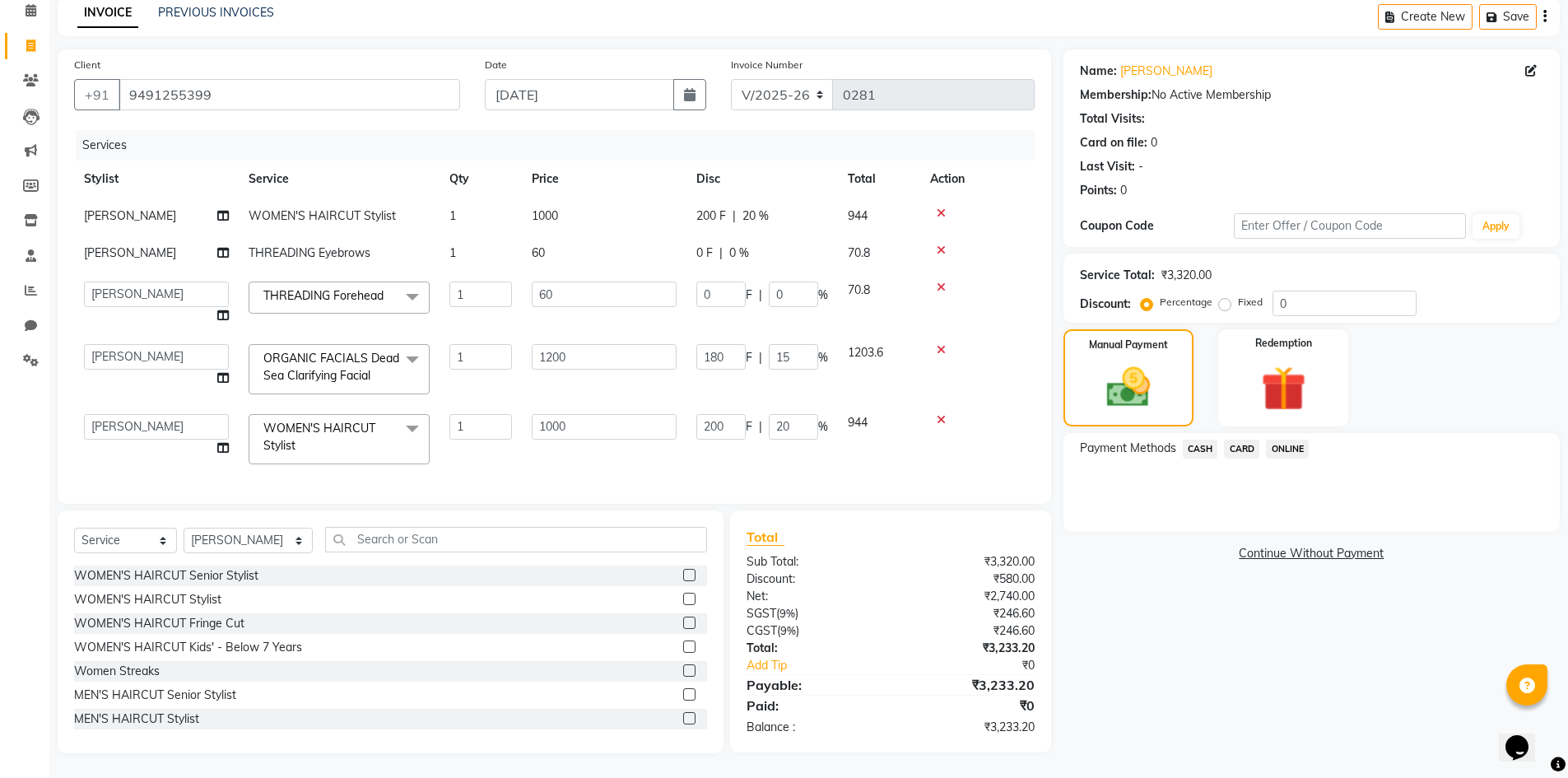 scroll, scrollTop: 86, scrollLeft: 0, axis: vertical 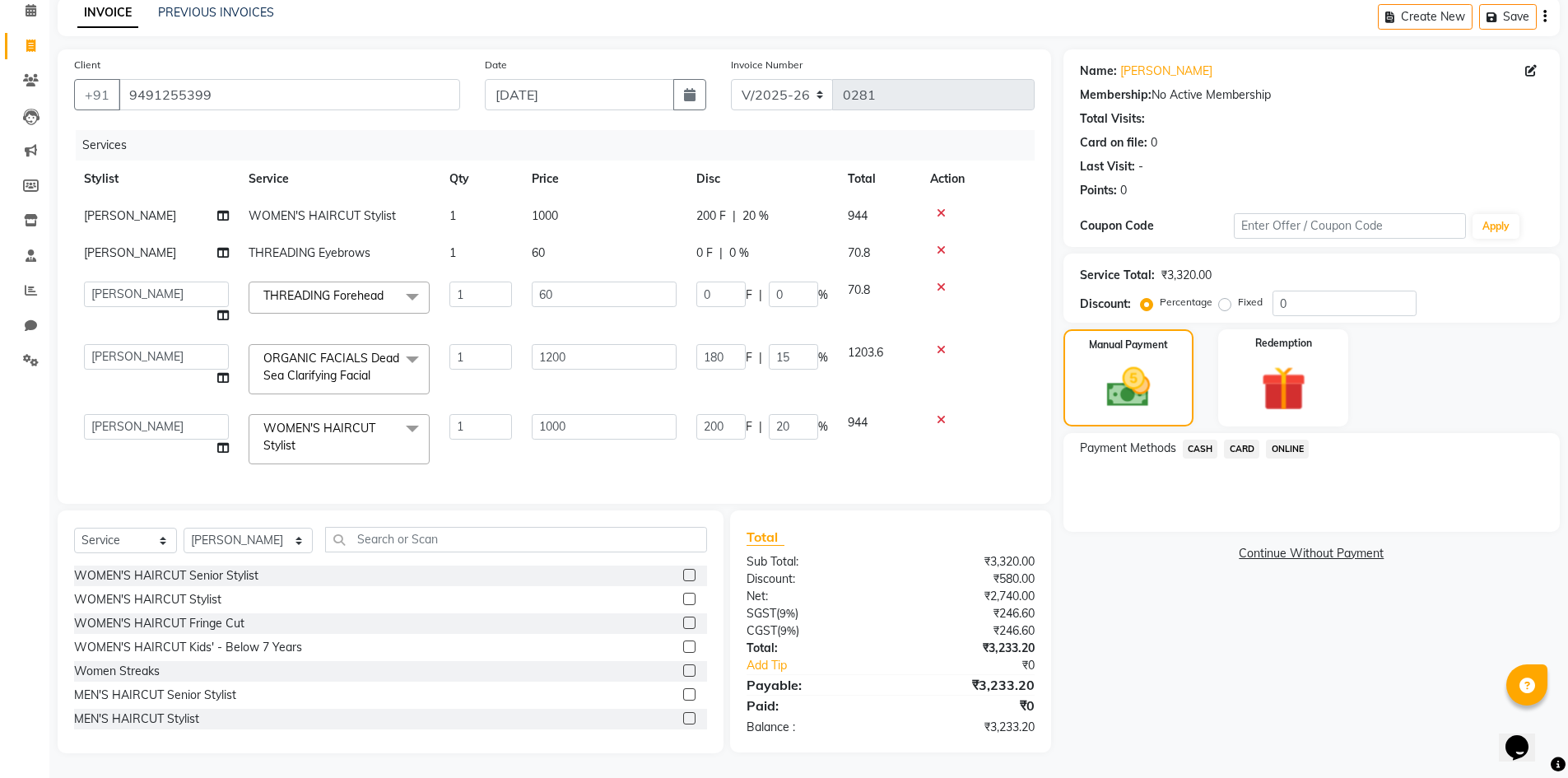 click on "60" 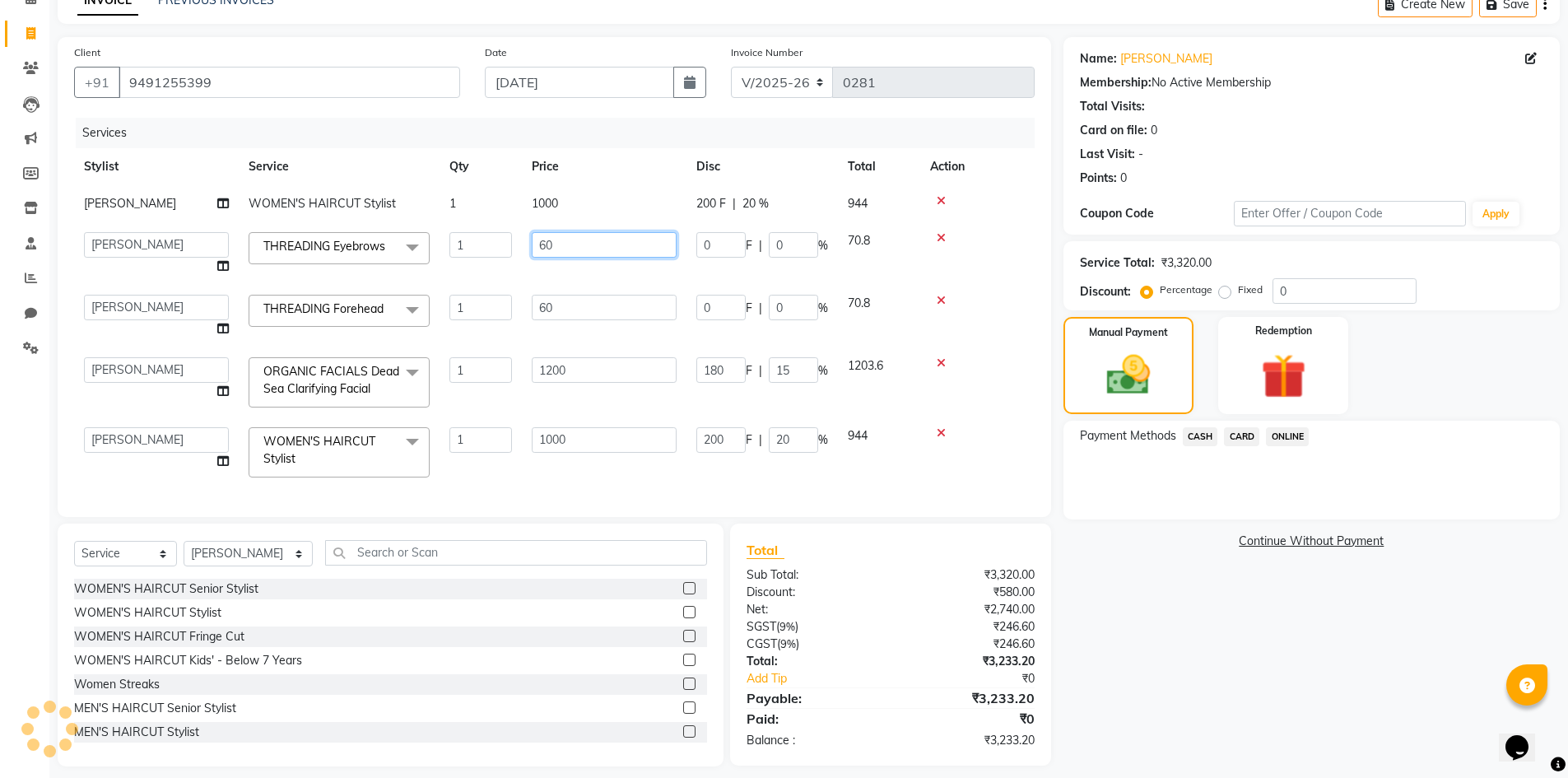 click on "60" 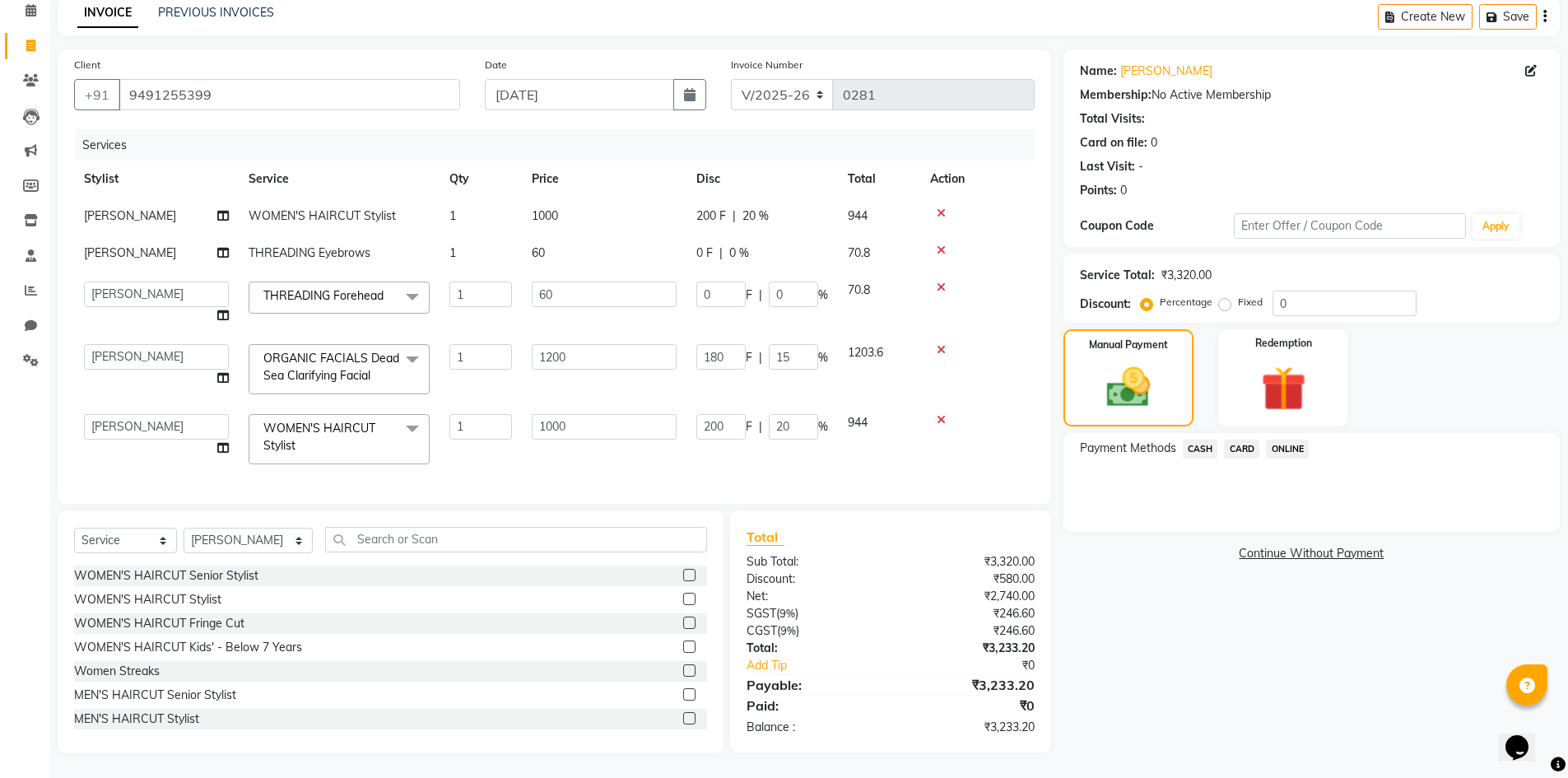 click 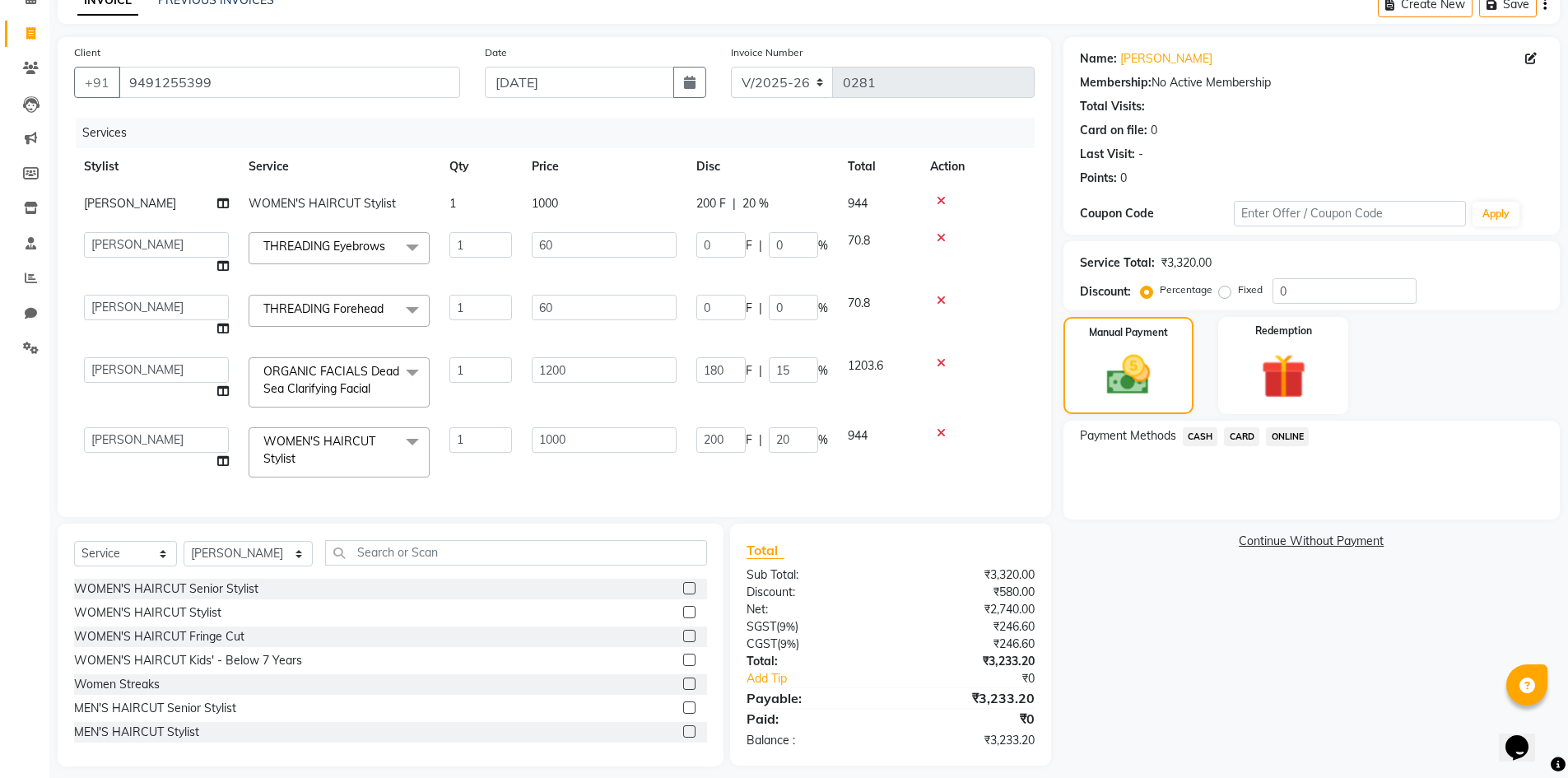 click on "WOMEN'S HAIRCUT Stylist" 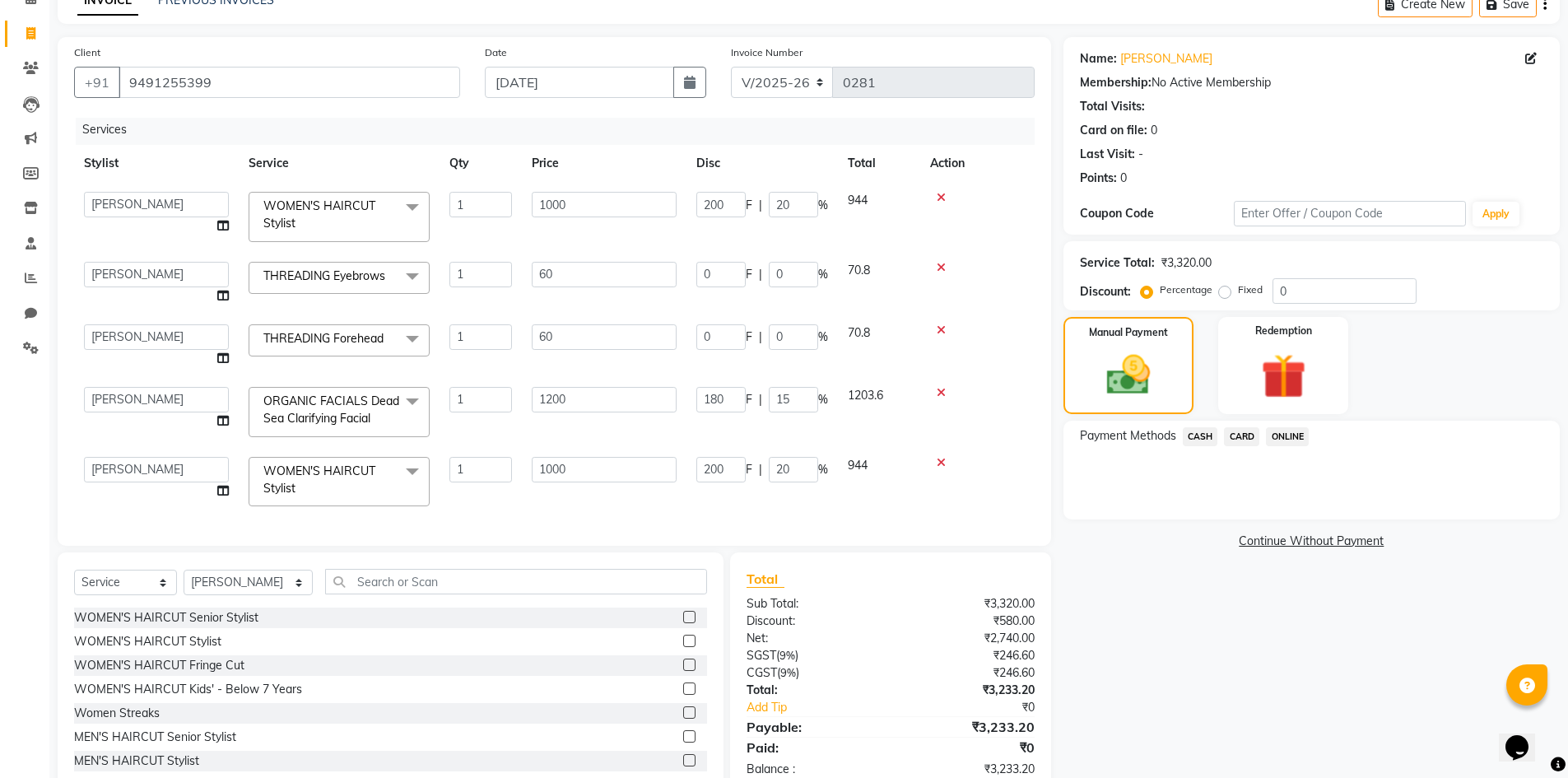scroll, scrollTop: 16, scrollLeft: 0, axis: vertical 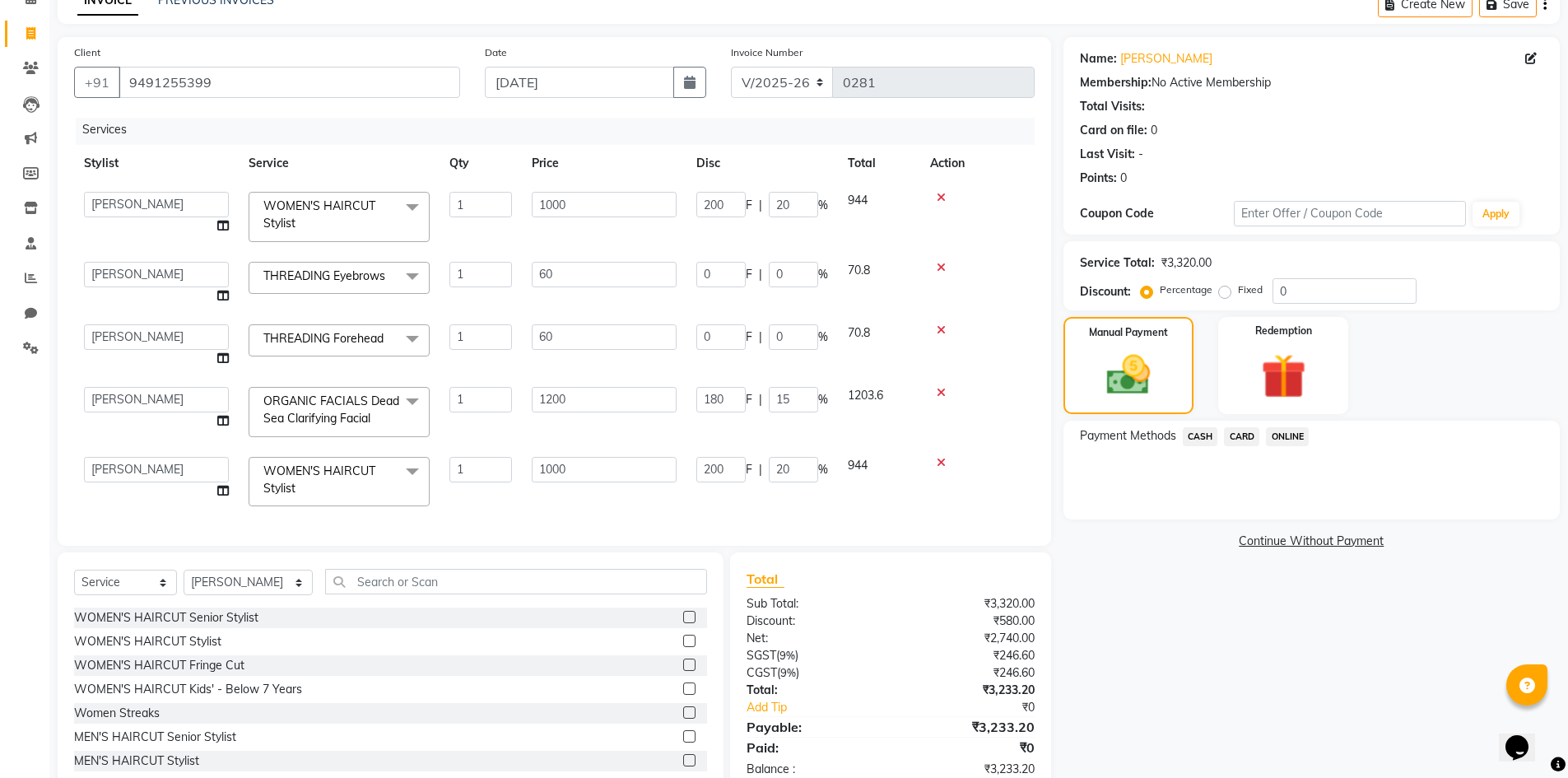 click 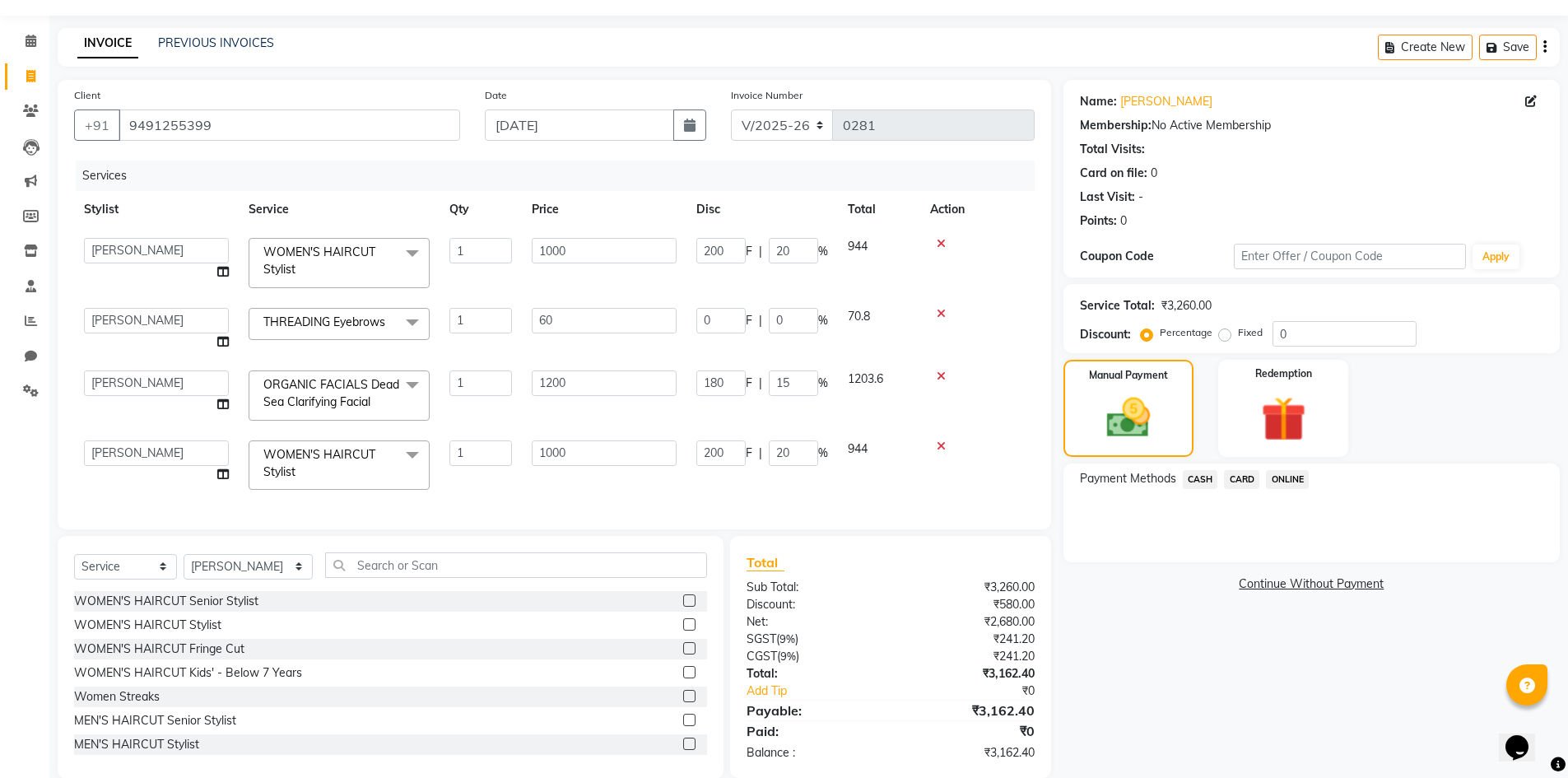scroll, scrollTop: 82, scrollLeft: 0, axis: vertical 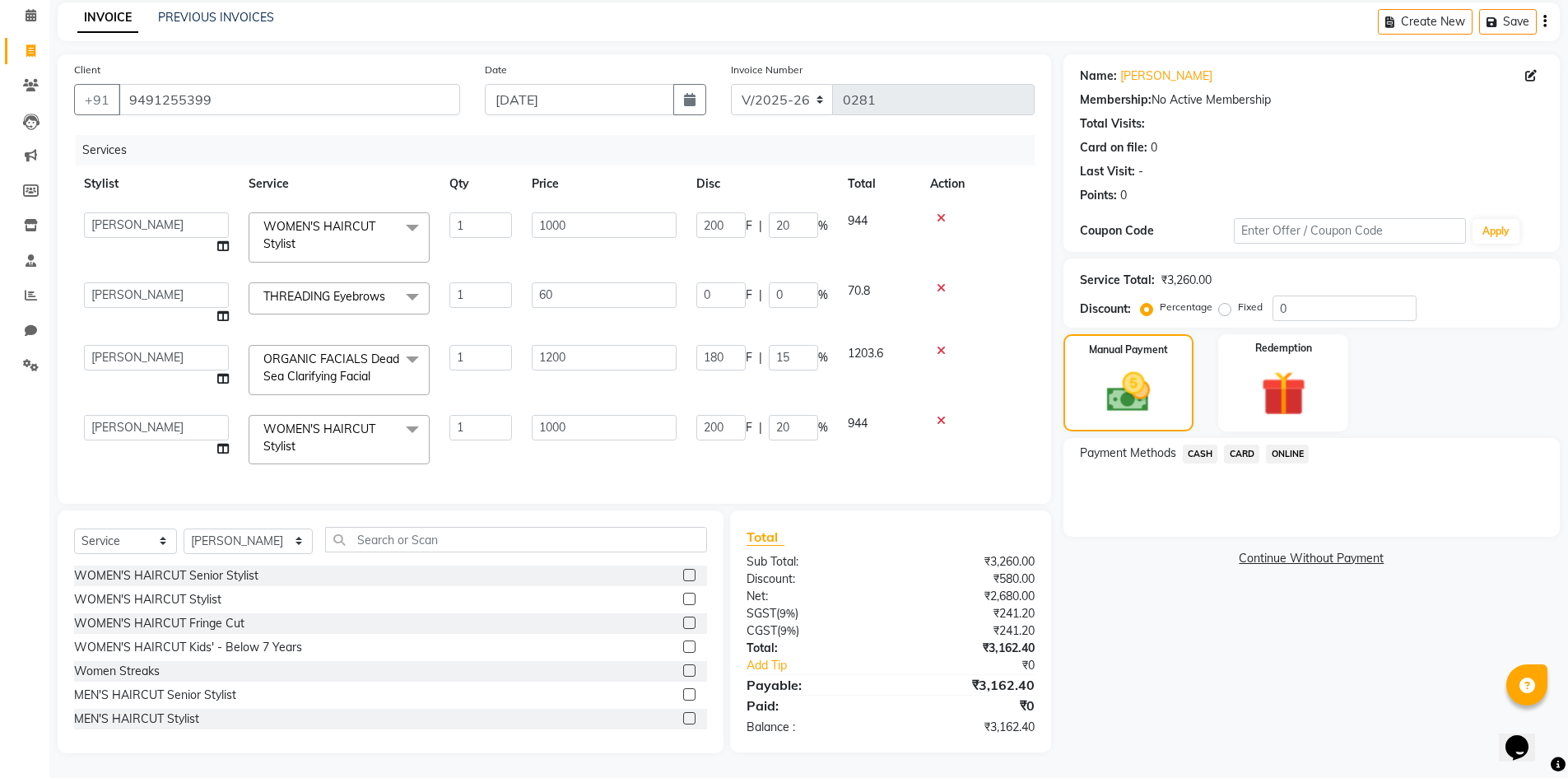 click on "1000" 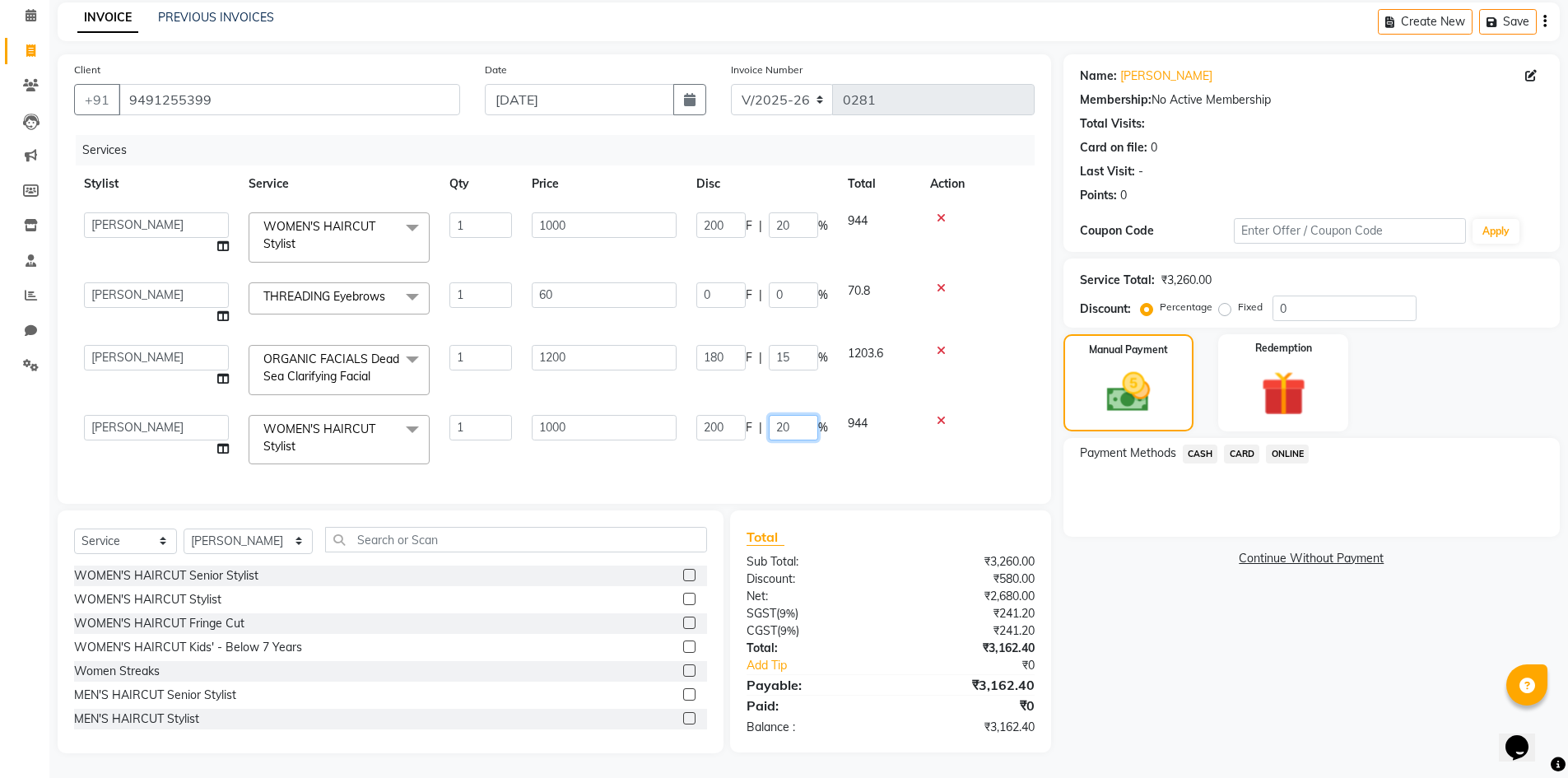 click on "20" 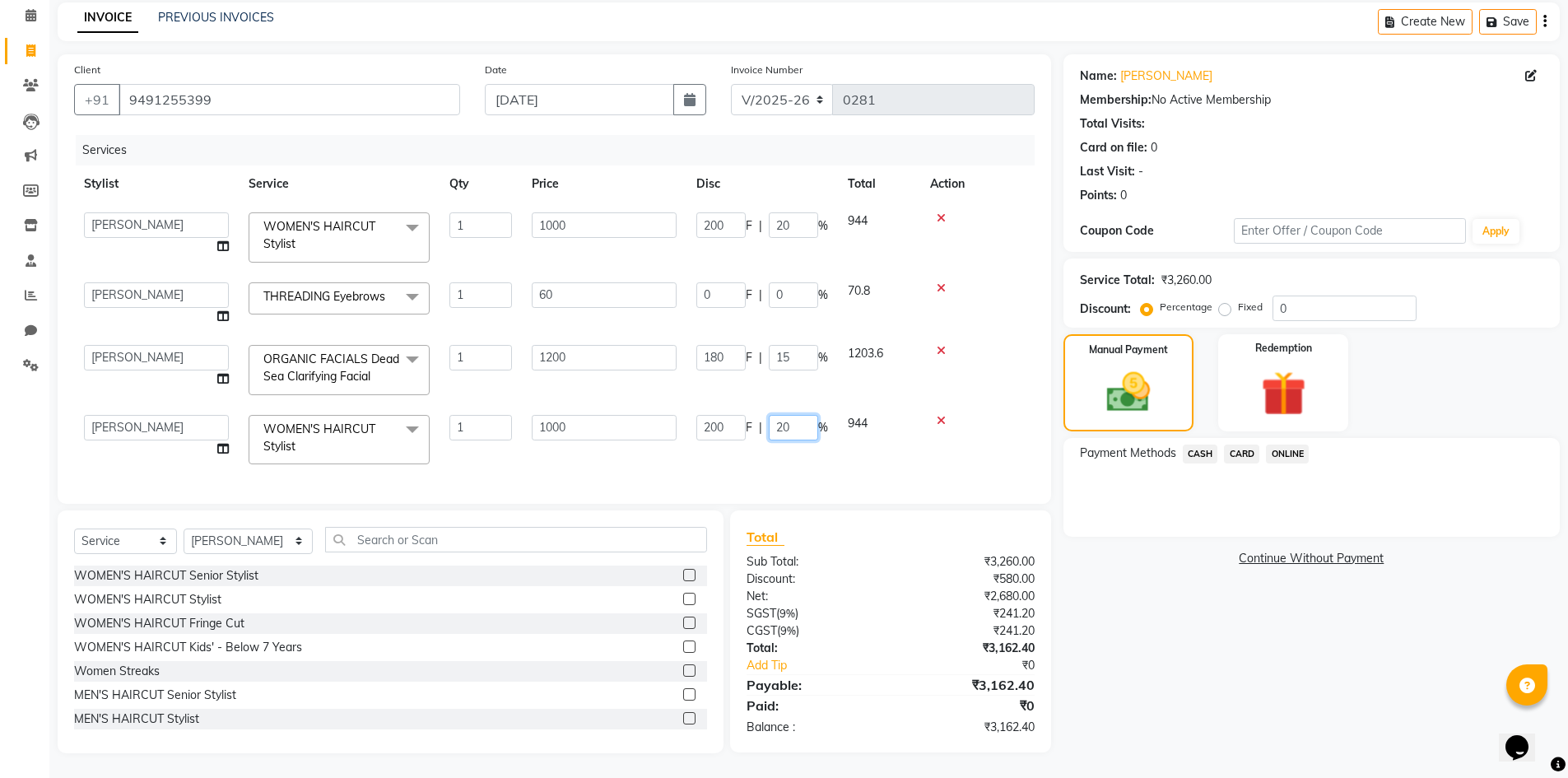 type on "2" 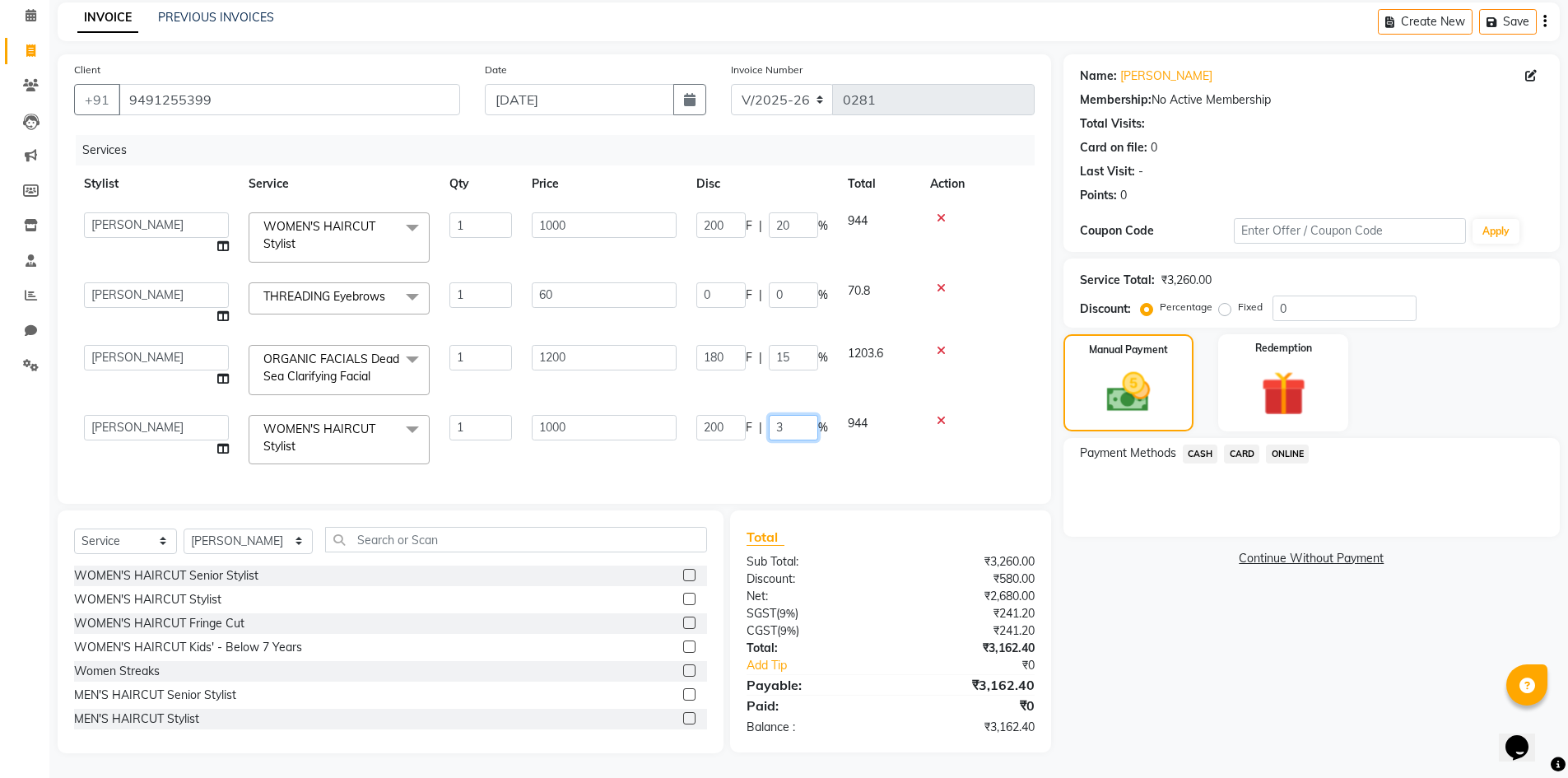 type on "30" 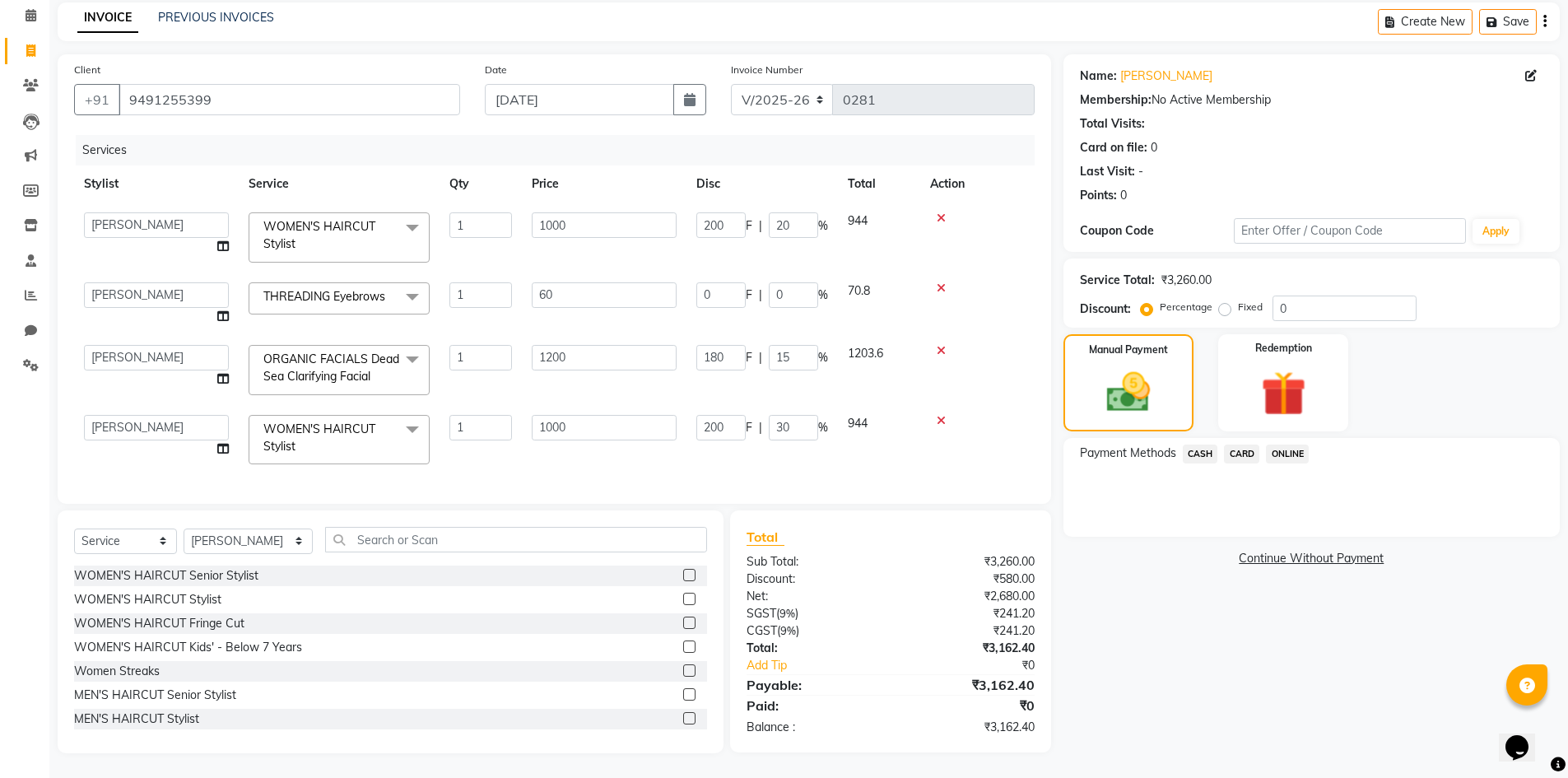 click on "Admin   Durga   Jyothi Bandi   Keerthi Sri   Mohd Akib   Mohd Faizan   Mutyam veeramanikumar   Pramila Rai   Prasamsika   Saidani  WOMEN'S HAIRCUT Stylist  x WOMEN'S HAIRCUT Senior Stylist WOMEN'S HAIRCUT Stylist WOMEN'S HAIRCUT Fringe Cut WOMEN'S HAIRCUT Kids' - Below 7 Years Women Streaks MEN'S HAIRCUT Senior Stylist MEN'S HAIRCUT Stylist MEN'S HAIRCUT Kids' -Below 7 Years MEN'S GROOMING Beard Trim MEN'S GROOMING Beard Styling MEN'S GROOMING Beard Colour MEN'S GROOMING Foam Shave MEN'S GROOMING Hair Color MEN'S GROOMING Highlights MEN'S GROOMING Keratin Treatment MEN'S GROOMING Hair Wash Moustach Colour Men's Basic combo Men's Luxury combo HAIR STYLING Hair Wash HAIR STYLING Blow Dry HAIR STYLING Ironing HAIR STYLING Tong Curls MASSAGE RELAXATION (Women) Footsiez. (20 mins) MASSAGE RELAXATION (Women) Footsiez. (30mins) MASSAGE RELAXATION (Women) Brain Flow - Coconut Oil (20 mins) MASSAGE RELAXATION (Women) Brain Flow - Coconut Oil (30 mins) MASSAGE RELAXATION (Women) Brain Flow - Olive Oil (20 mins) 1 200" 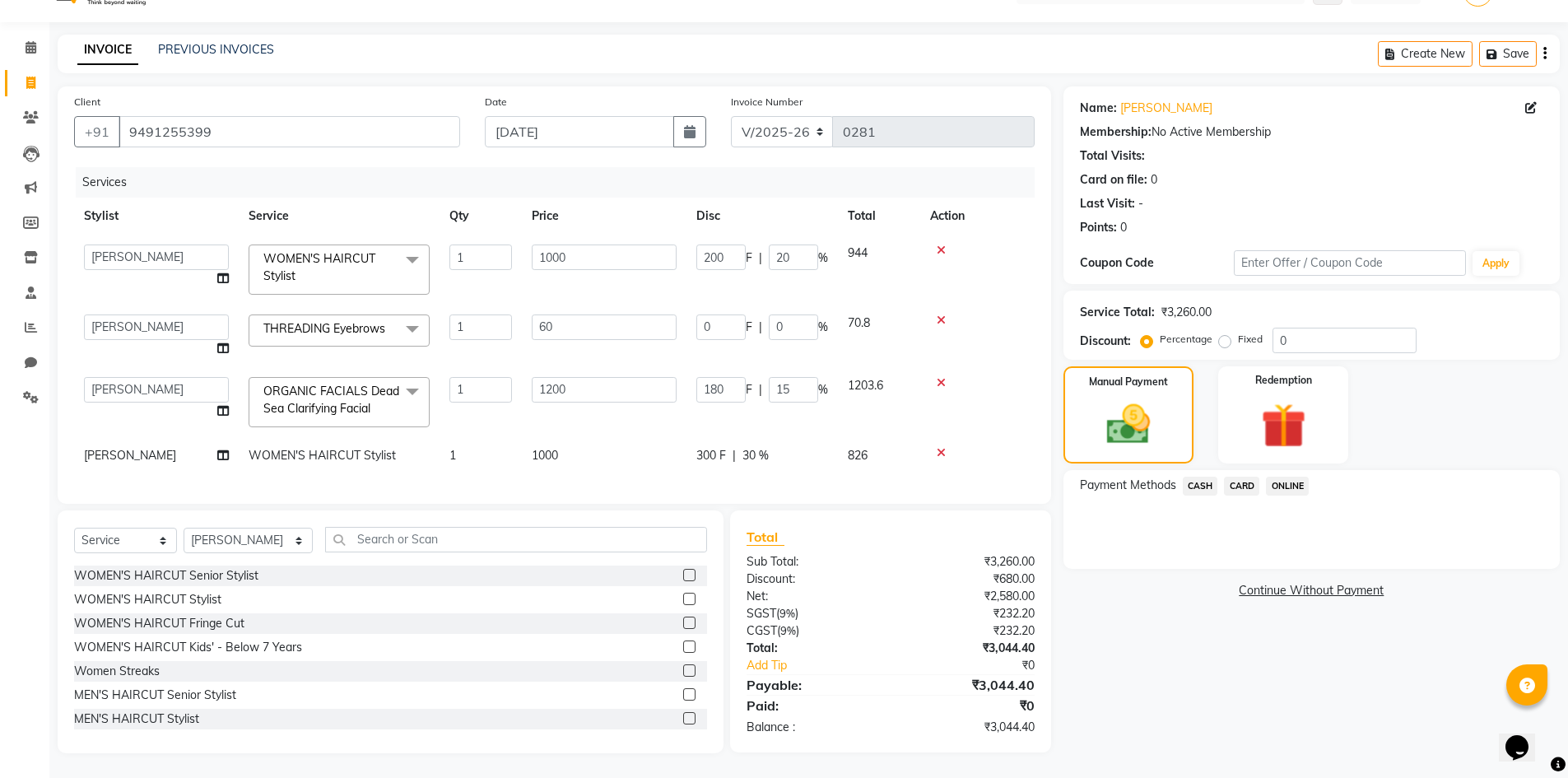 scroll, scrollTop: 49, scrollLeft: 0, axis: vertical 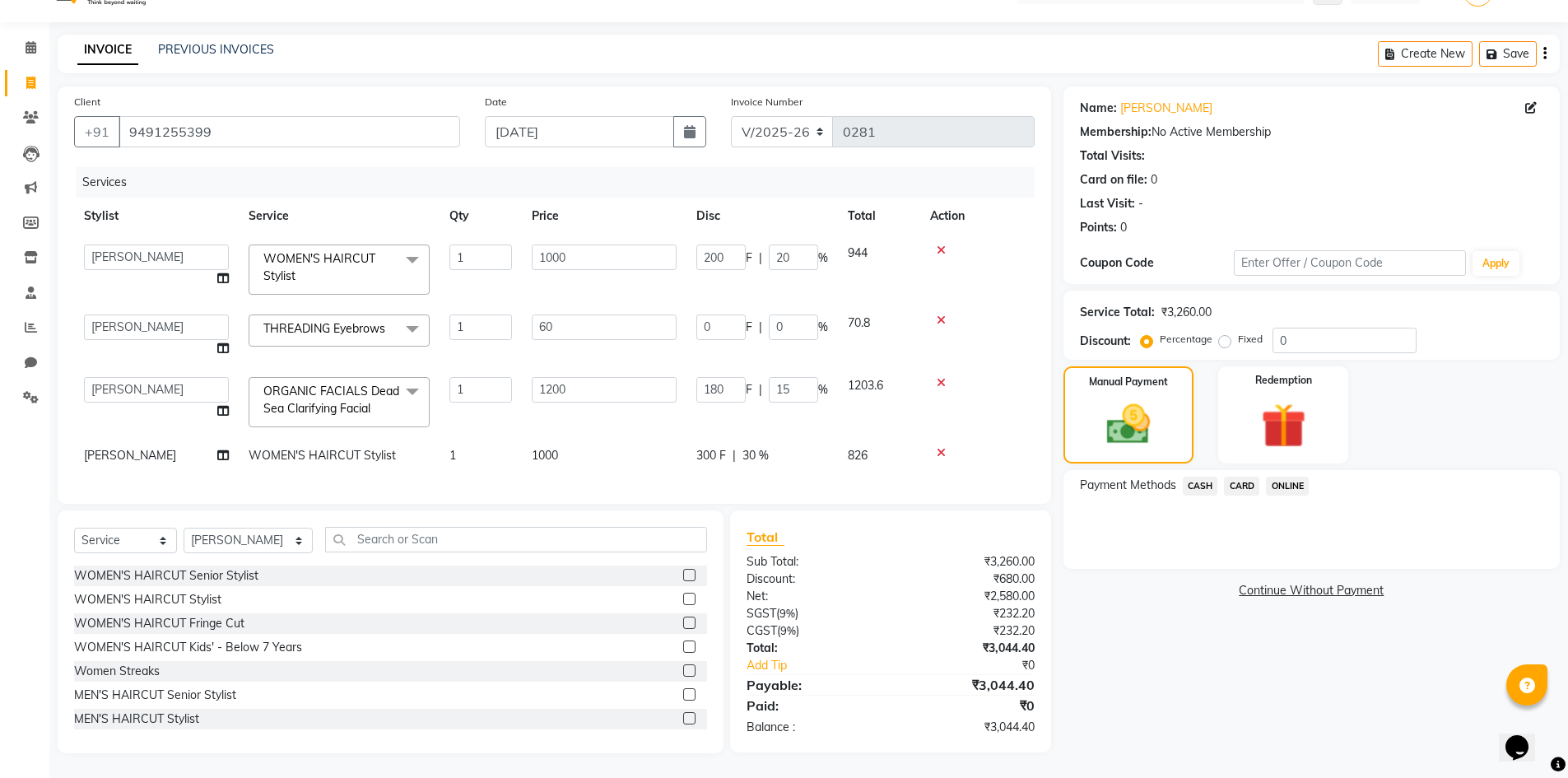 click 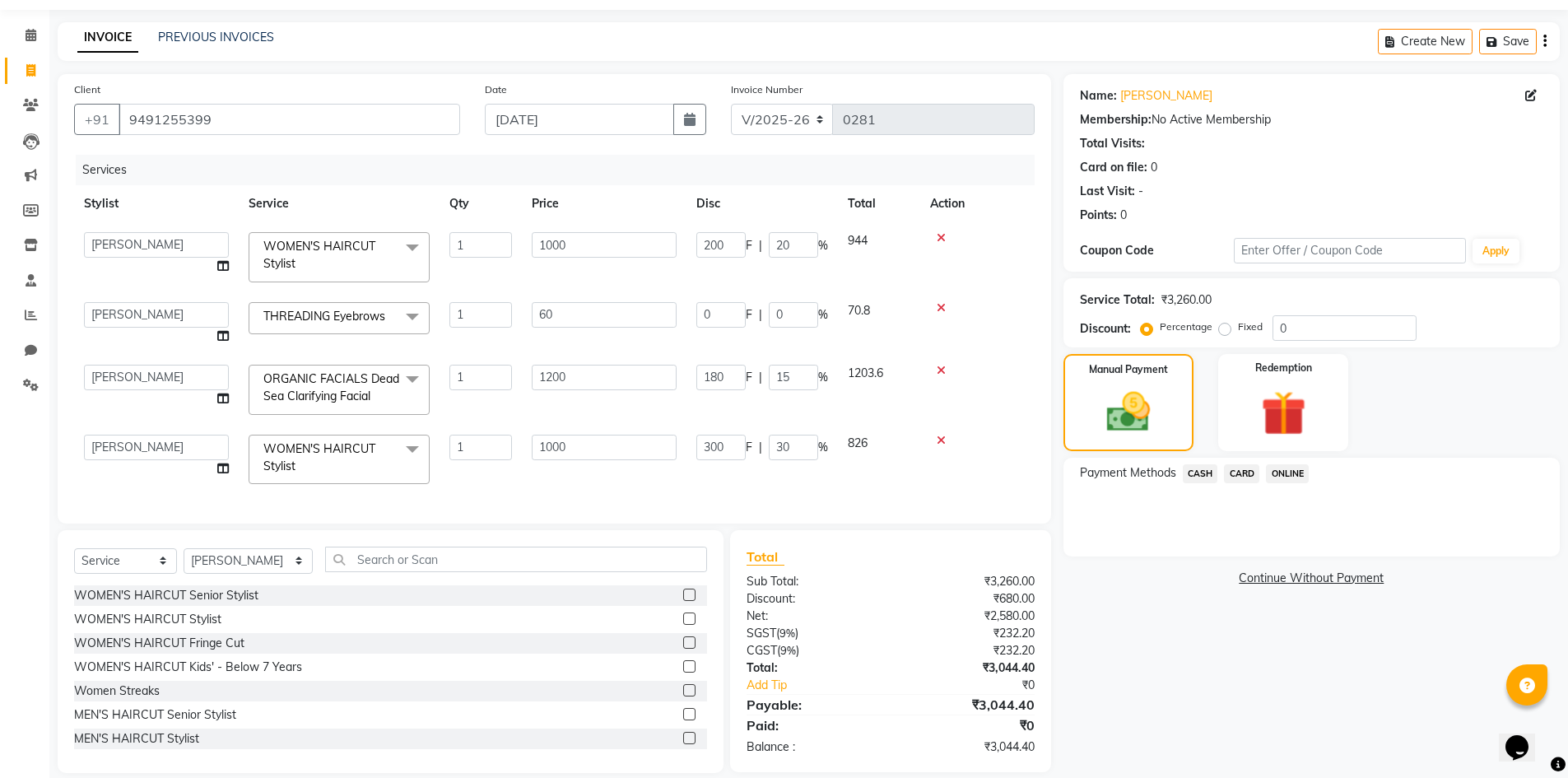 scroll, scrollTop: 82, scrollLeft: 0, axis: vertical 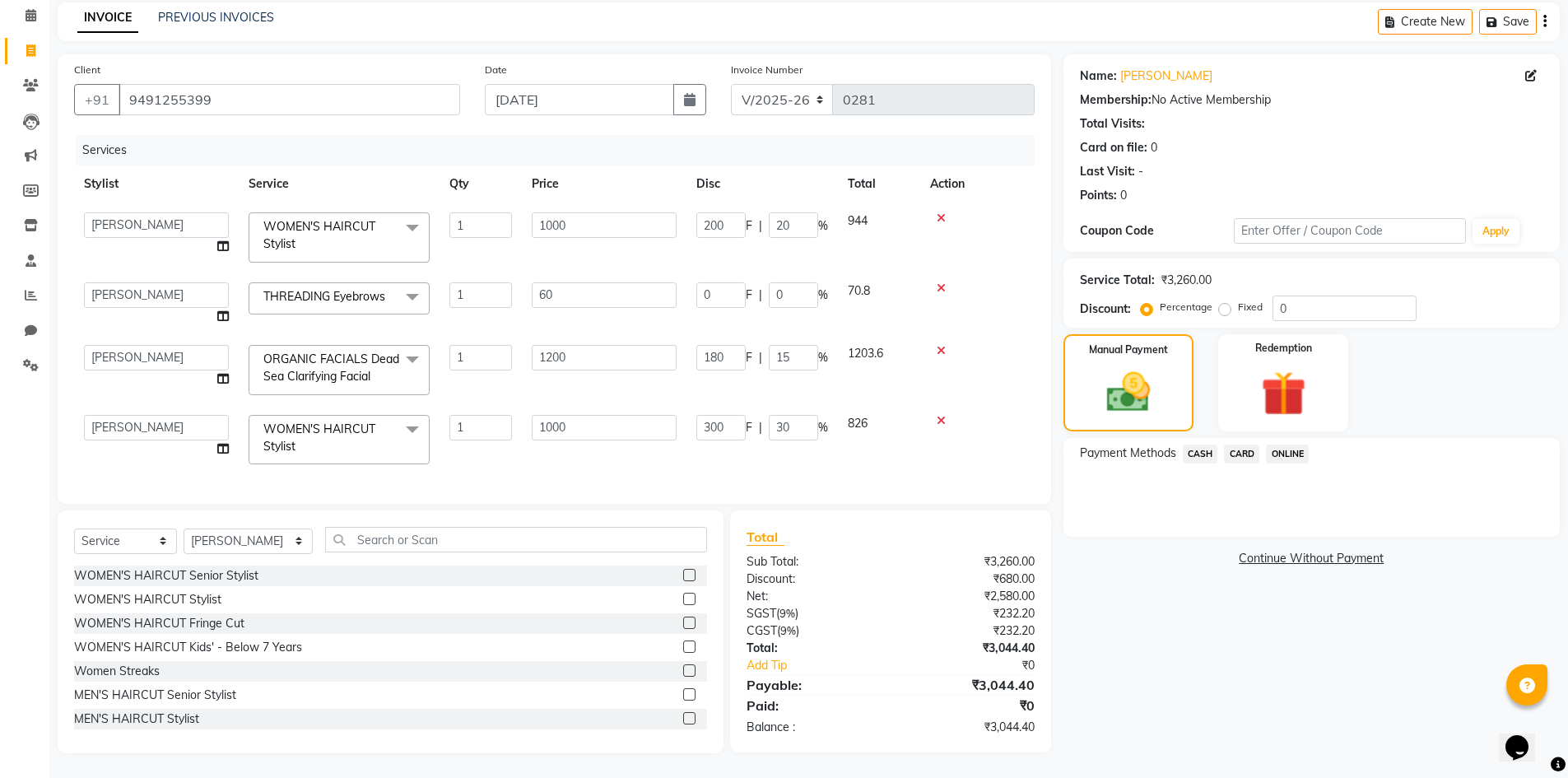 click 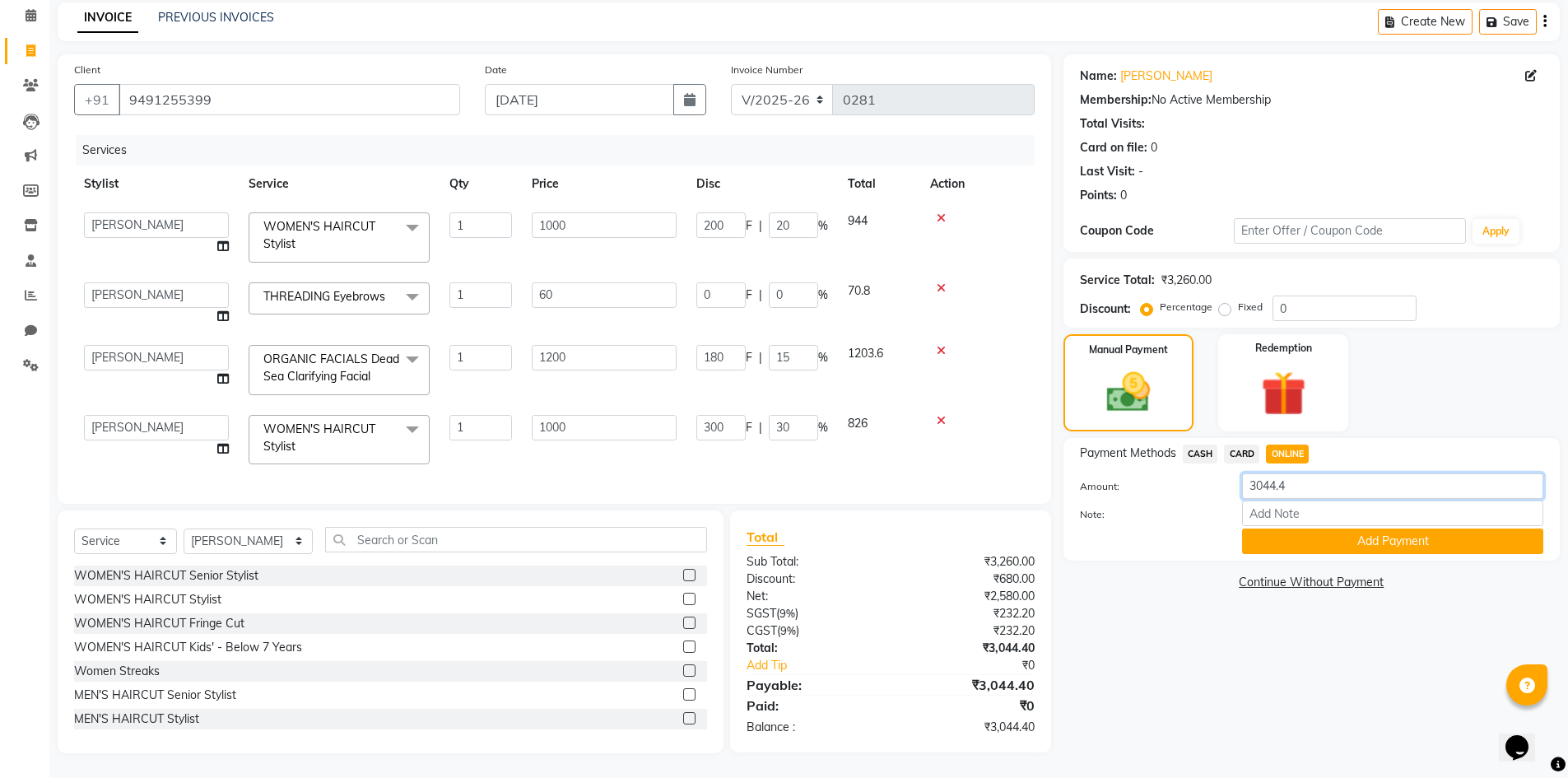 click on "3044.4" 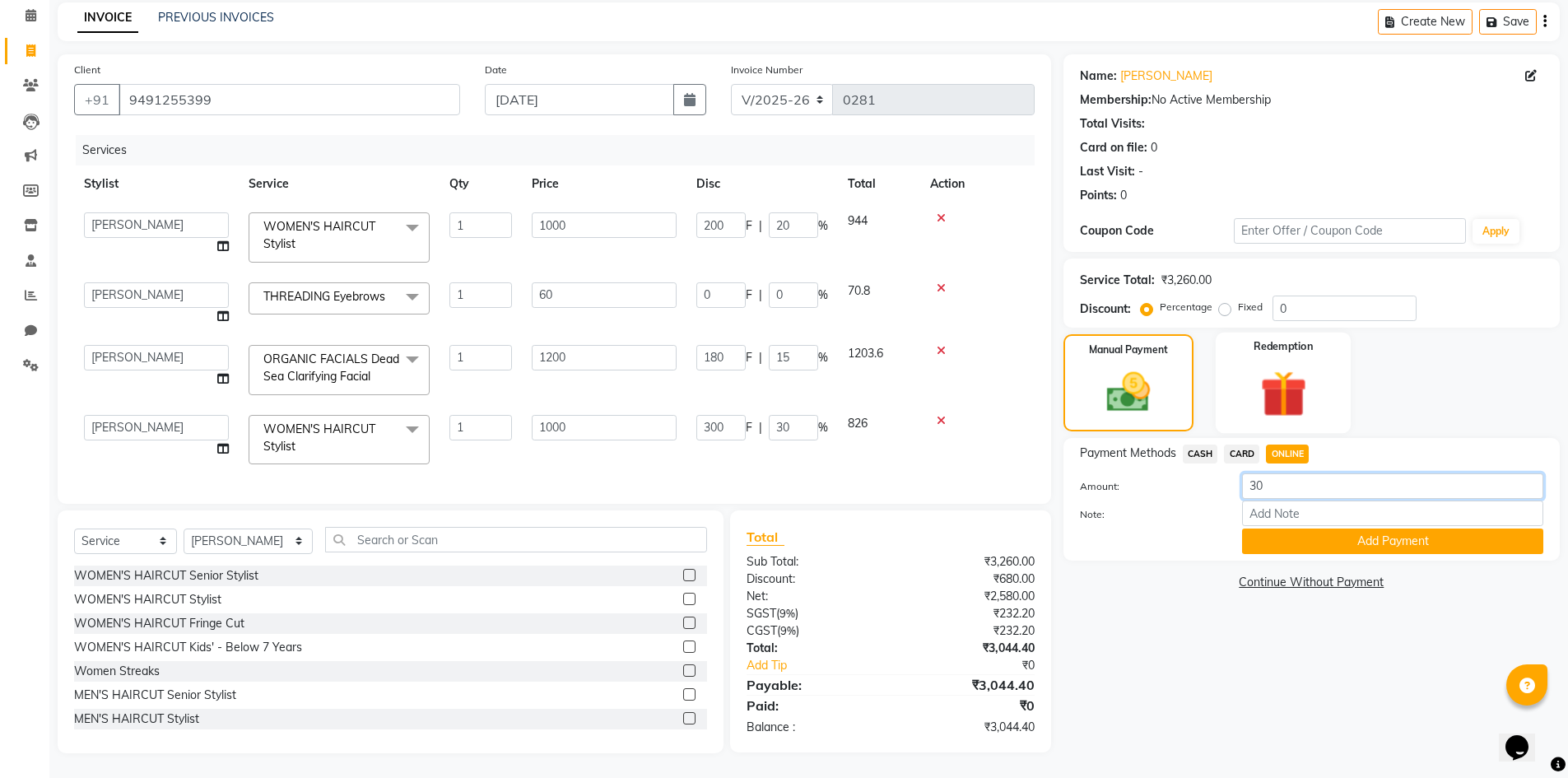type on "3" 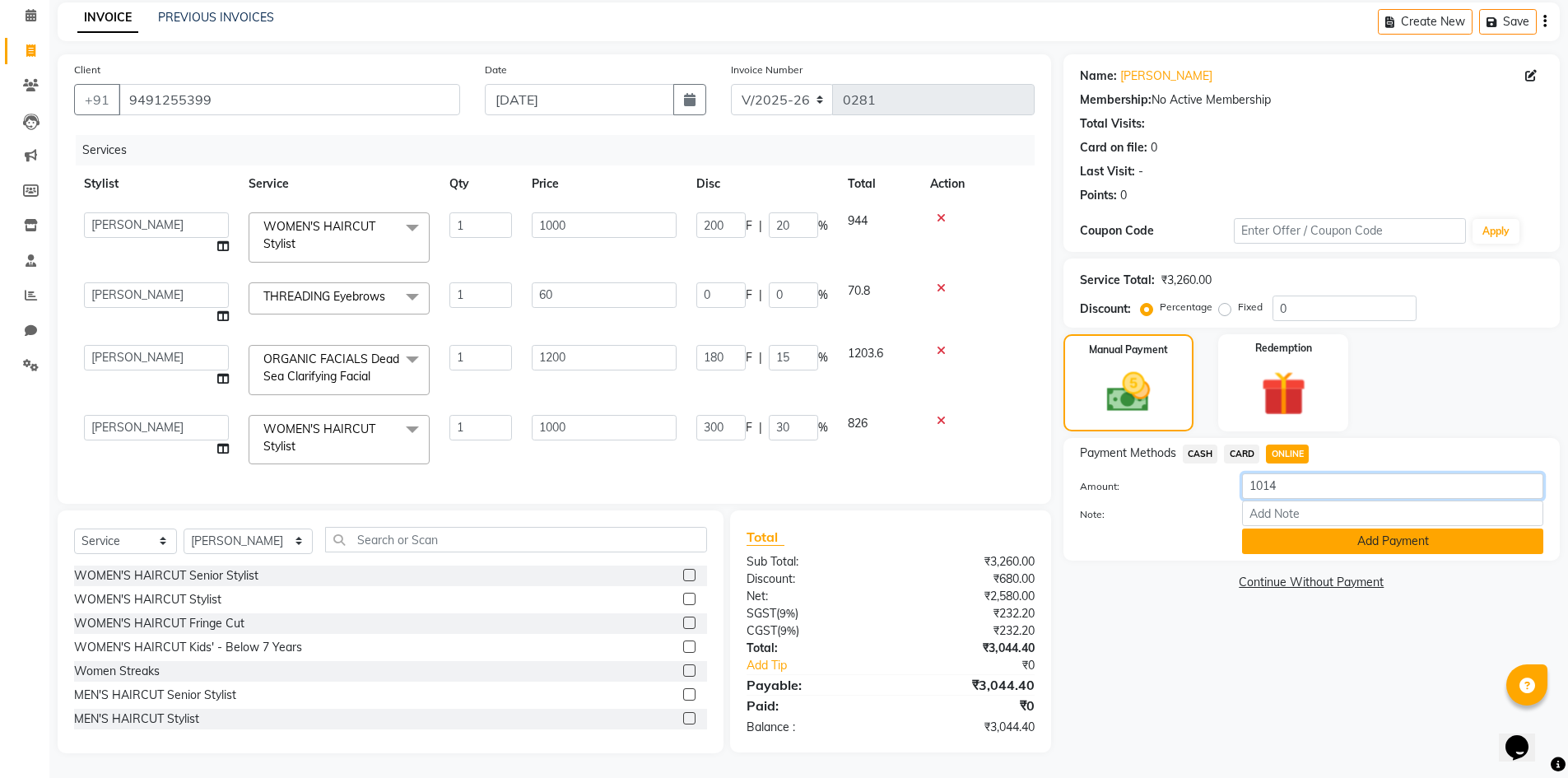 type on "1014" 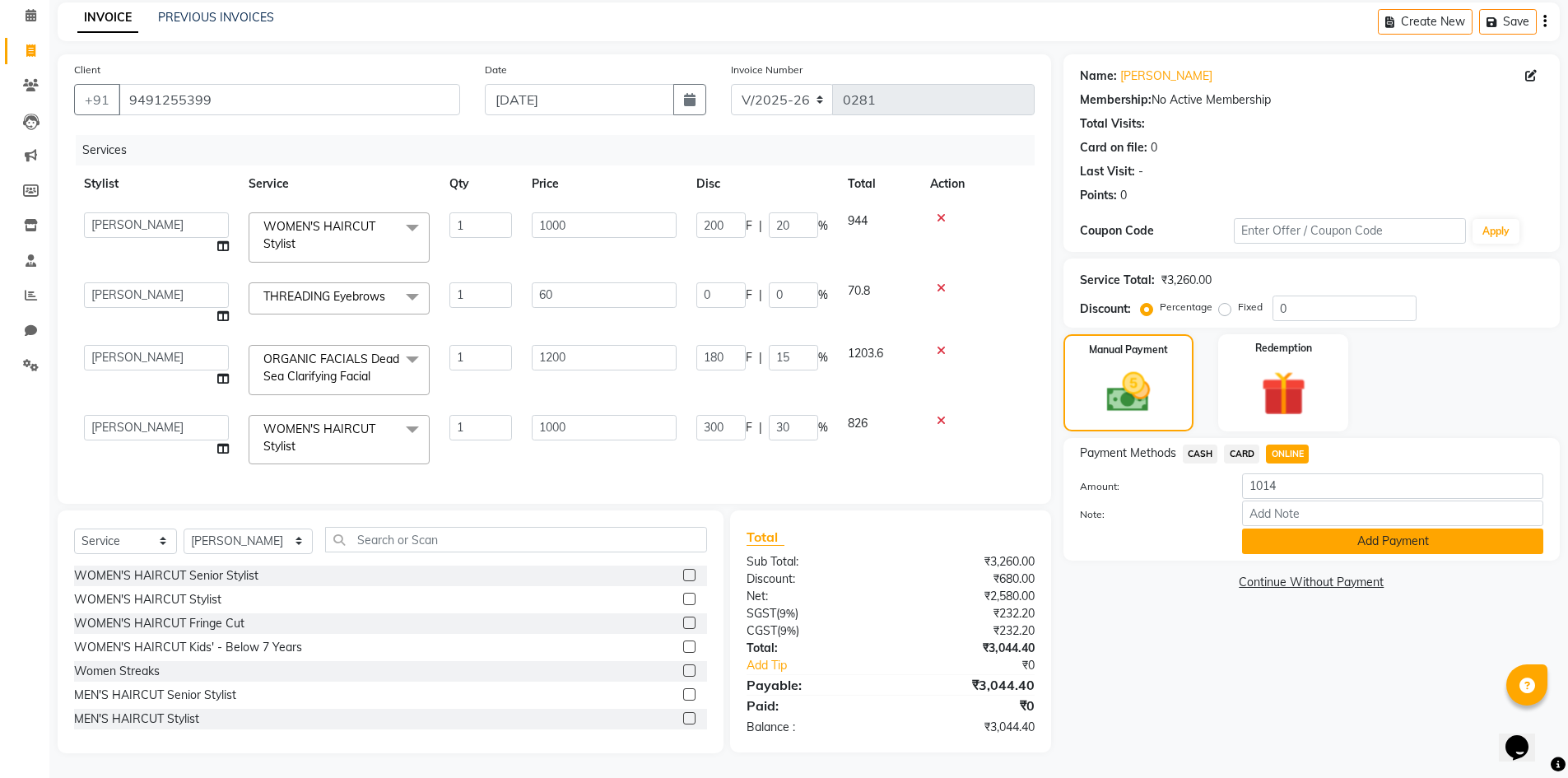 click on "Add Payment" 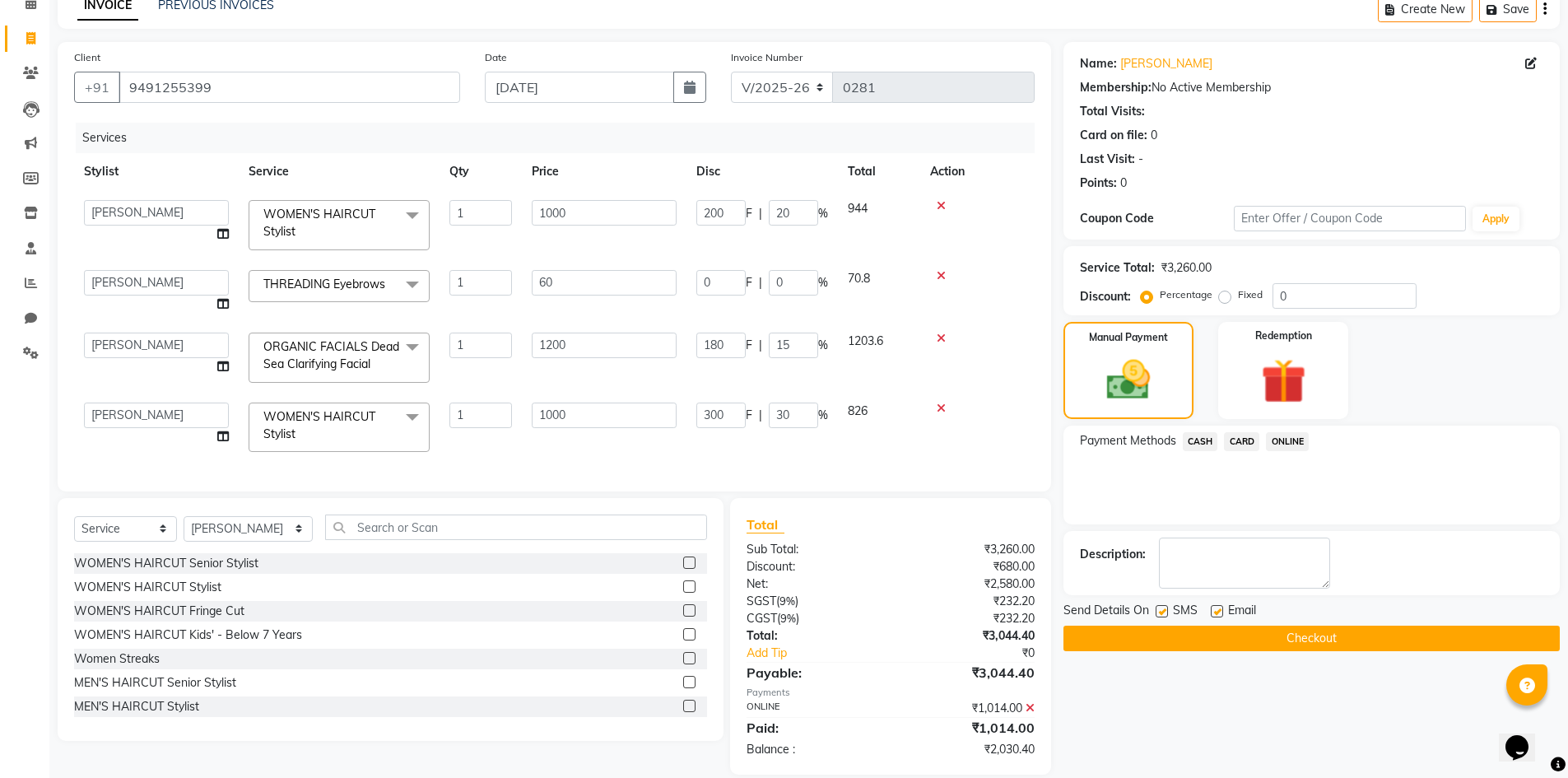 scroll, scrollTop: 115, scrollLeft: 0, axis: vertical 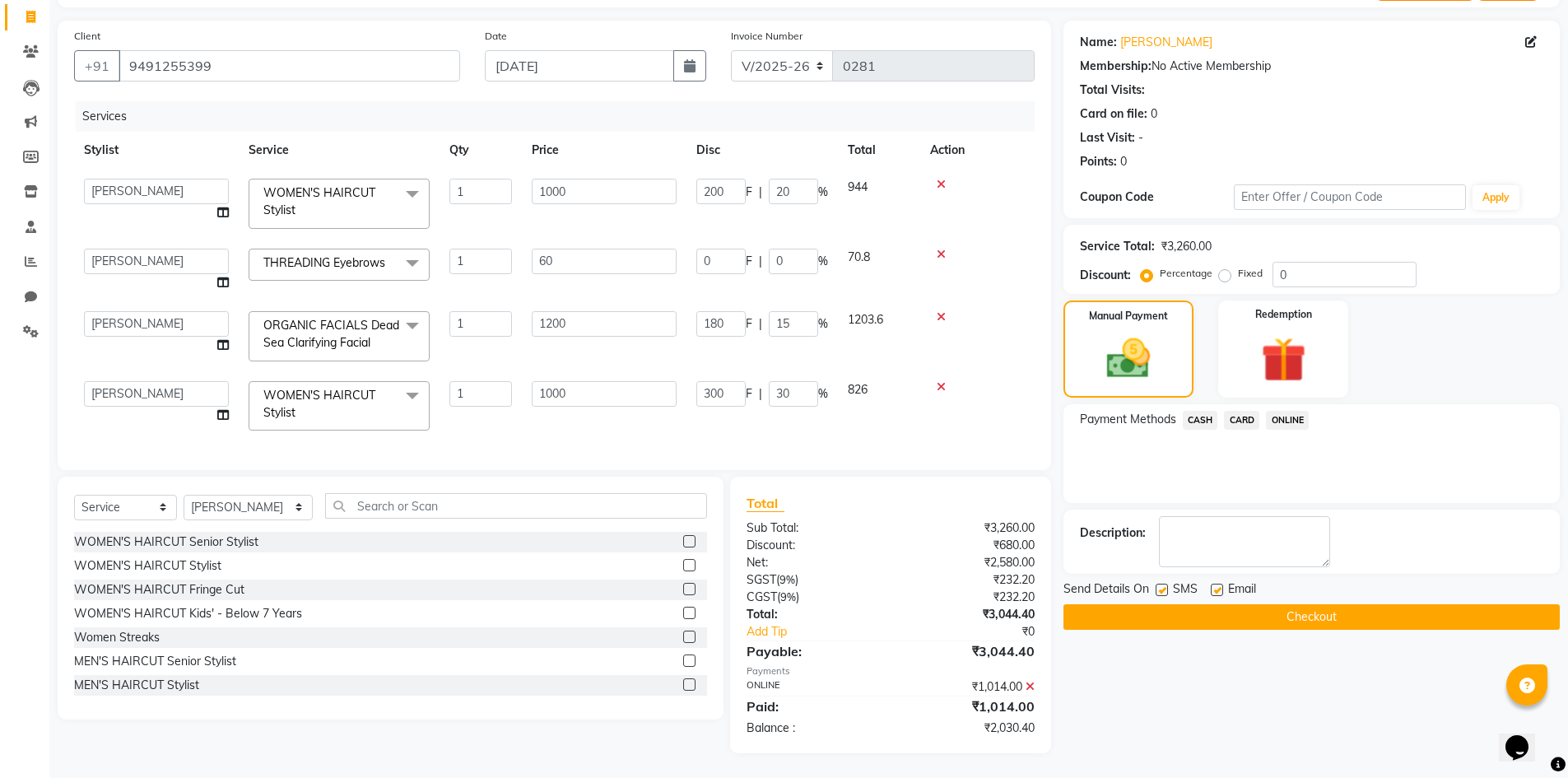 click on "CASH" 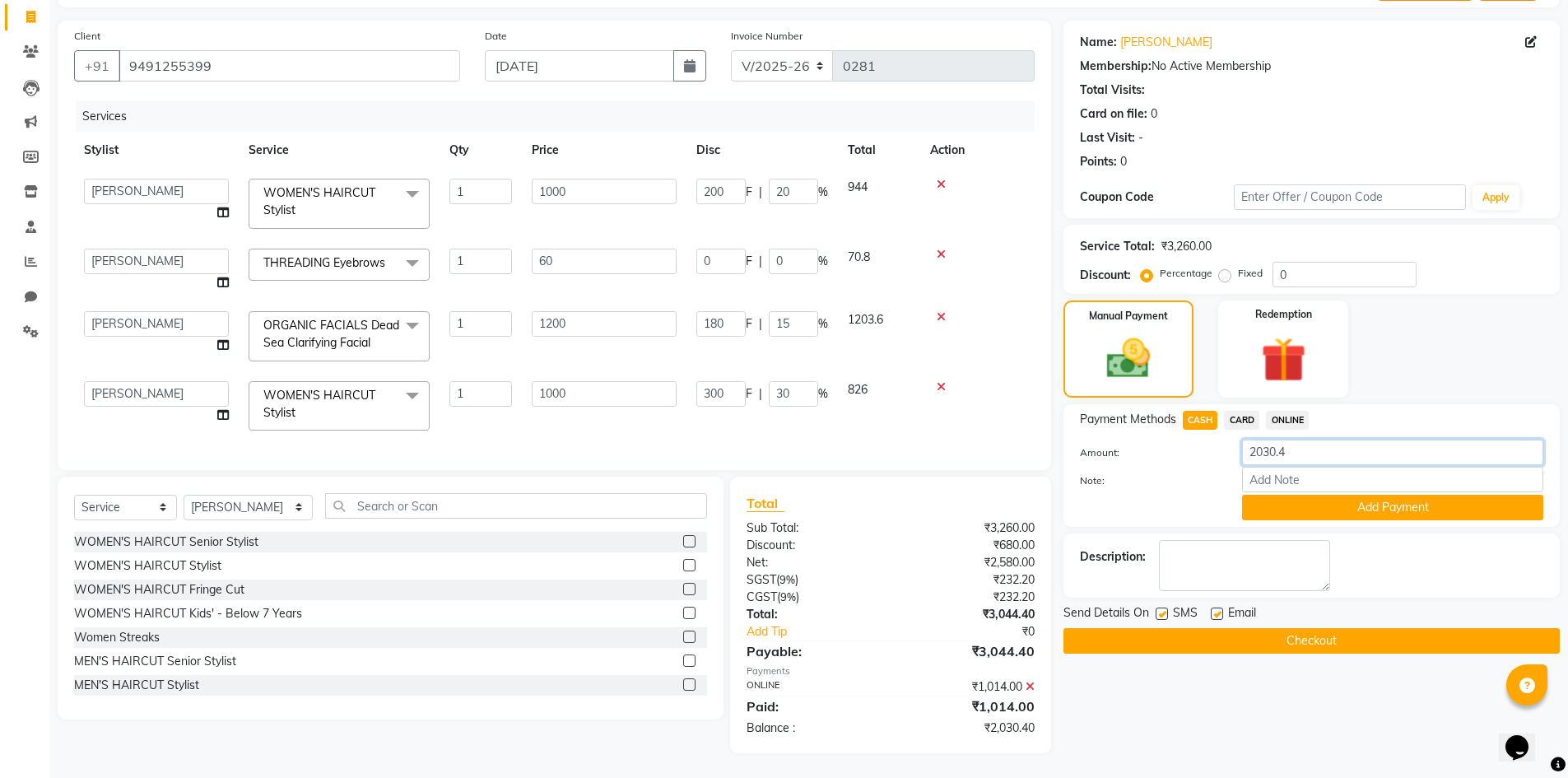 click on "2030.4" 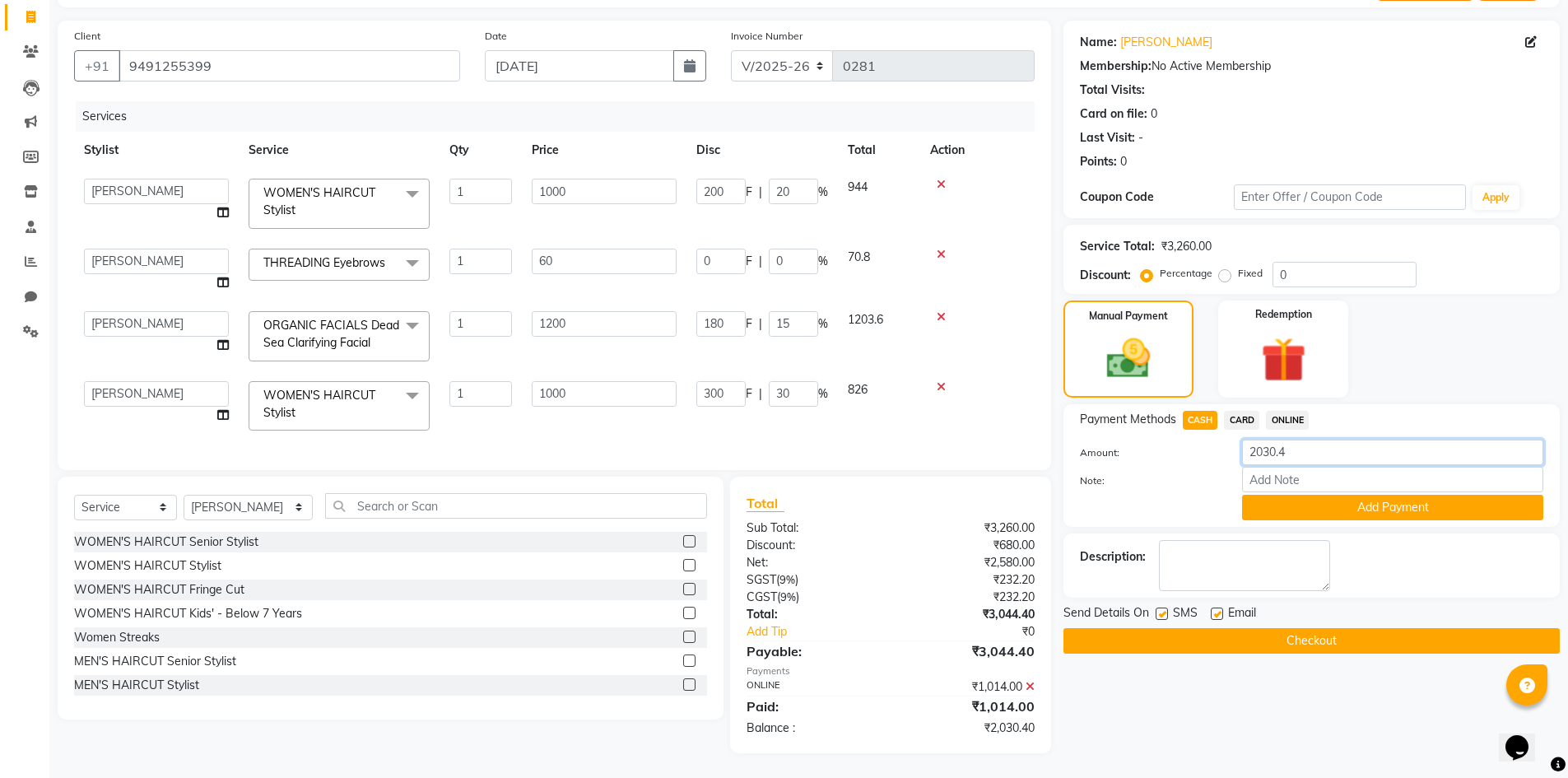 click on "2030.4" 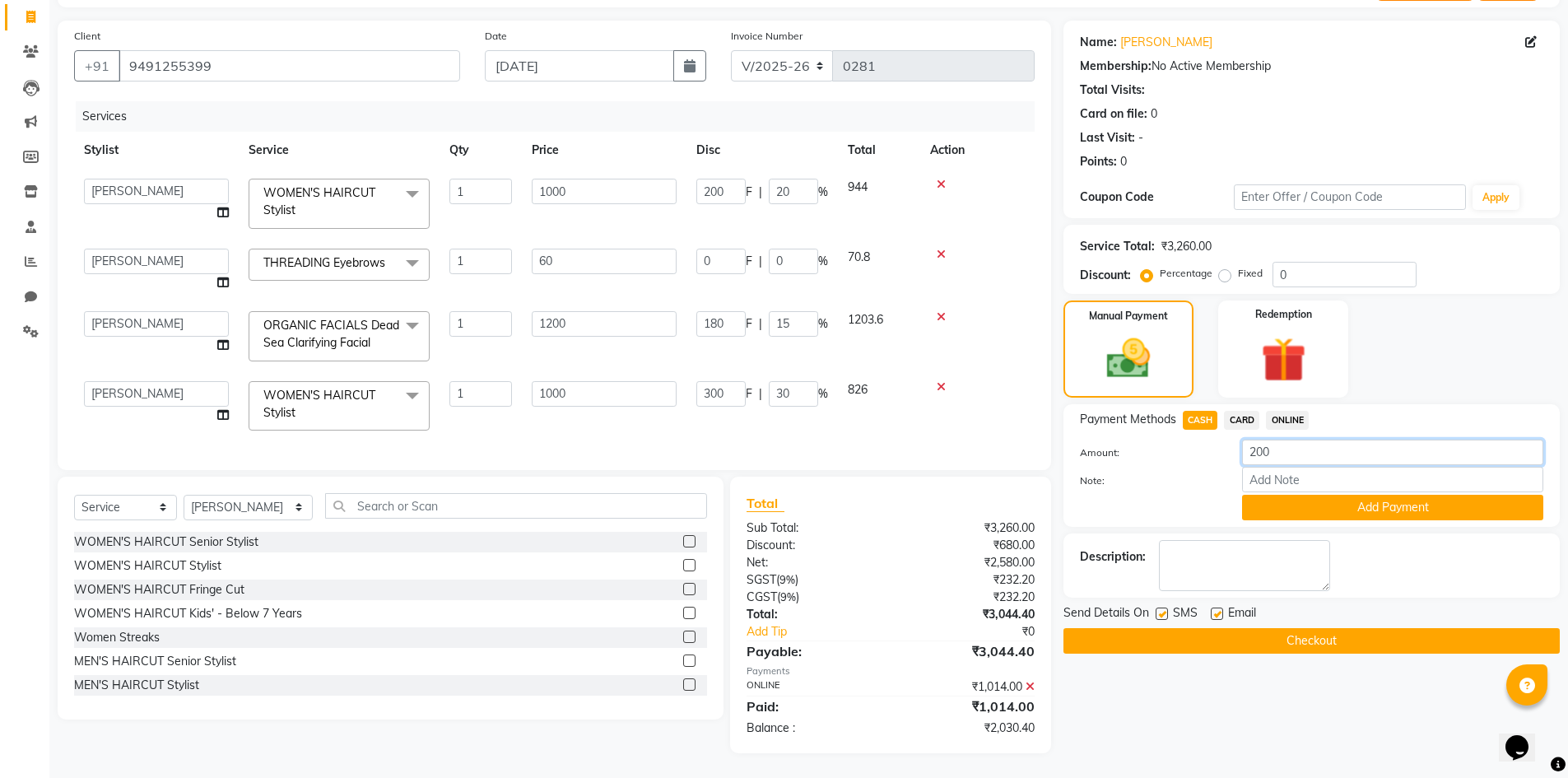 type on "2000" 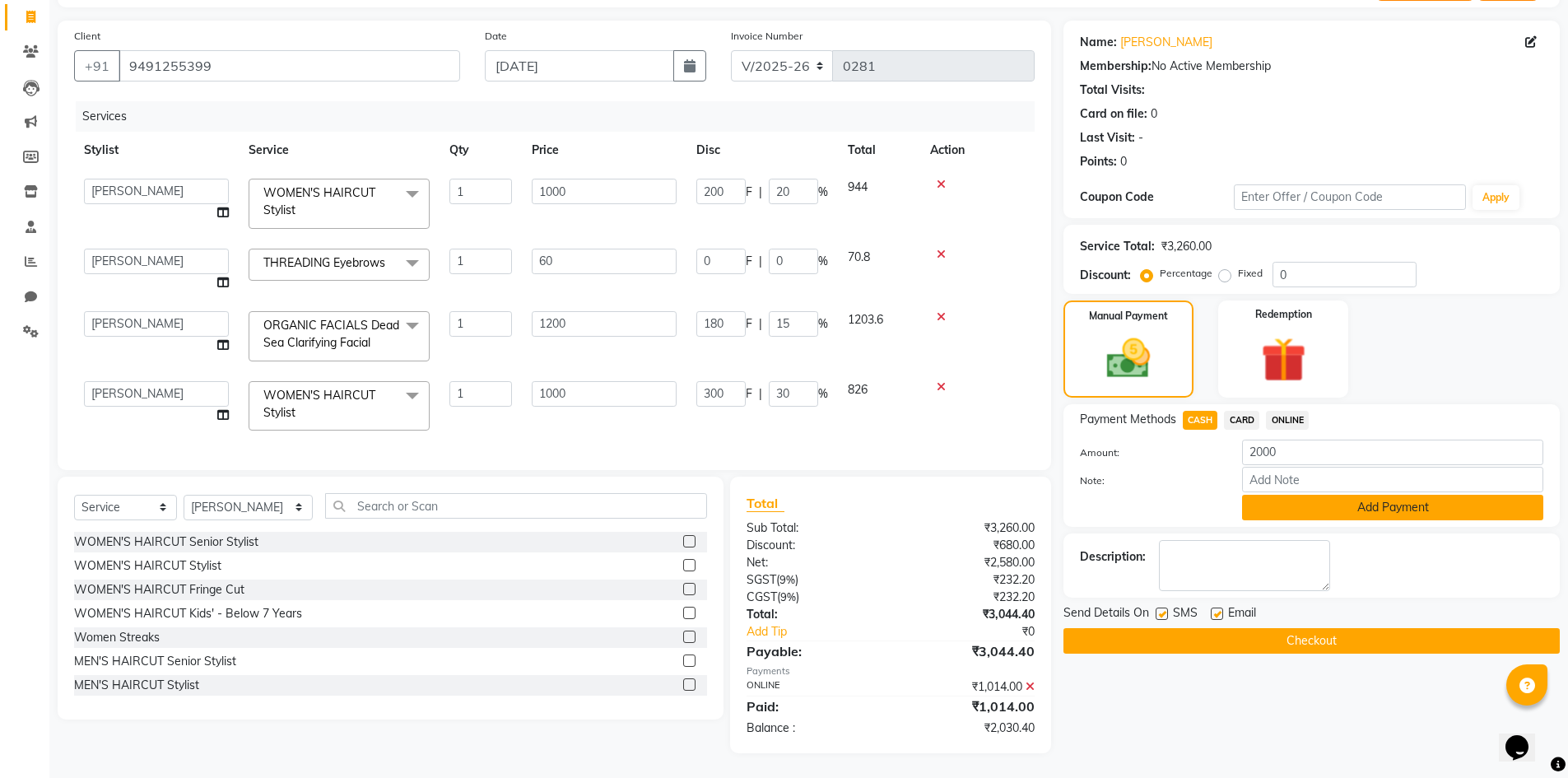 click on "Add Payment" 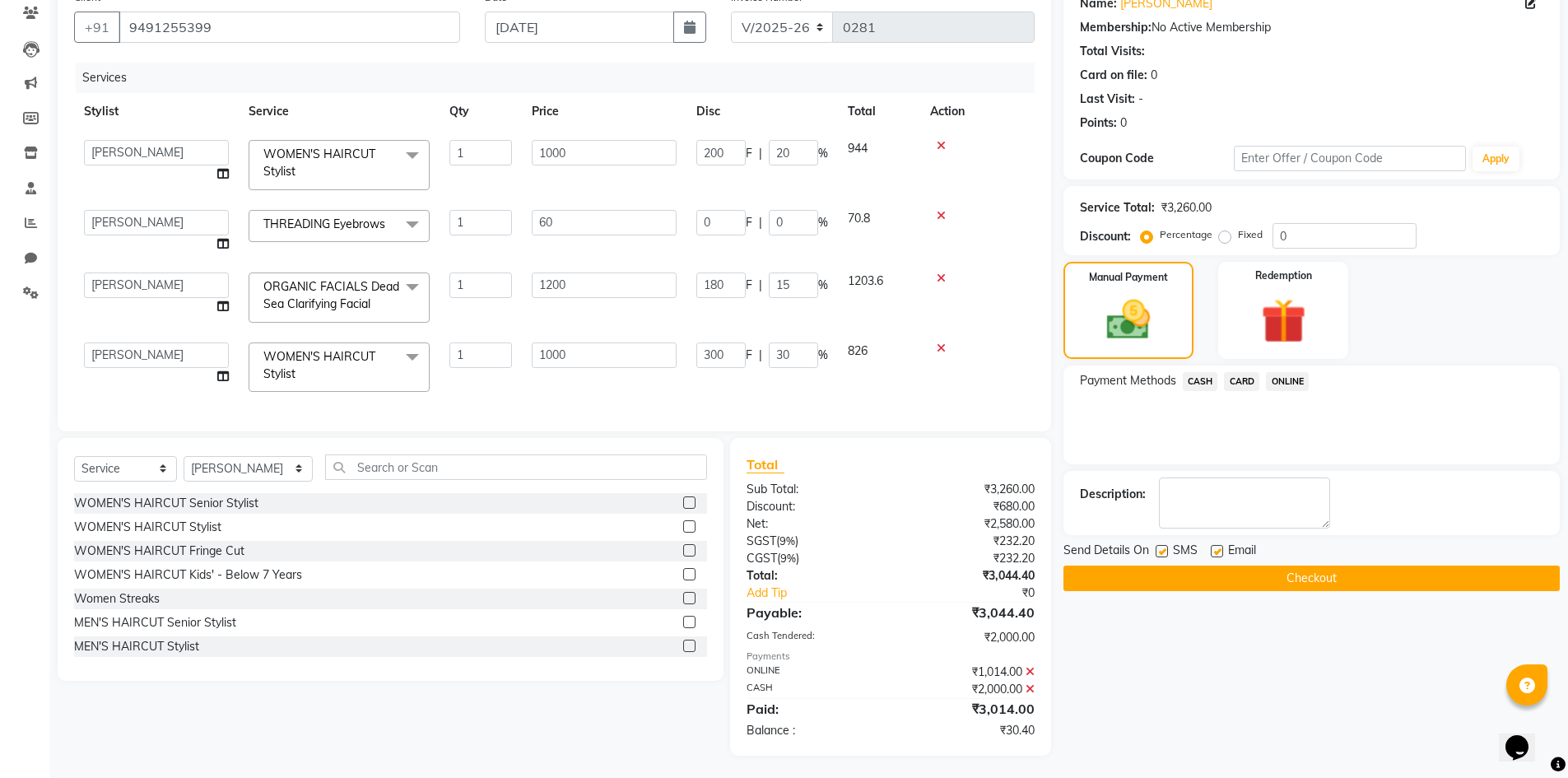 scroll, scrollTop: 156, scrollLeft: 0, axis: vertical 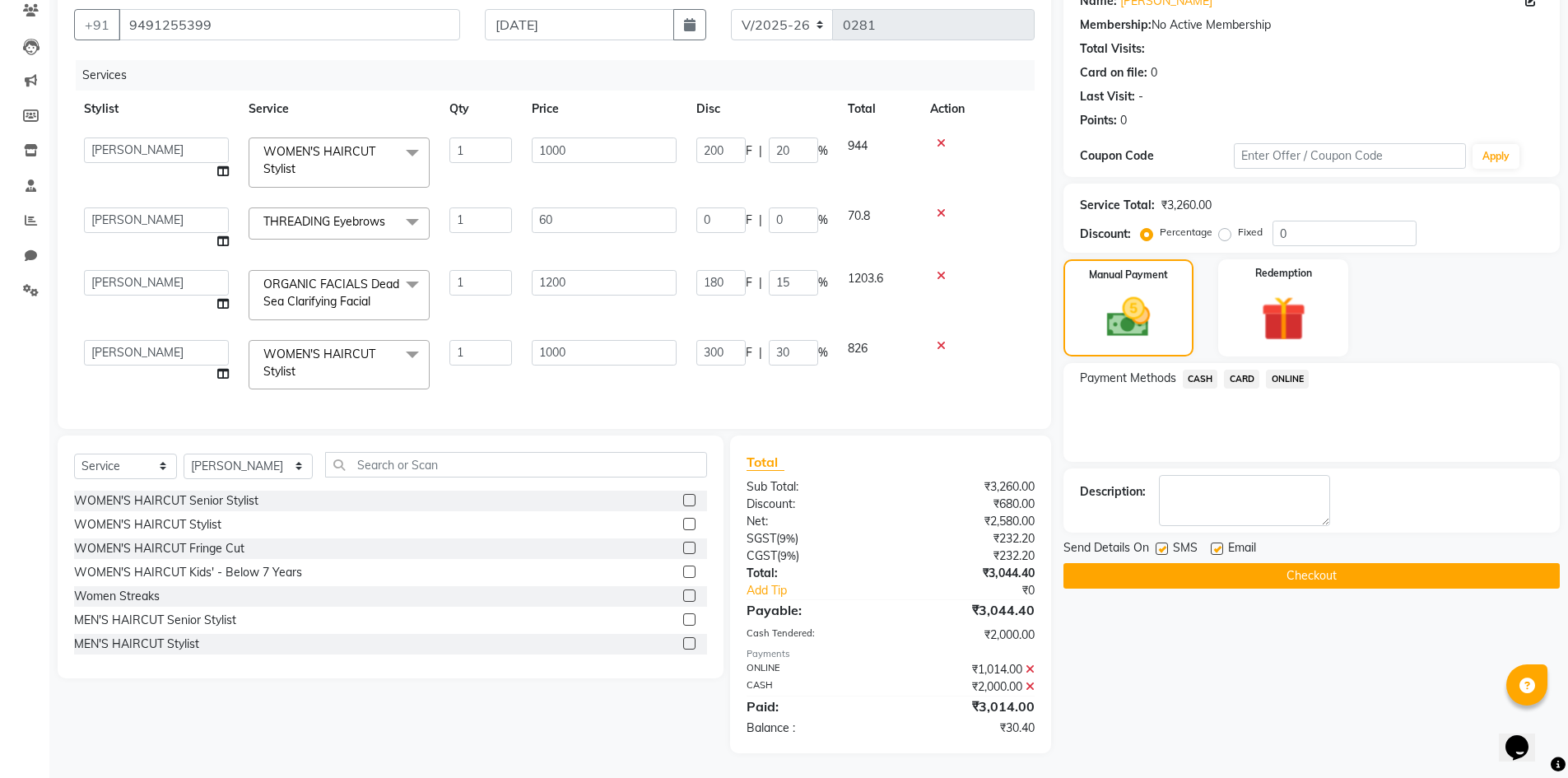 click on "Checkout" 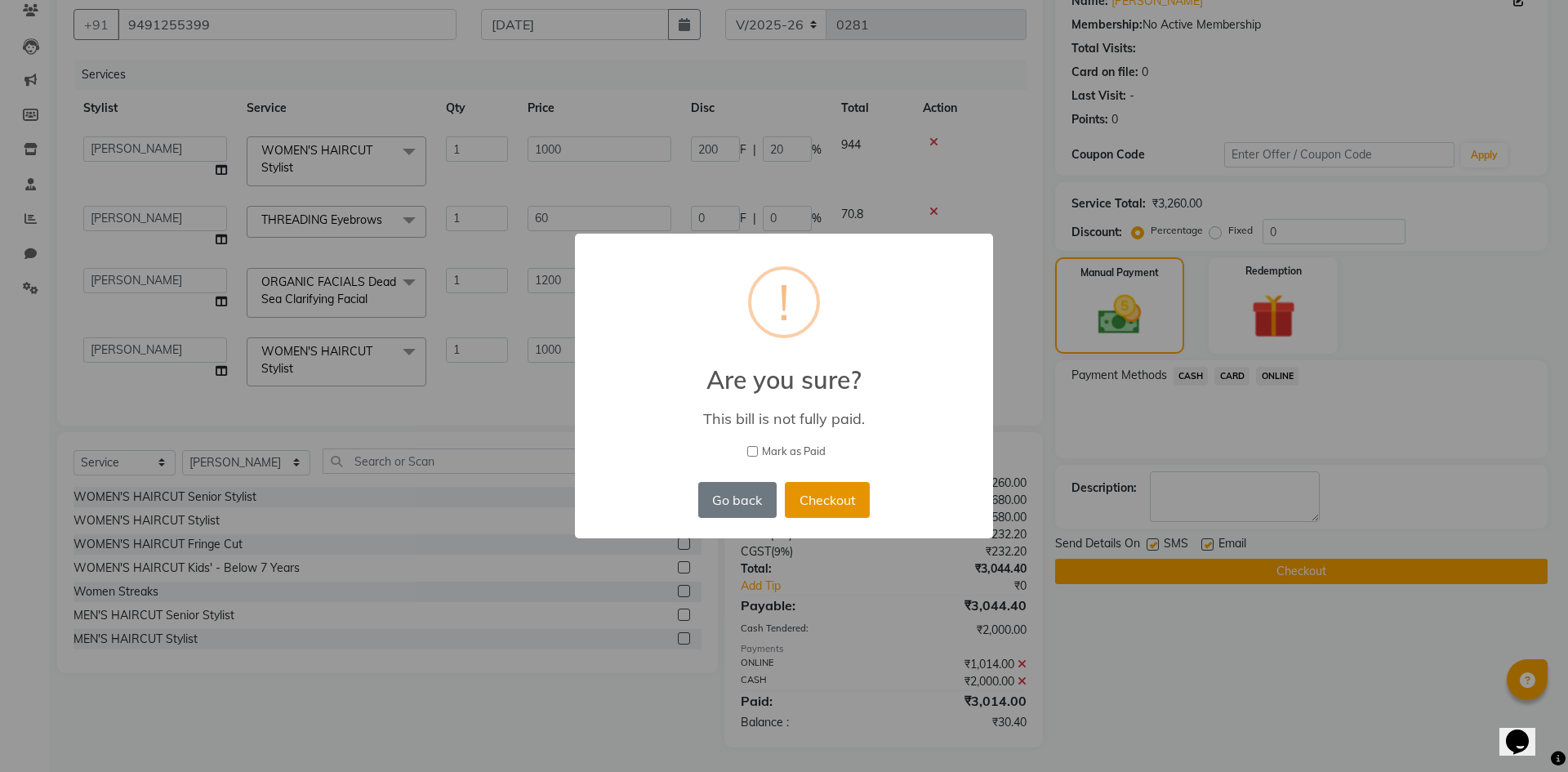 click on "Checkout" at bounding box center (827, 500) 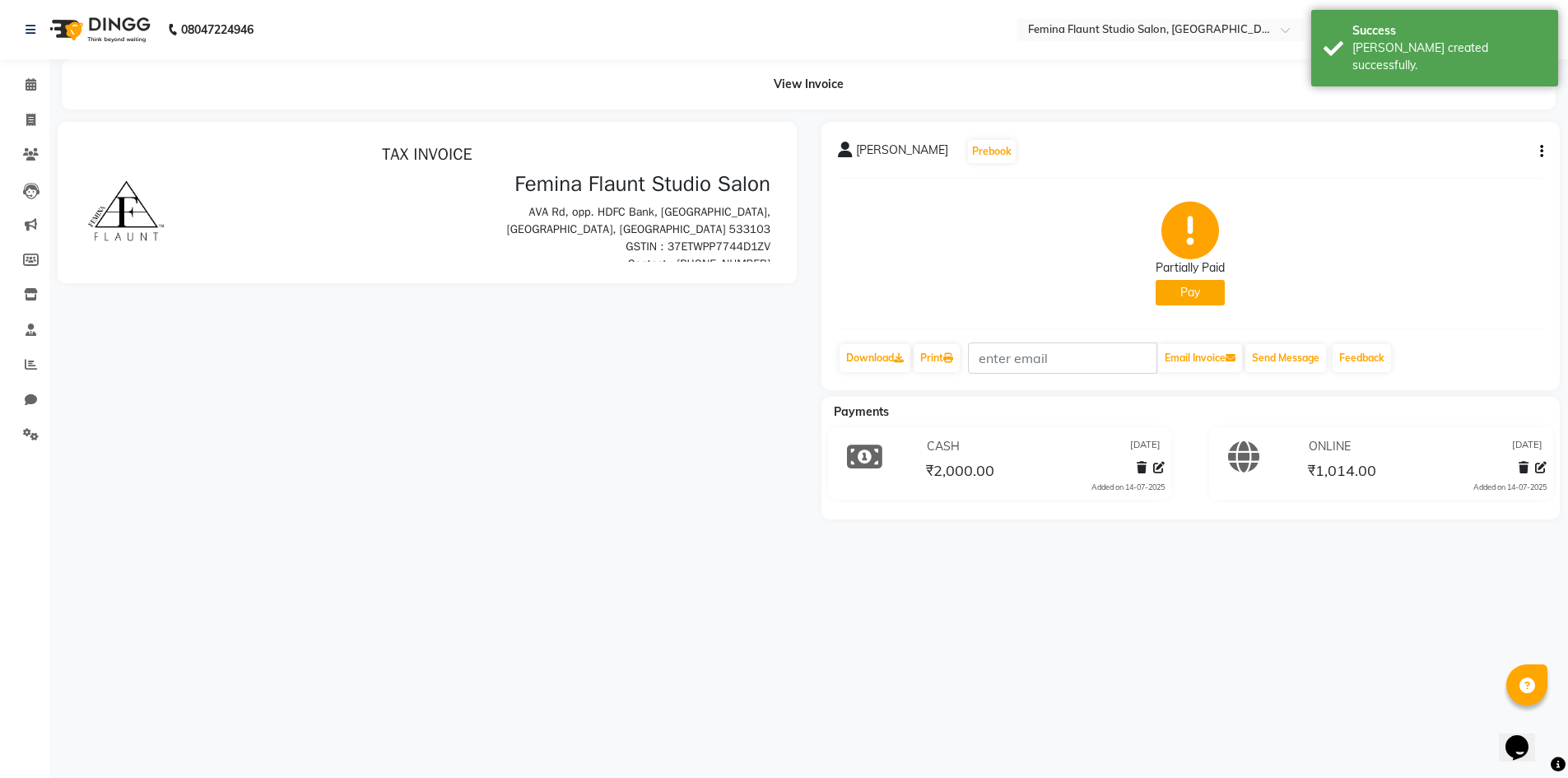 scroll, scrollTop: 0, scrollLeft: 0, axis: both 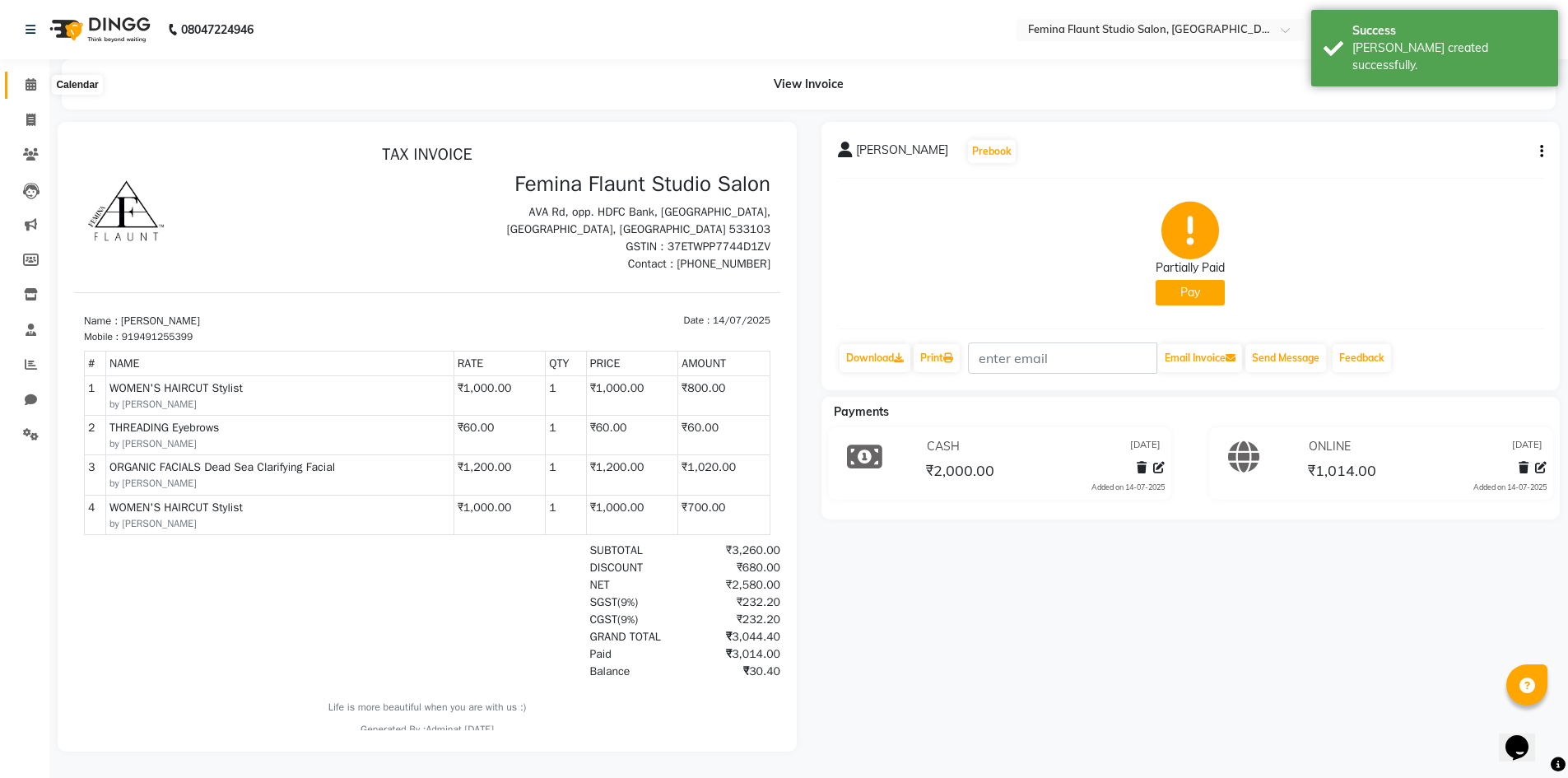 click 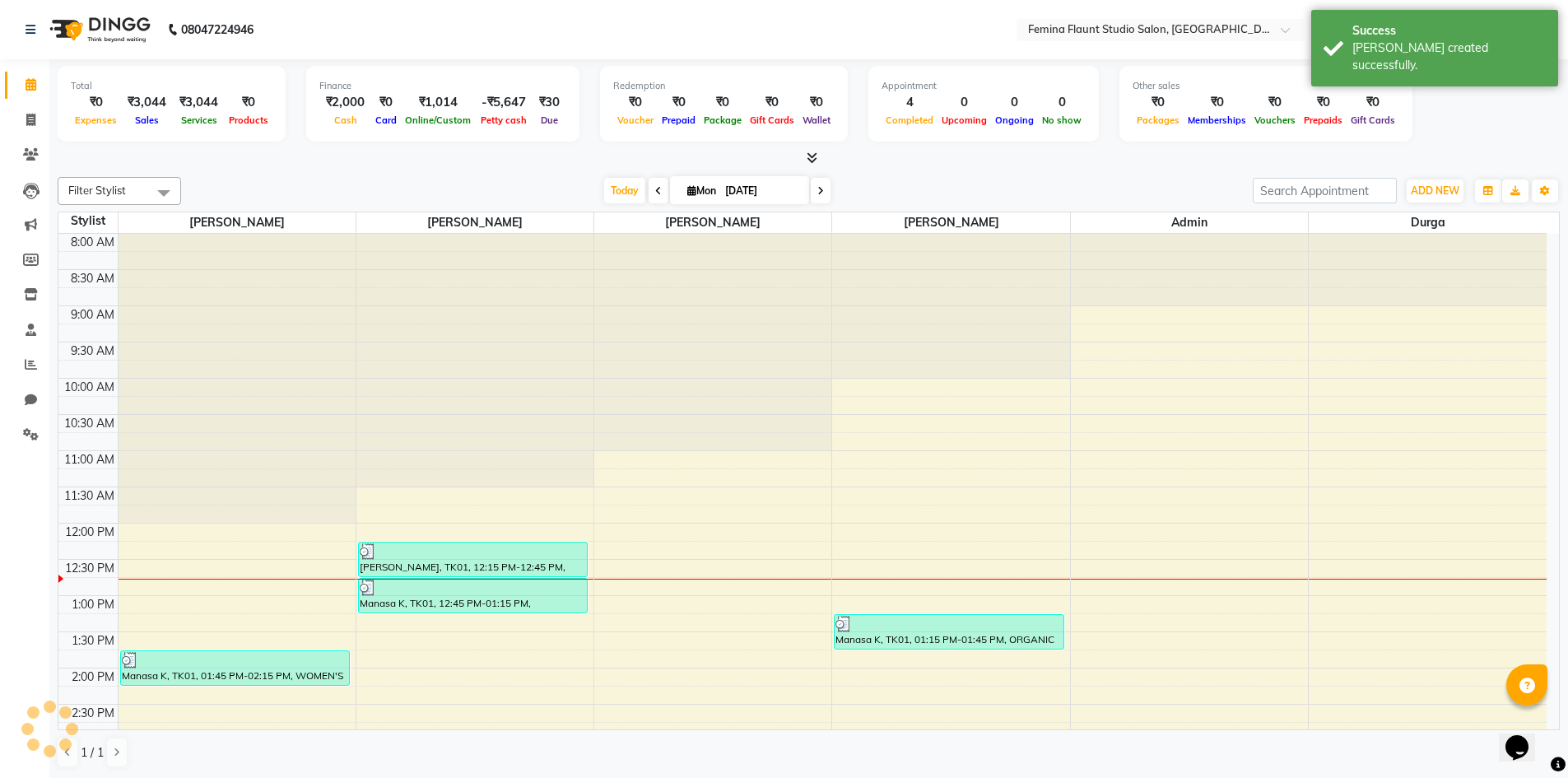 scroll, scrollTop: 0, scrollLeft: 0, axis: both 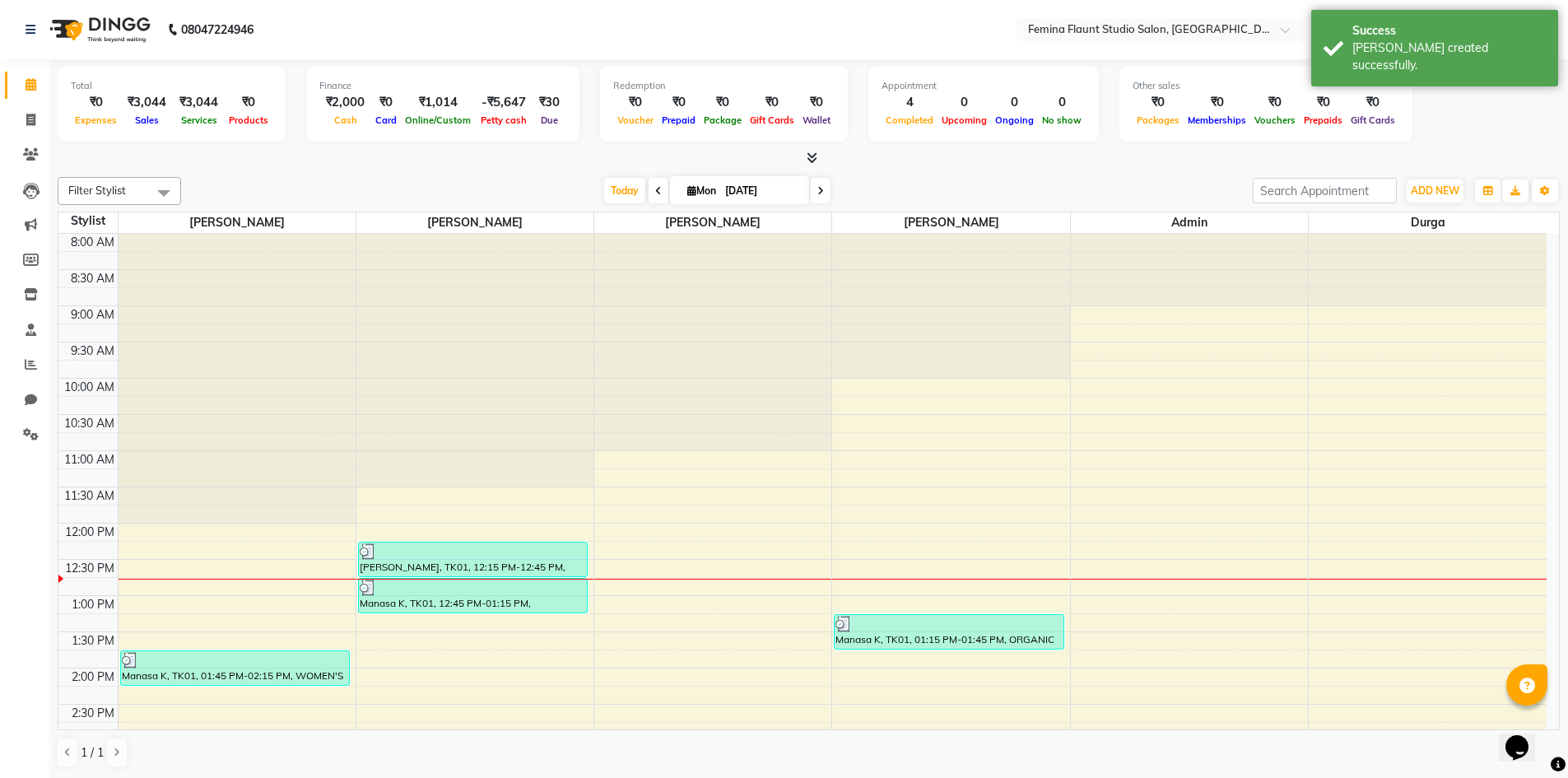 click 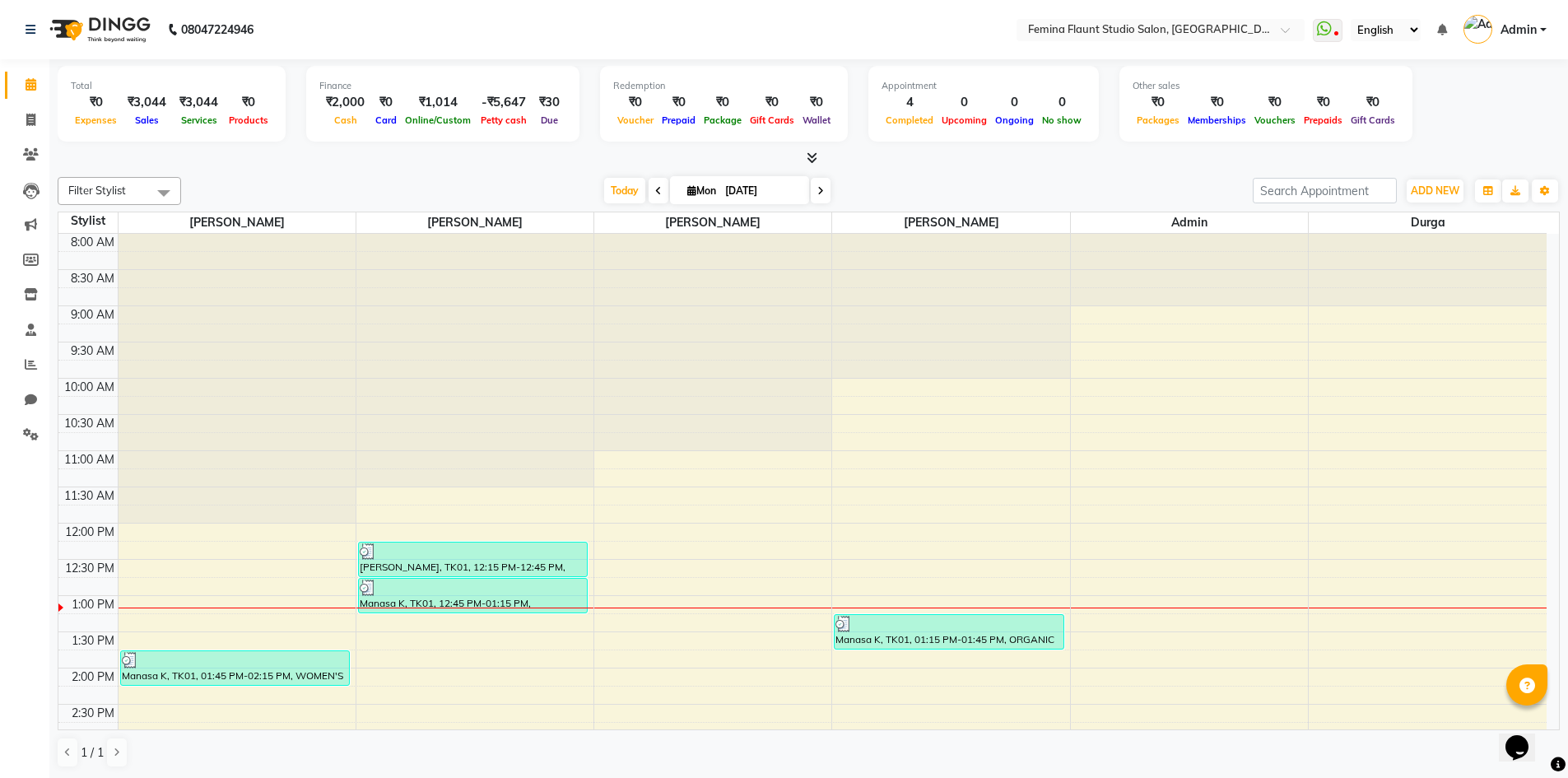 scroll, scrollTop: 1, scrollLeft: 0, axis: vertical 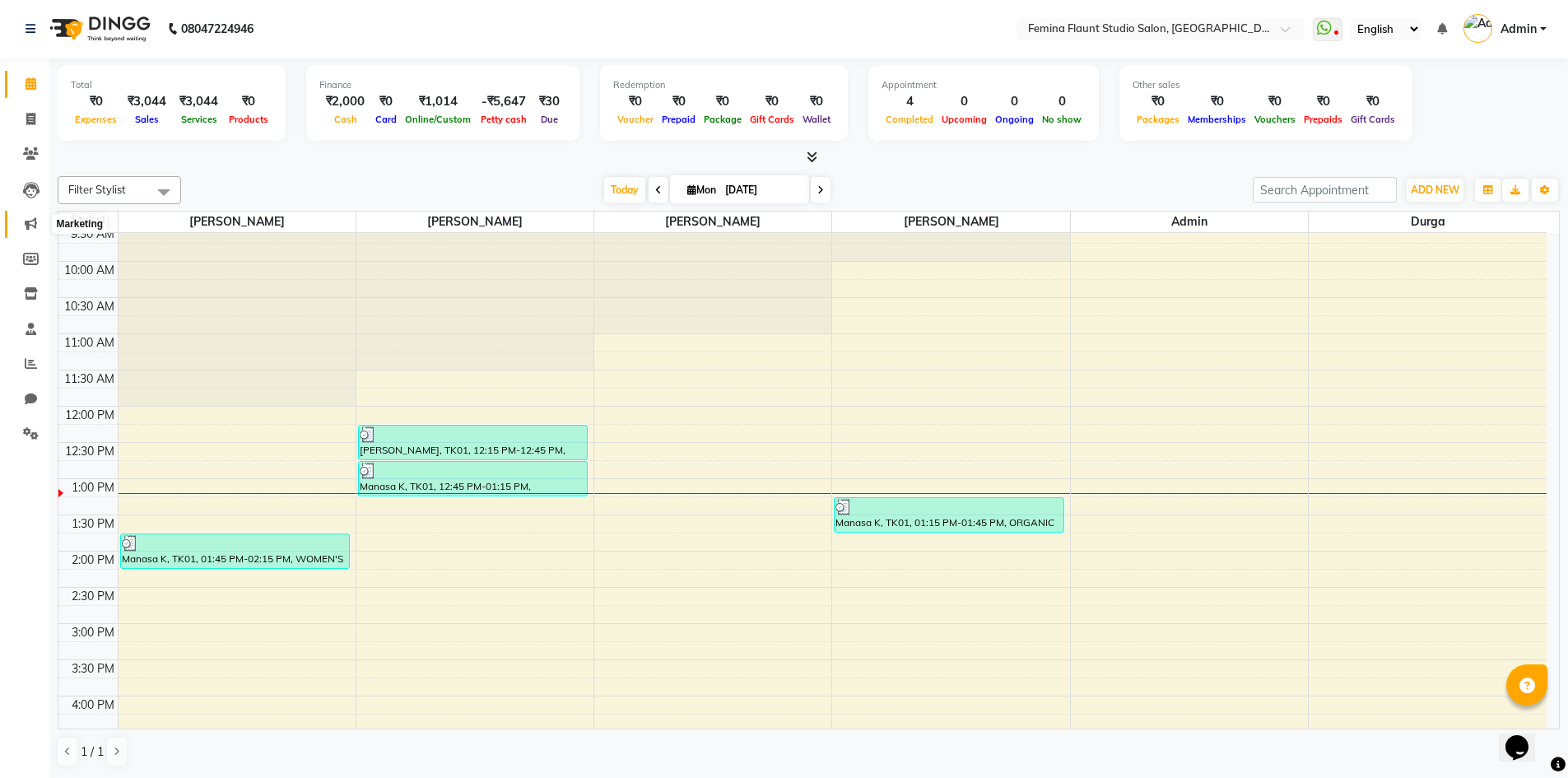 click 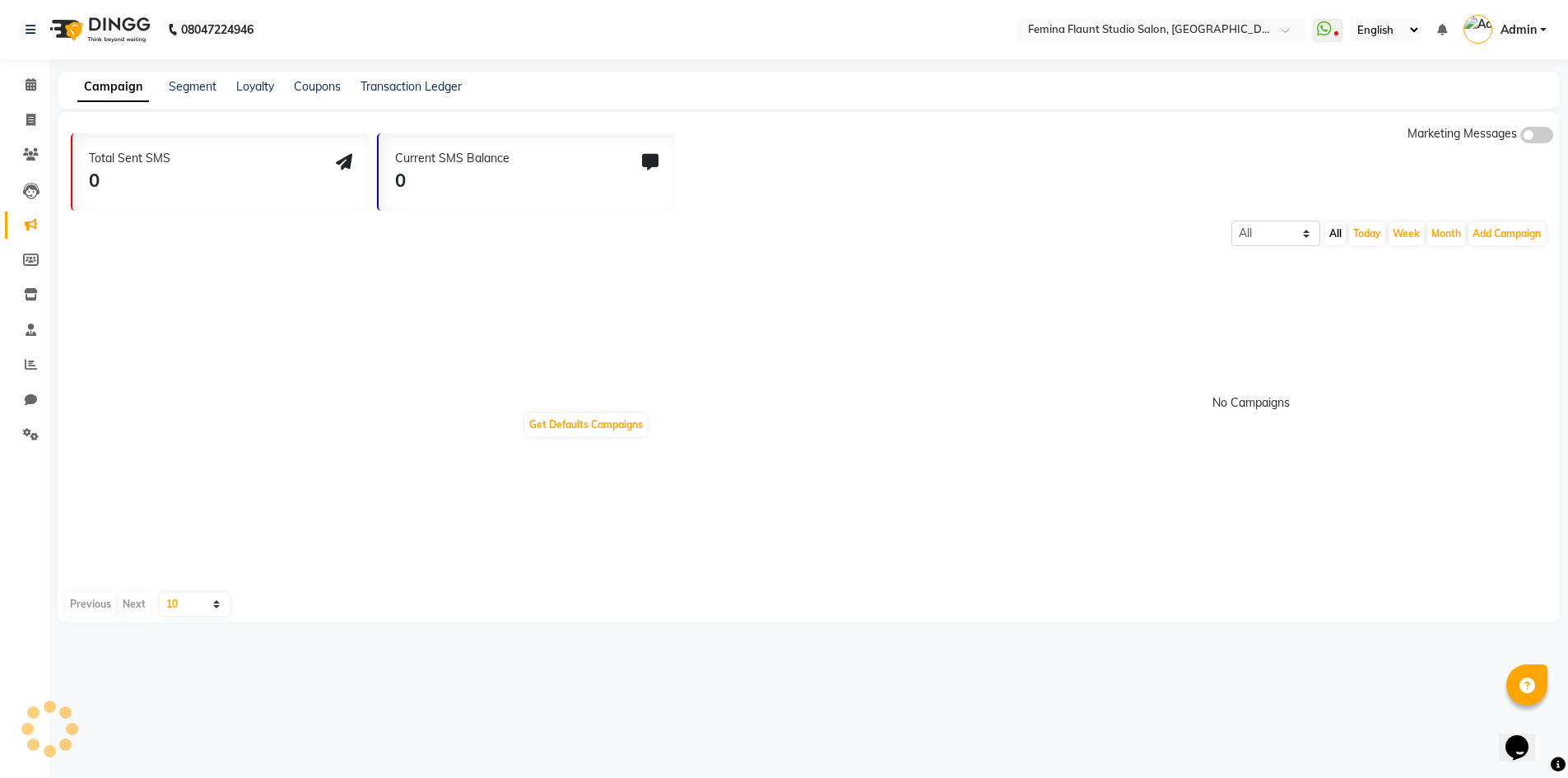 scroll, scrollTop: 0, scrollLeft: 0, axis: both 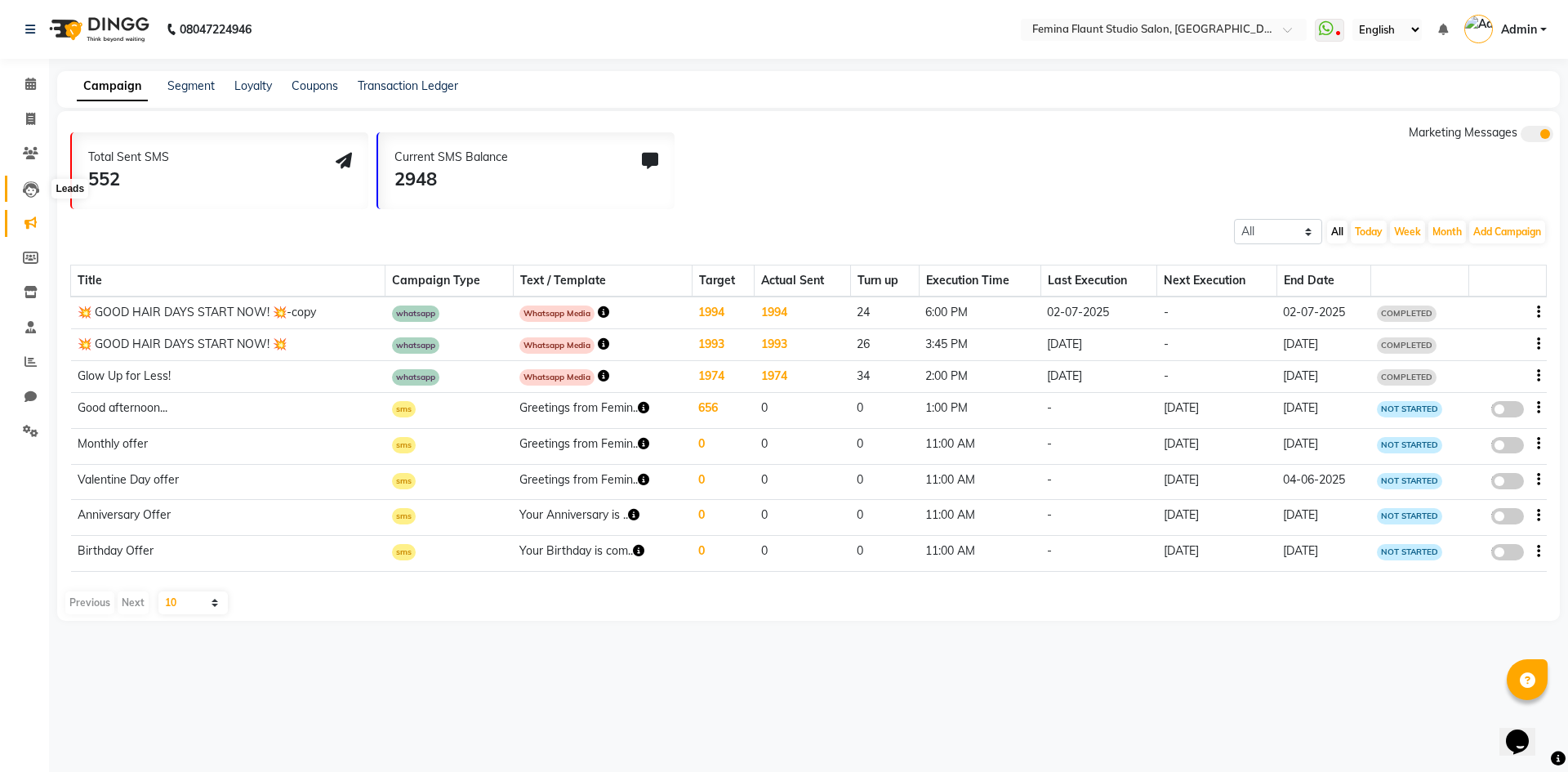 click 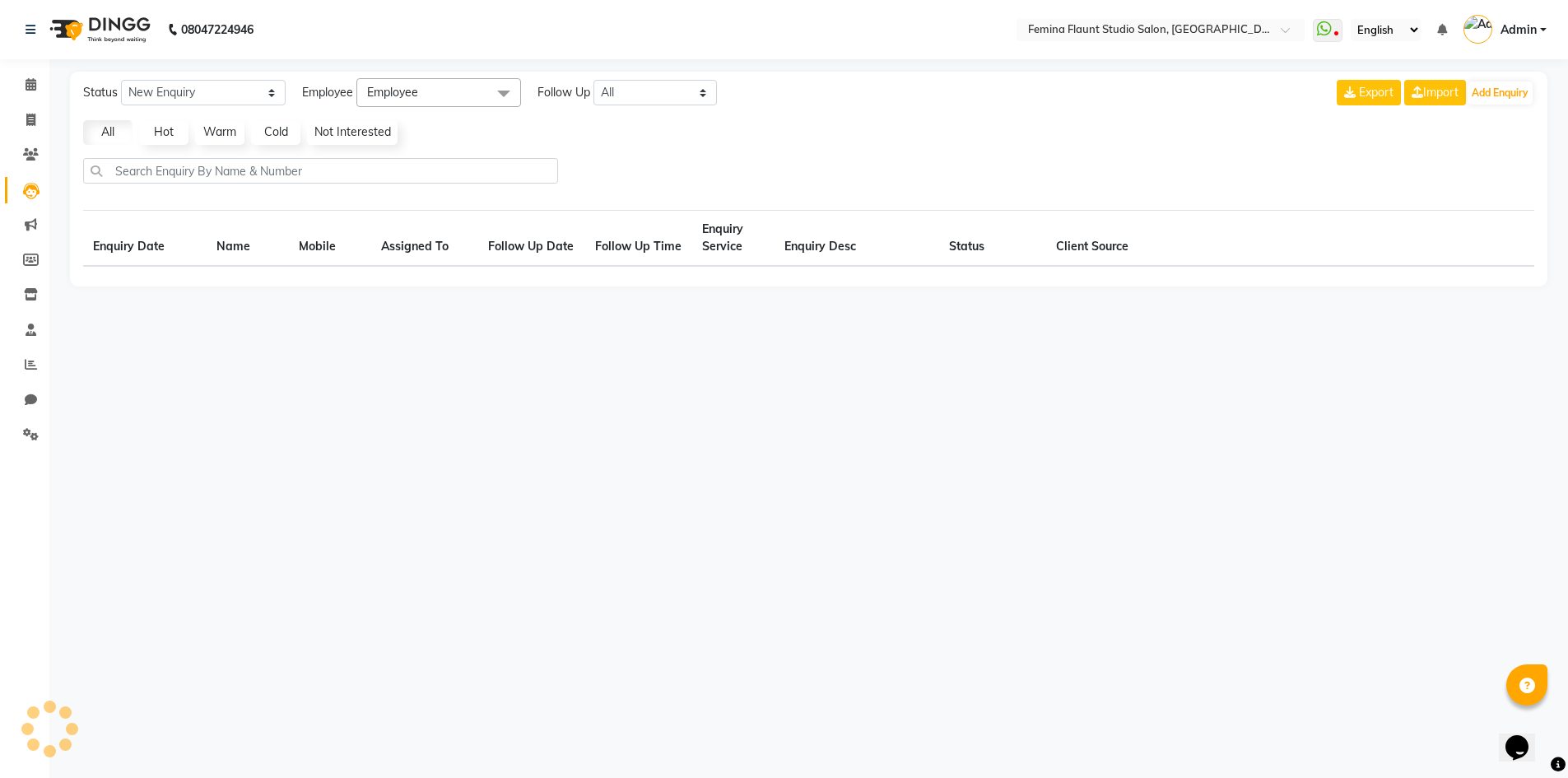 select on "10" 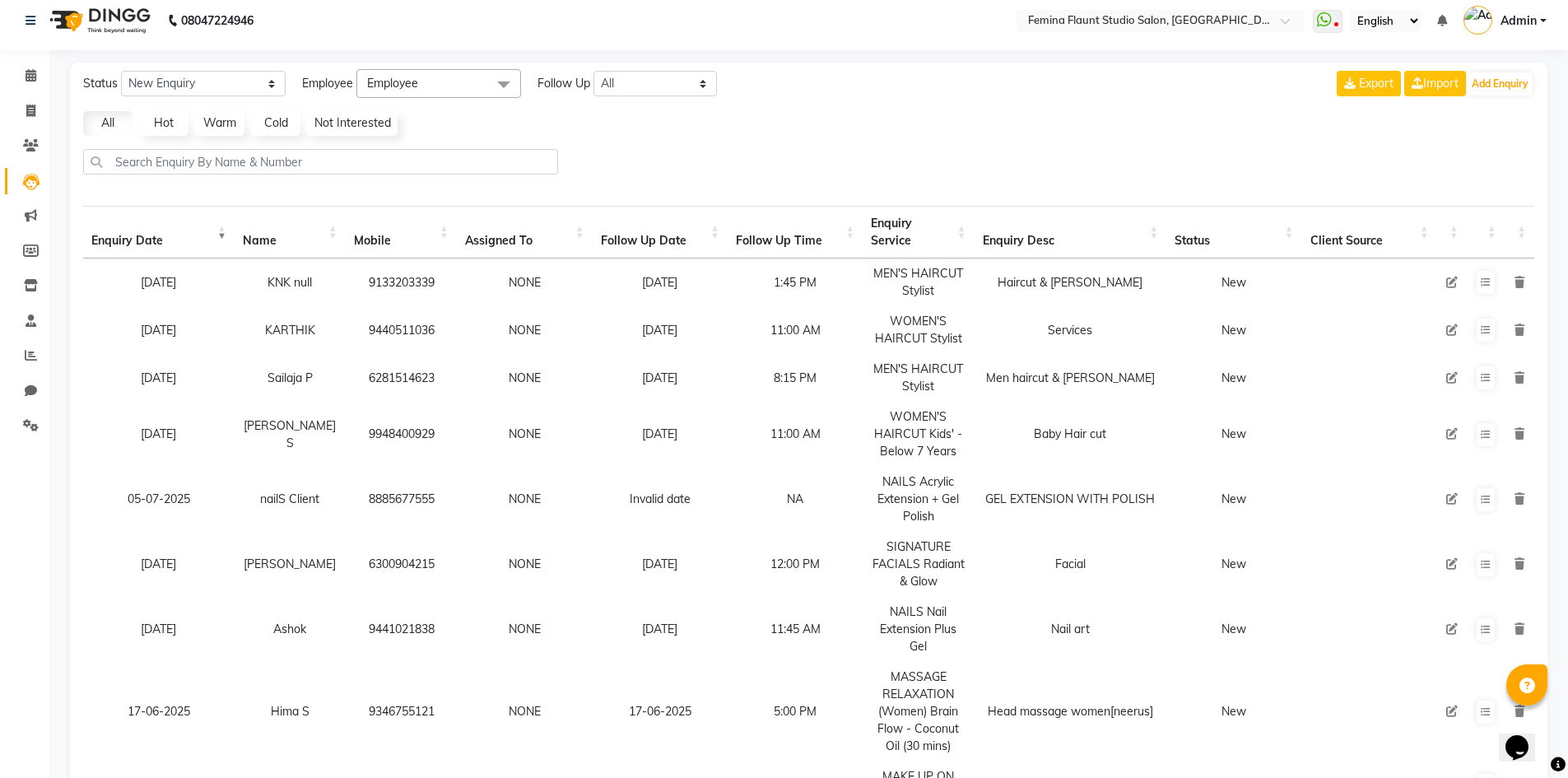 scroll, scrollTop: 0, scrollLeft: 0, axis: both 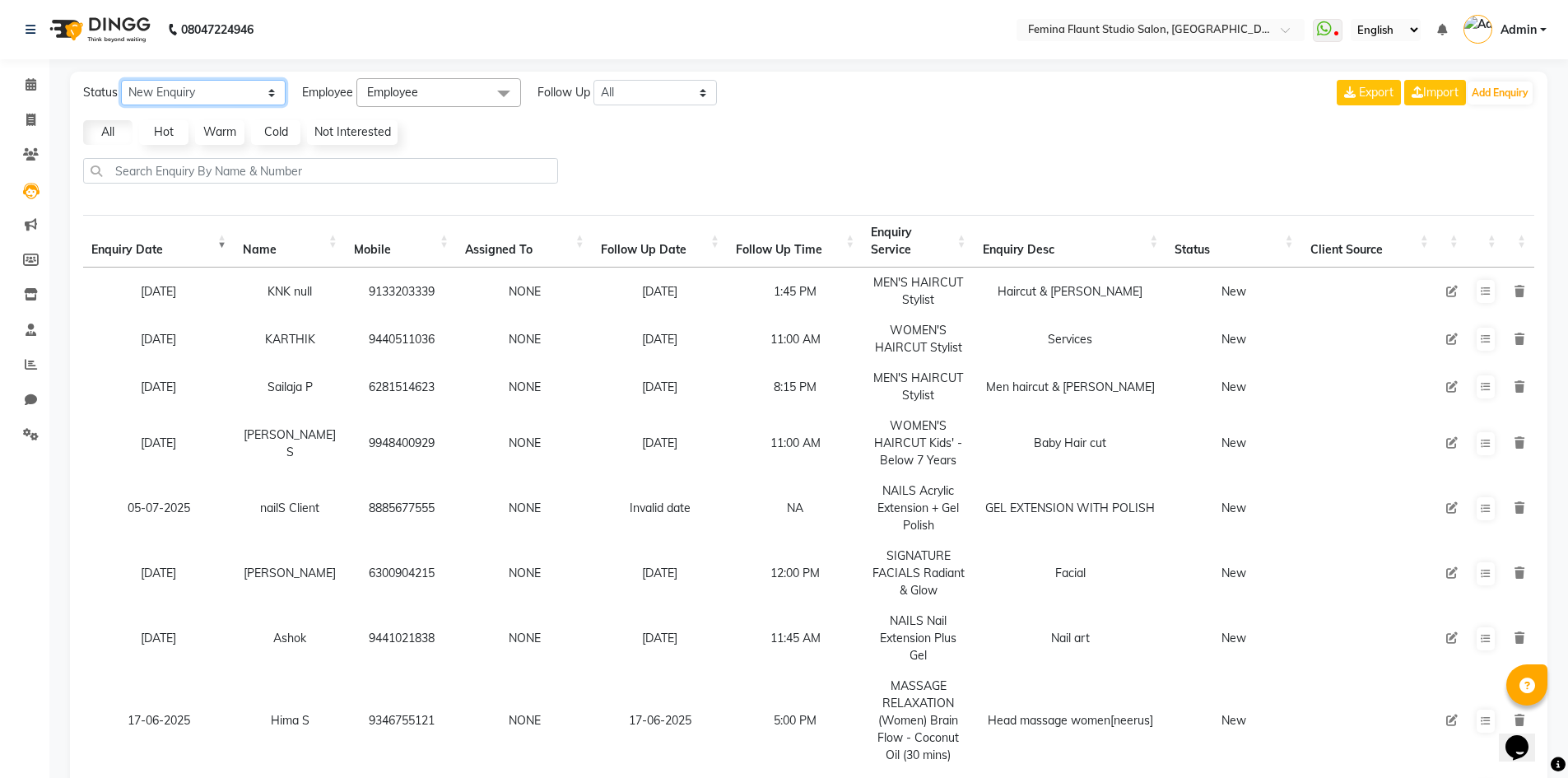 click on "New Enquiry Open Enquiry Converted Enquiry  All" 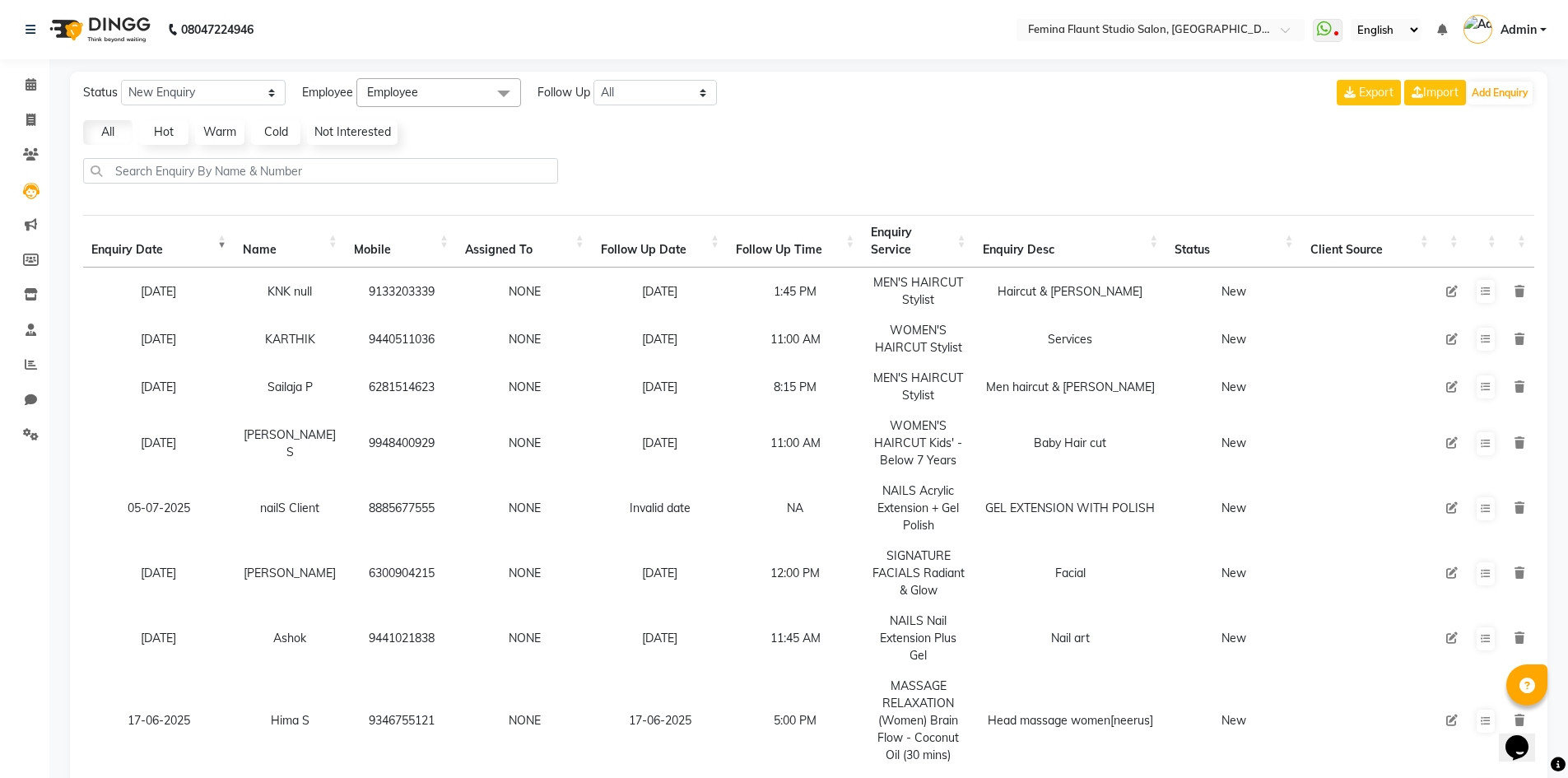 click on "Status New Enquiry Open Enquiry Converted Enquiry  All All New Open Converted Employee Employee Select All Admin Durga Jyothi Bandi Keerthi Sri Mohd Akib Mohd Faizan Mutyam veeramanikumar Pramila Rai Prasamsika Saidani Follow Up All Today Tomorrow This Week This Month Custom NONE TODAY TOMORROW MONTH Export  Import  Add Enquiry All Hot Warm Cold  Not Interested  Enquiry Date Name Mobile  Assigned To  Follow Up Date Follow Up Time  Enquiry Service  Enquiry Desc Status Client Source 13-07-2025 KNK null   9133203339  NONE 14-07-2025 1:45 PM  MEN'S HAIRCUT Stylist  Haircut & Beard  New 13-07-2025 KARTHIK    9440511036  NONE 14-07-2025 11:00 AM  WOMEN'S HAIRCUT Stylist  Services  New 13-07-2025 Sailaja P   6281514623  NONE 13-07-2025 8:15 PM  MEN'S HAIRCUT Stylist  Men haircut & beard  New 13-07-2025 Jakeer S   9948400929  NONE 14-07-2025 11:00 AM  WOMEN'S HAIRCUT Kids' - Below 7 Years  Baby Hair cut  New 05-07-2025 nailS Client    8885677555  NONE Invalid date NA  NAILS Acrylic Extension + Gel Polish New Kavya B" 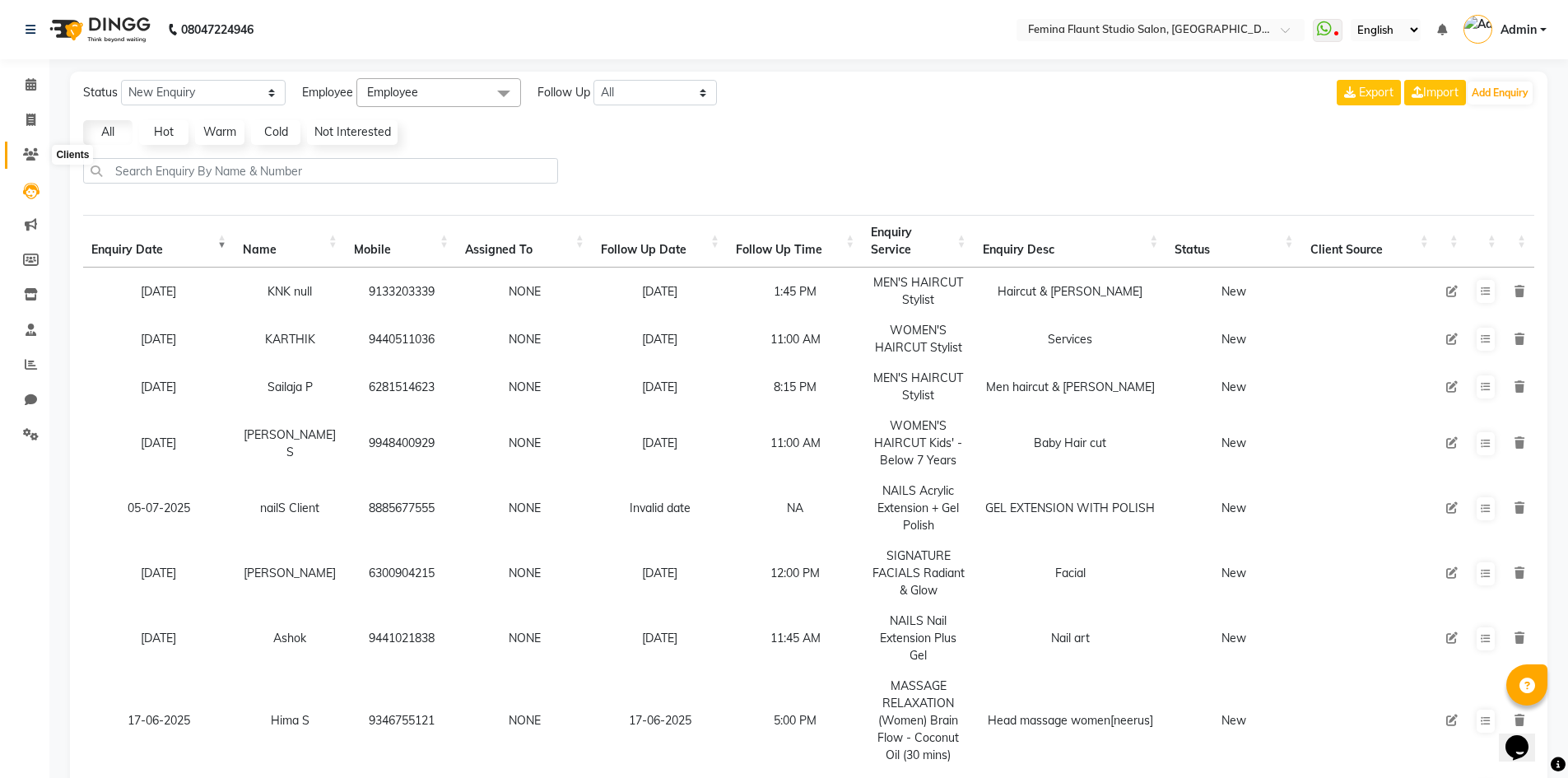 click 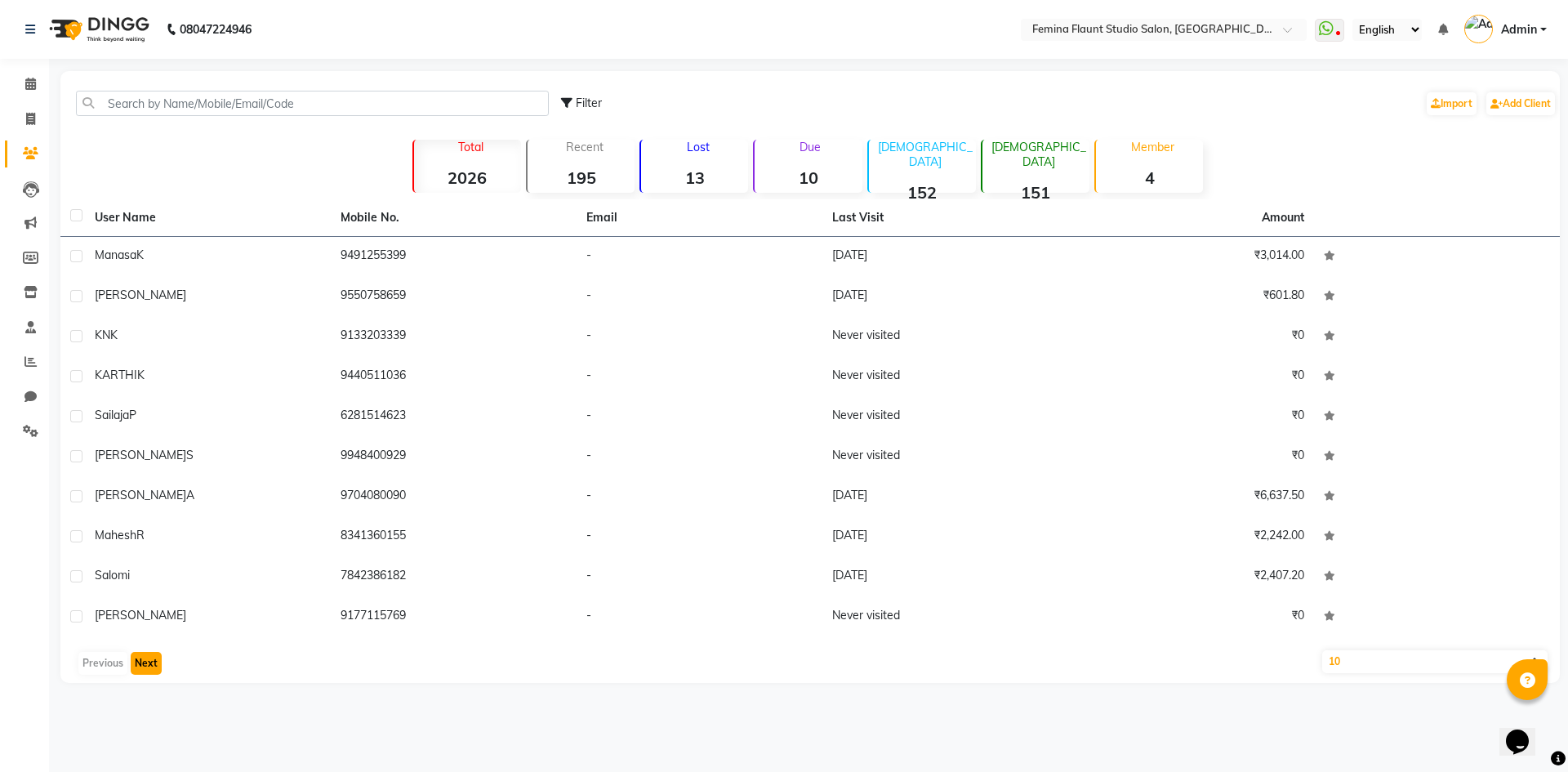 click on "Next" 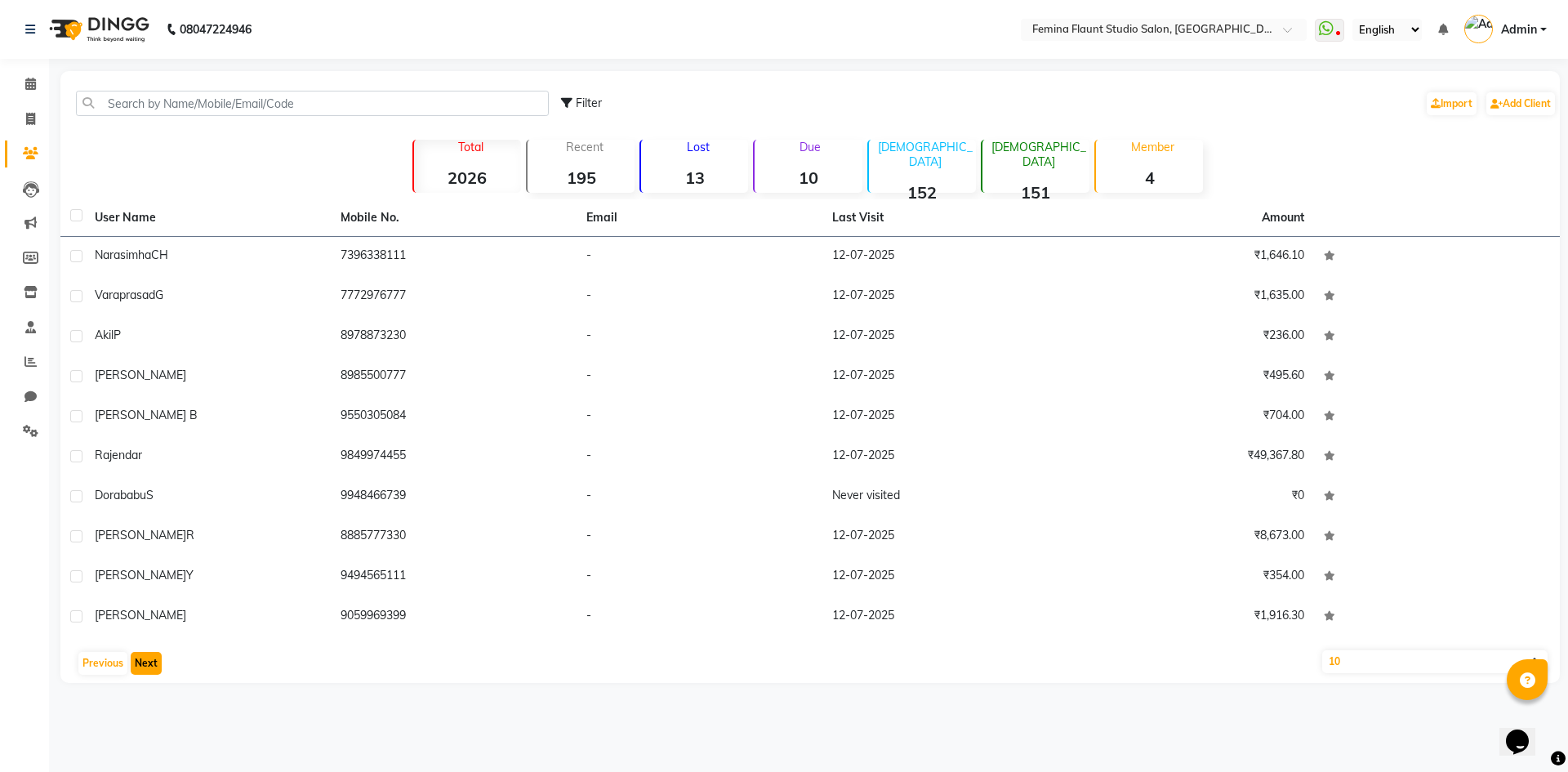 click on "Next" 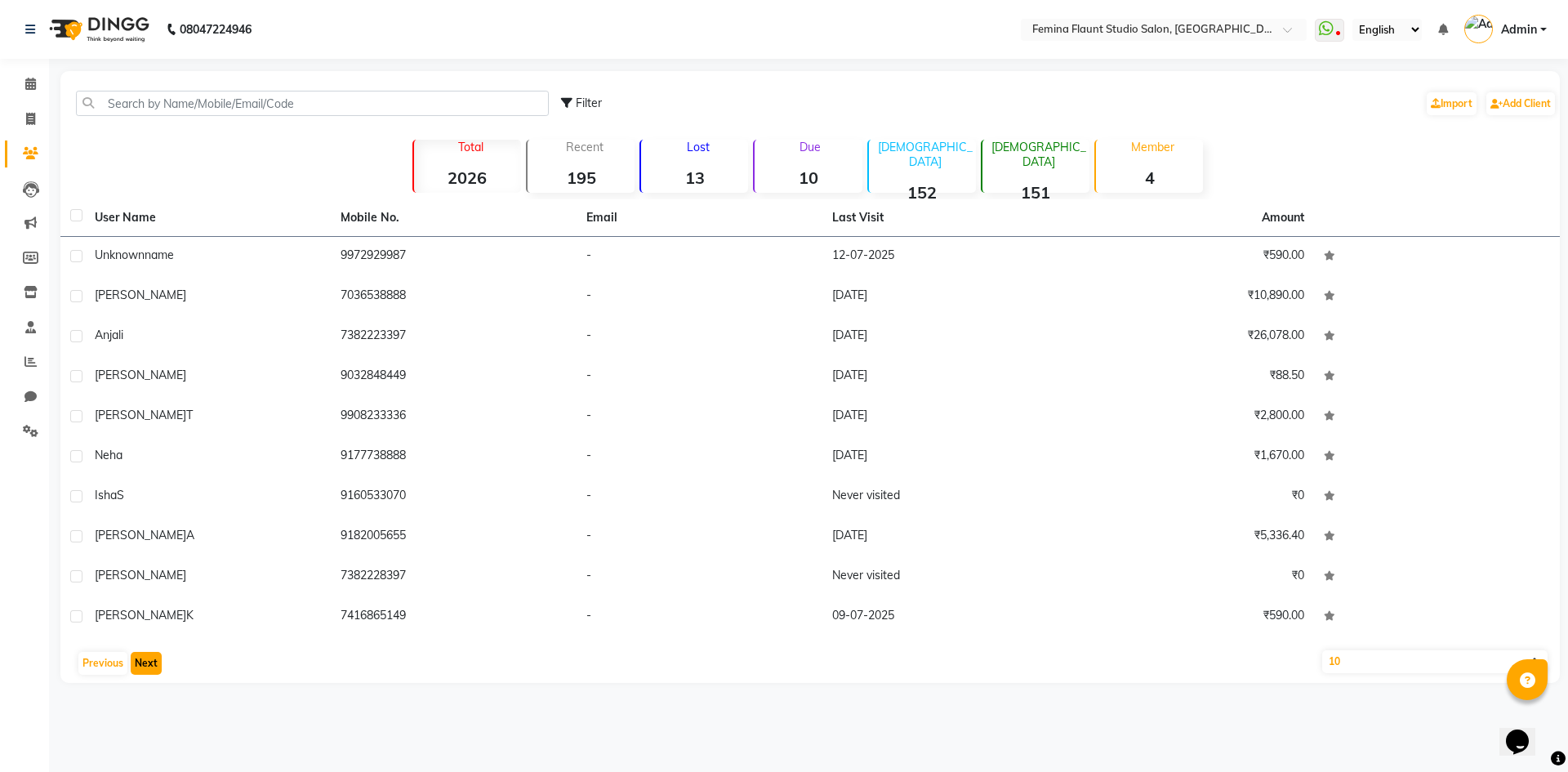 click on "Next" 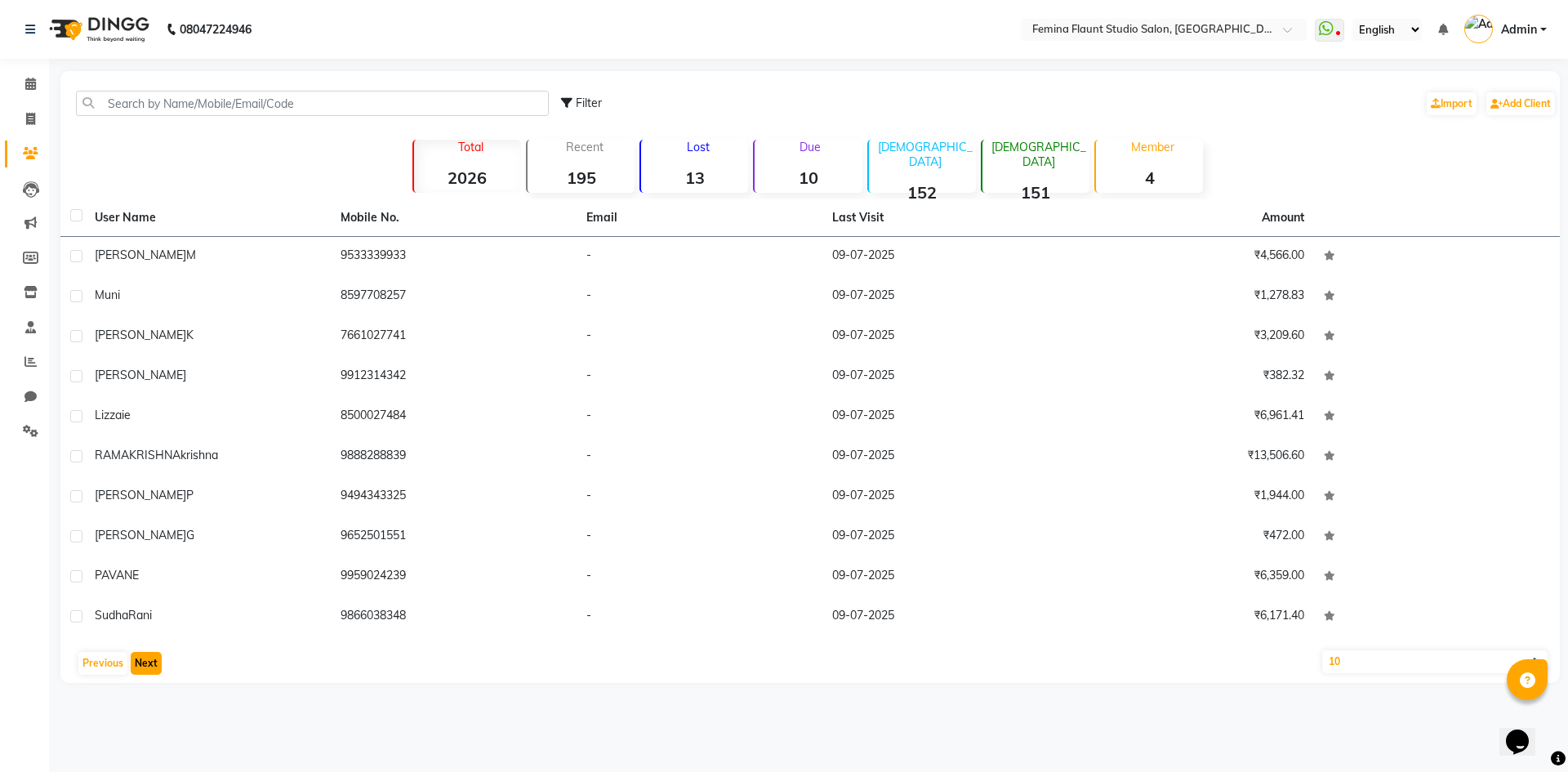 click on "Next" 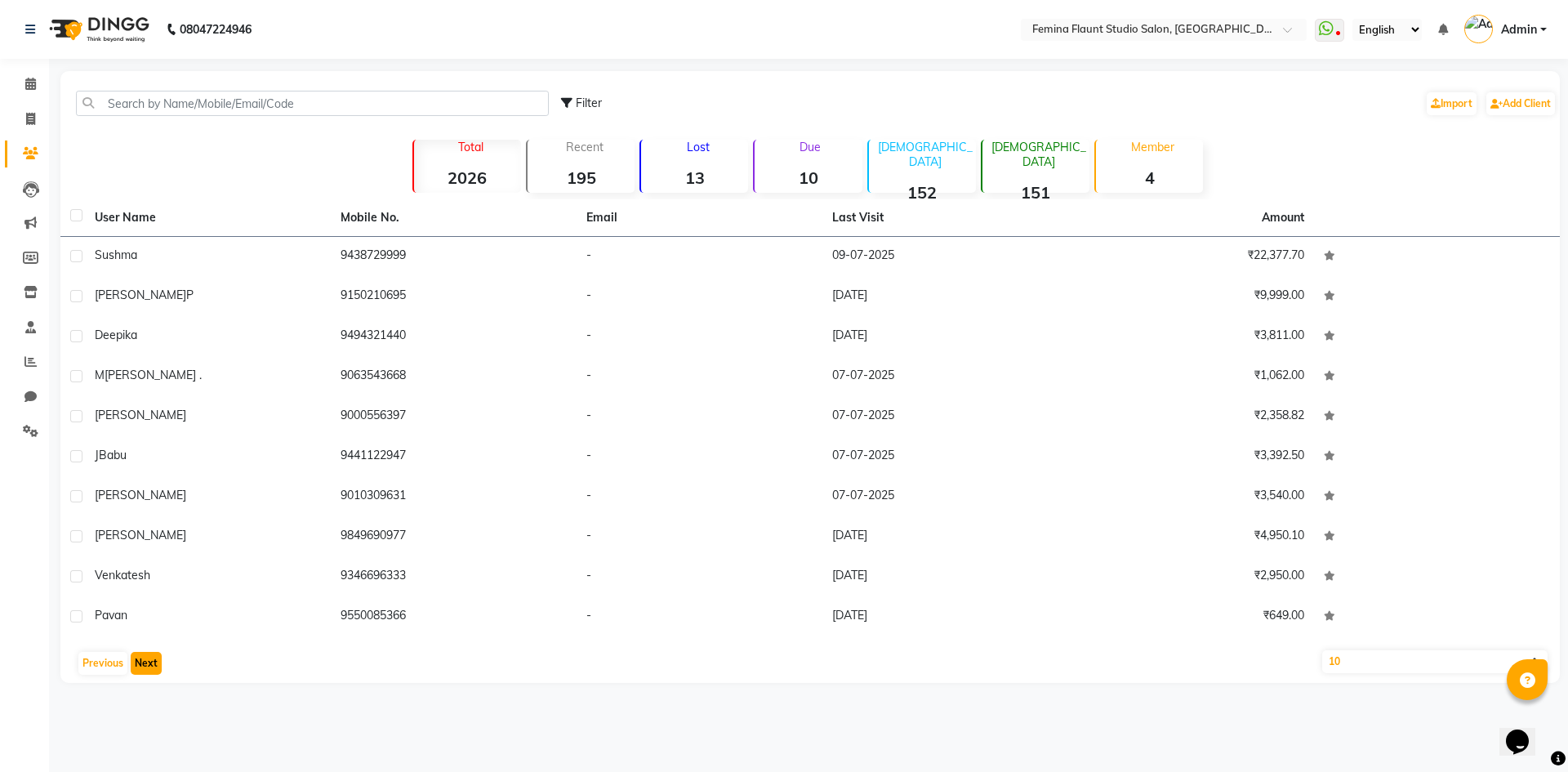 click on "Next" 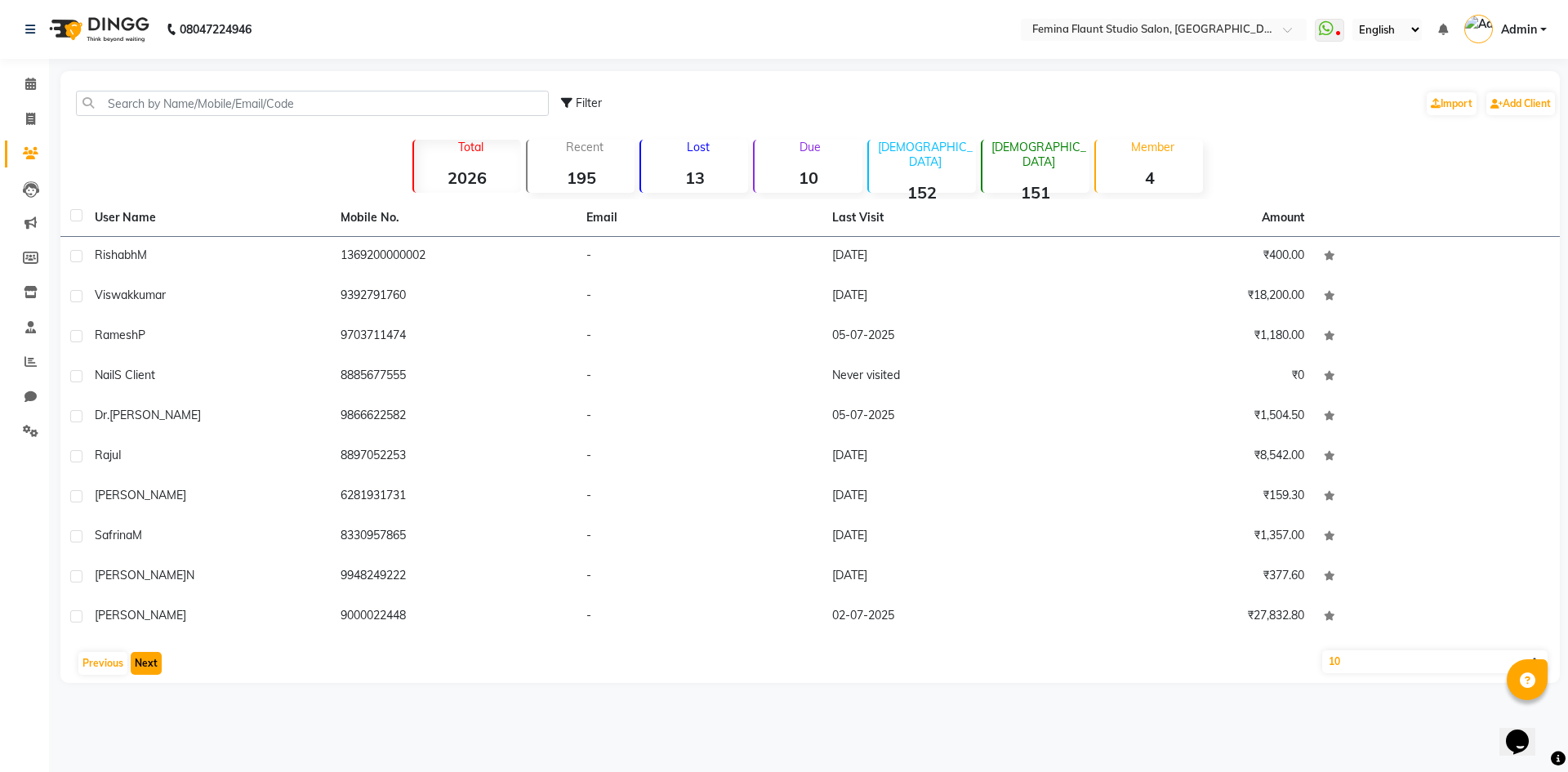 click on "Next" 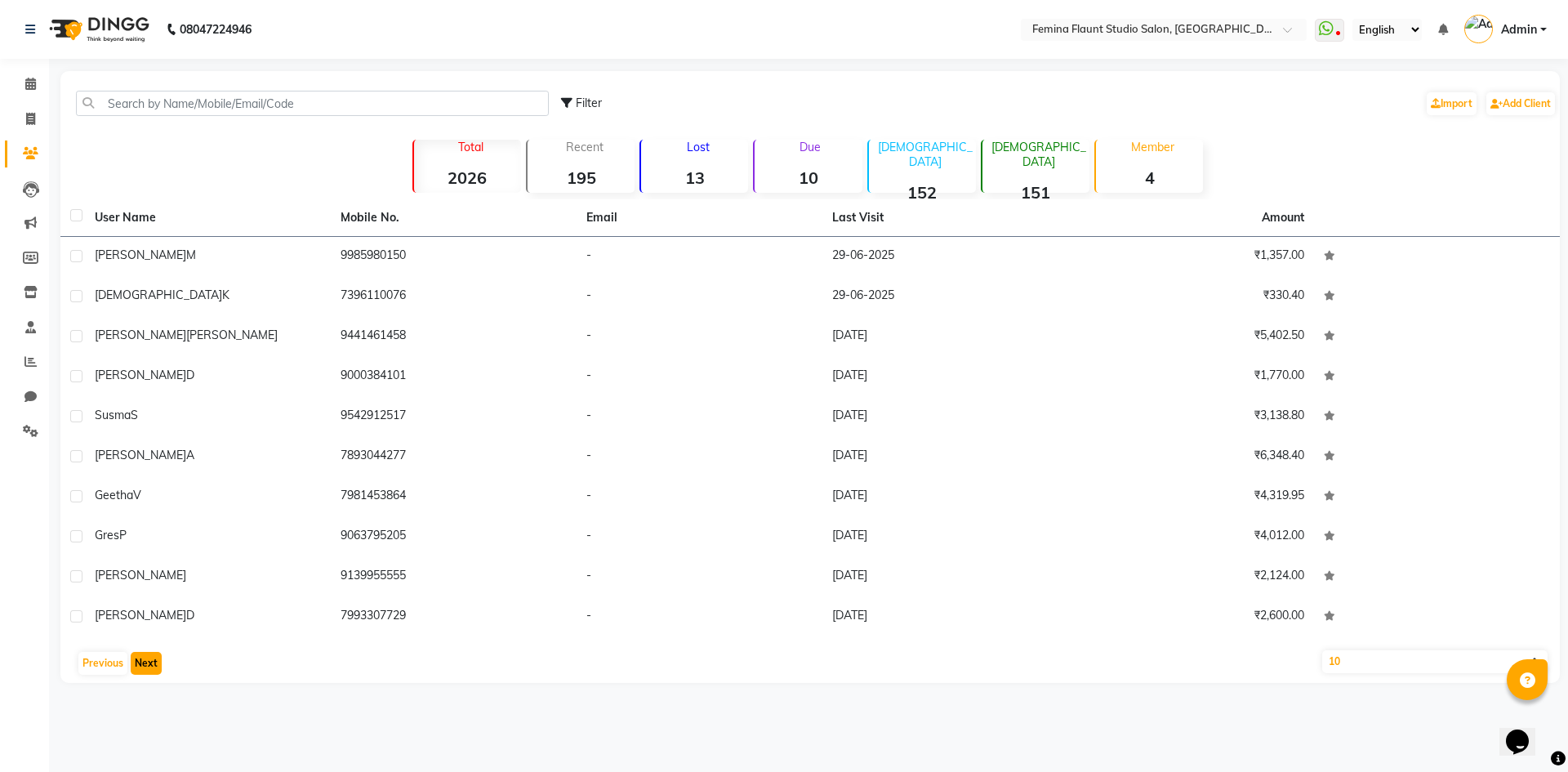 click on "Next" 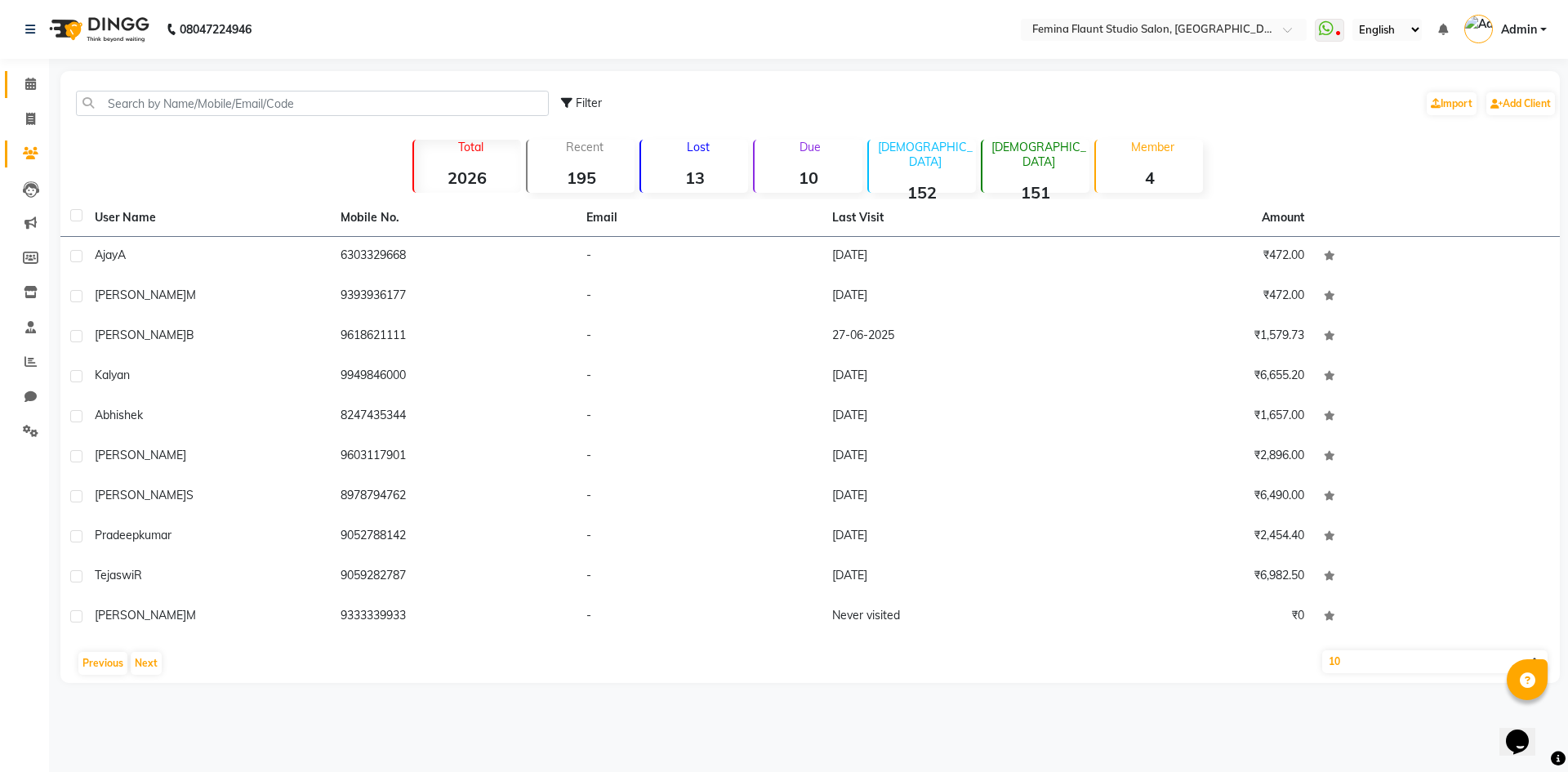 click on "Calendar" 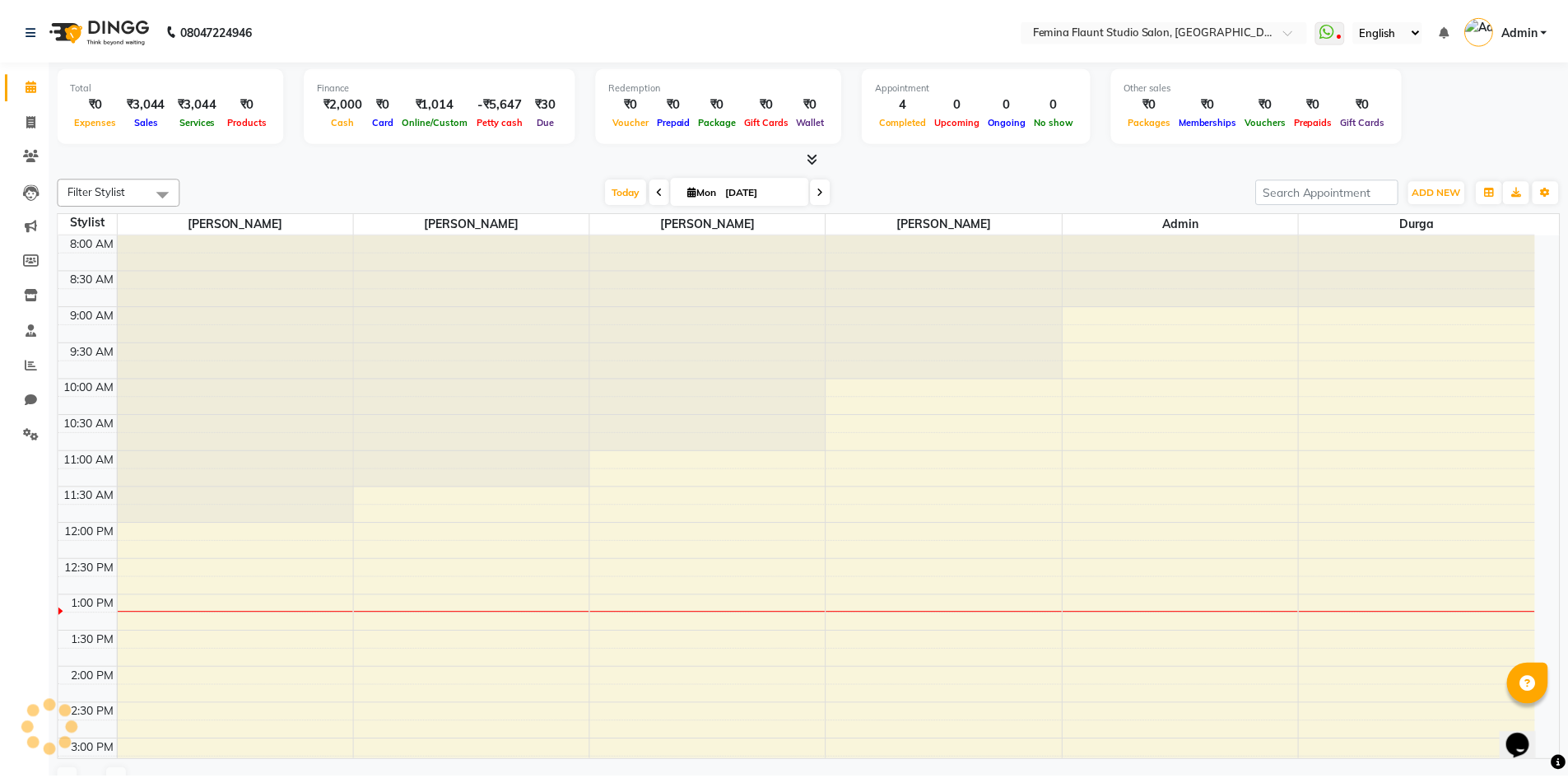 scroll, scrollTop: 0, scrollLeft: 0, axis: both 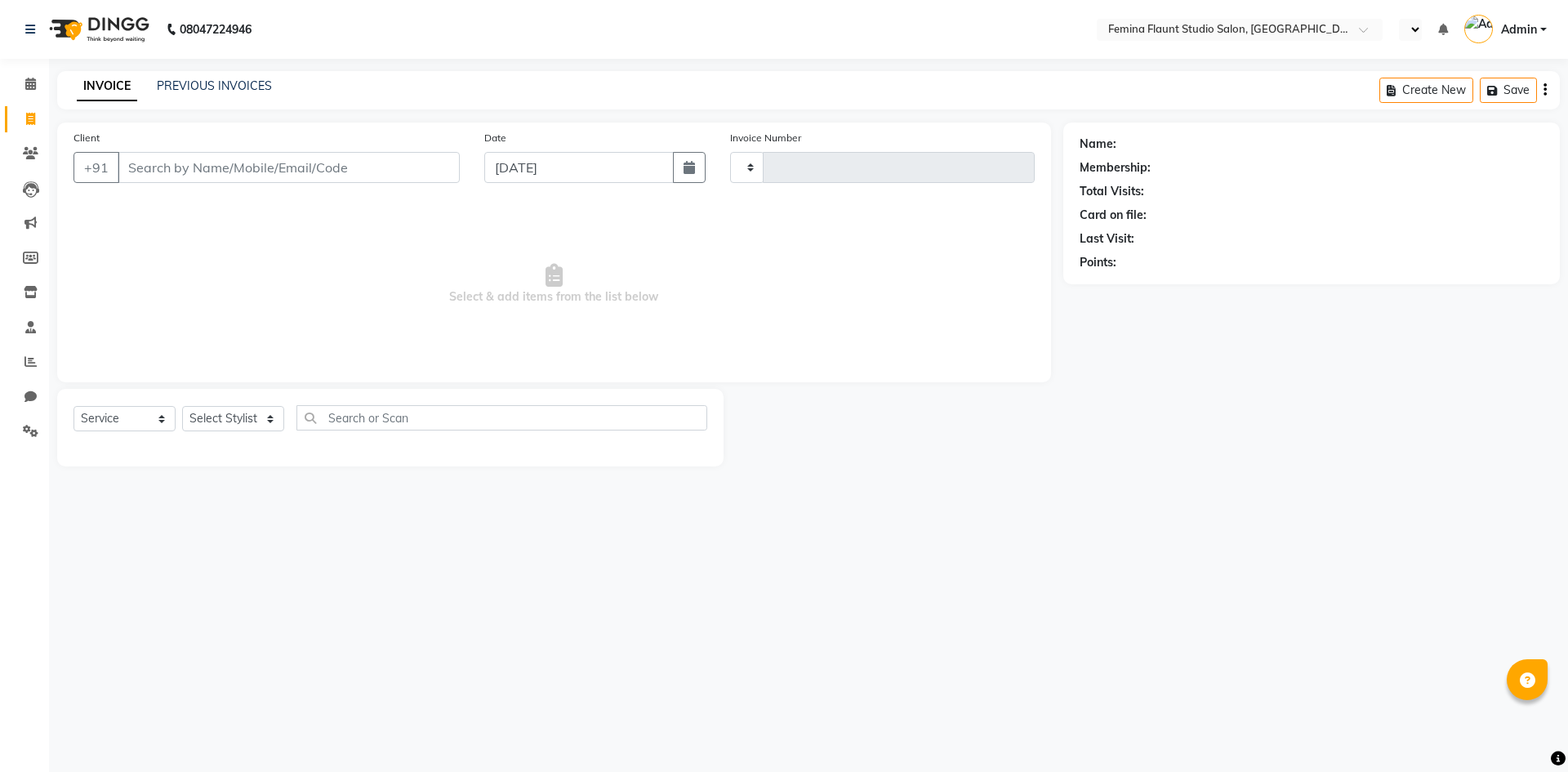 select on "service" 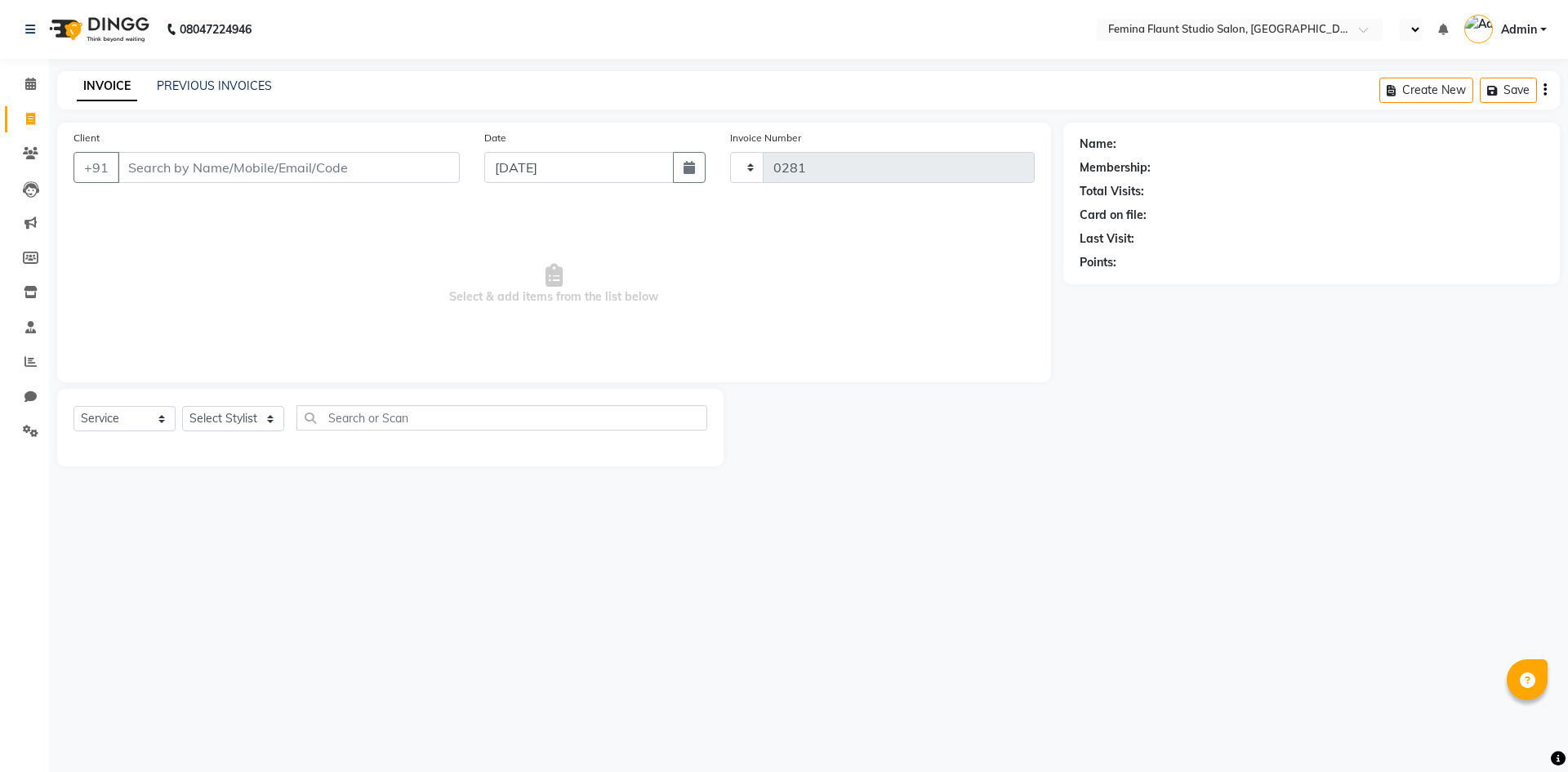 select on "en" 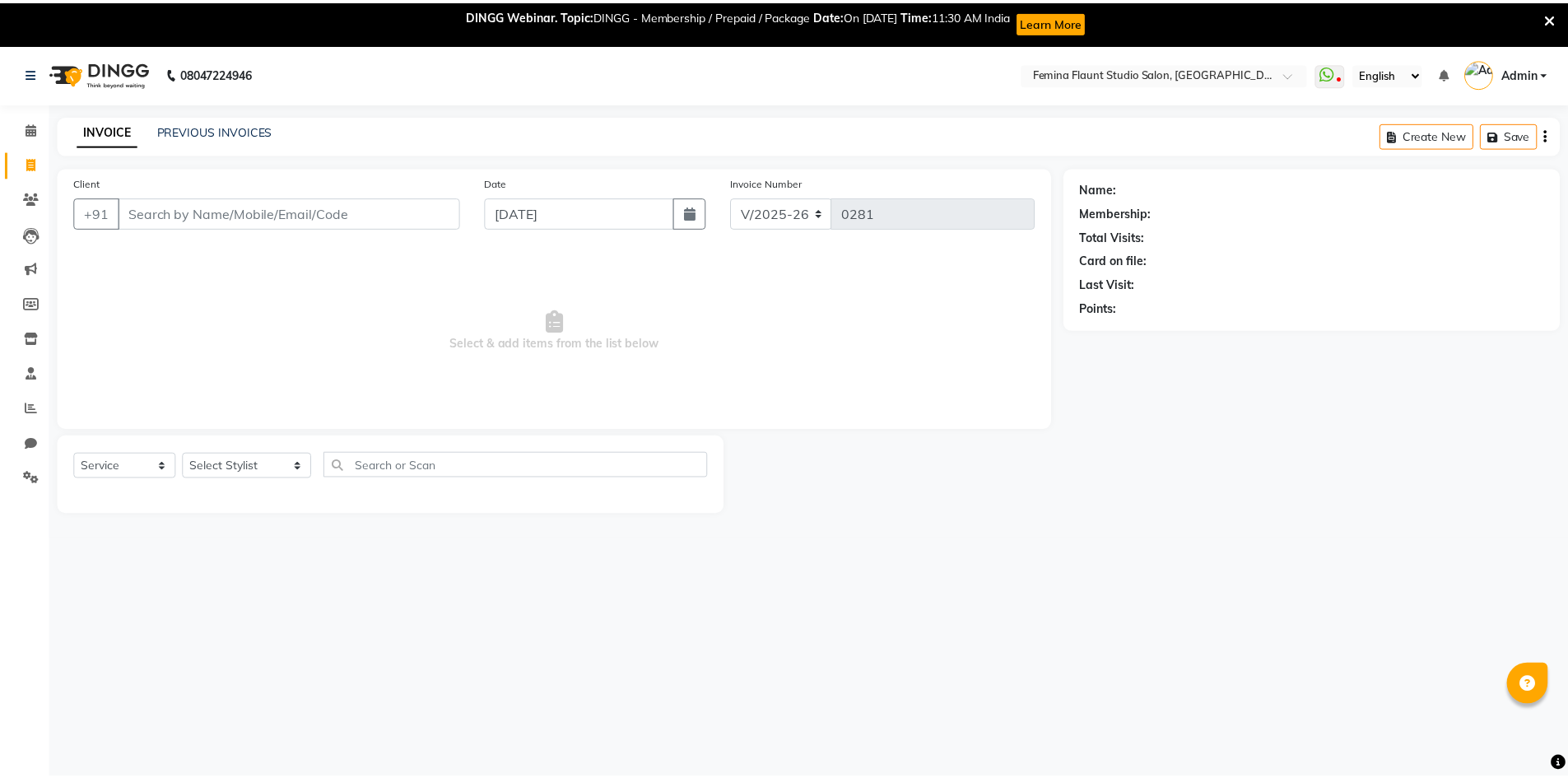 scroll, scrollTop: 0, scrollLeft: 0, axis: both 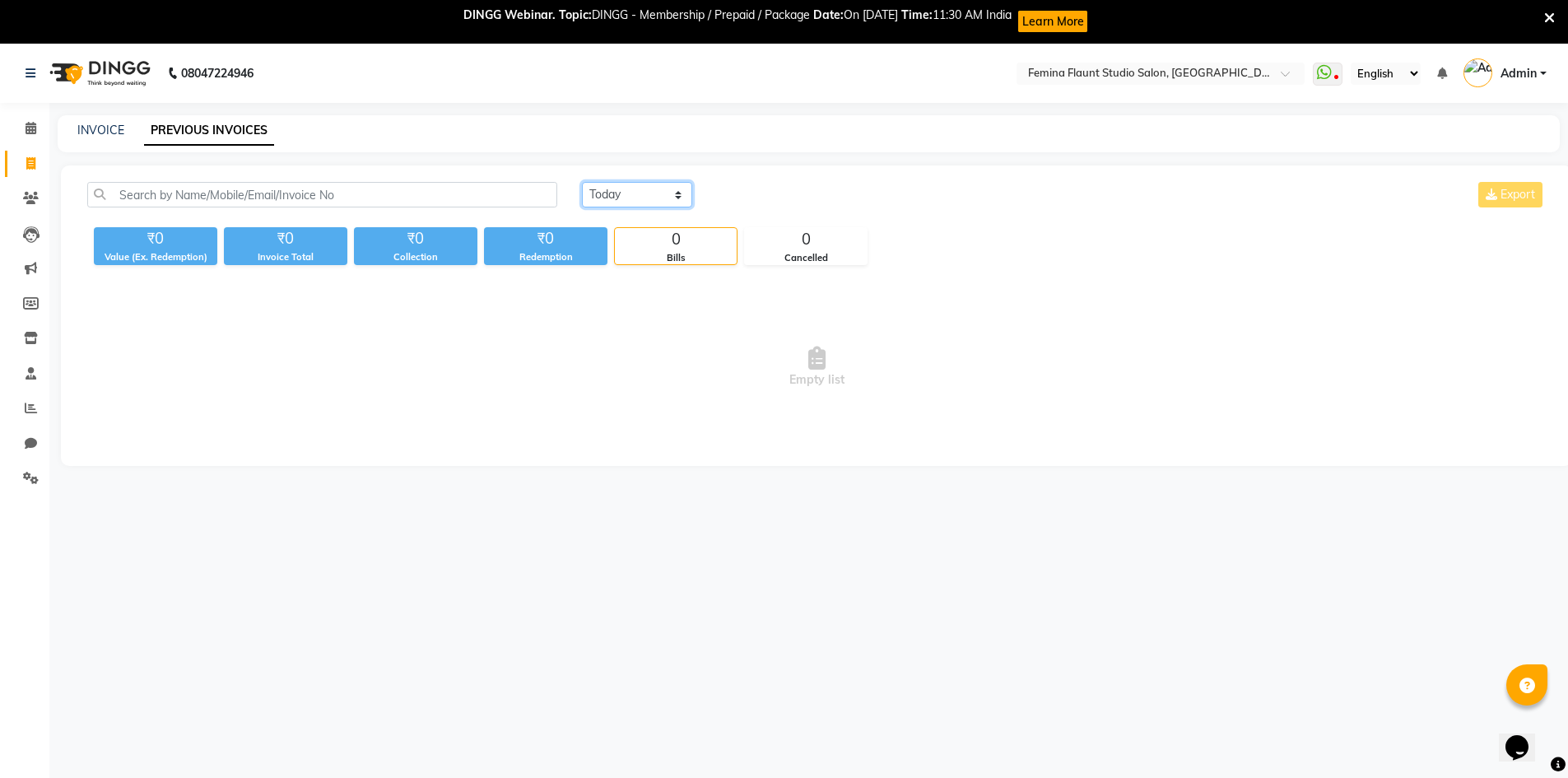 click on "[DATE] [DATE] Custom Range" 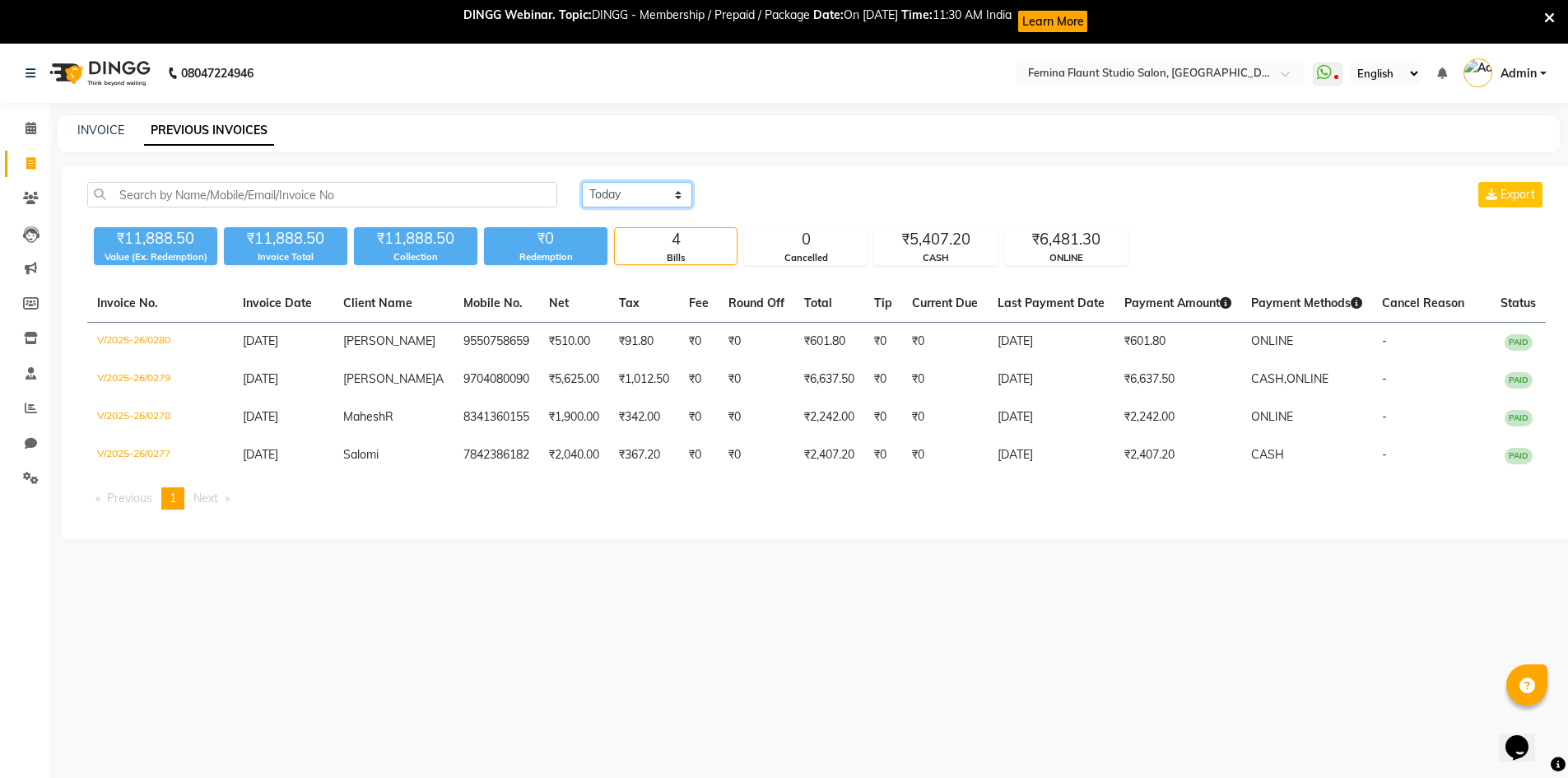 click on "Today Yesterday Custom Range" 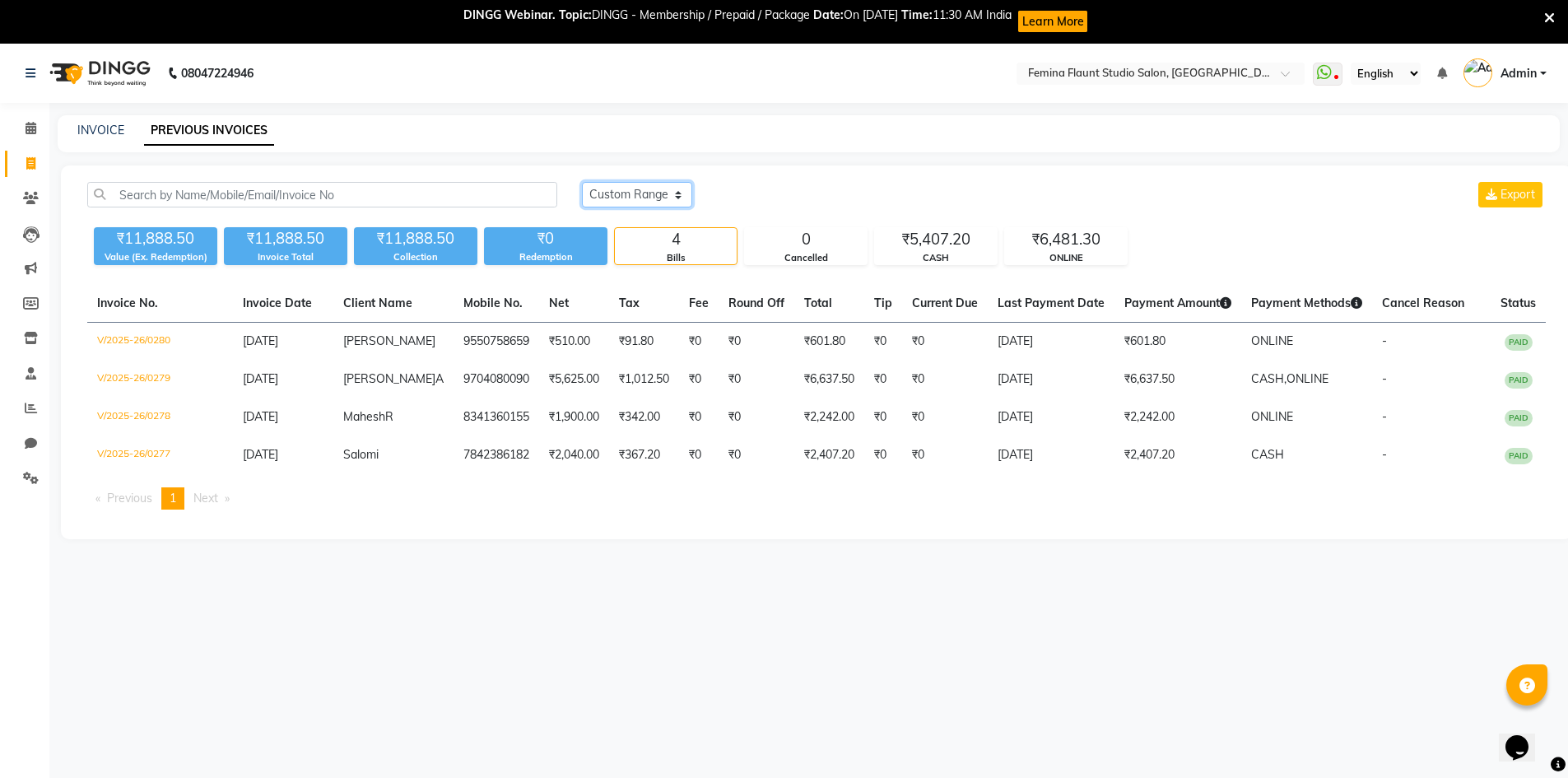 click on "Today Yesterday Custom Range" 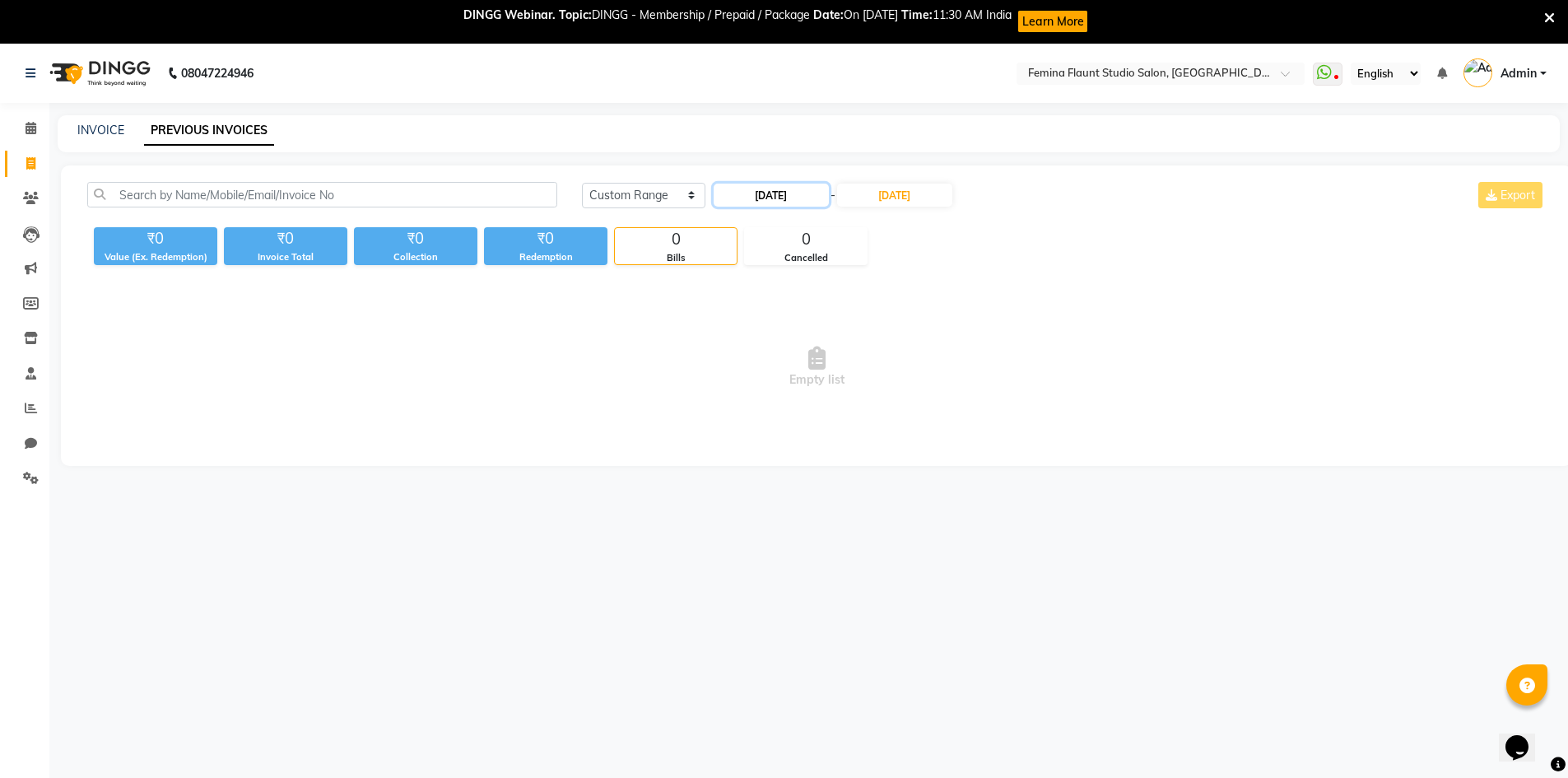 click on "[DATE]" 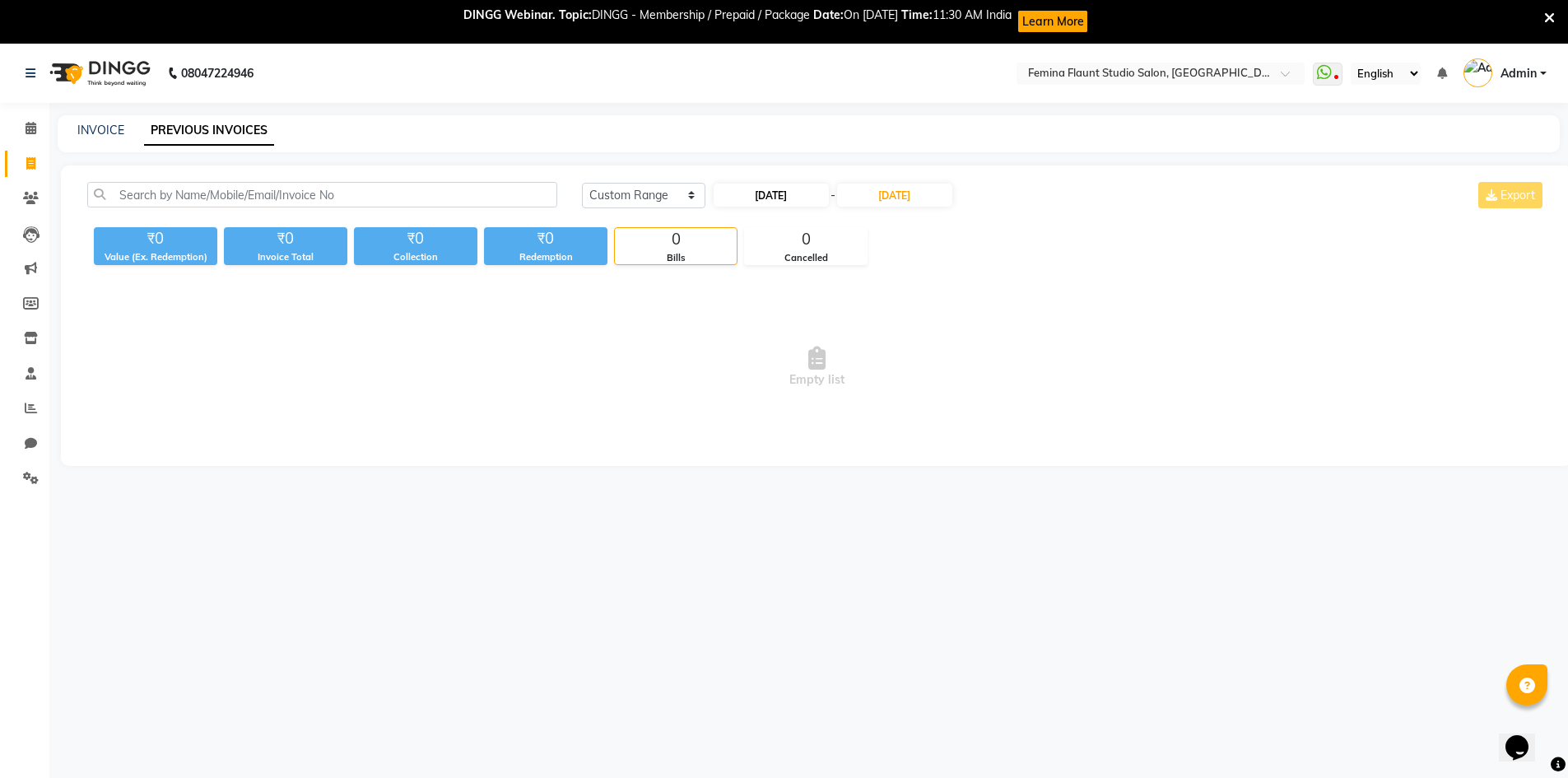 select on "7" 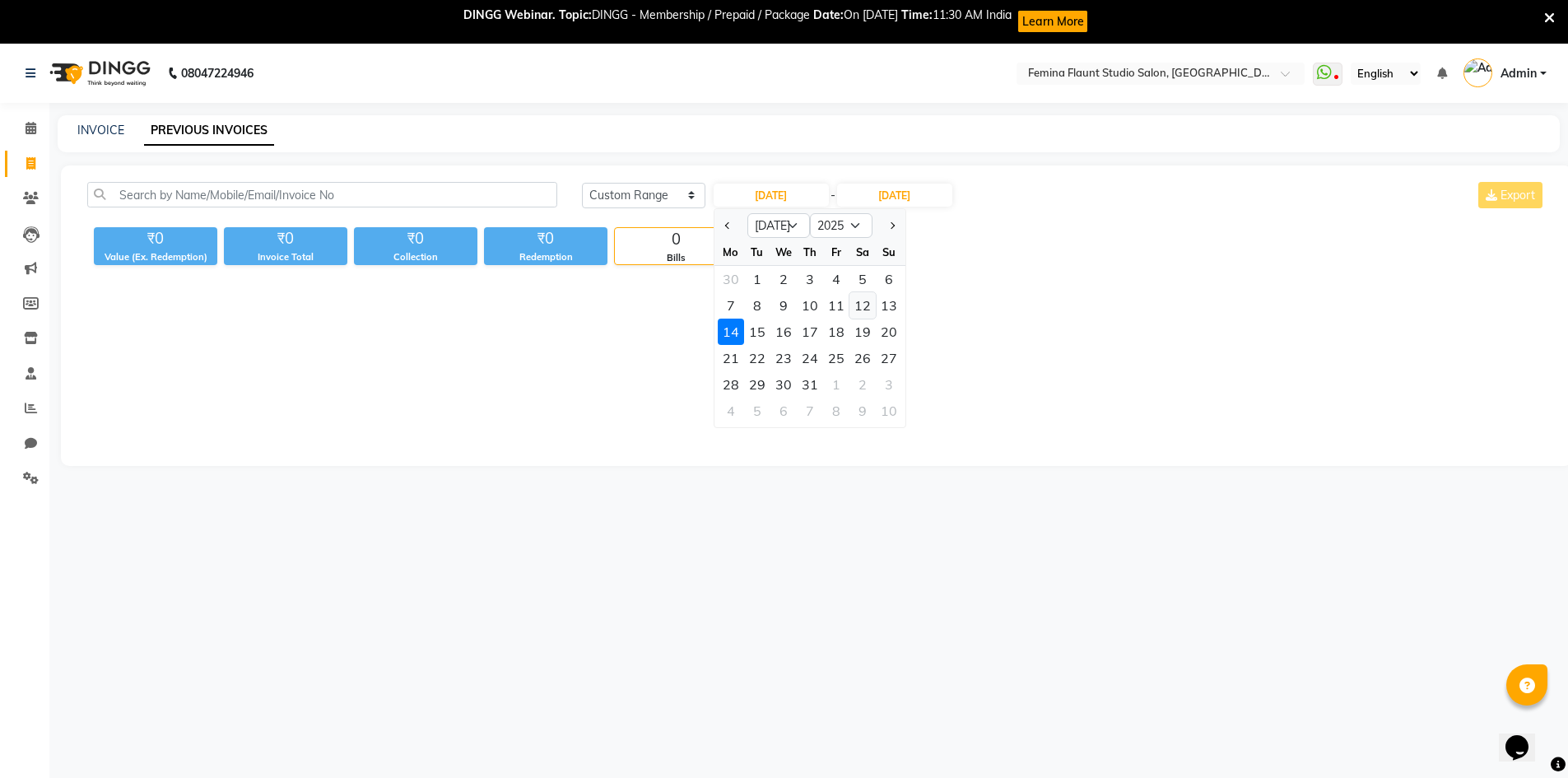 click on "12" 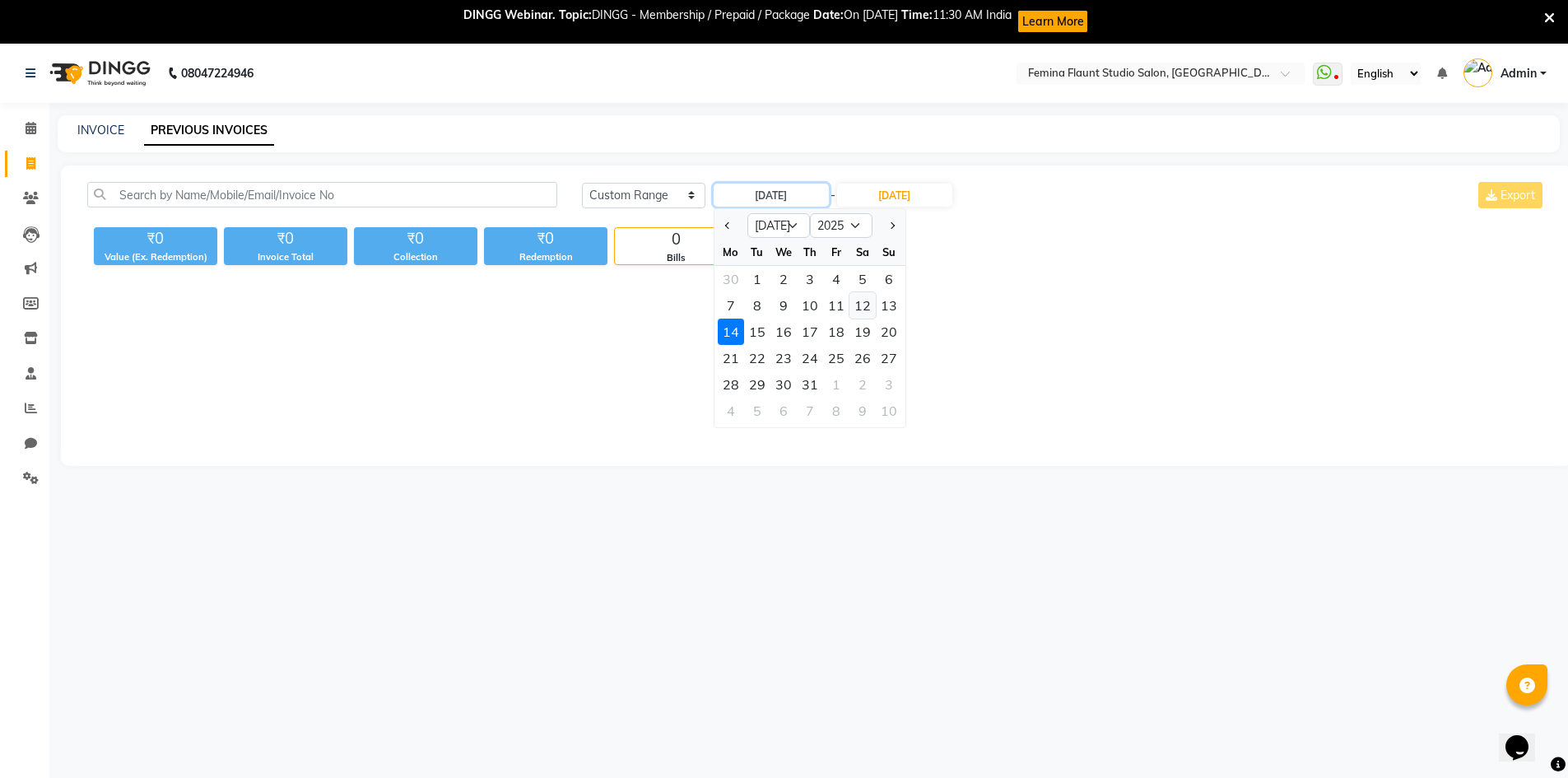 type on "12-07-2025" 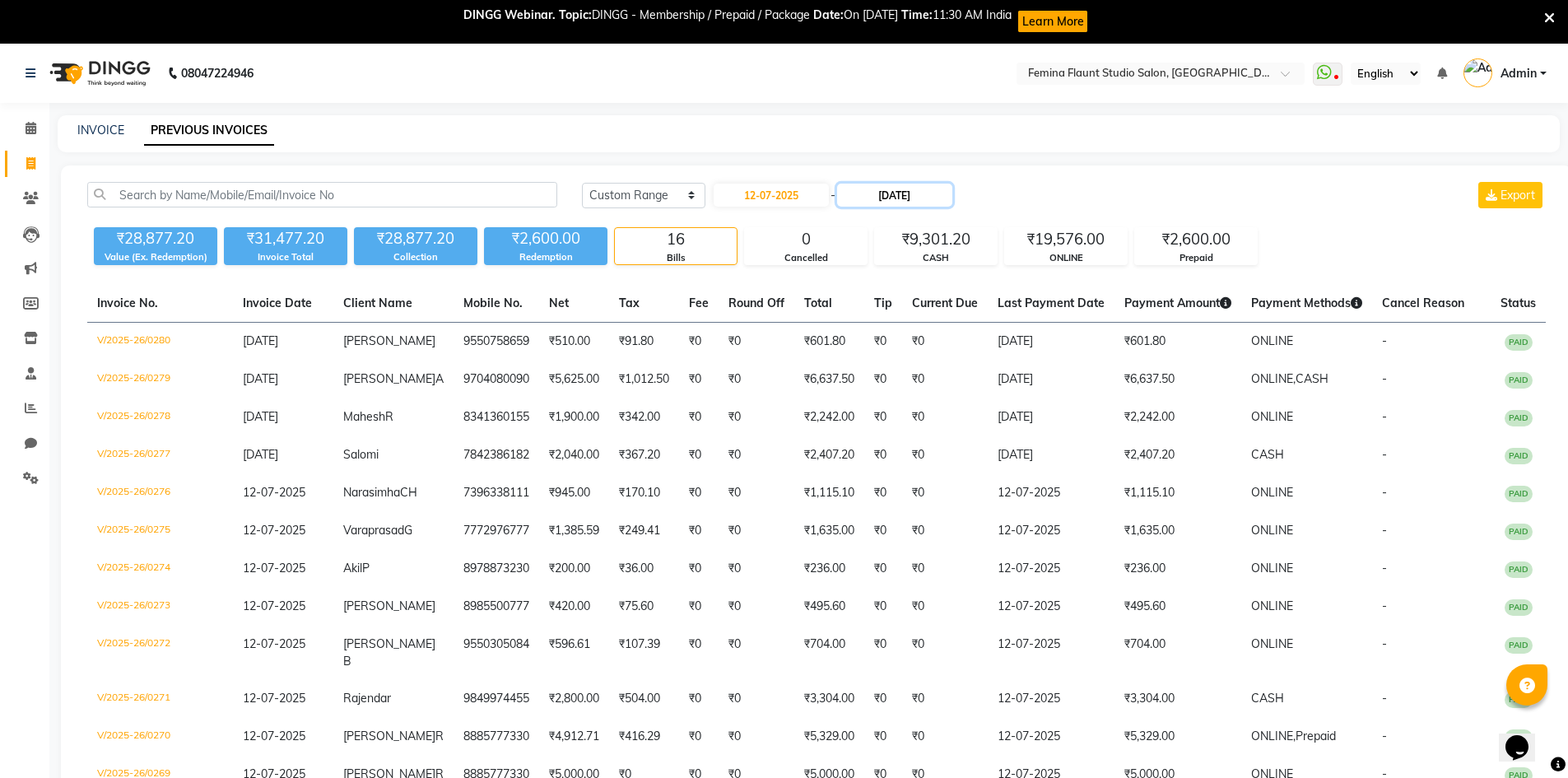 click on "14-07-2025" 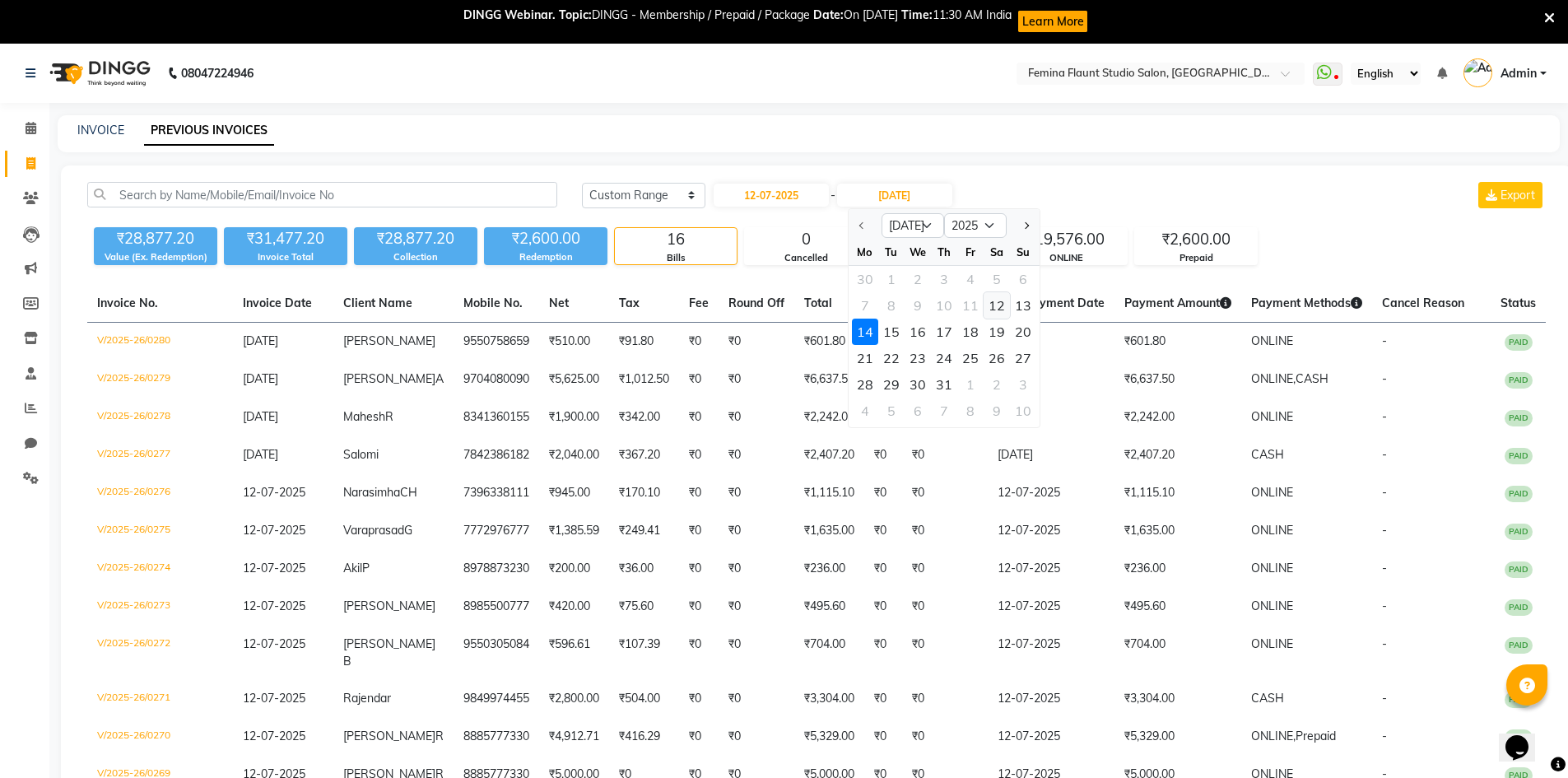 click on "12" 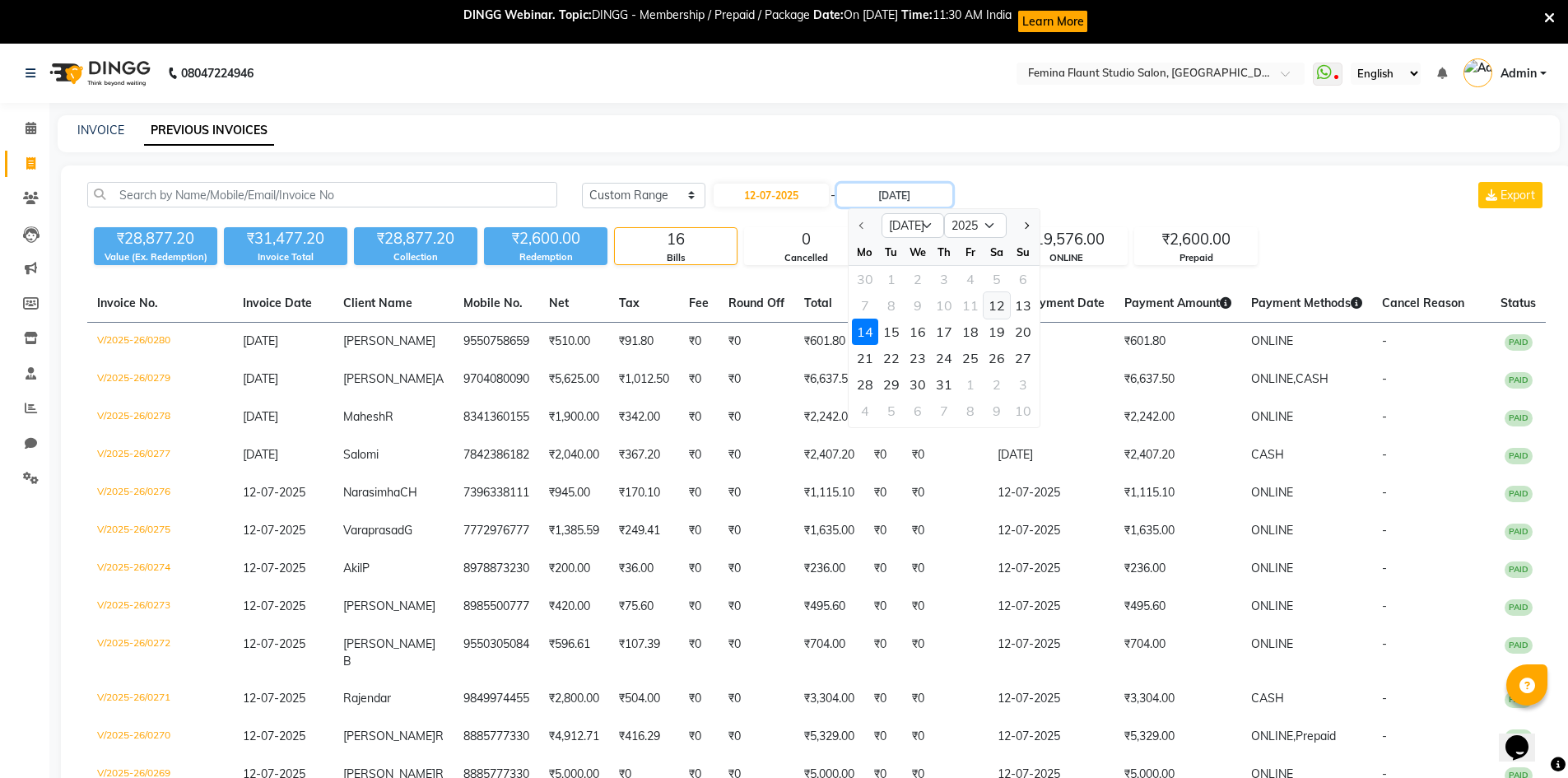 type on "12-07-2025" 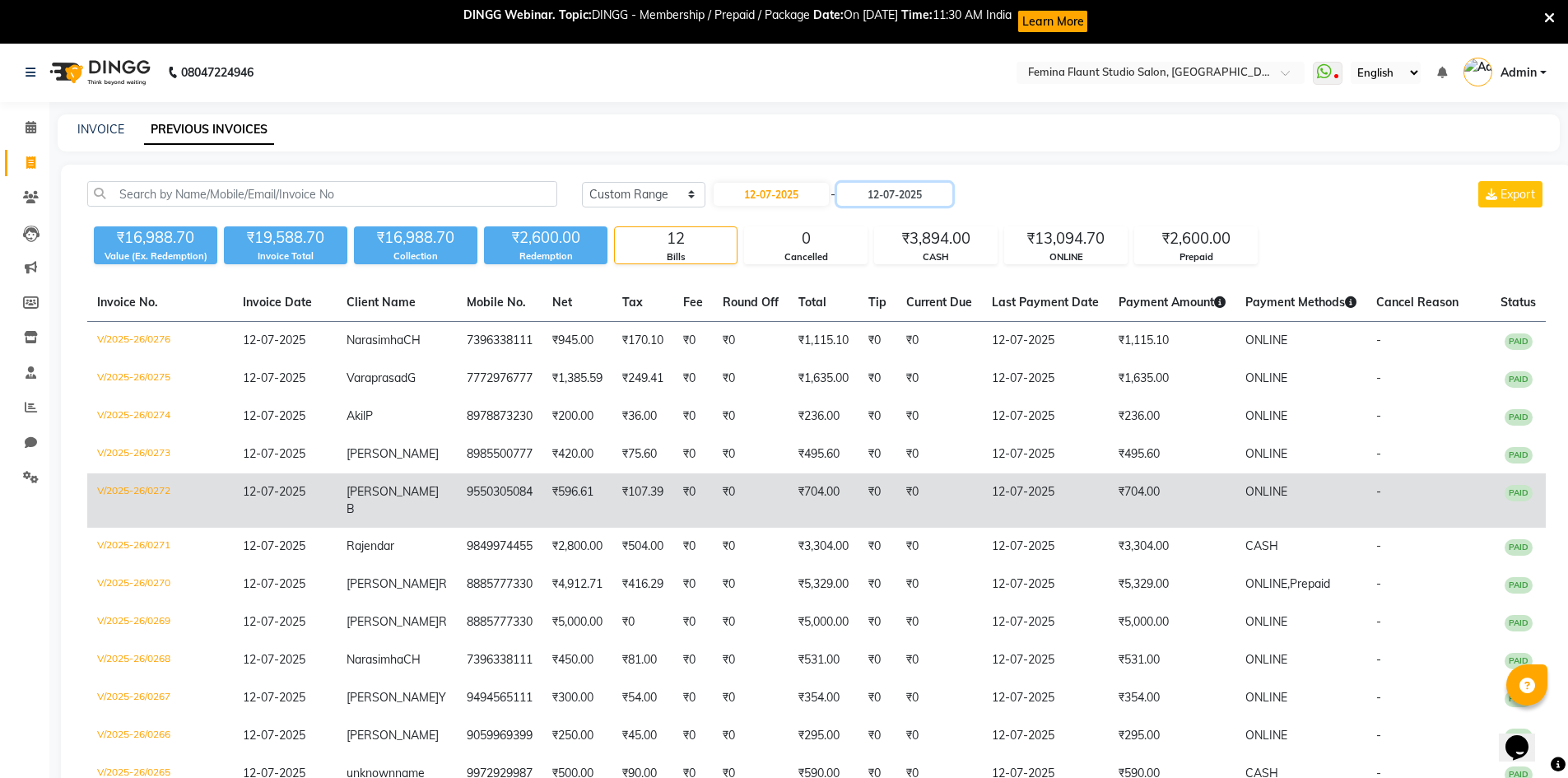 scroll, scrollTop: 0, scrollLeft: 0, axis: both 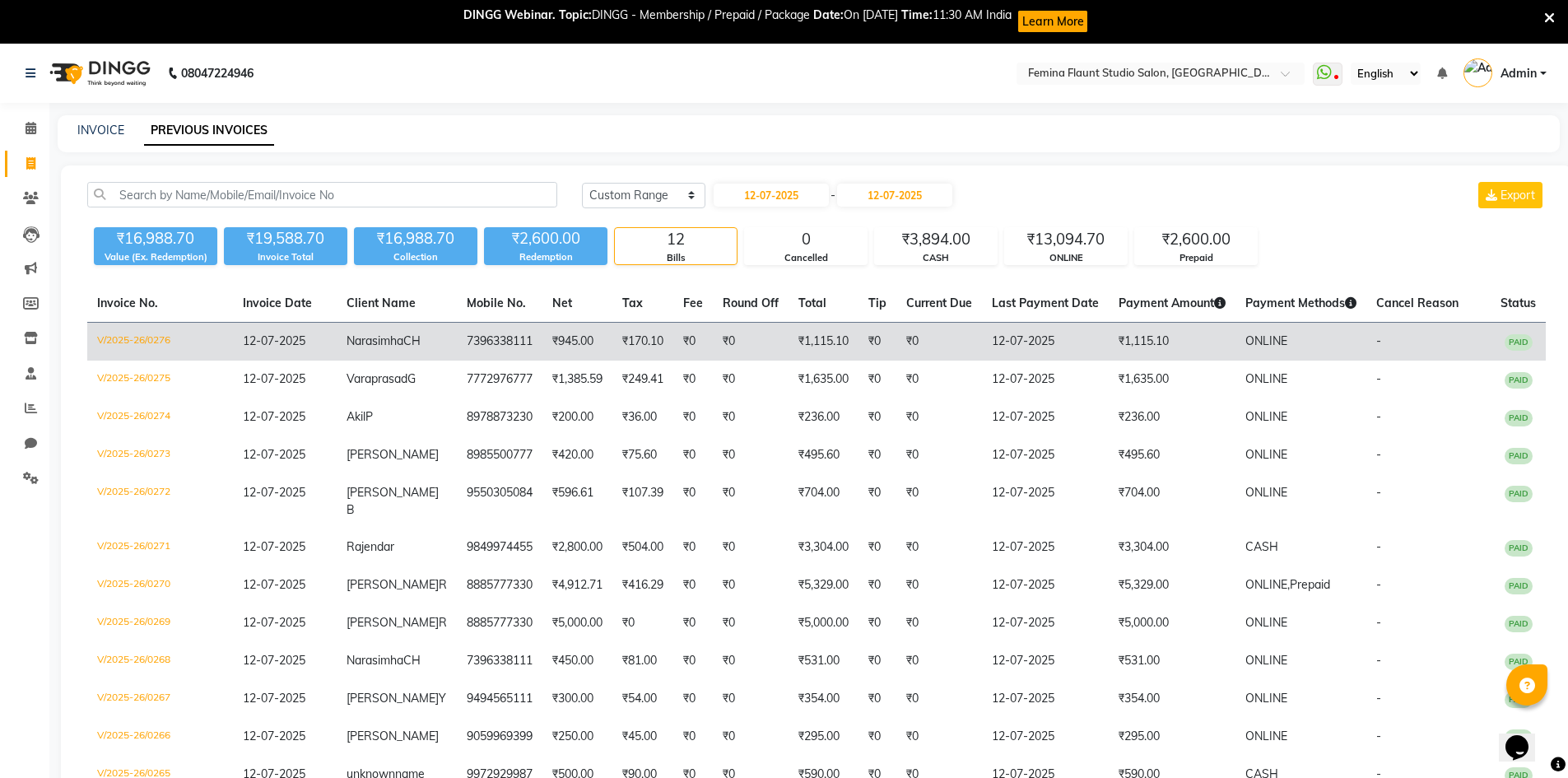 click on "Narasimha  CH" 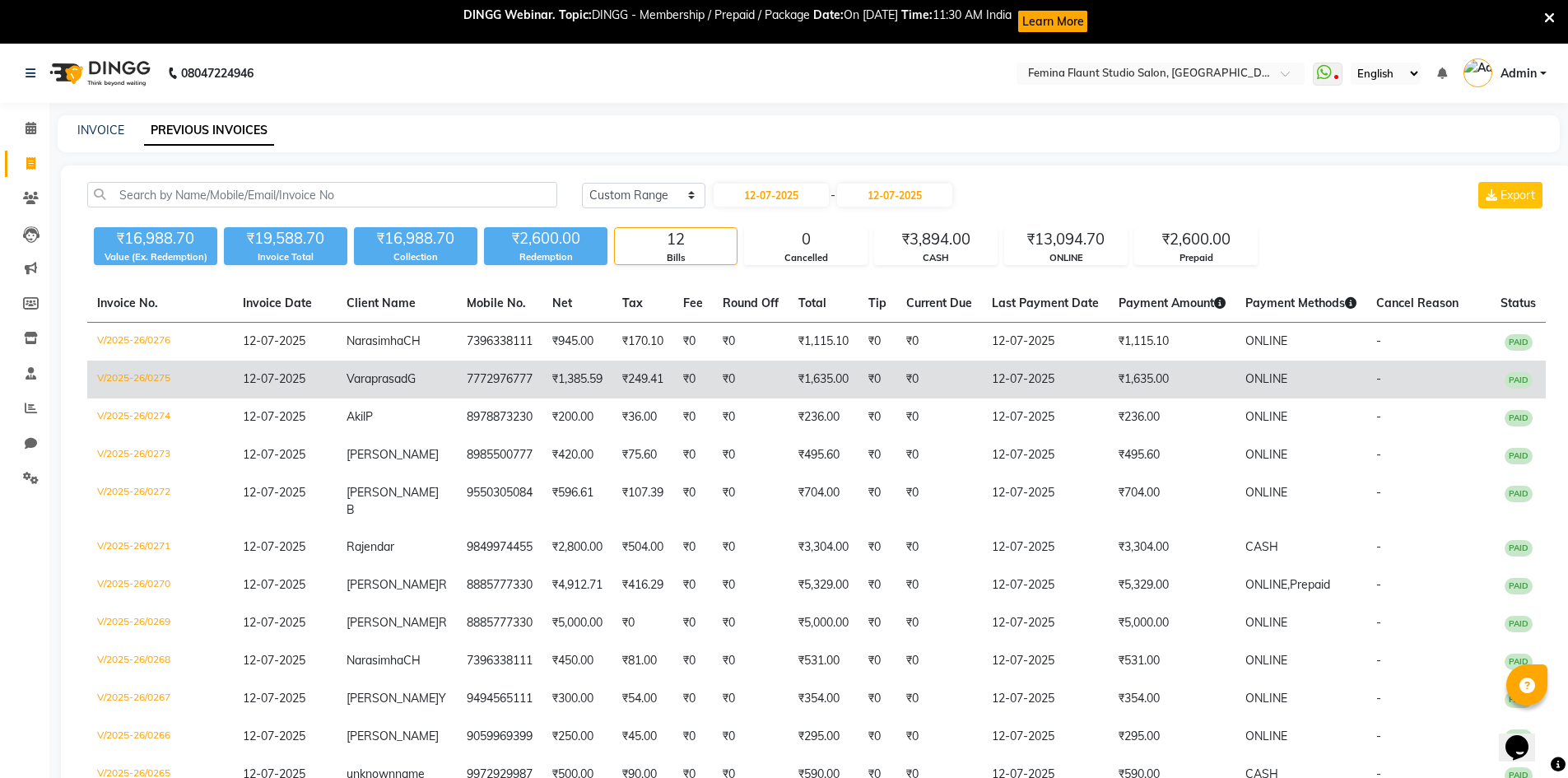 click on "Varaprasad  G" 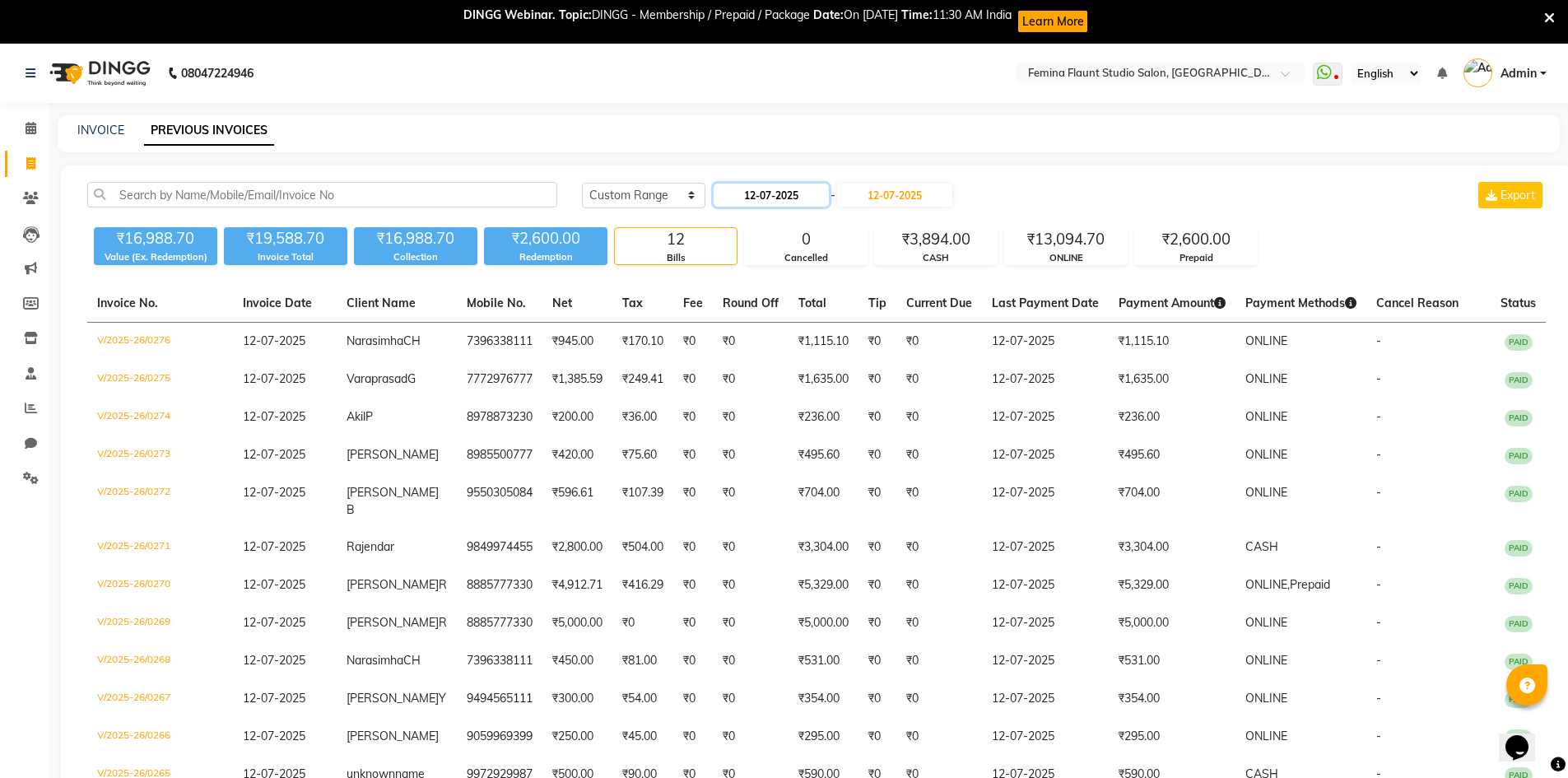 click on "12-07-2025" 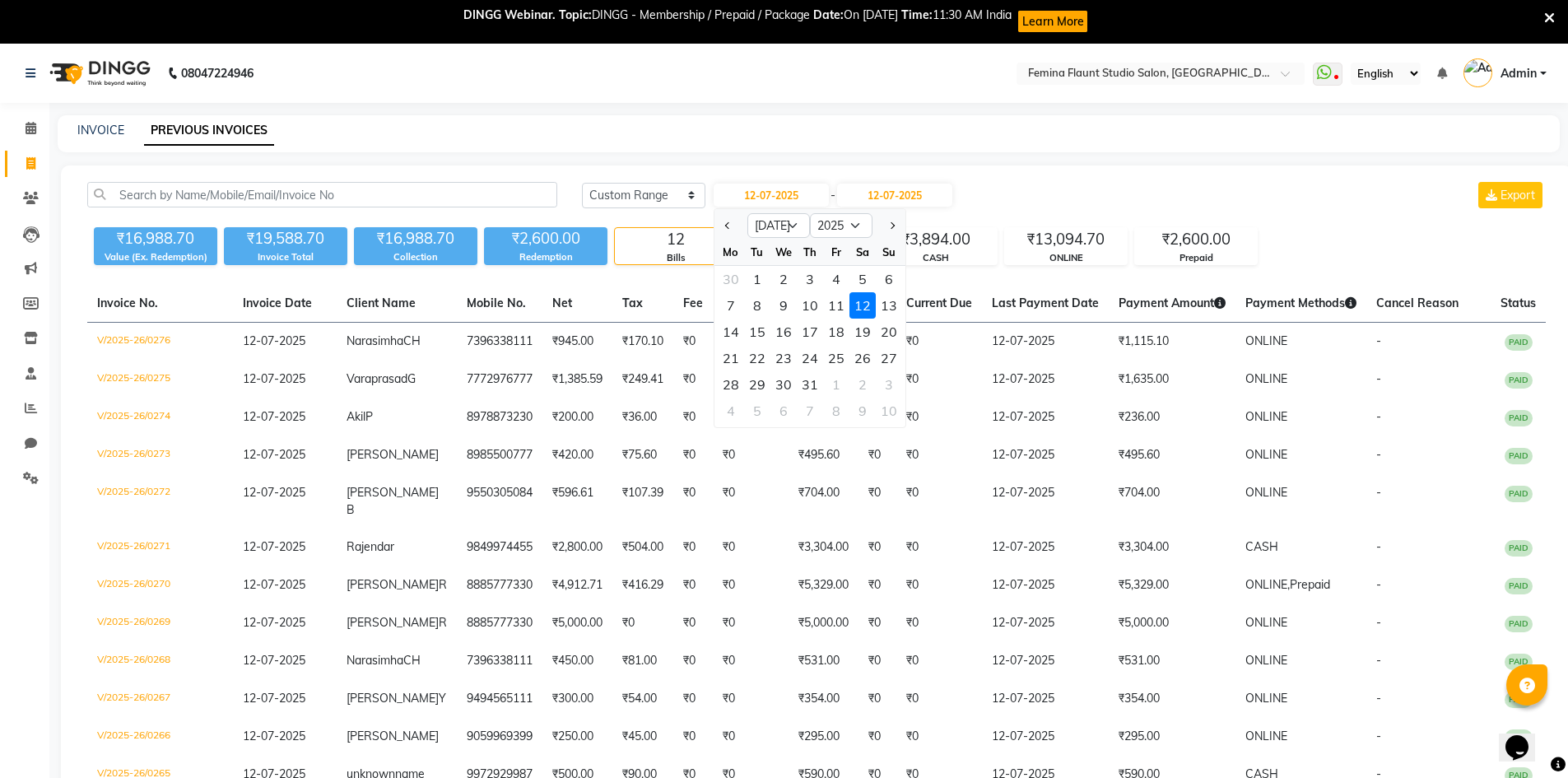click on "Today Yesterday Custom Range 12-07-2025 Jan Feb Mar Apr May Jun Jul Aug Sep Oct Nov Dec 2015 2016 2017 2018 2019 2020 2021 2022 2023 2024 2025 2026 2027 2028 2029 2030 2031 2032 2033 2034 2035 Mo Tu We Th Fr Sa Su 30 1 2 3 4 5 6 7 8 9 10 11 12 13 14 15 16 17 18 19 20 21 22 23 24 25 26 27 28 29 30 31 1 2 3 4 5 6 7 8 9 10 - 12-07-2025 Export ₹16,988.70 Value (Ex. Redemption) ₹19,588.70 Invoice Total  ₹16,988.70 Collection ₹2,600.00 Redemption 12 Bills 0 Cancelled ₹3,894.00 CASH ₹13,094.70 ONLINE ₹2,600.00 Prepaid  Invoice No.   Invoice Date   Client Name   Mobile No.   Net   Tax   Fee   Round Off   Total   Tip   Current Due   Last Payment Date   Payment Amount   Payment Methods   Cancel Reason   Status   V/2025-26/0276  12-07-2025 Narasimha  CH 7396338111 ₹945.00 ₹170.10  ₹0  ₹0 ₹1,115.10 ₹0 ₹0 12-07-2025 ₹1,115.10  ONLINE - PAID  V/2025-26/0275  12-07-2025 Varaprasad  G 7772976777 ₹1,385.59 ₹249.41  ₹0  ₹0 ₹1,635.00 ₹0 ₹0 12-07-2025 ₹1,635.00  ONLINE - PAID Akil  P" 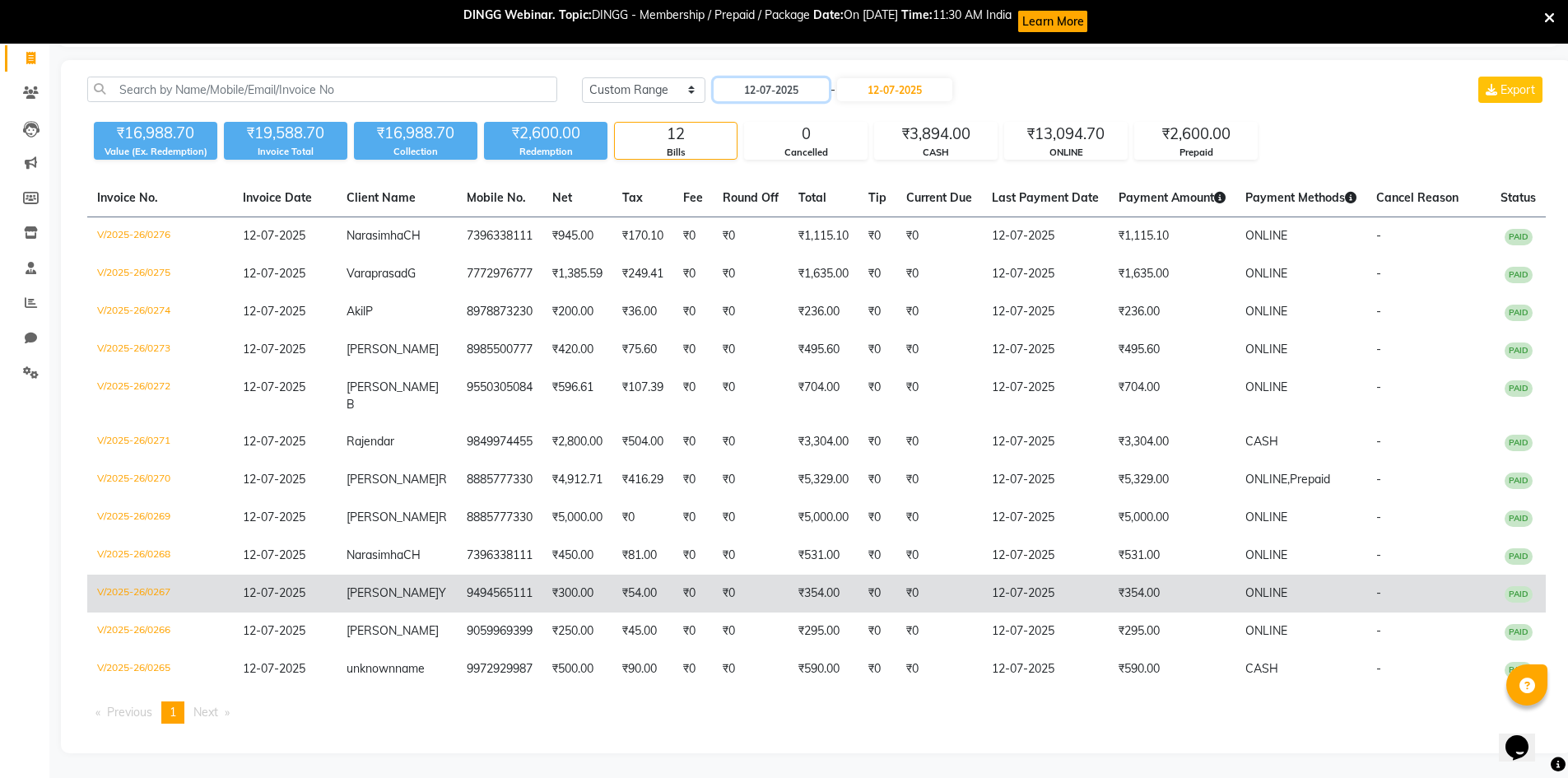scroll, scrollTop: 171, scrollLeft: 0, axis: vertical 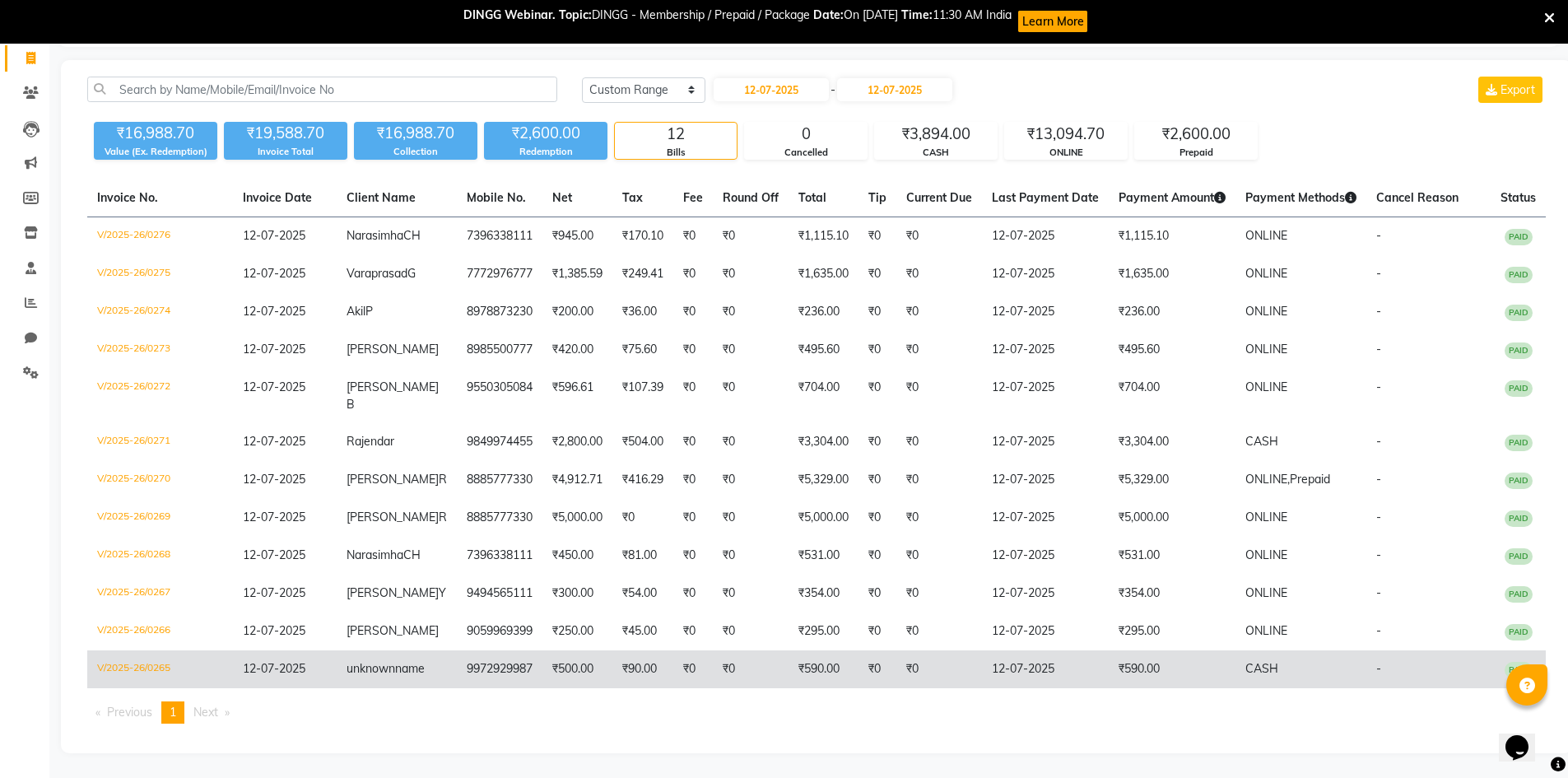 click on "12-07-2025" 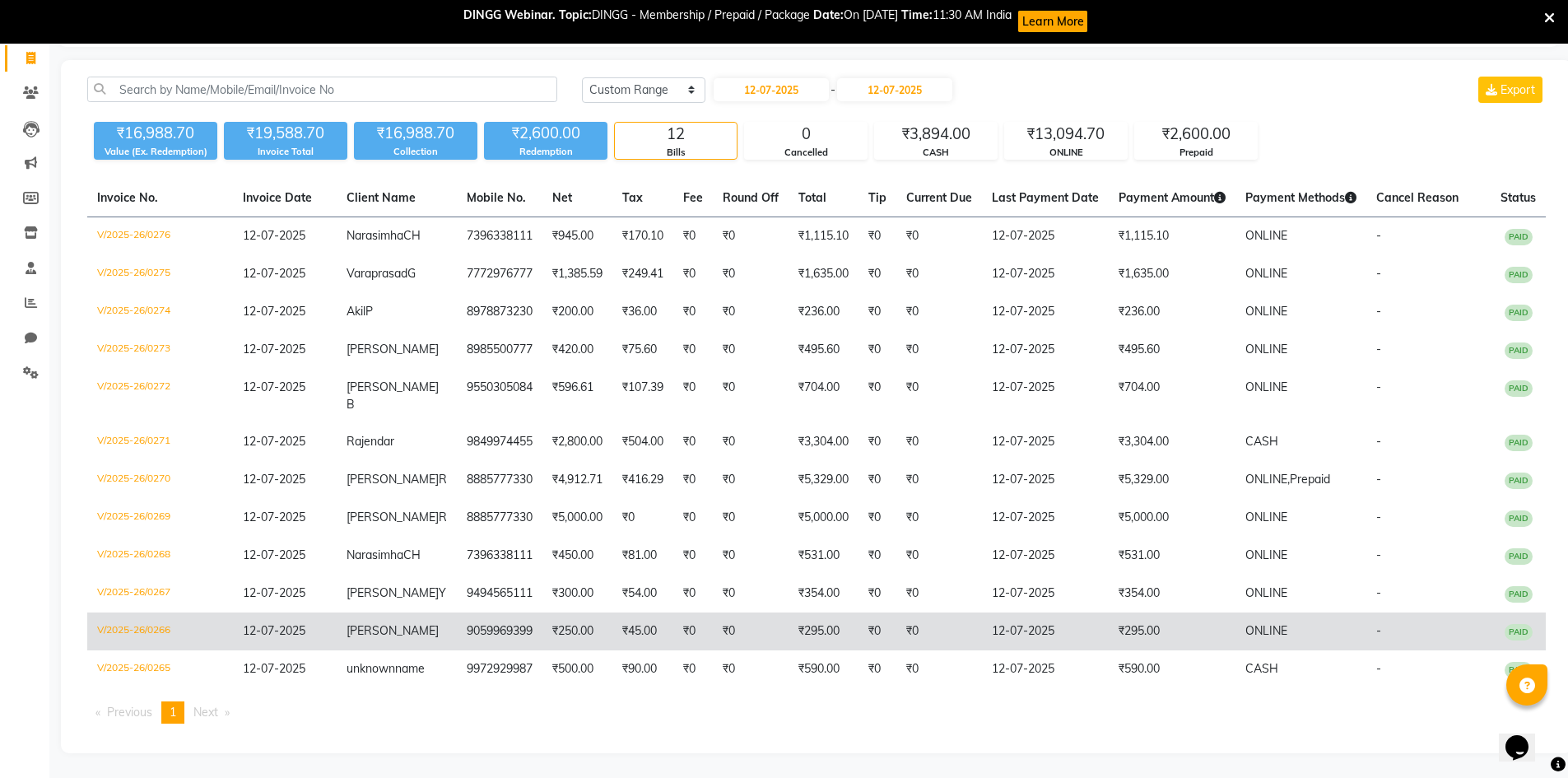 click on "₹250.00" 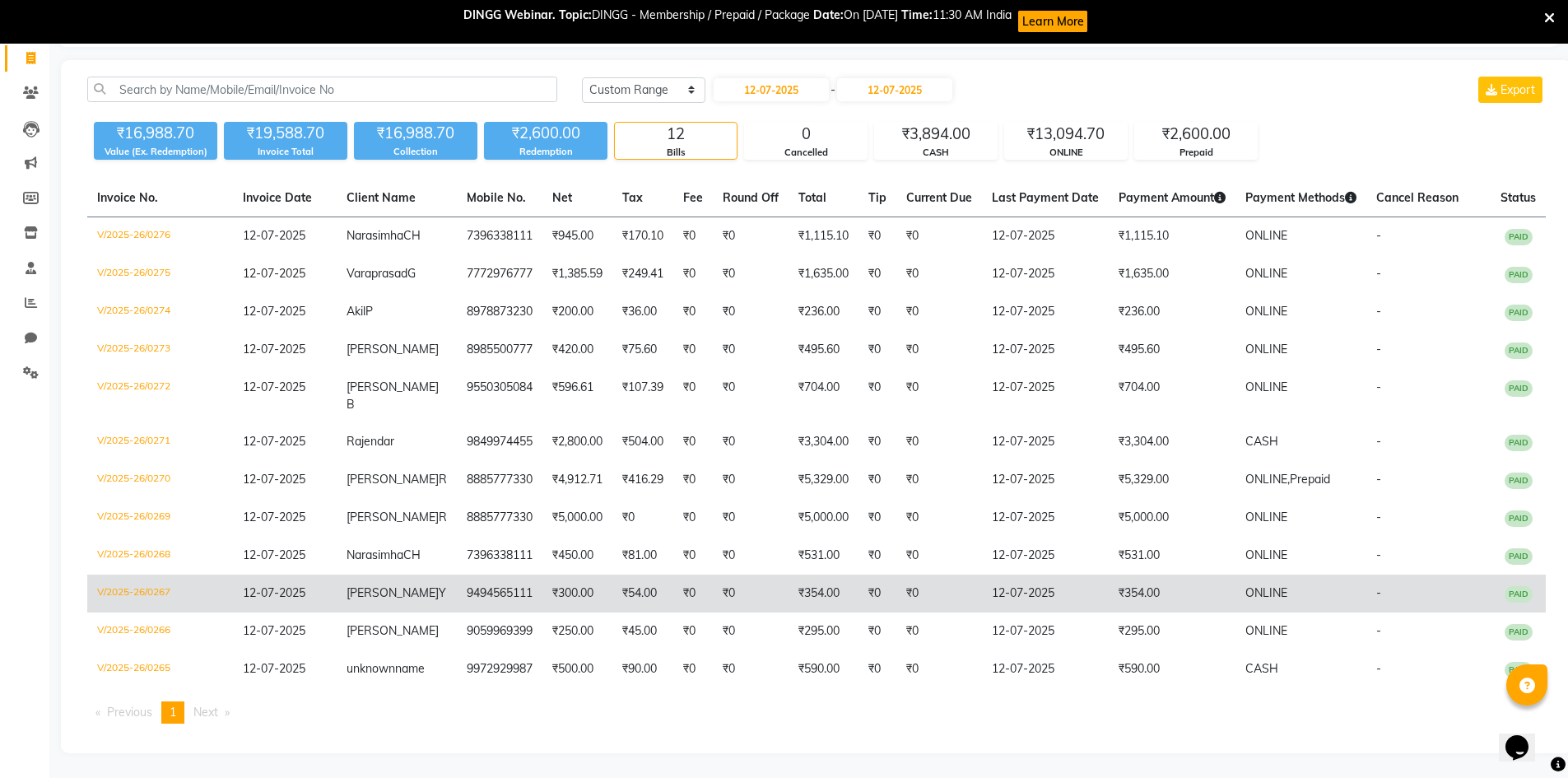 click on "₹54.00" 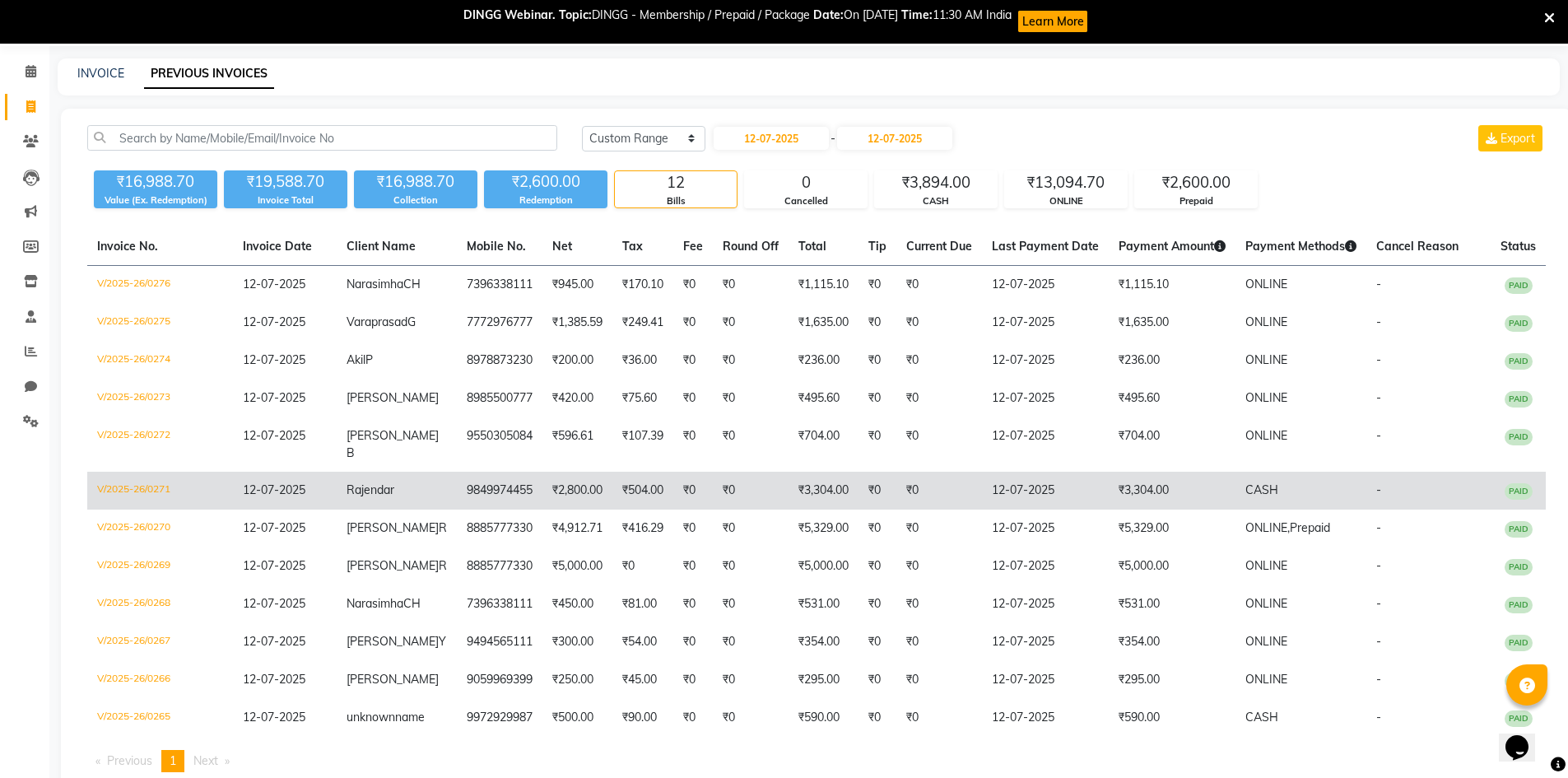 scroll, scrollTop: 0, scrollLeft: 0, axis: both 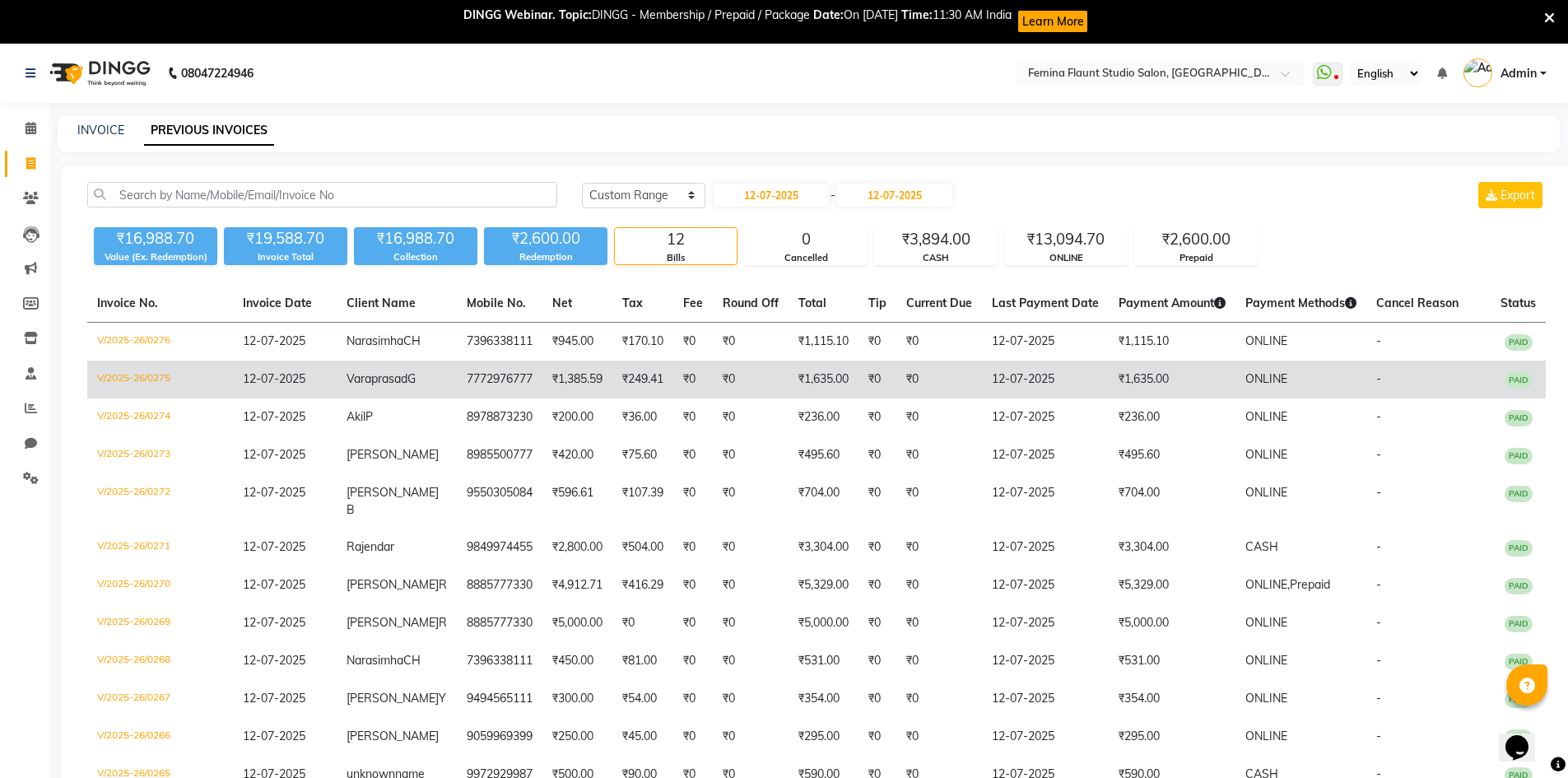 click on "7772976777" 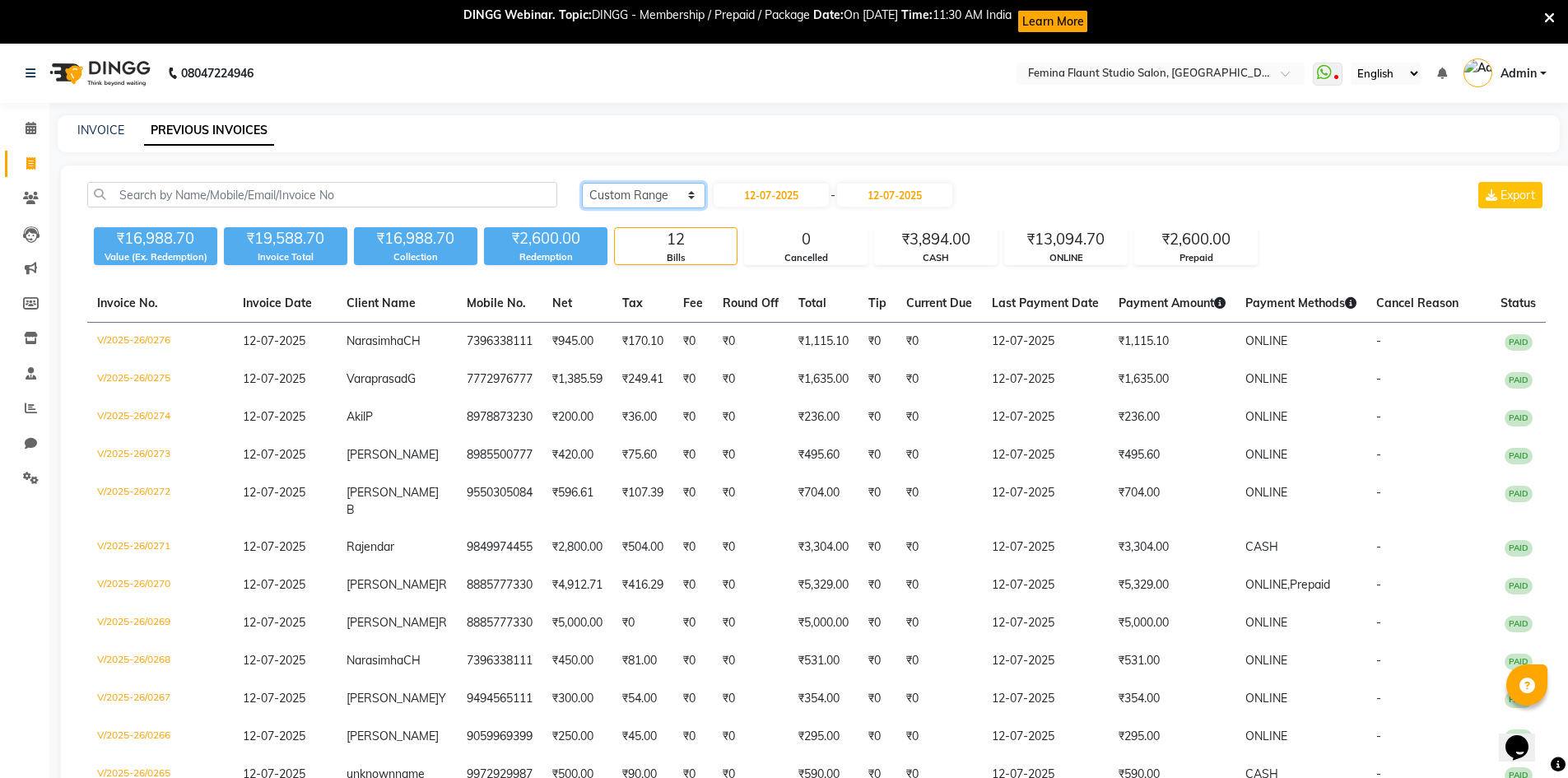 click on "Today Yesterday Custom Range" 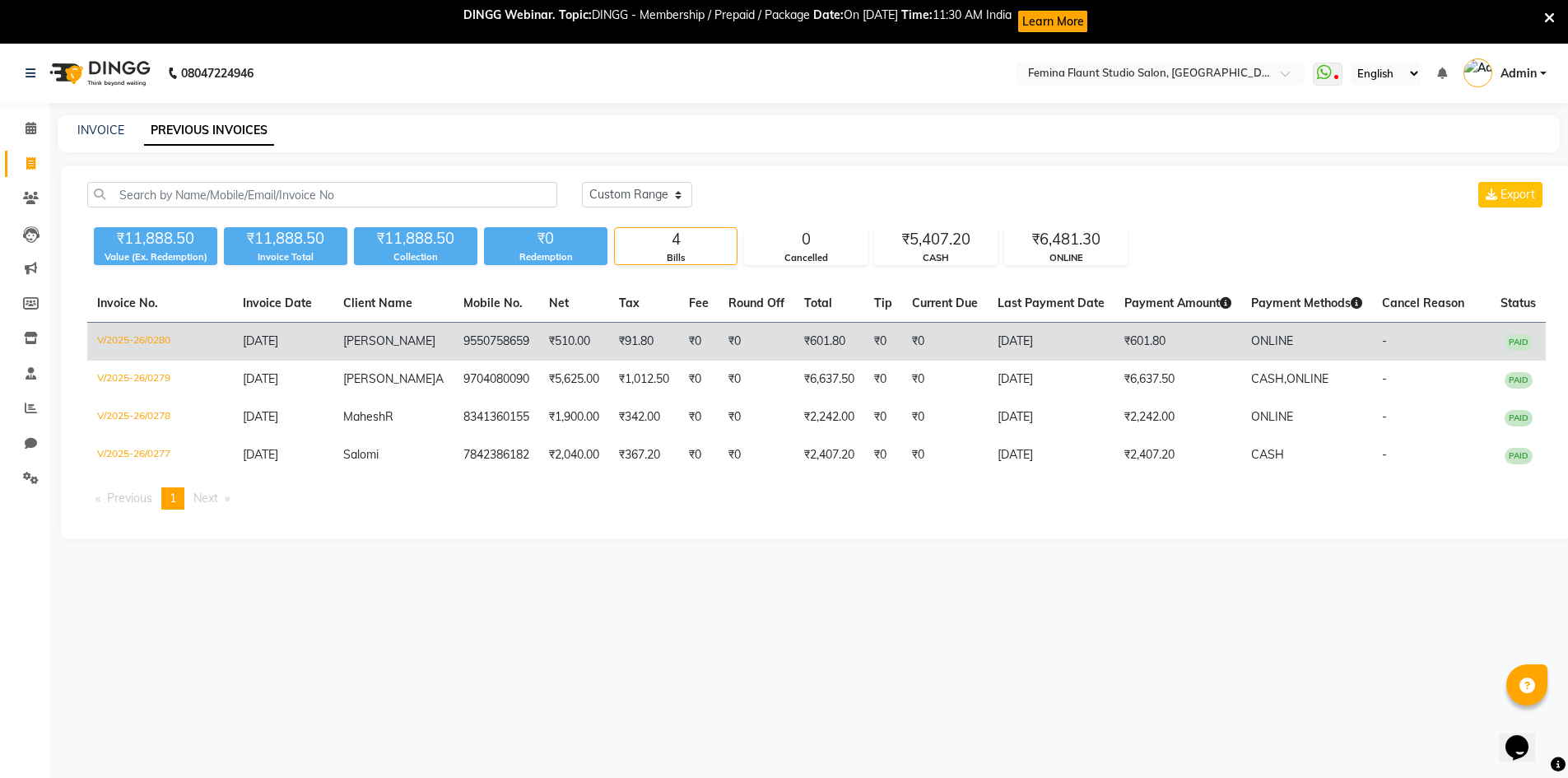 click on "₹0" 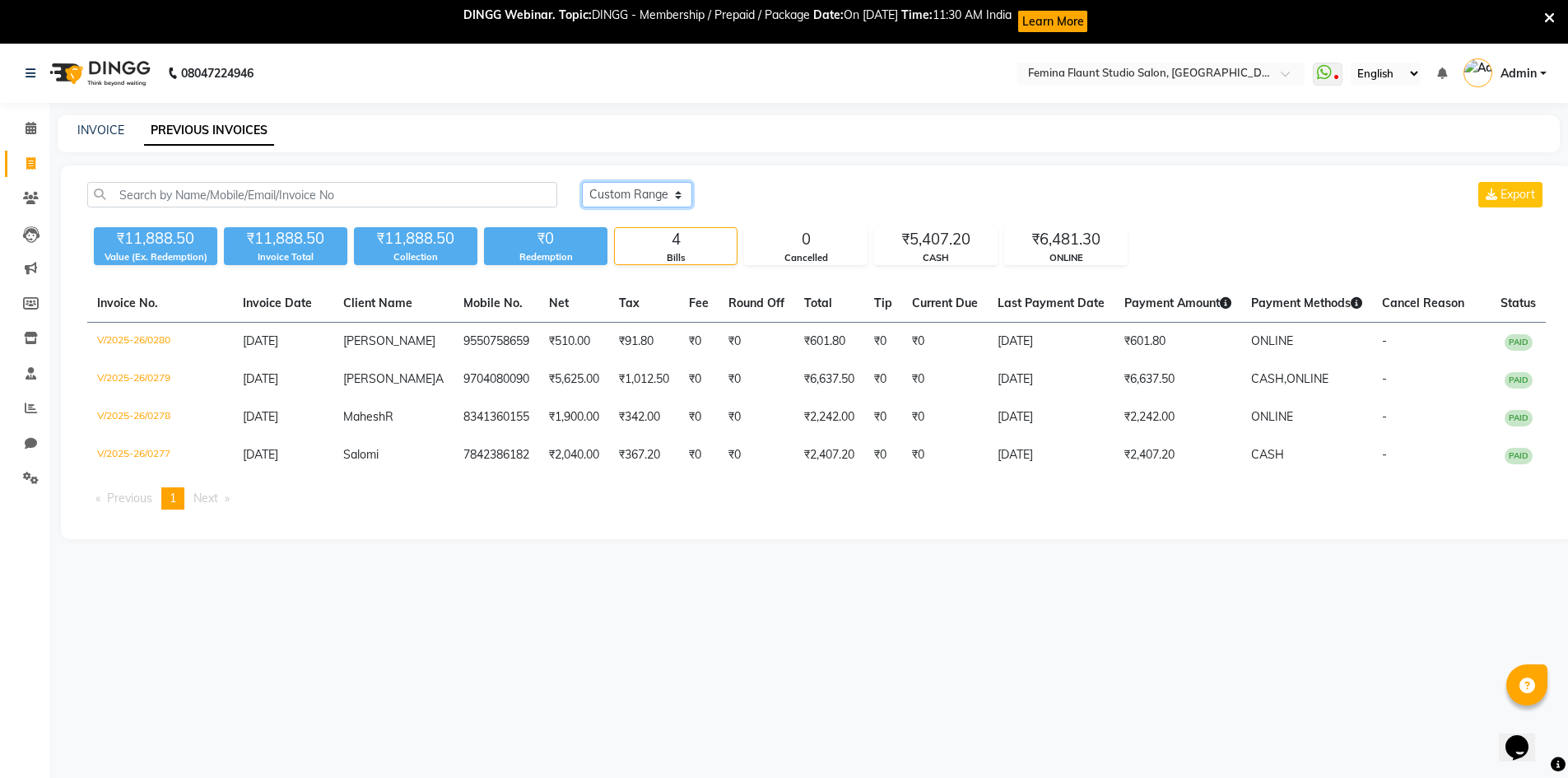 click on "Today Yesterday Custom Range" 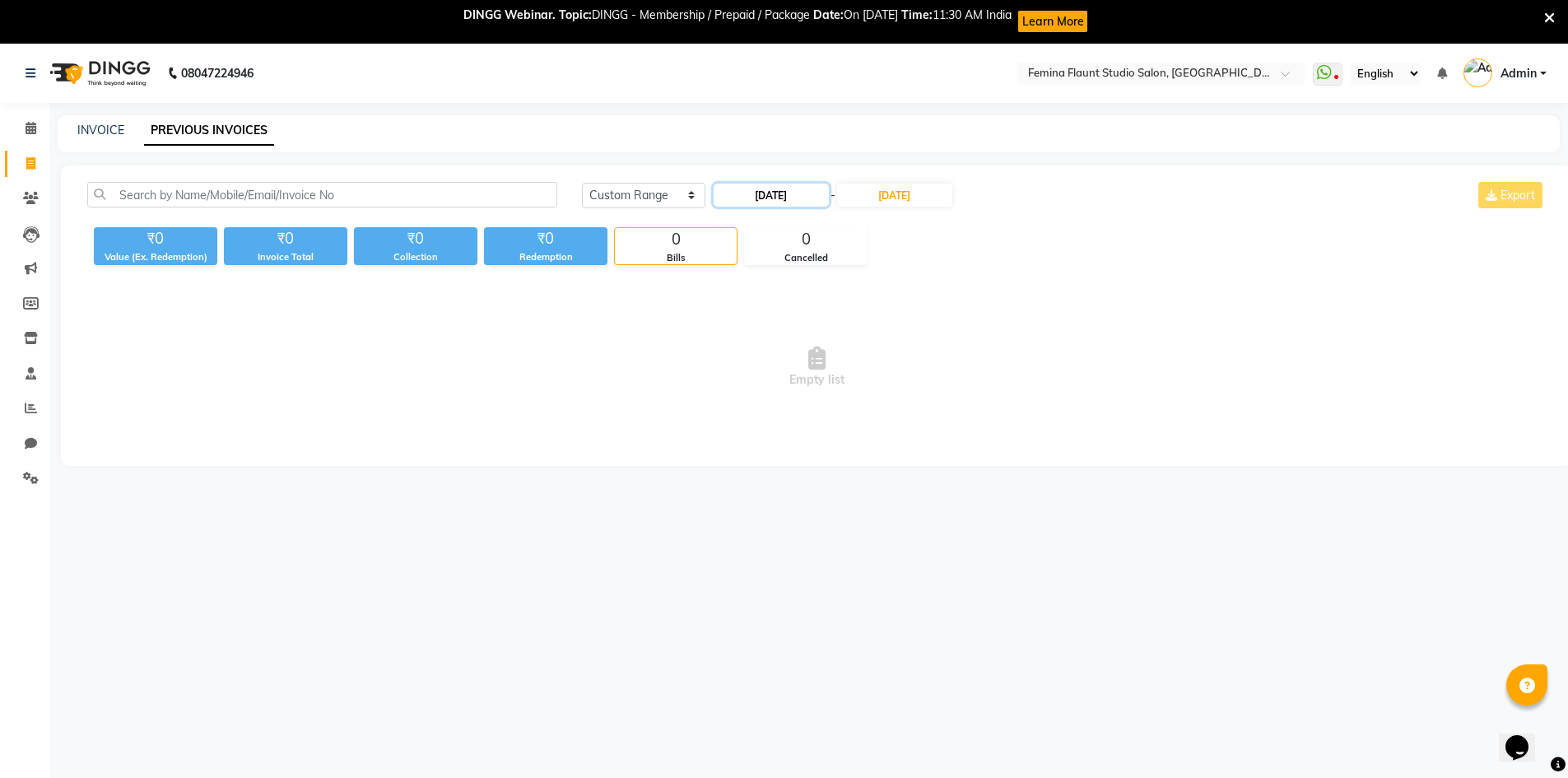 click on "14-07-2025" 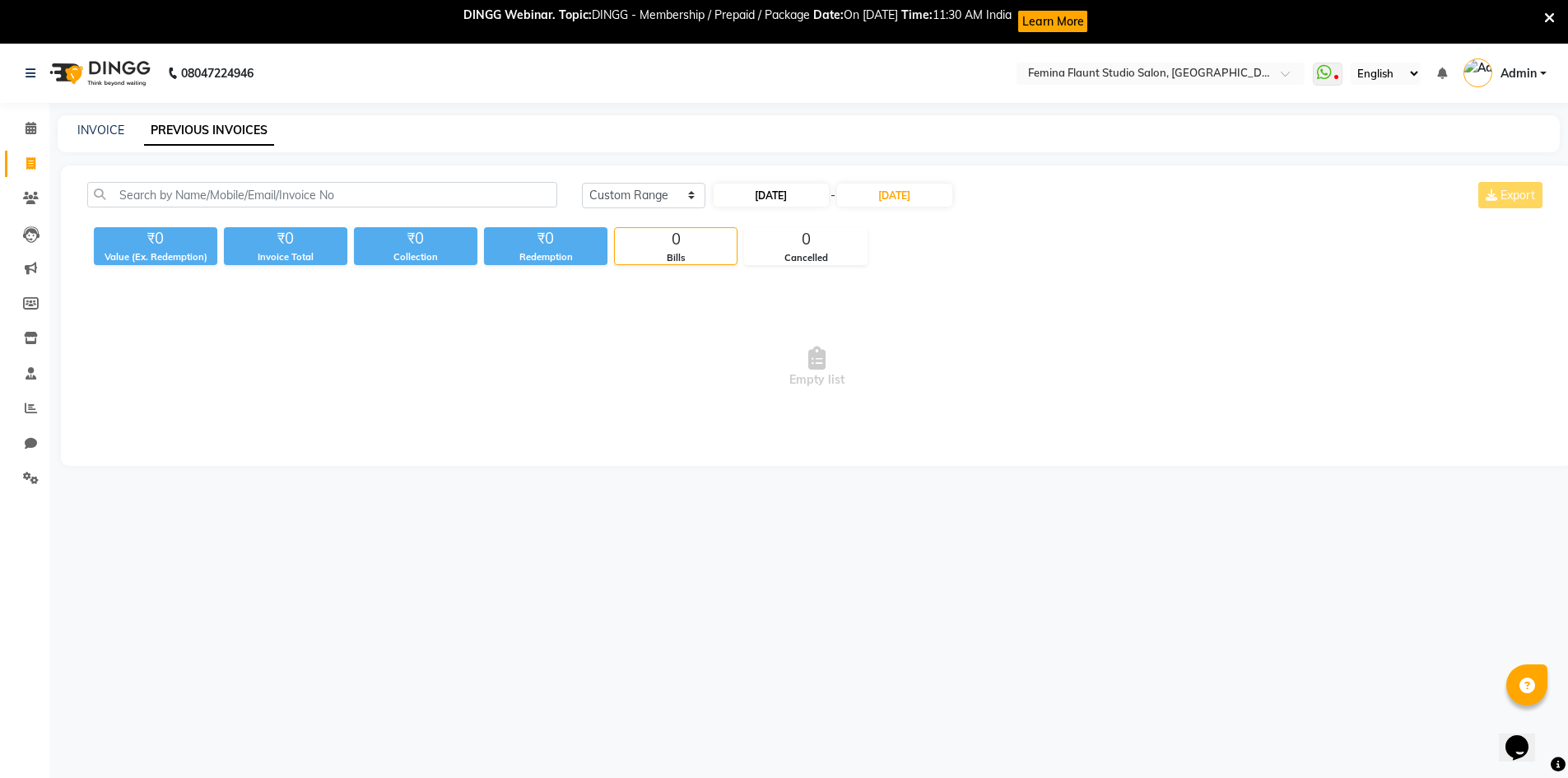 select on "7" 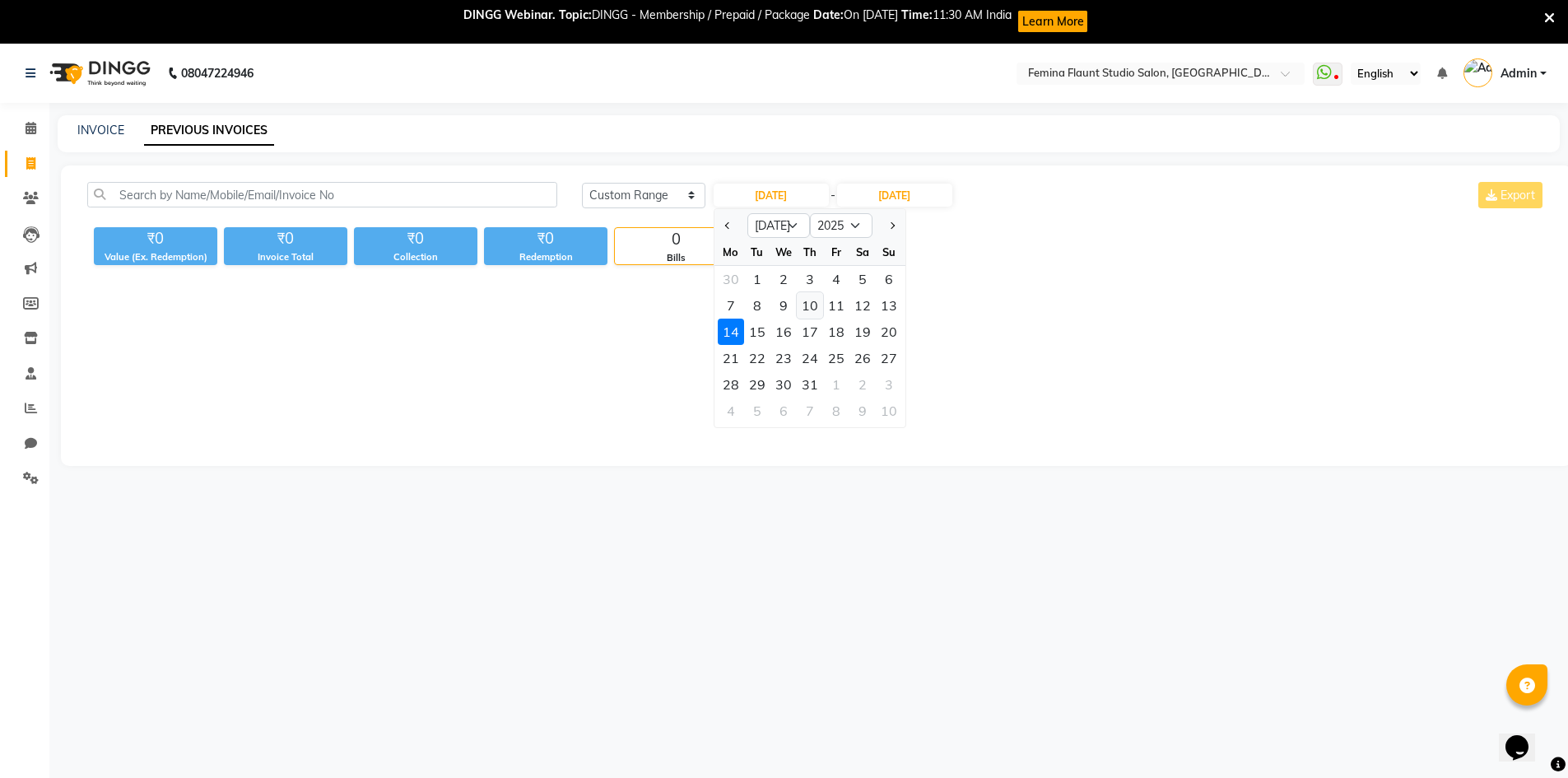 click on "10" 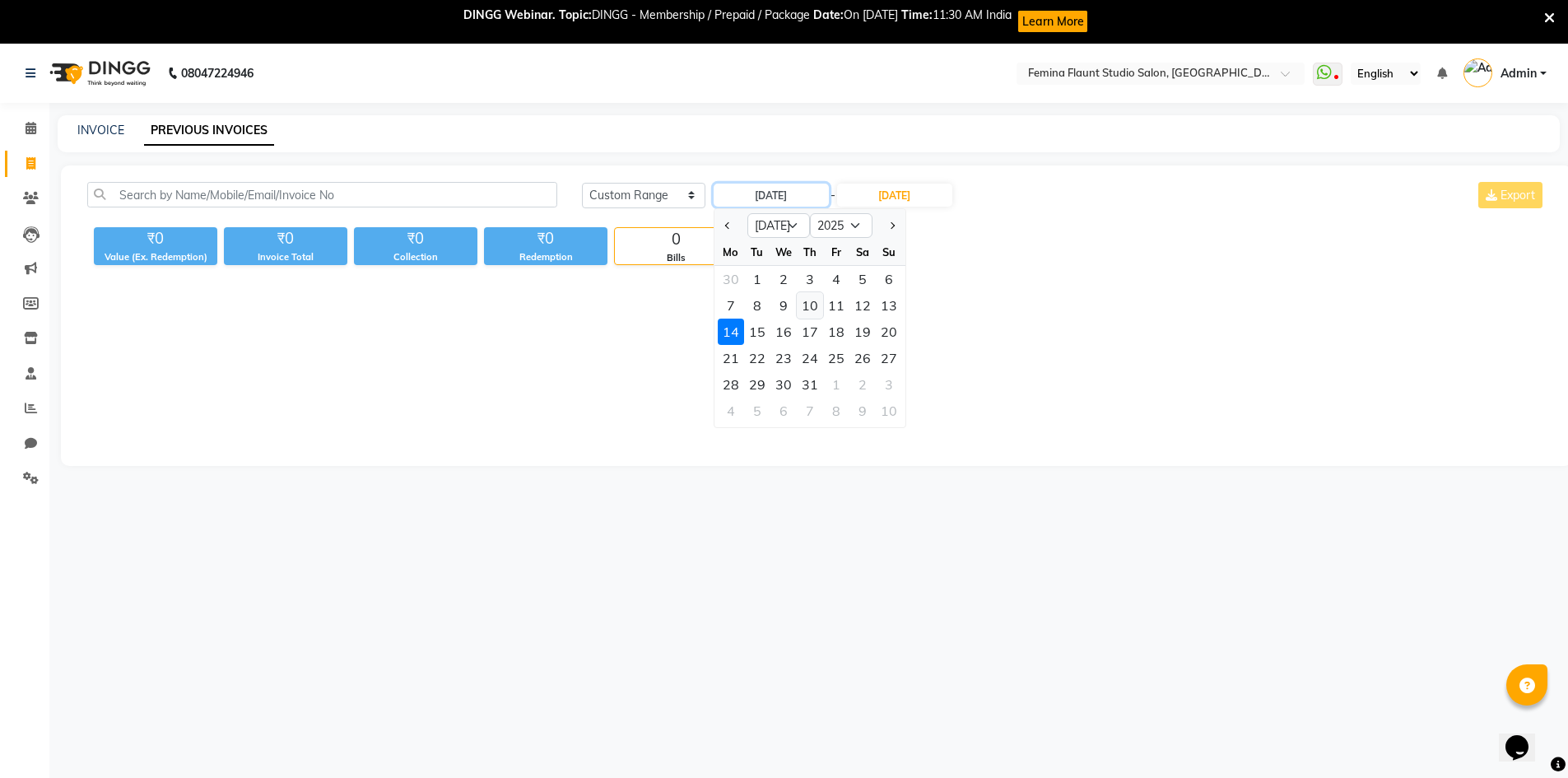 type on "10-07-2025" 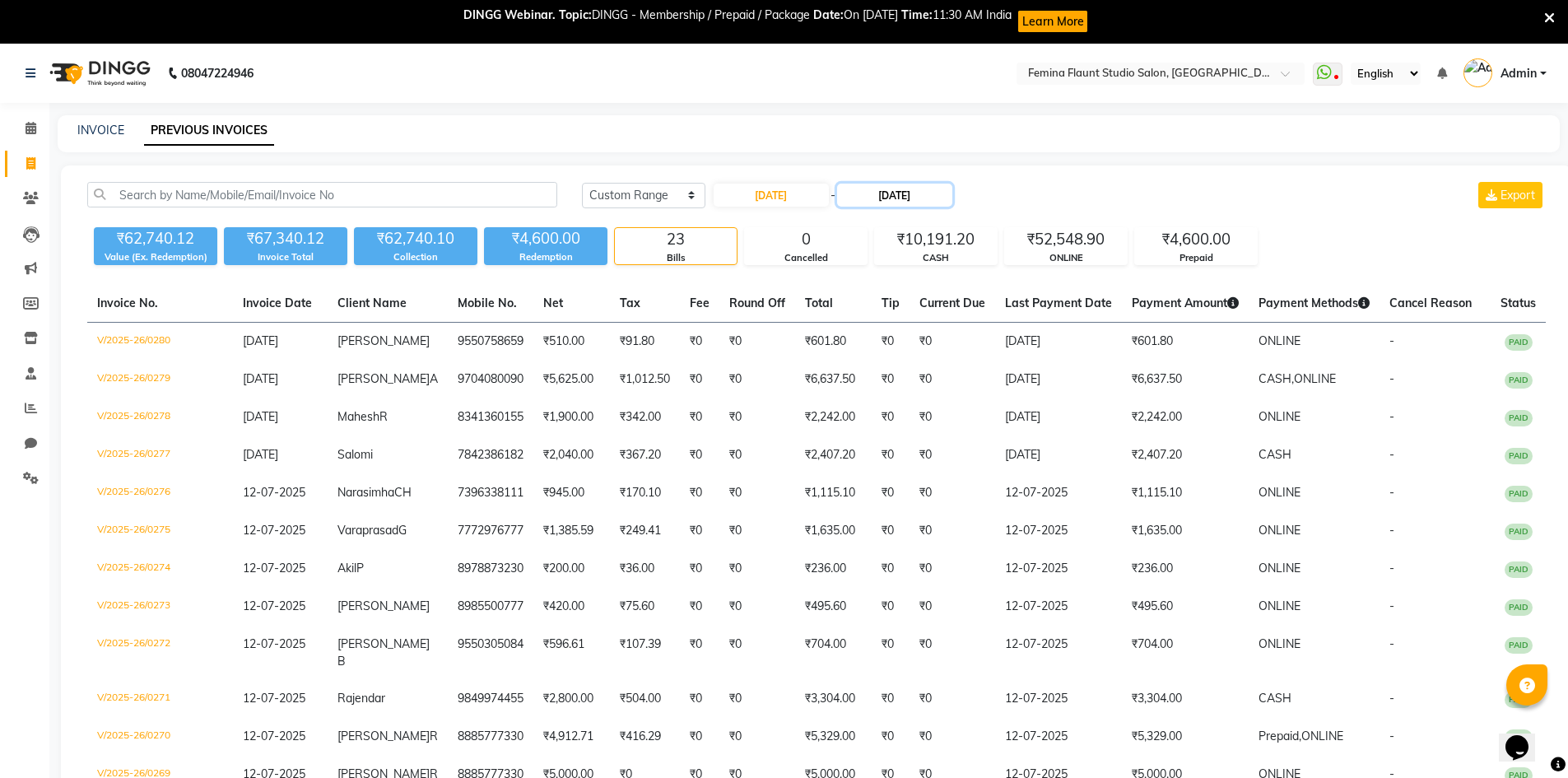 click on "[DATE]" 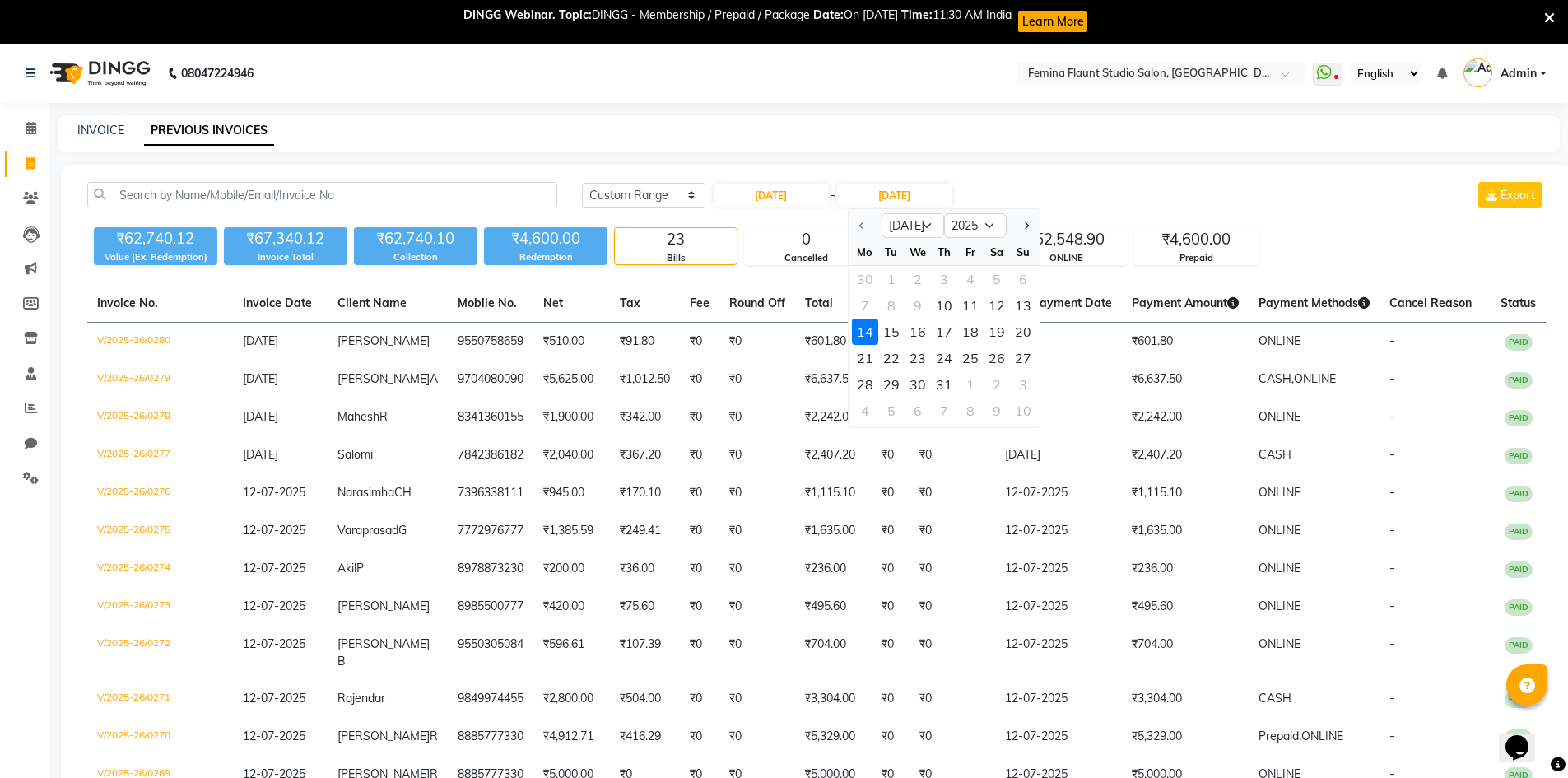 click on "10" 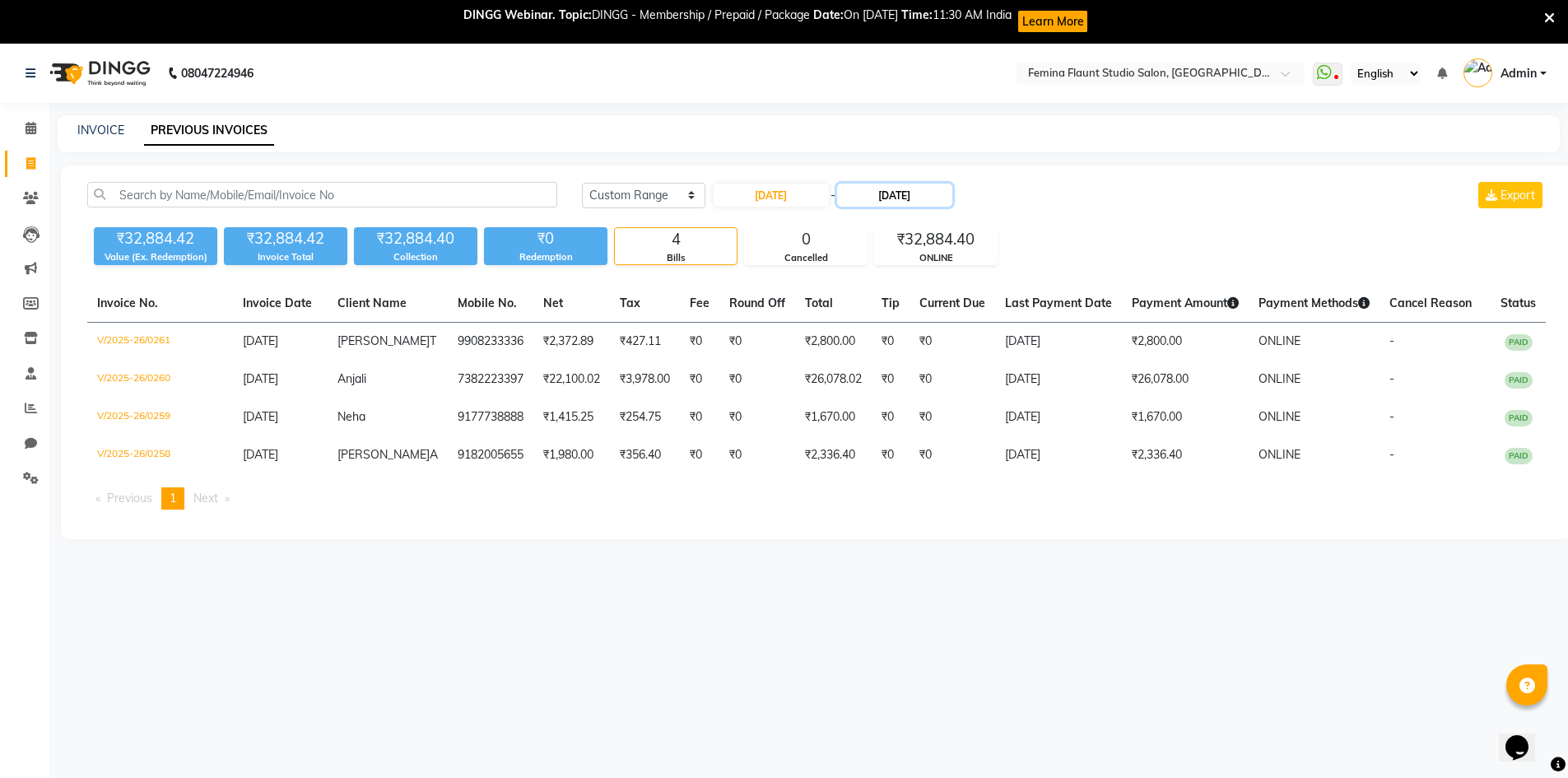 click on "10-07-2025" 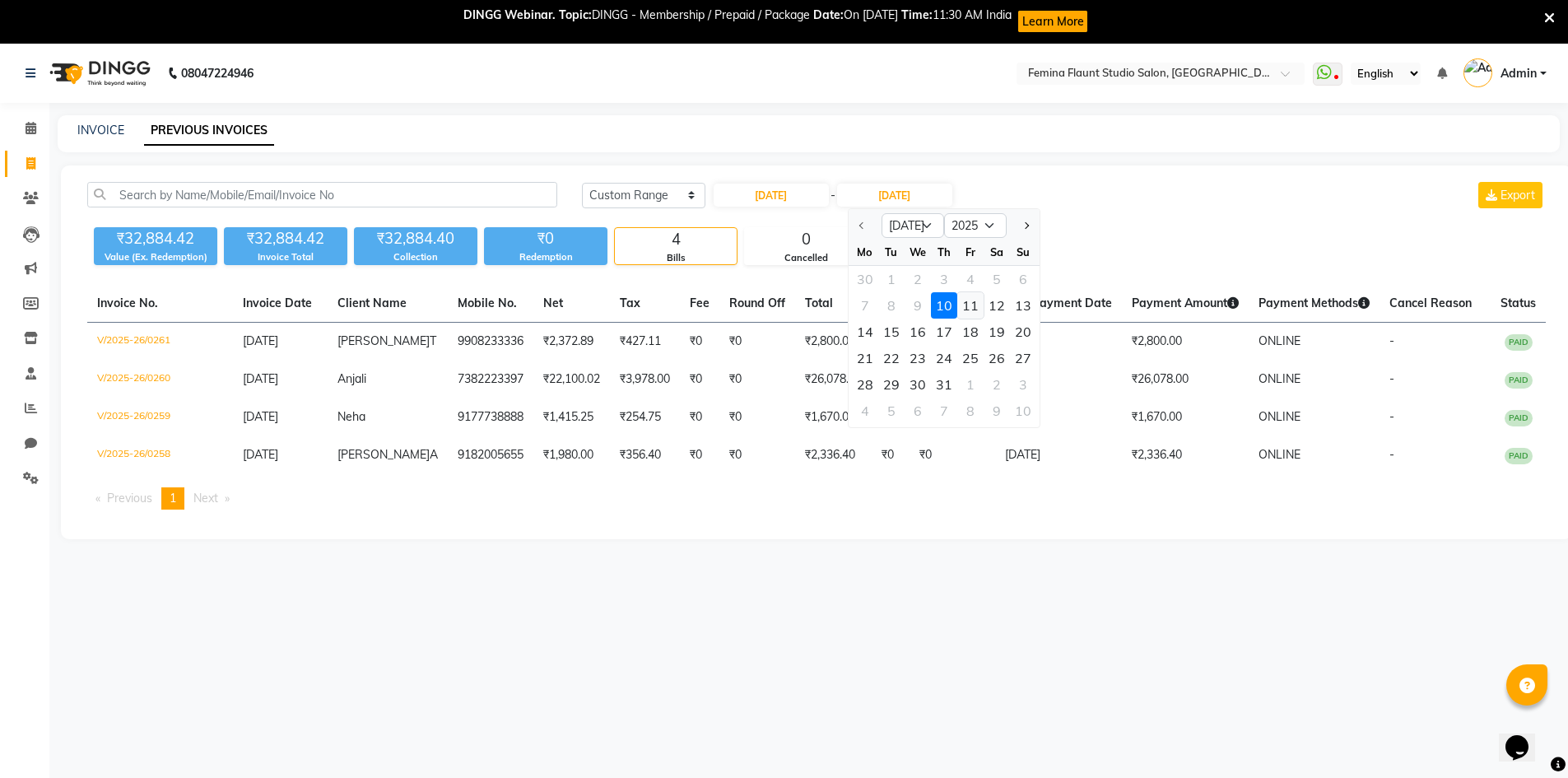 click on "11" 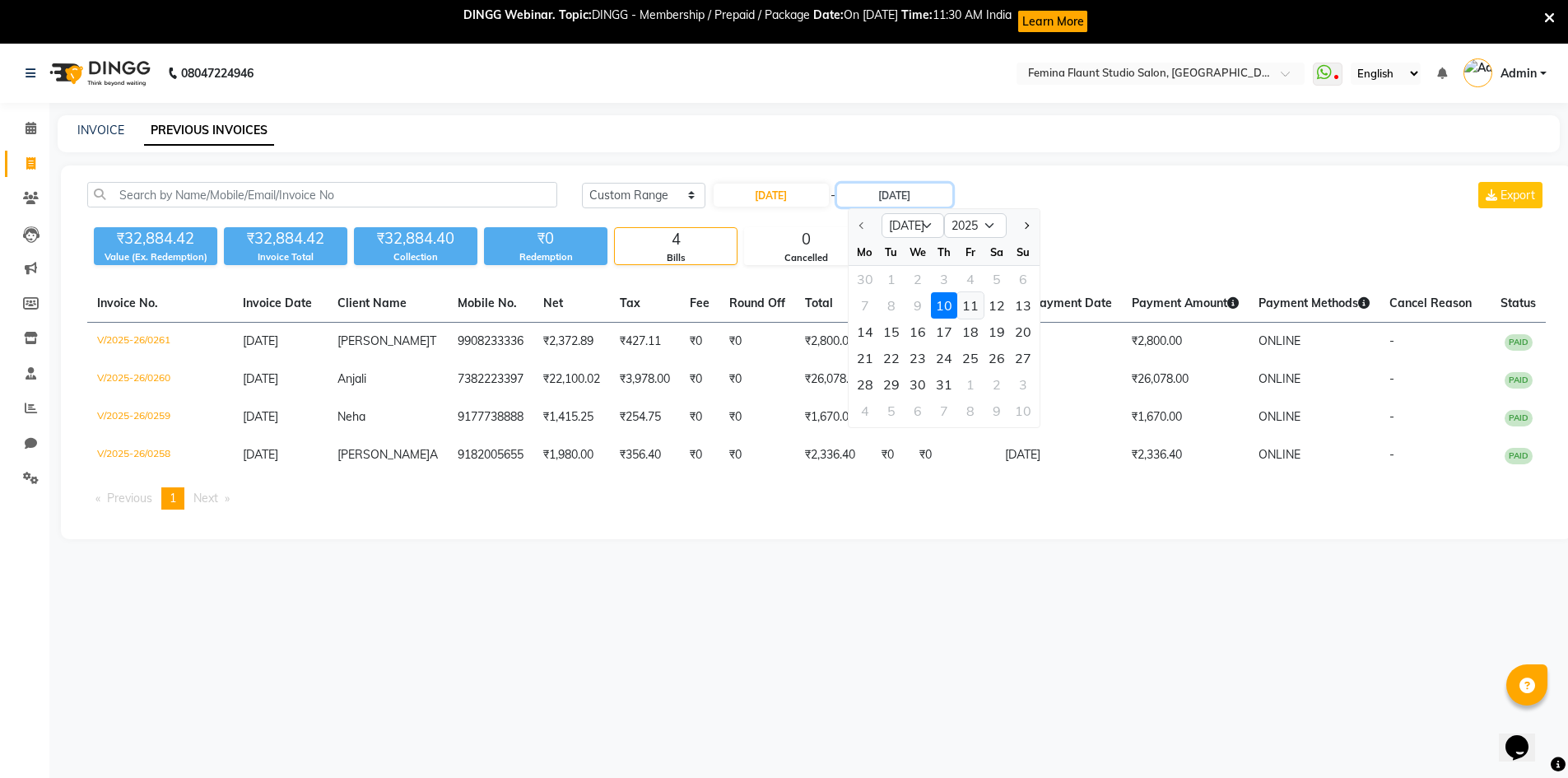 type on "11-07-2025" 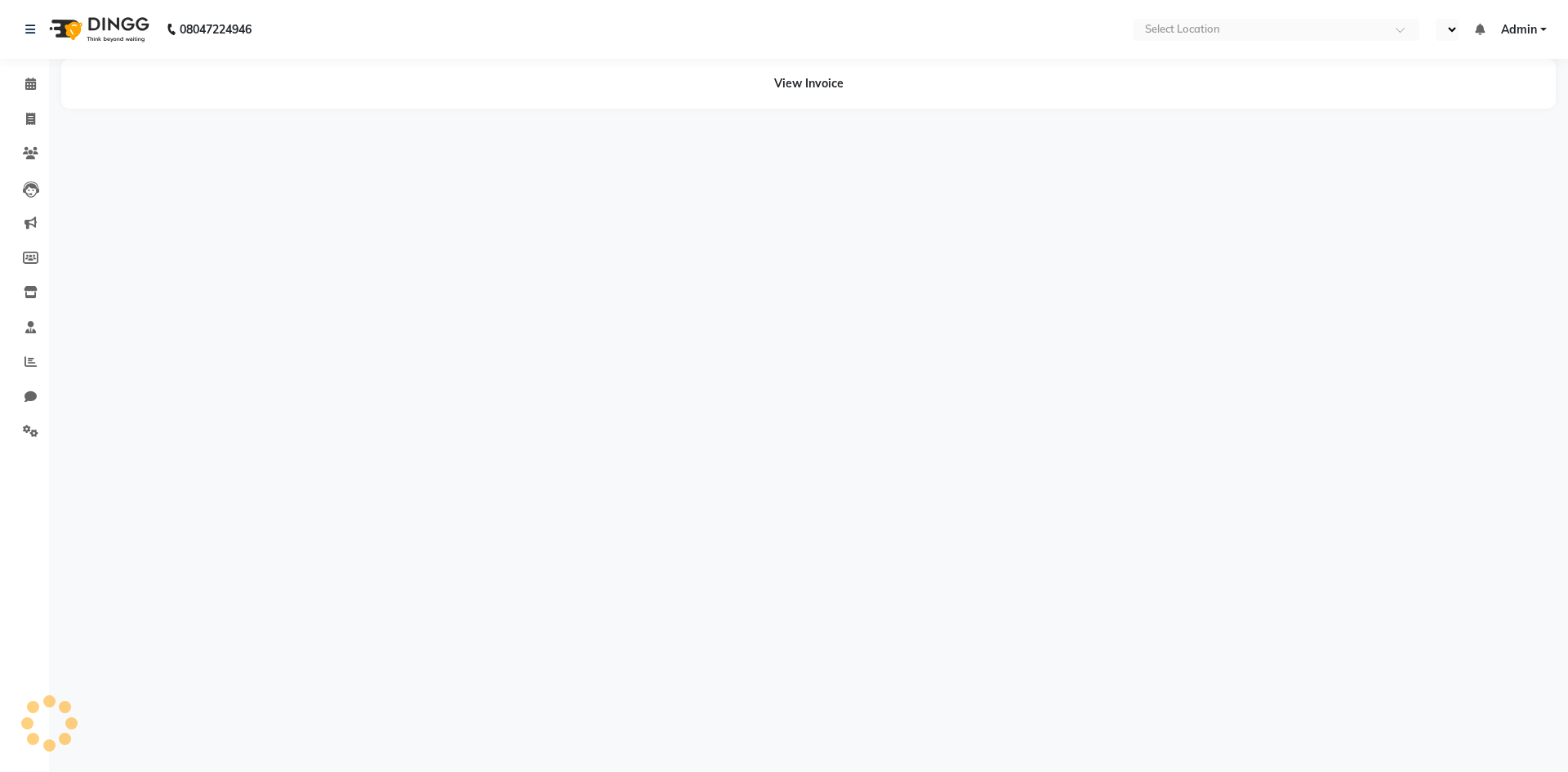 scroll, scrollTop: 0, scrollLeft: 0, axis: both 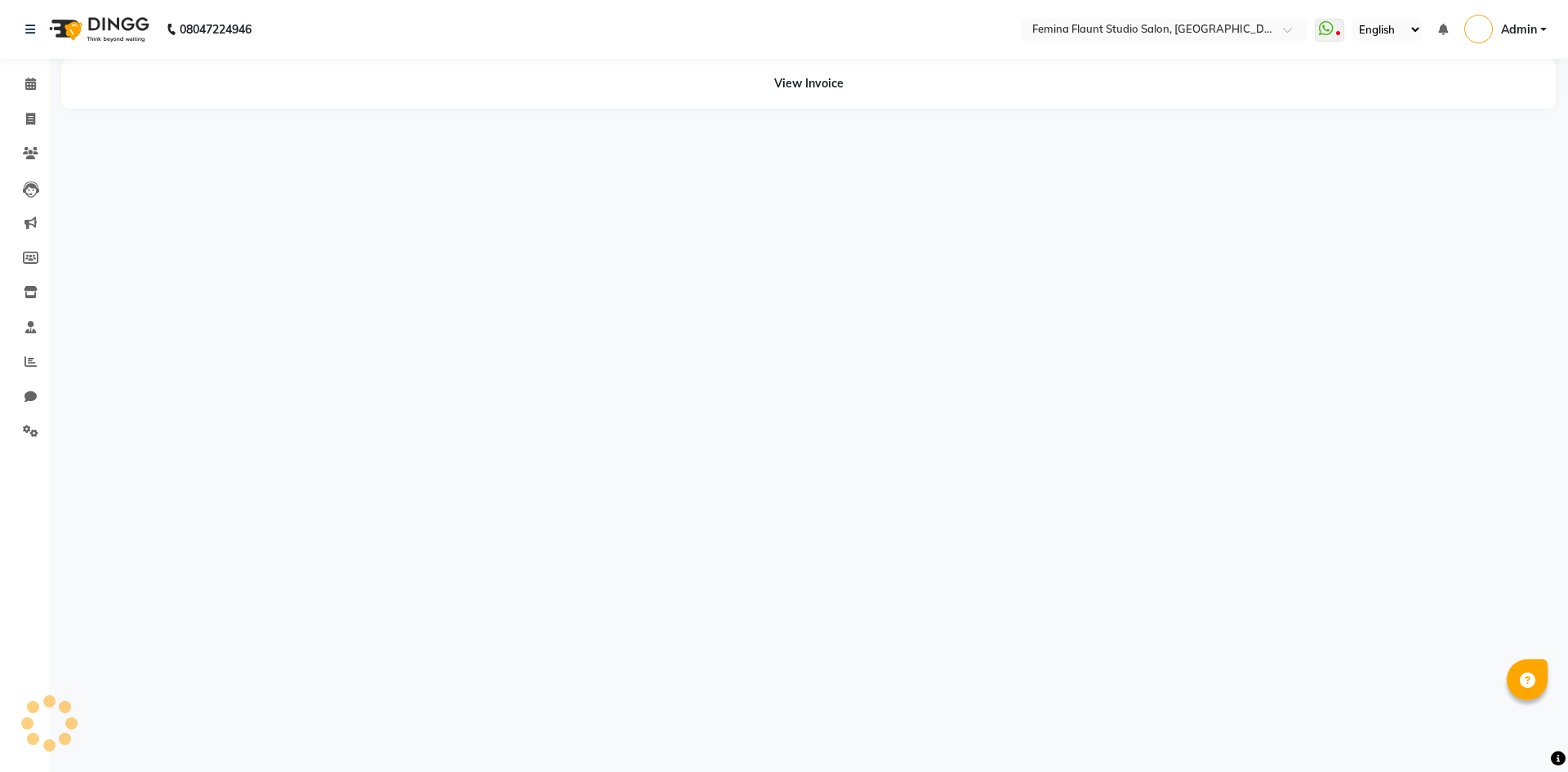 select on "en" 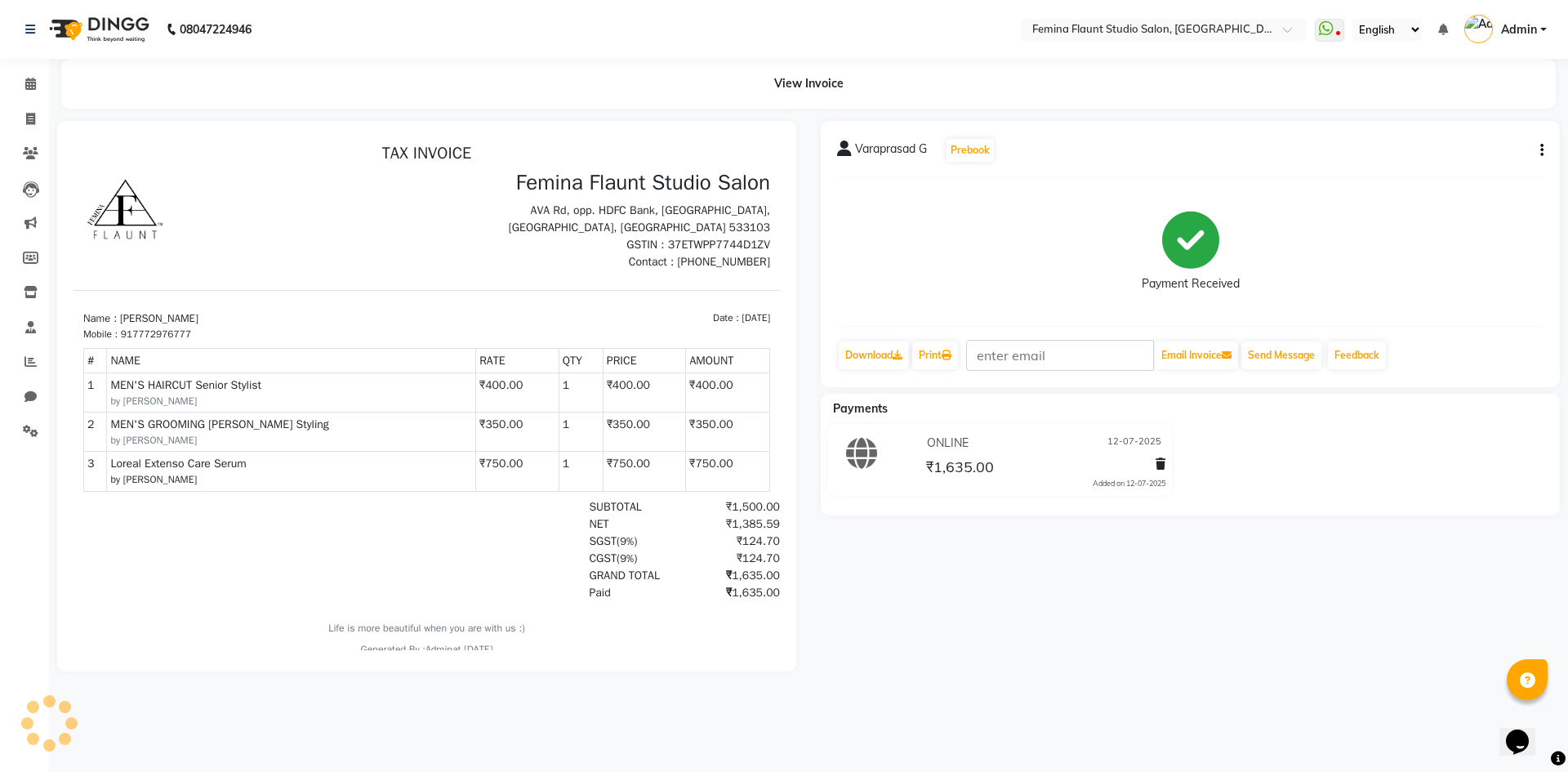 scroll, scrollTop: 0, scrollLeft: 0, axis: both 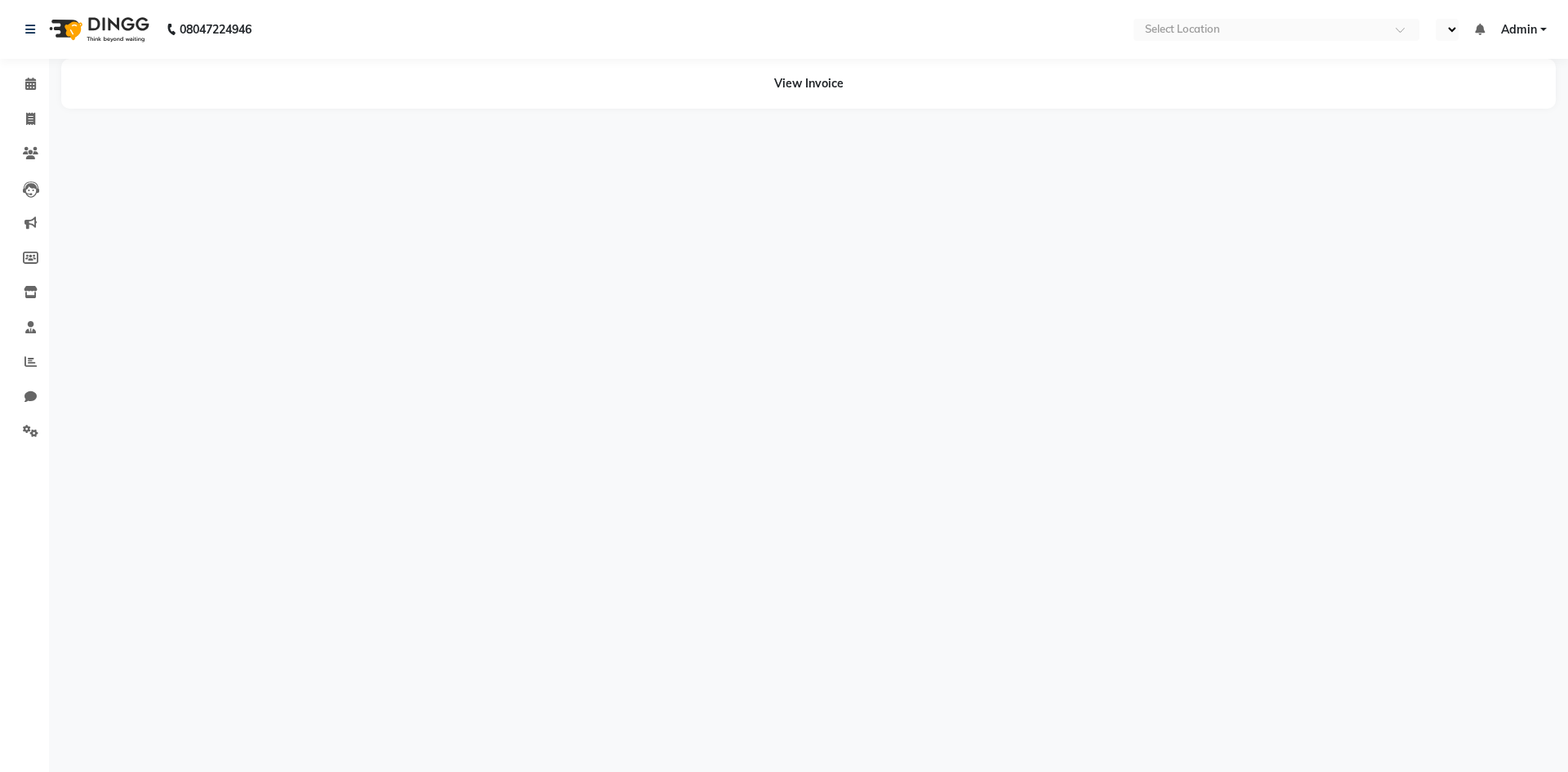 select on "en" 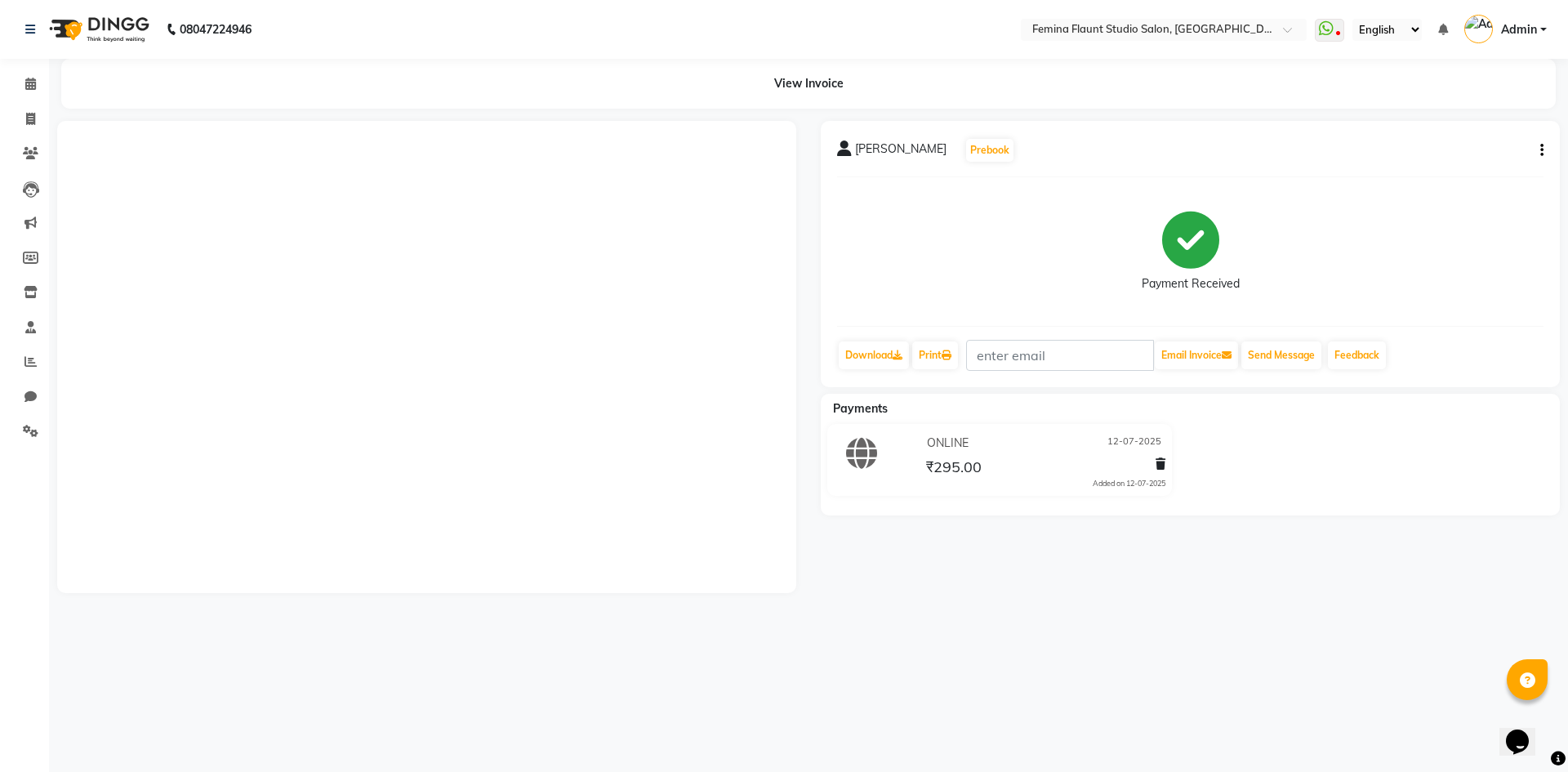 scroll, scrollTop: 0, scrollLeft: 0, axis: both 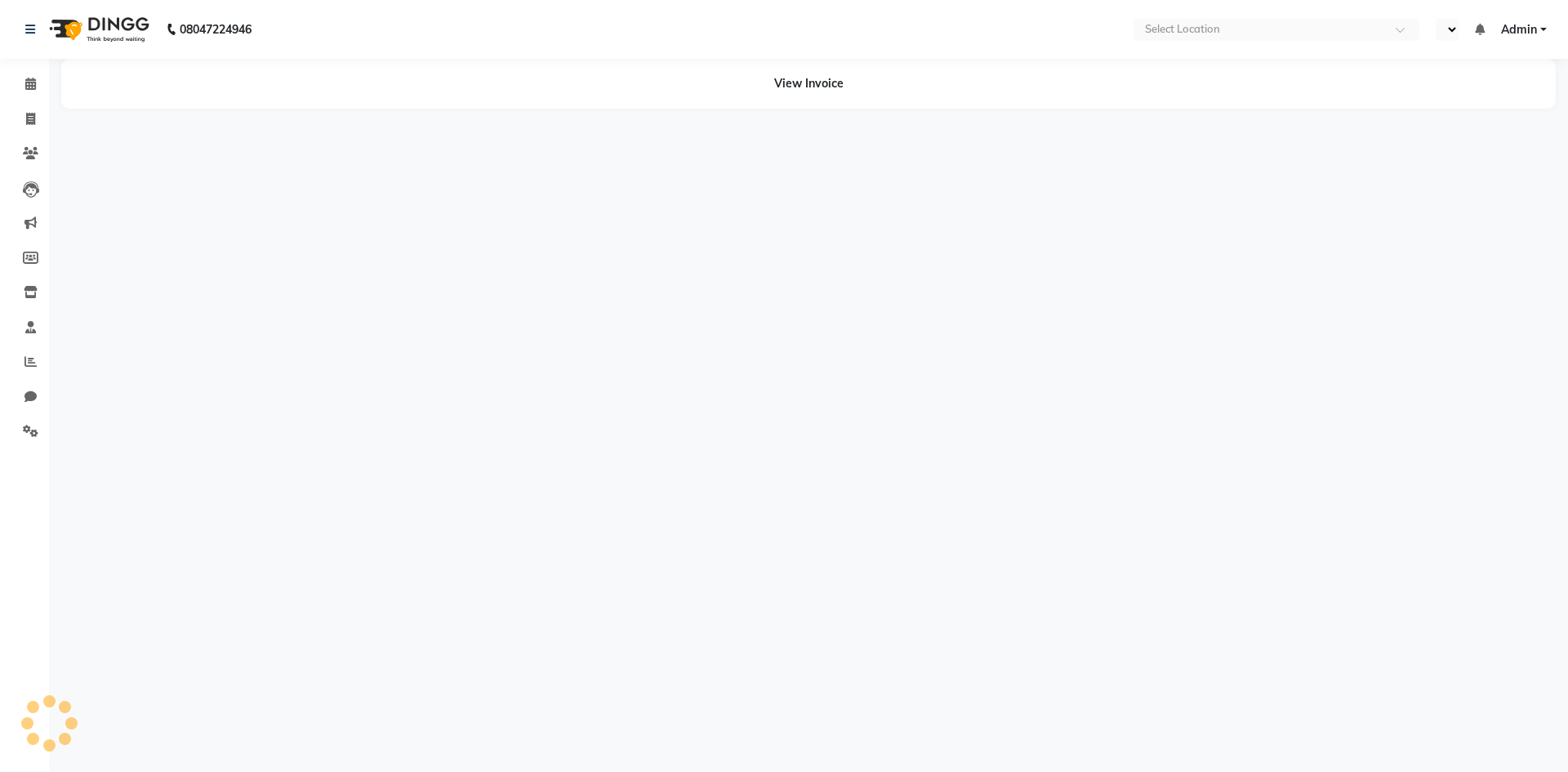 select on "en" 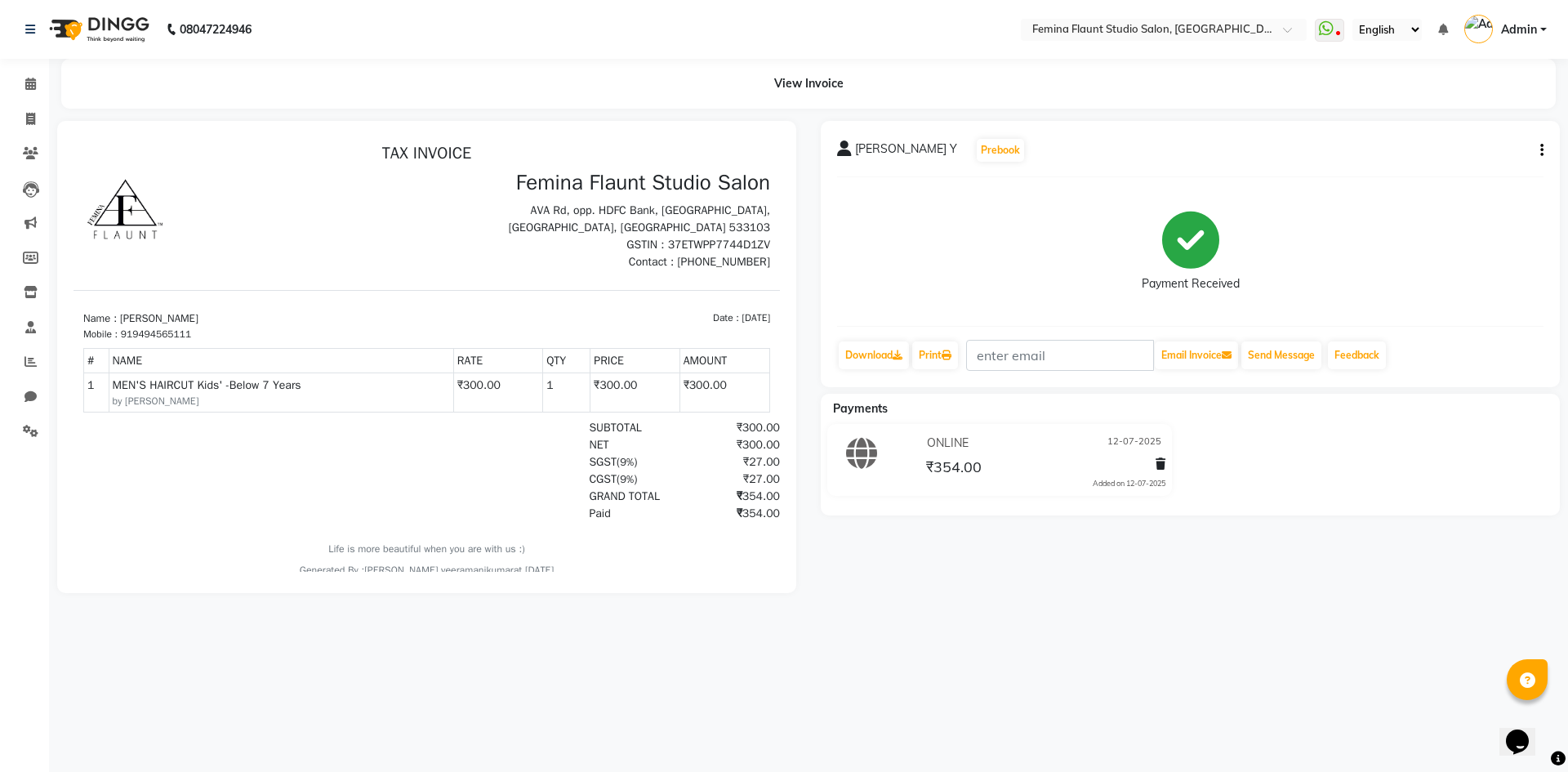 scroll, scrollTop: 0, scrollLeft: 0, axis: both 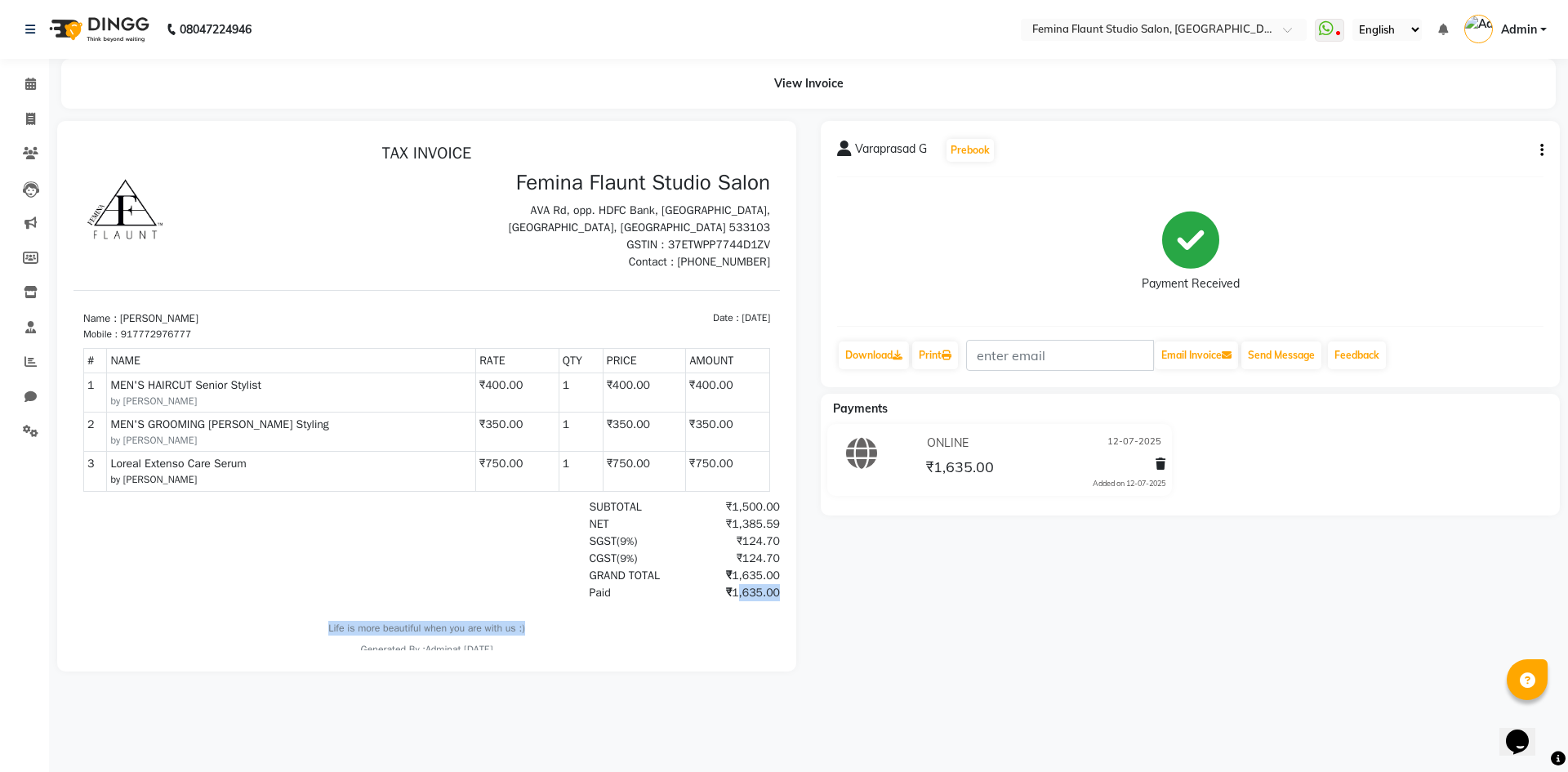 drag, startPoint x: 710, startPoint y: 596, endPoint x: 750, endPoint y: 606, distance: 41.231056 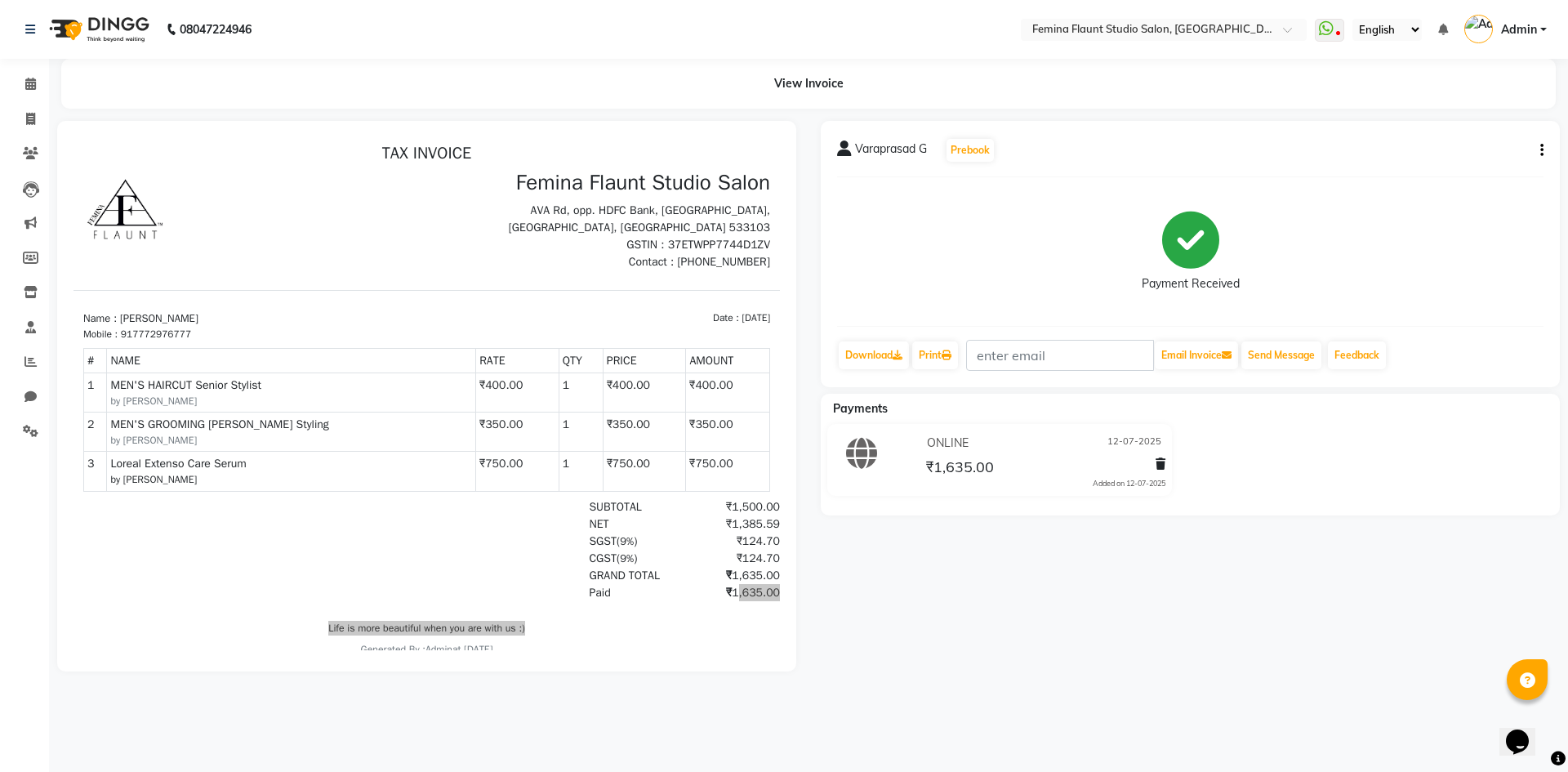 click on "Varaprasad G  Prebook   Payment Received  Download  Print   Email Invoice   Send Message Feedback  Payments ONLINE [DATE] ₹1,635.00  Added on [DATE]" 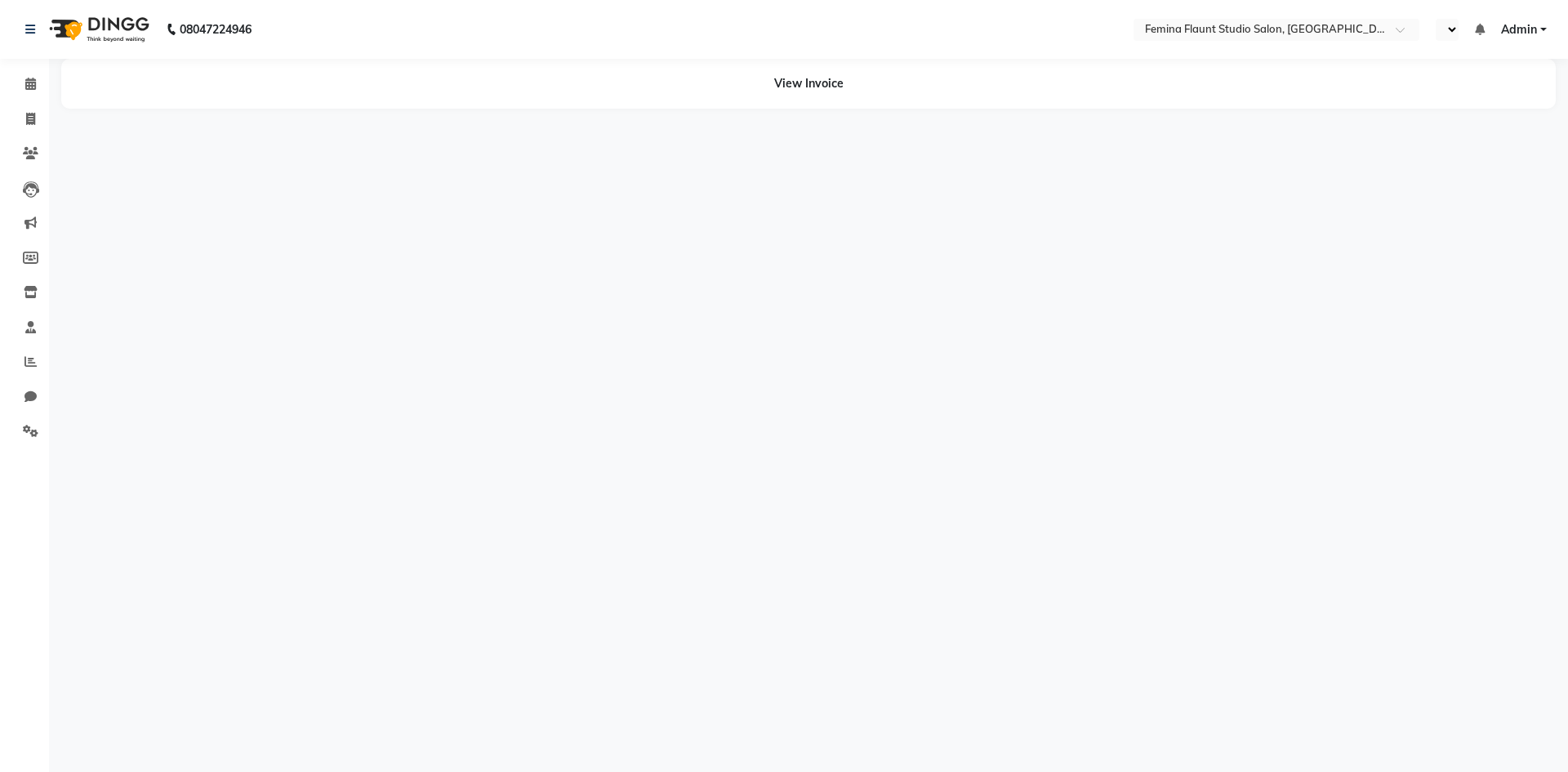 scroll, scrollTop: 0, scrollLeft: 0, axis: both 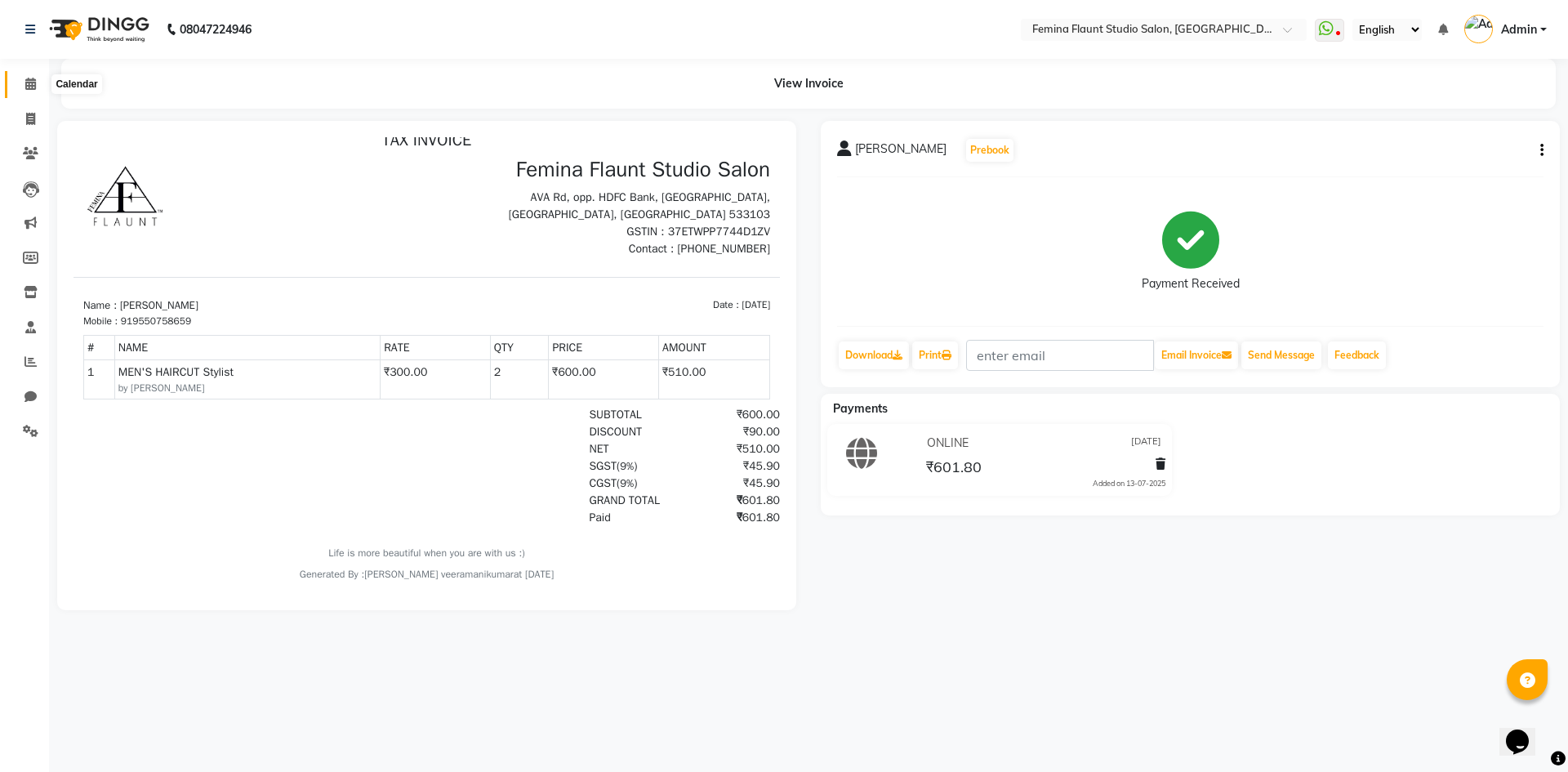 click 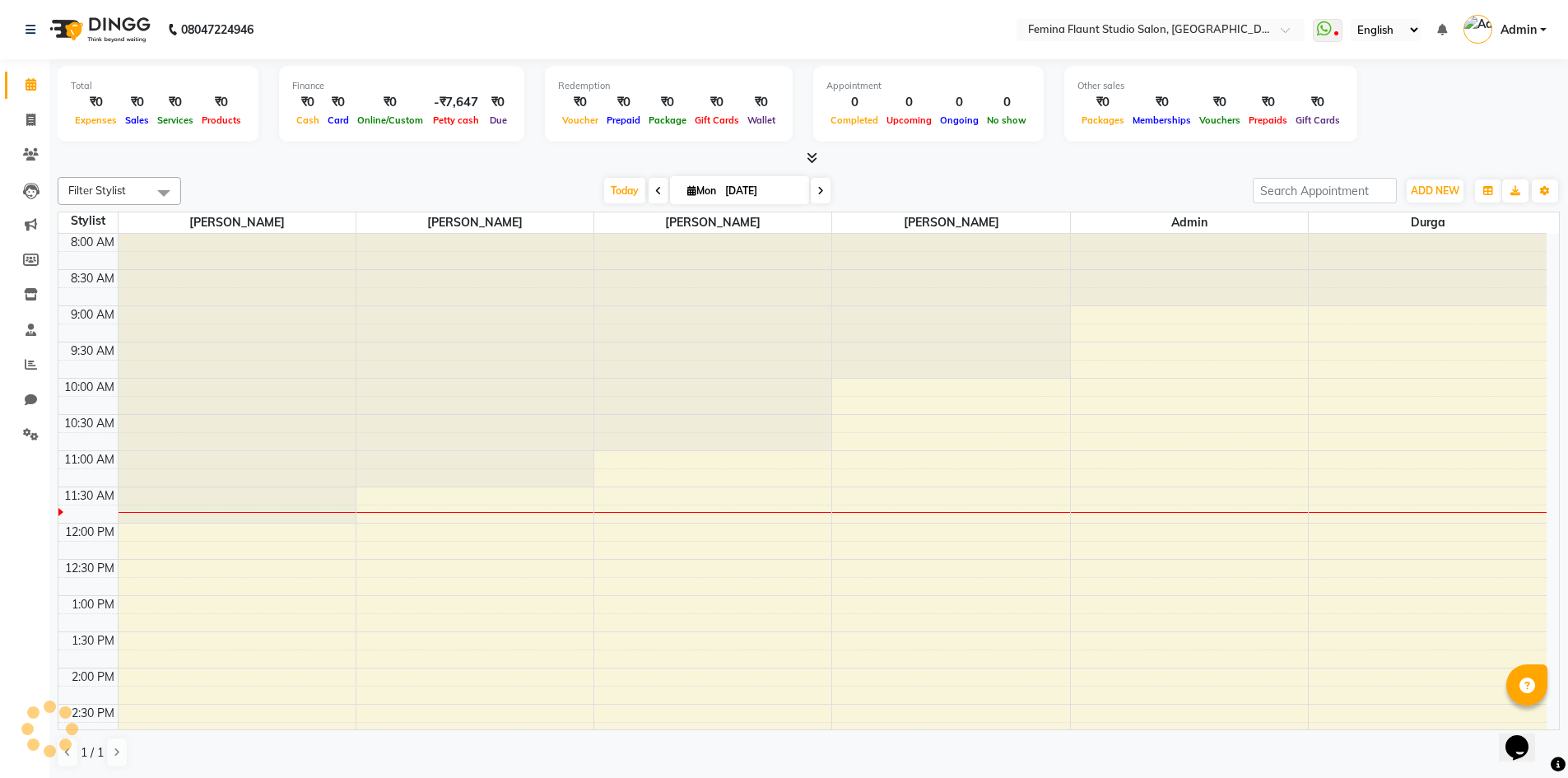 scroll, scrollTop: 0, scrollLeft: 0, axis: both 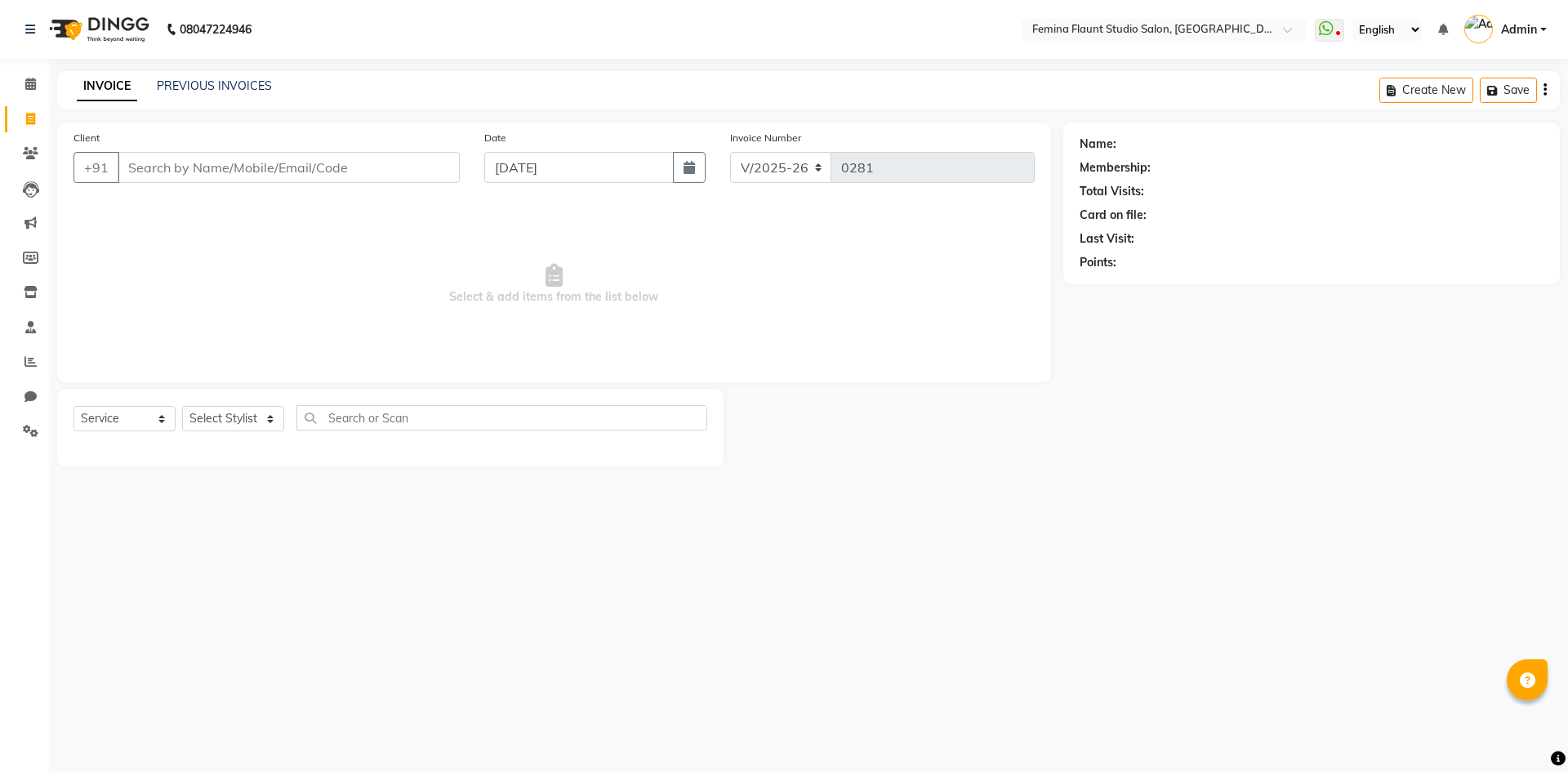 select on "8333" 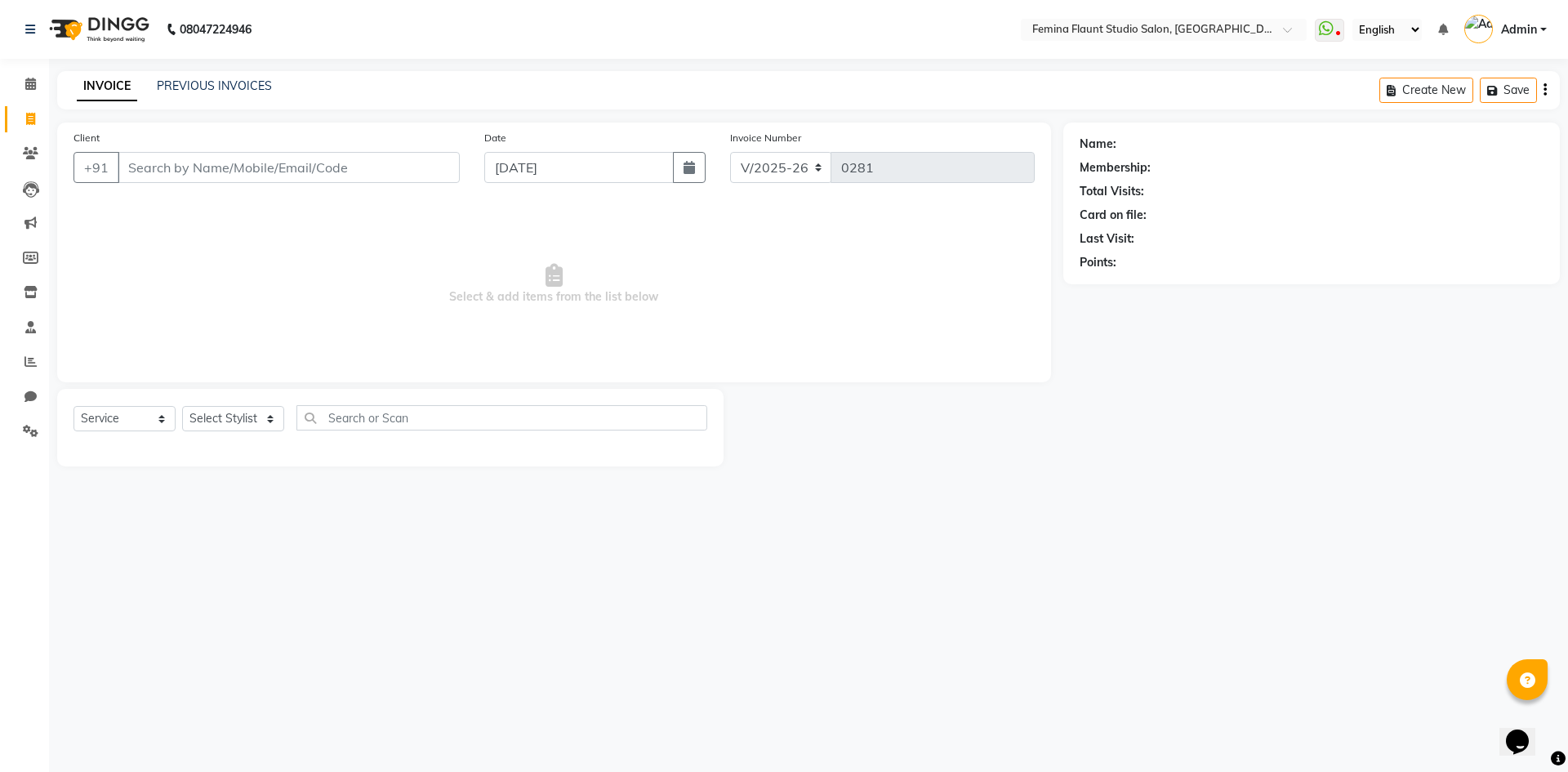 scroll, scrollTop: 0, scrollLeft: 0, axis: both 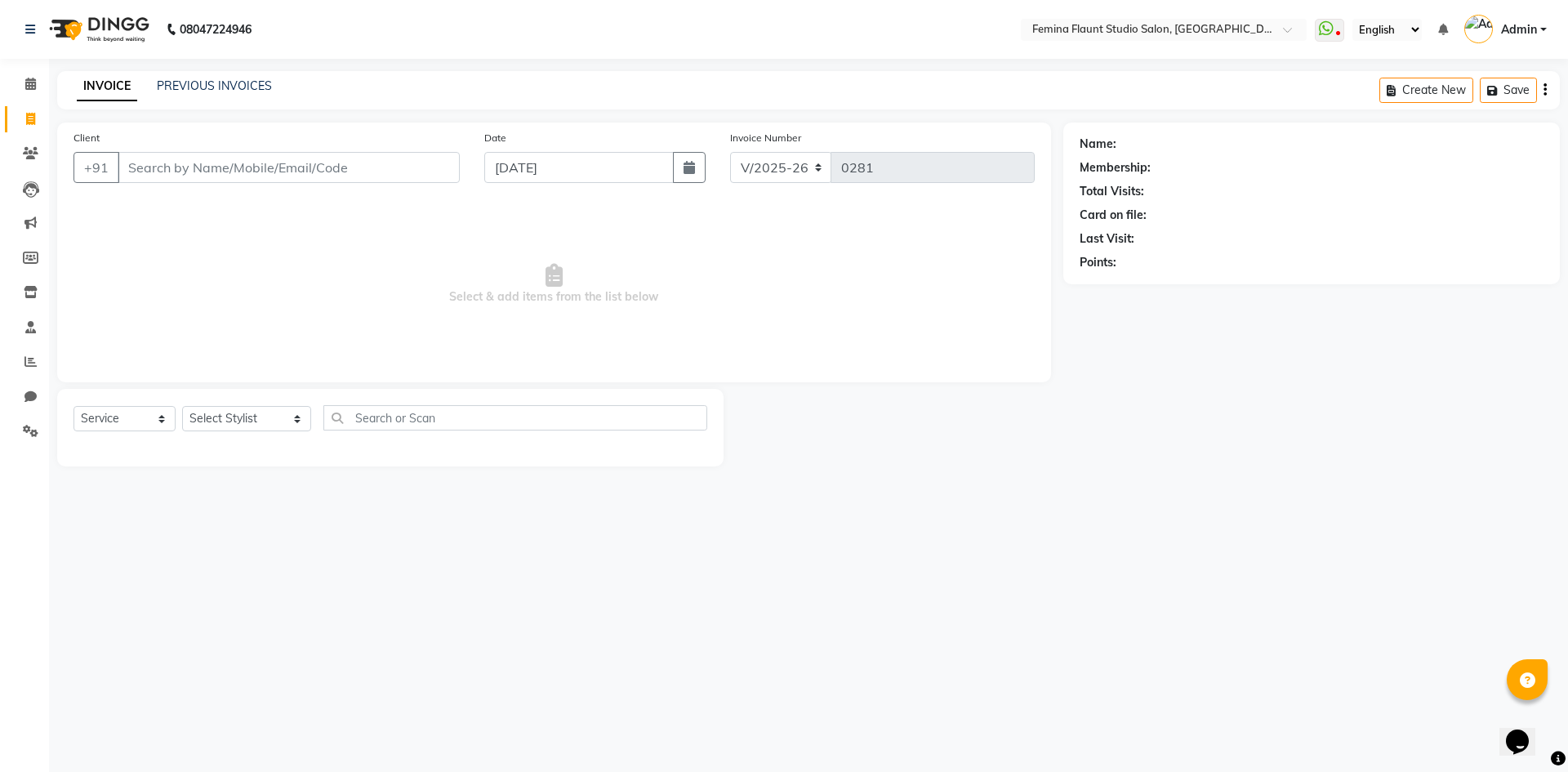 select on "80611" 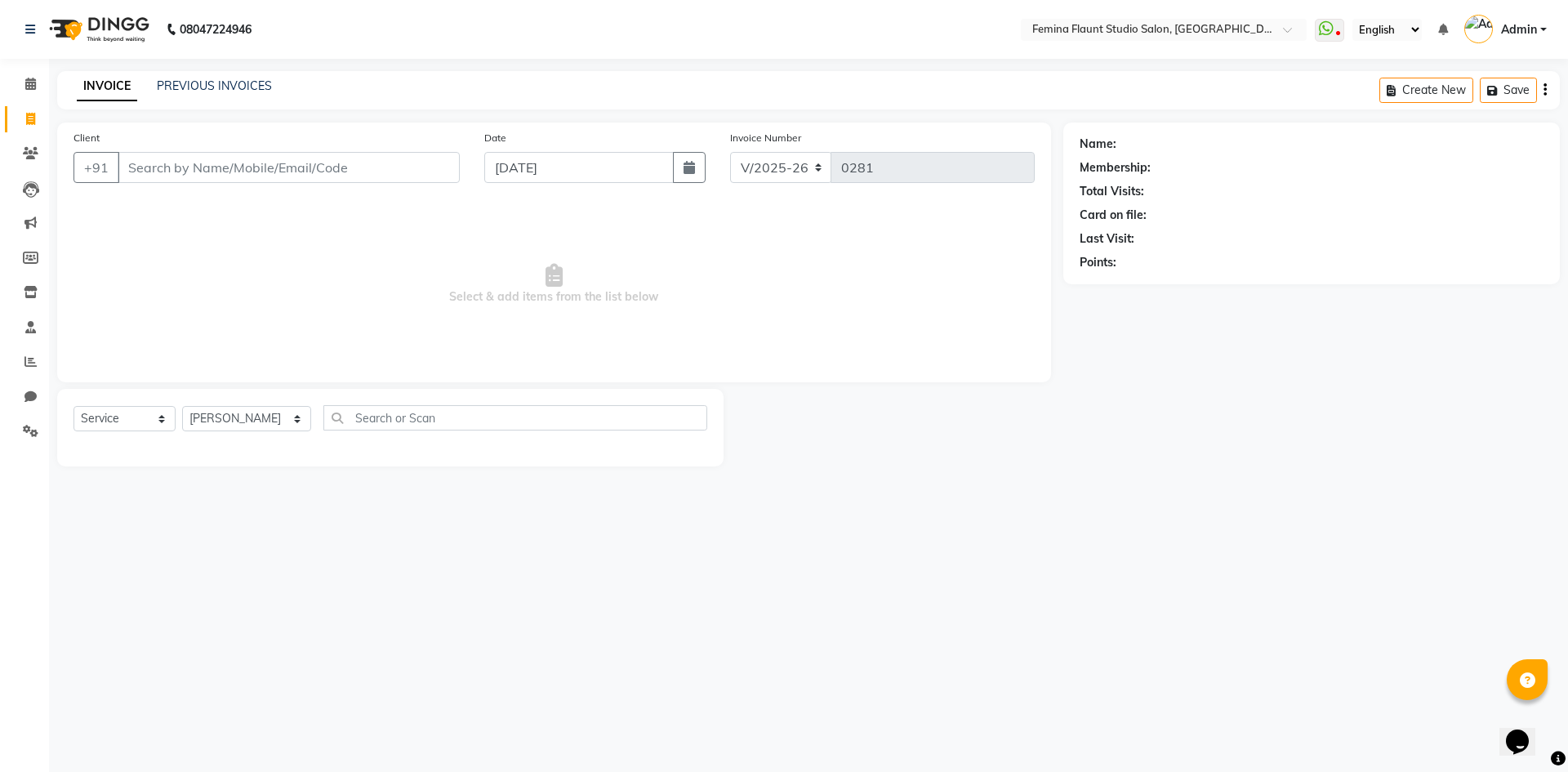 click on "Select Stylist Admin Durga [PERSON_NAME] [PERSON_NAME] Sri [PERSON_NAME] Mohd [PERSON_NAME] veeramanikumar [PERSON_NAME] Prasamsika Saidani" 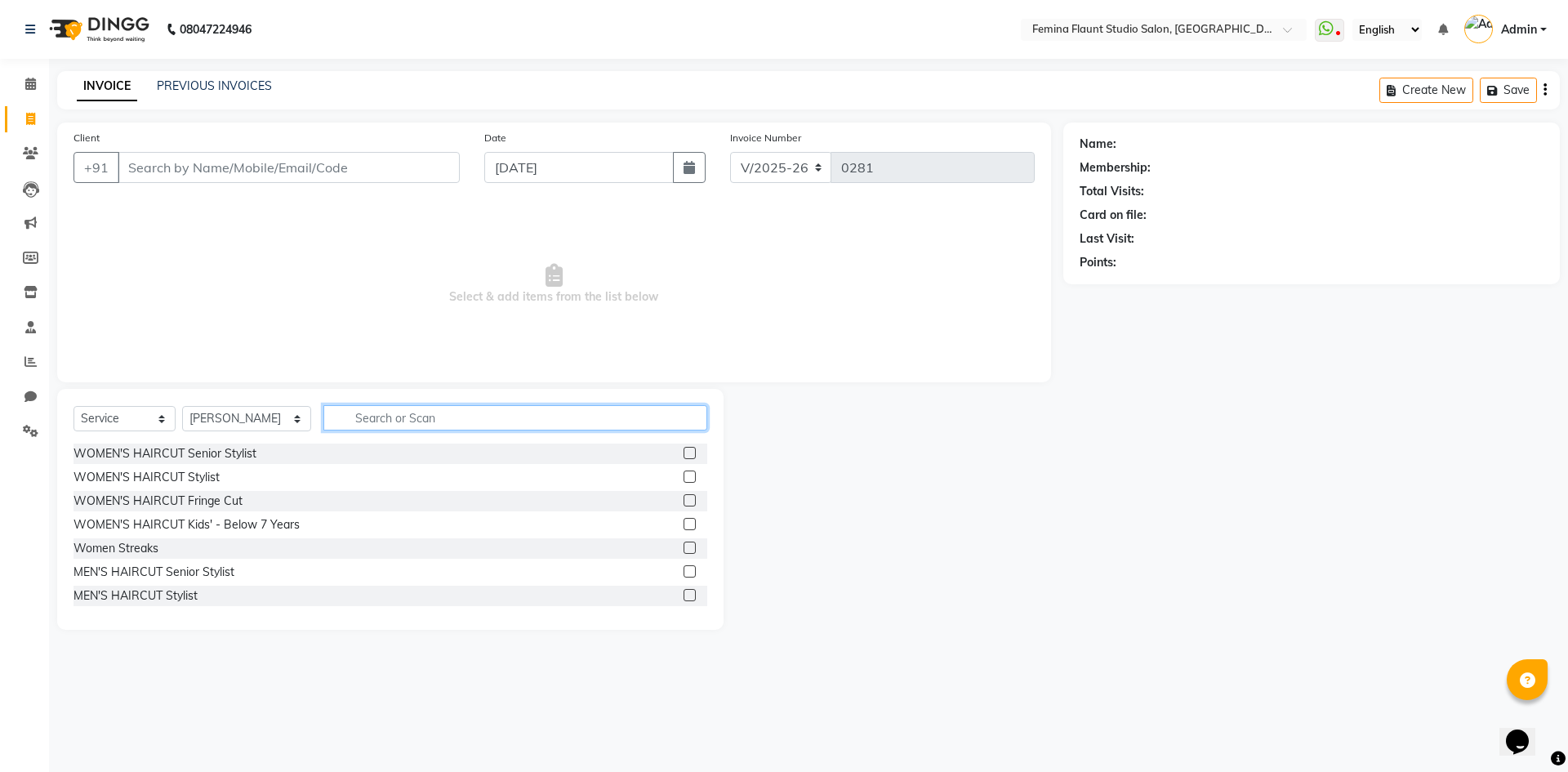 click 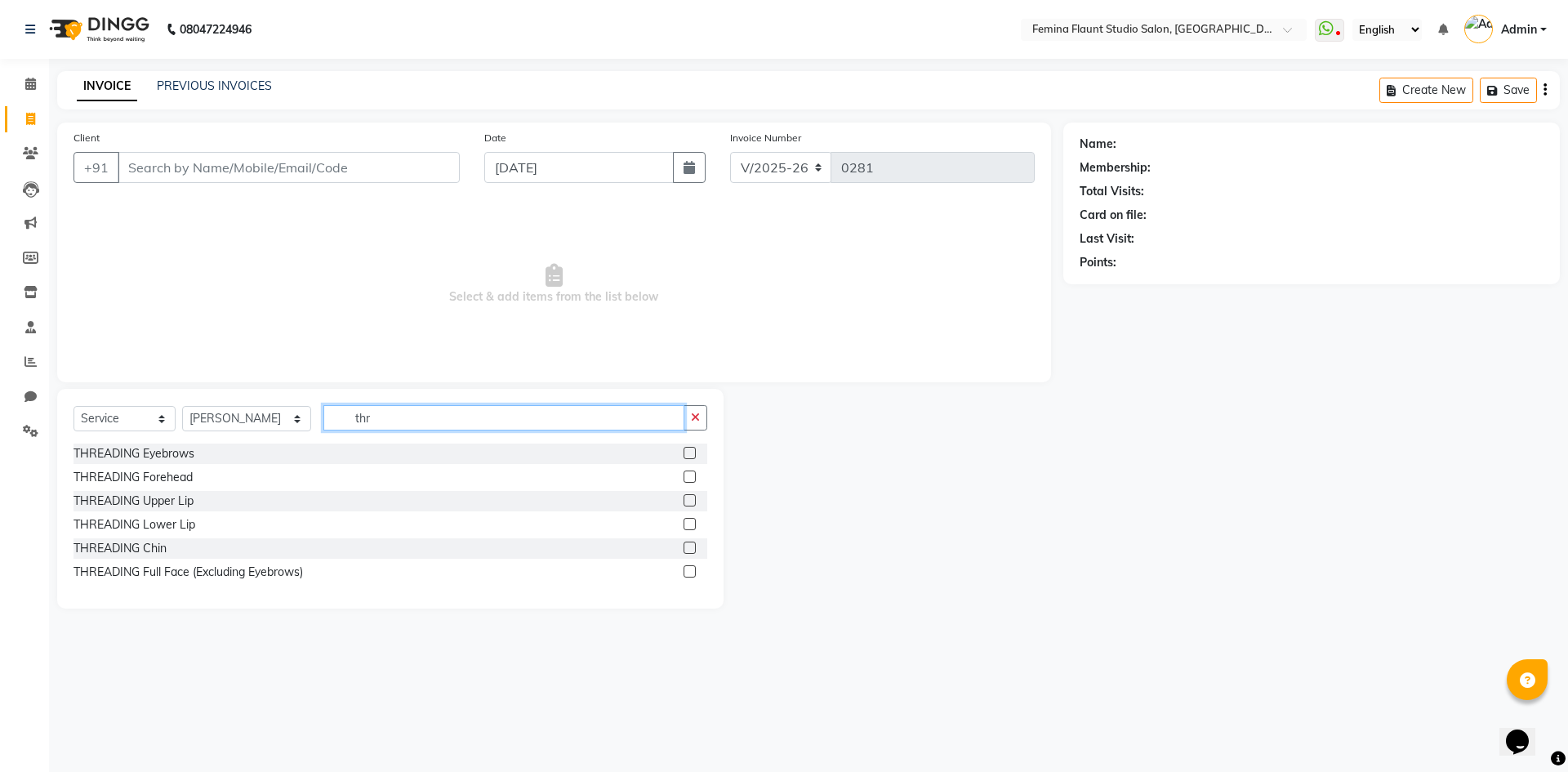 type on "thr" 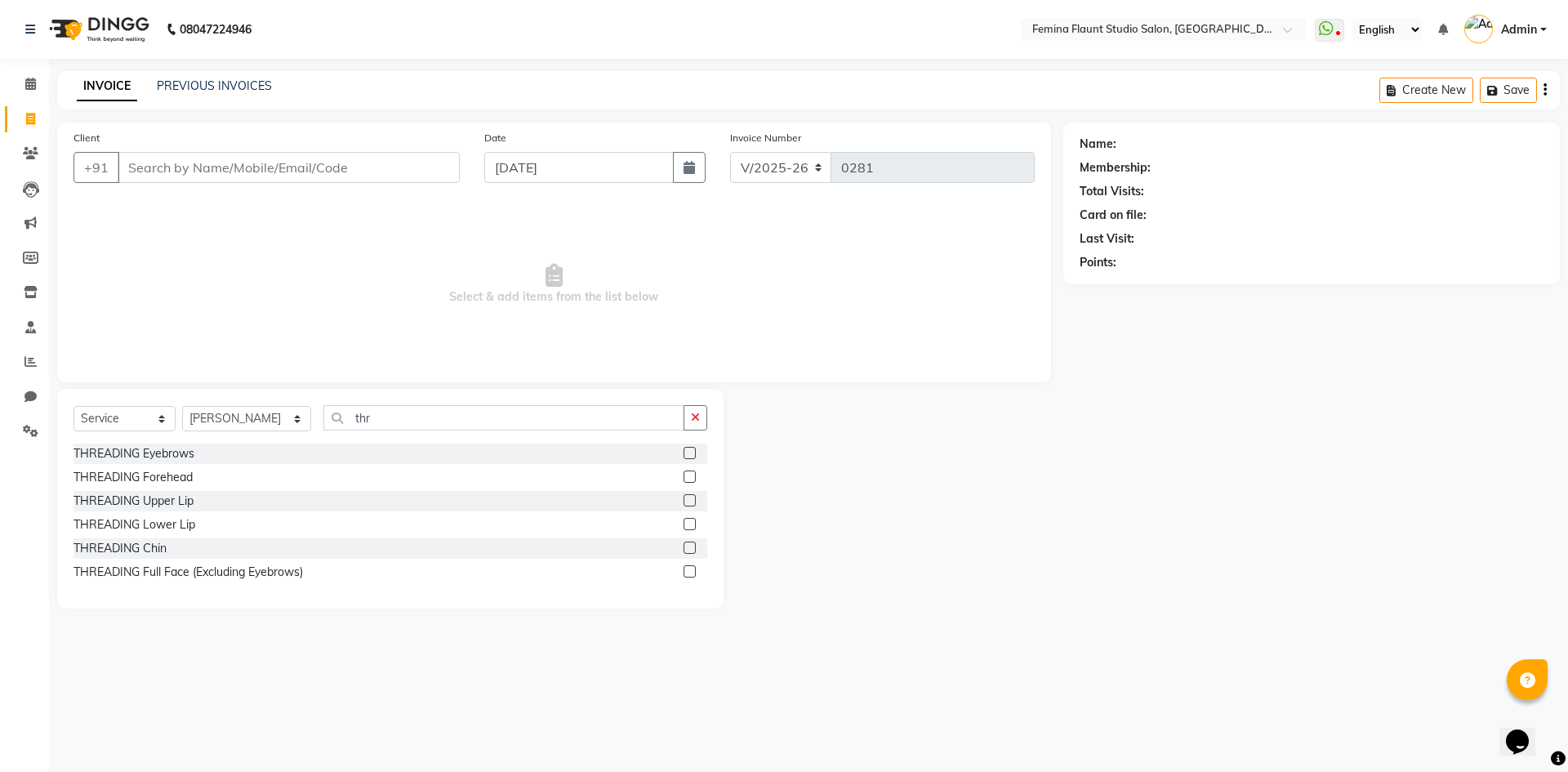 click 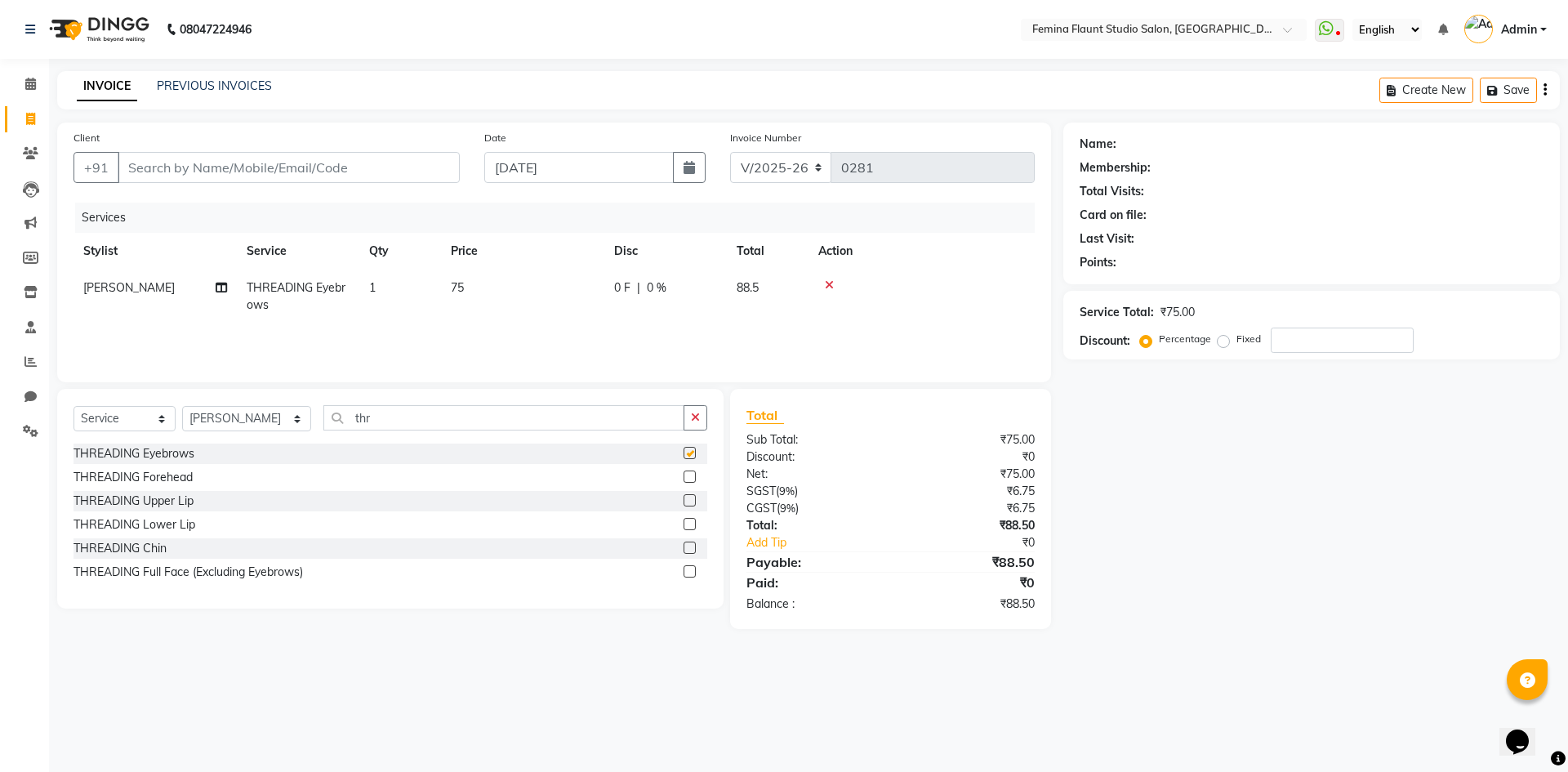 checkbox on "false" 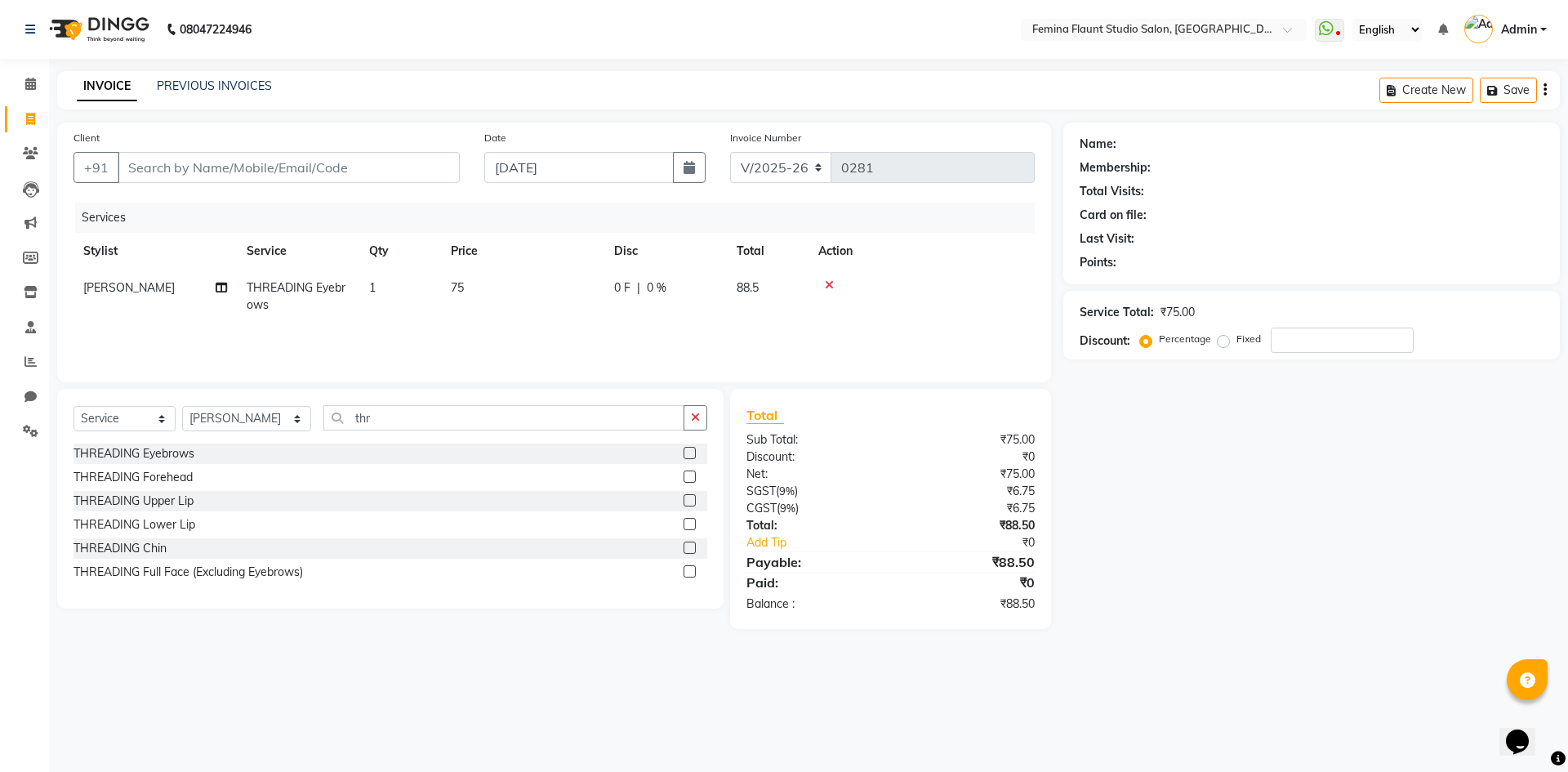 click 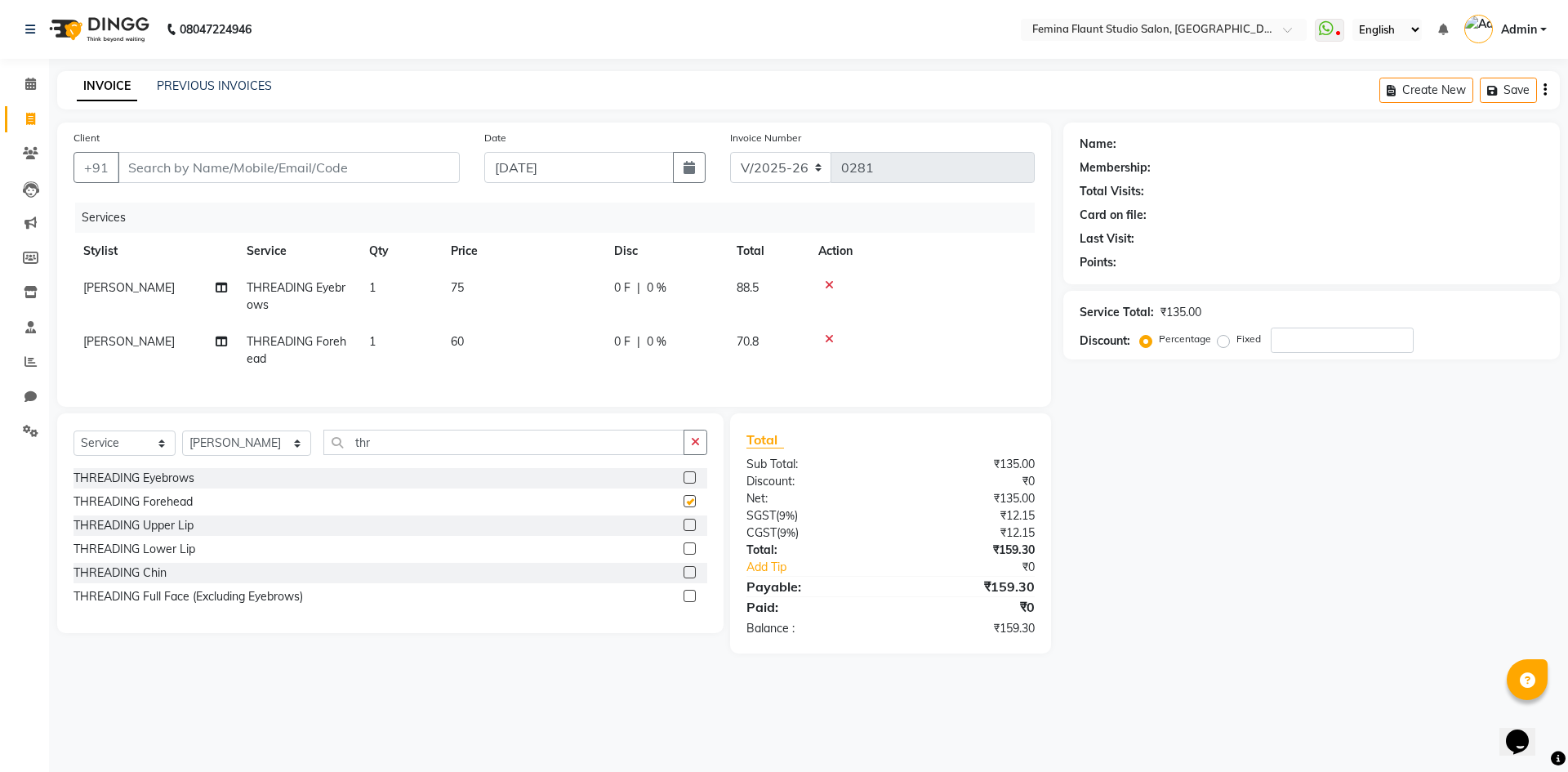 checkbox on "false" 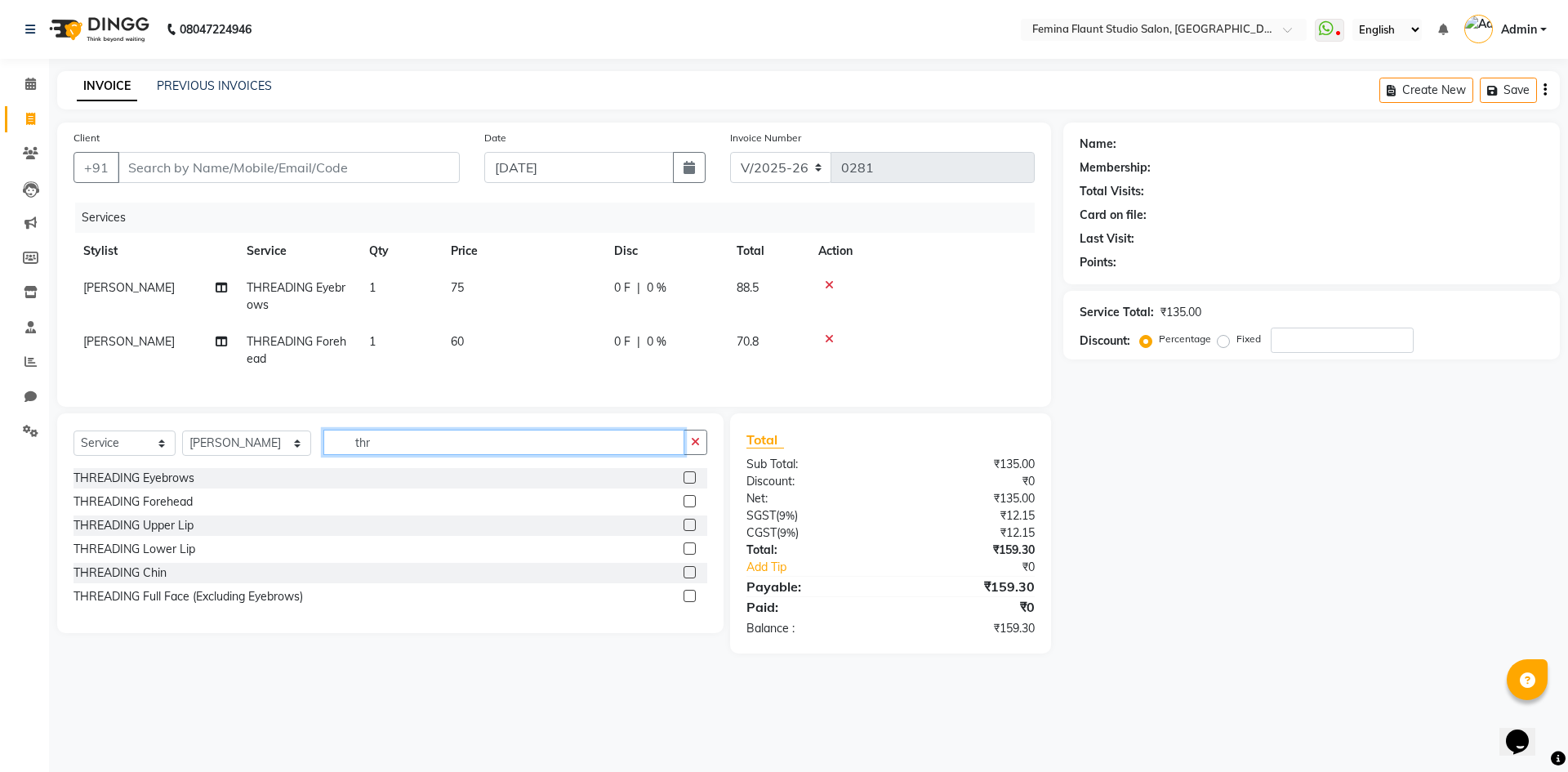 click on "thr" 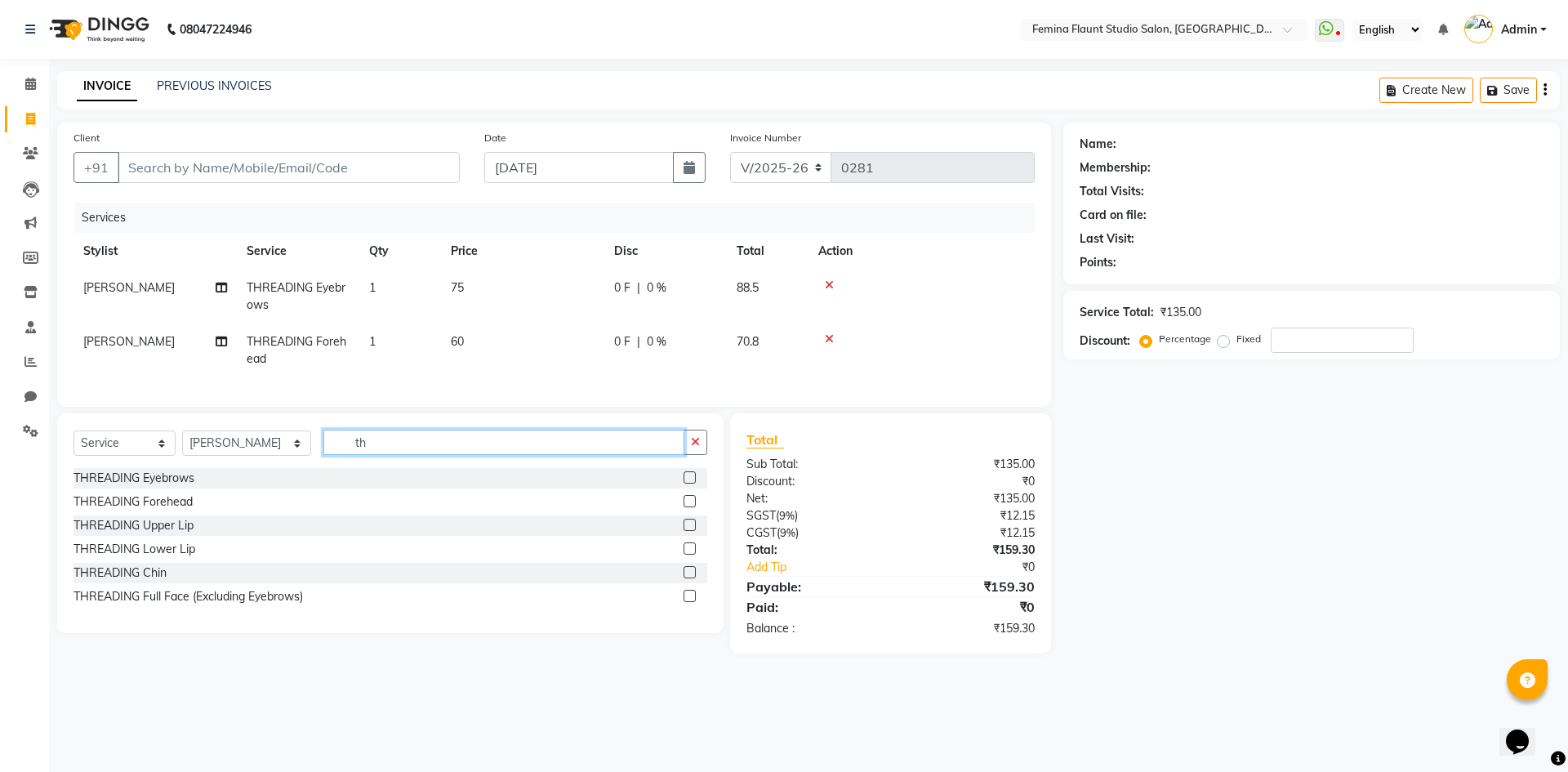 type on "t" 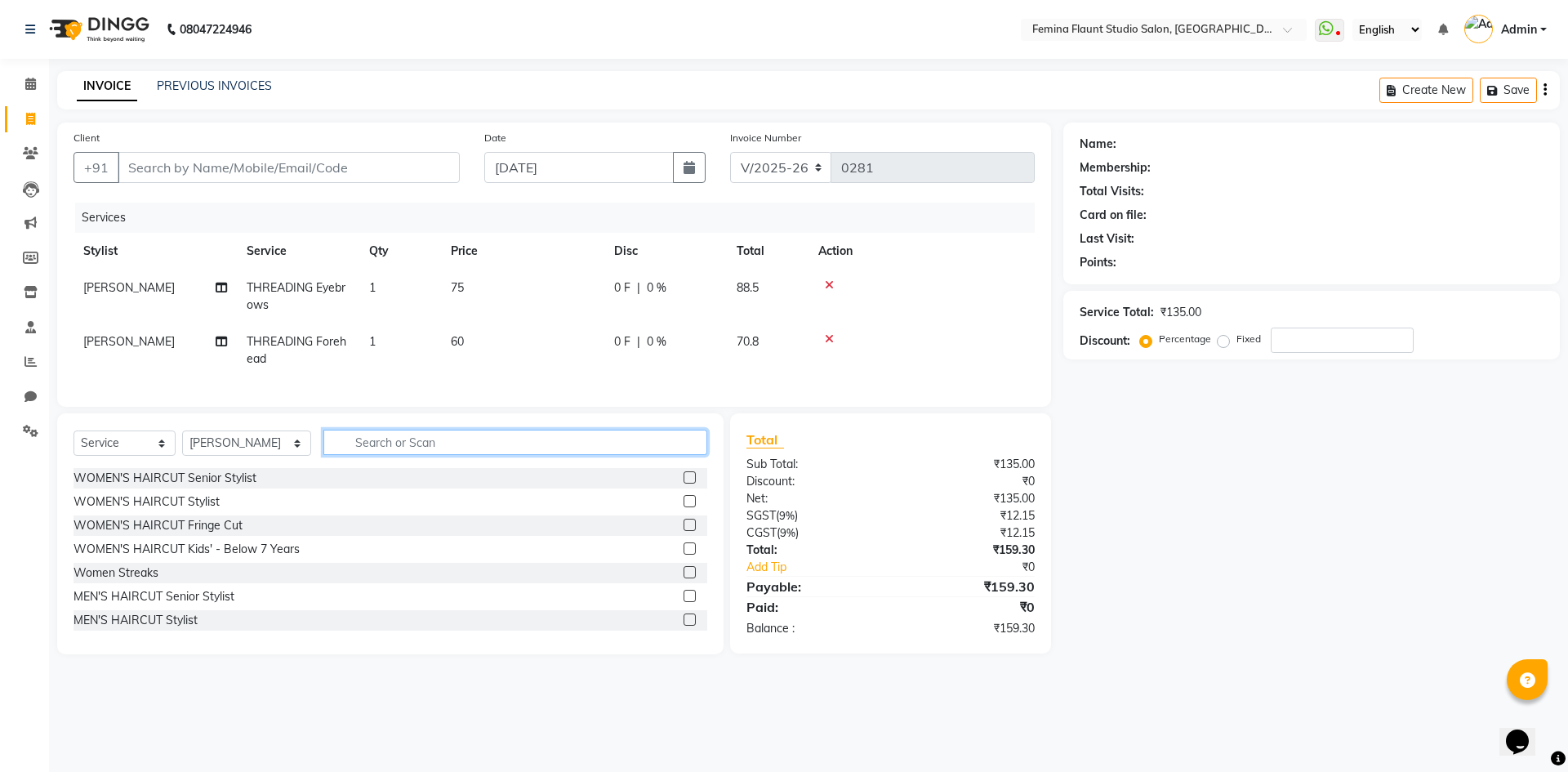 type 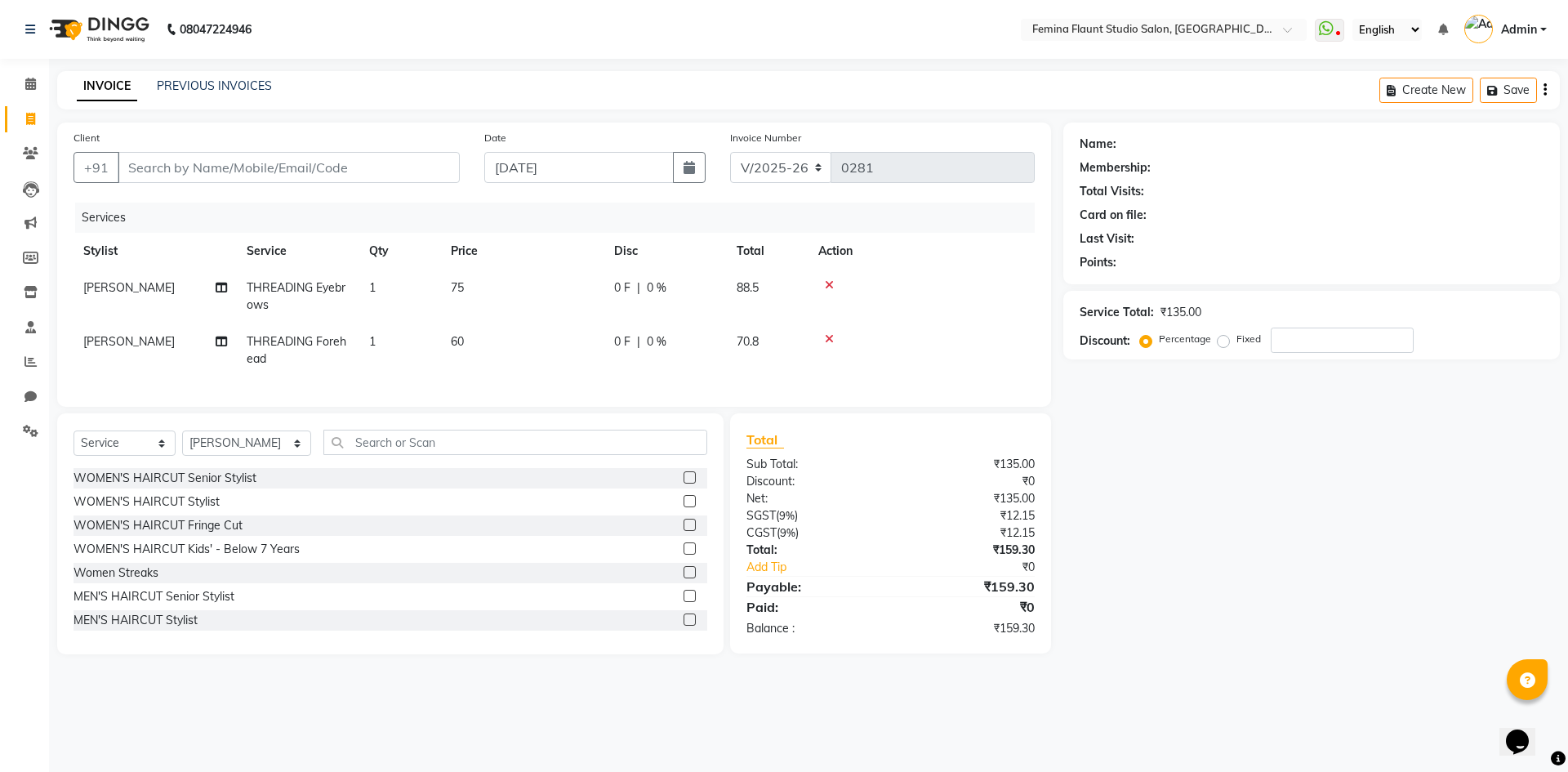 click 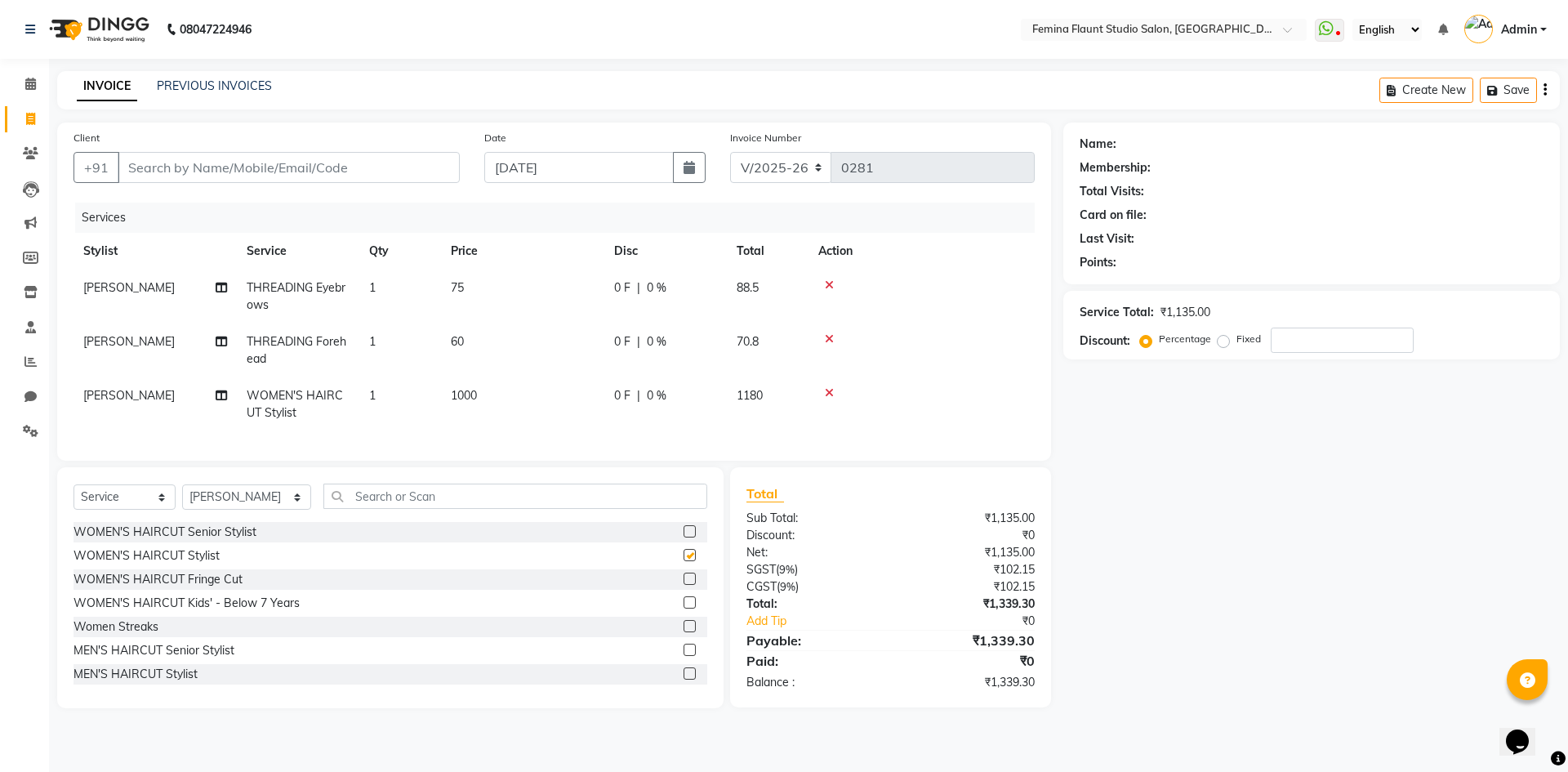 checkbox on "false" 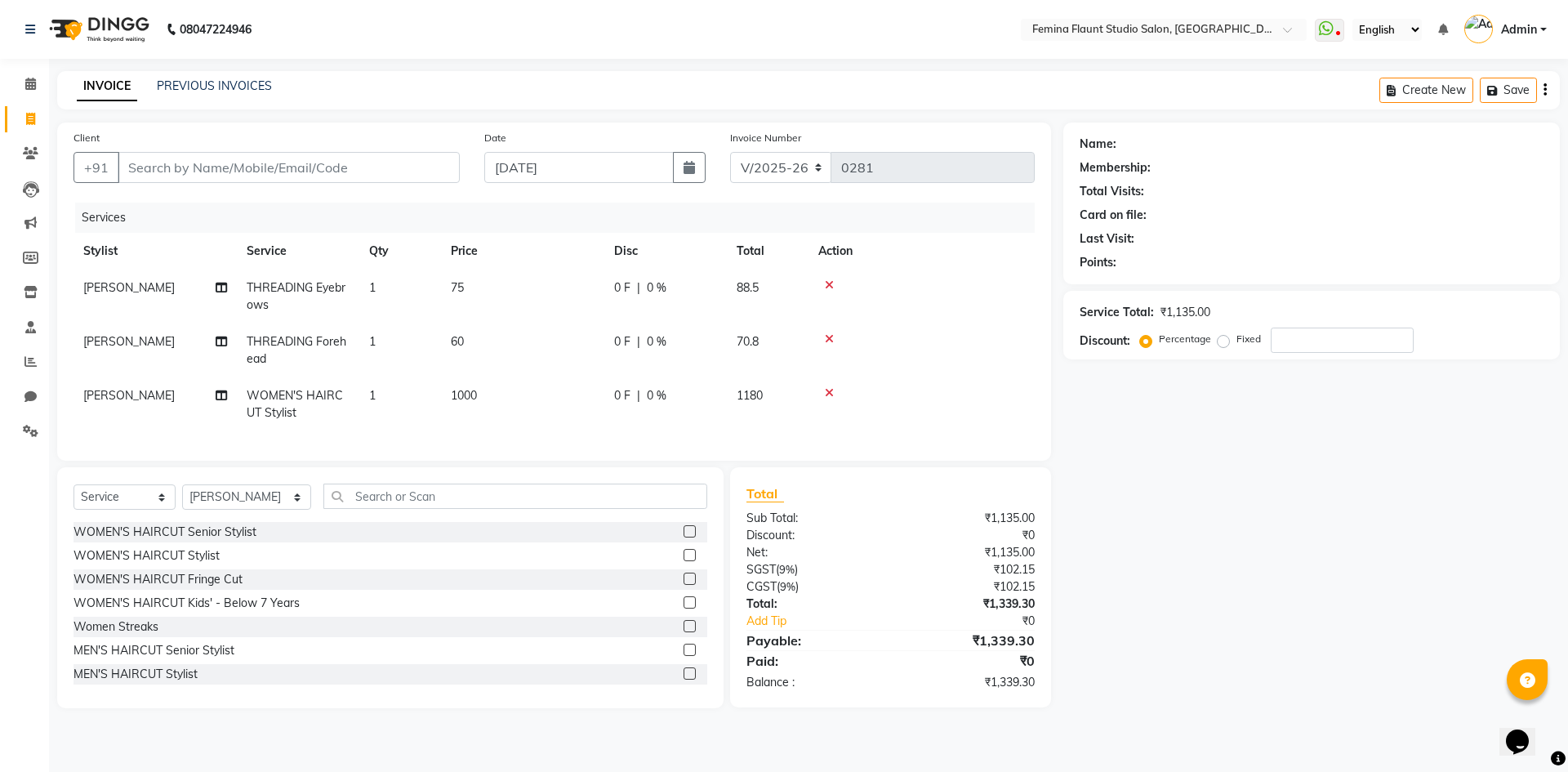 click on "0 %" 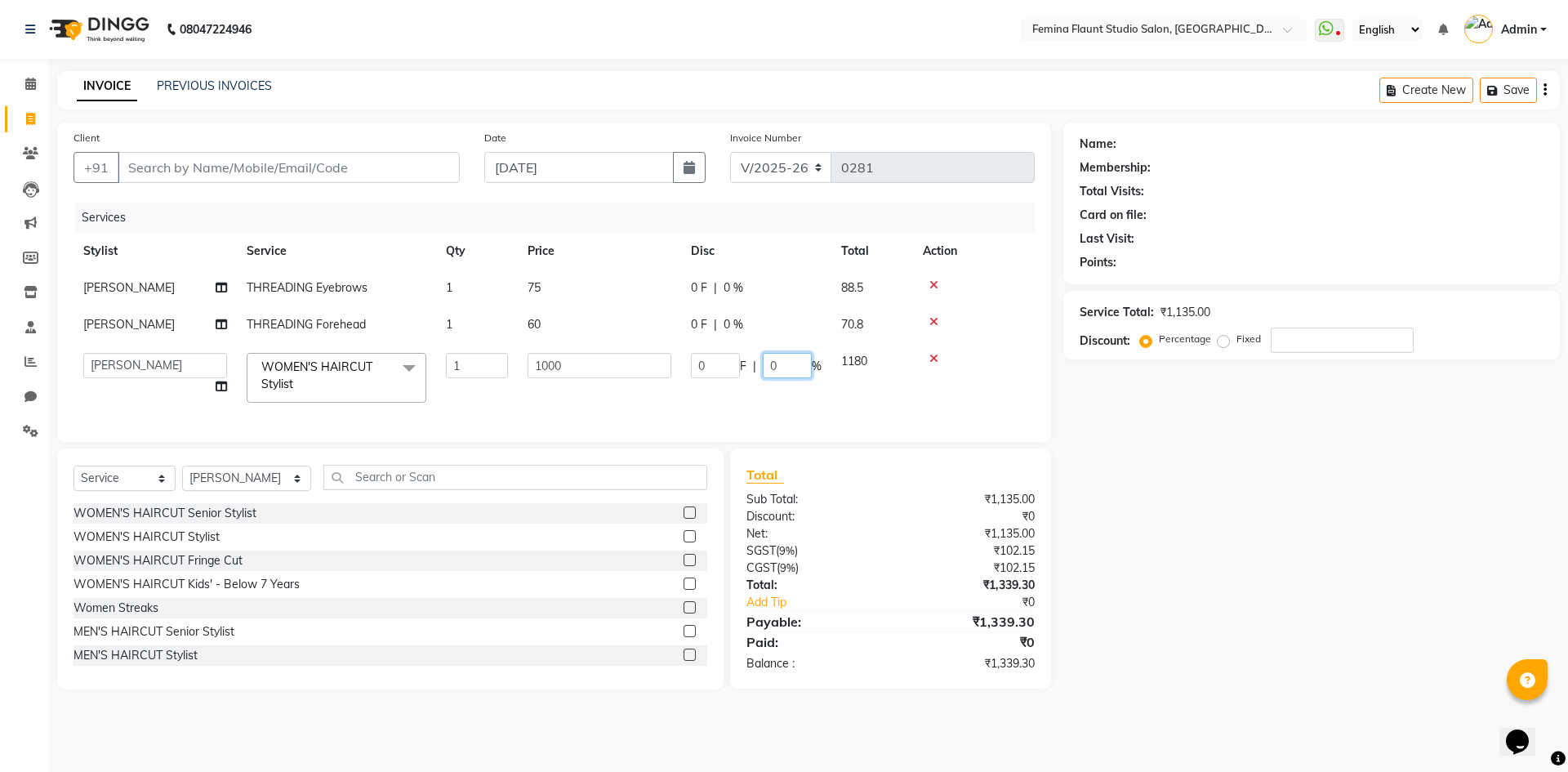 click on "0" 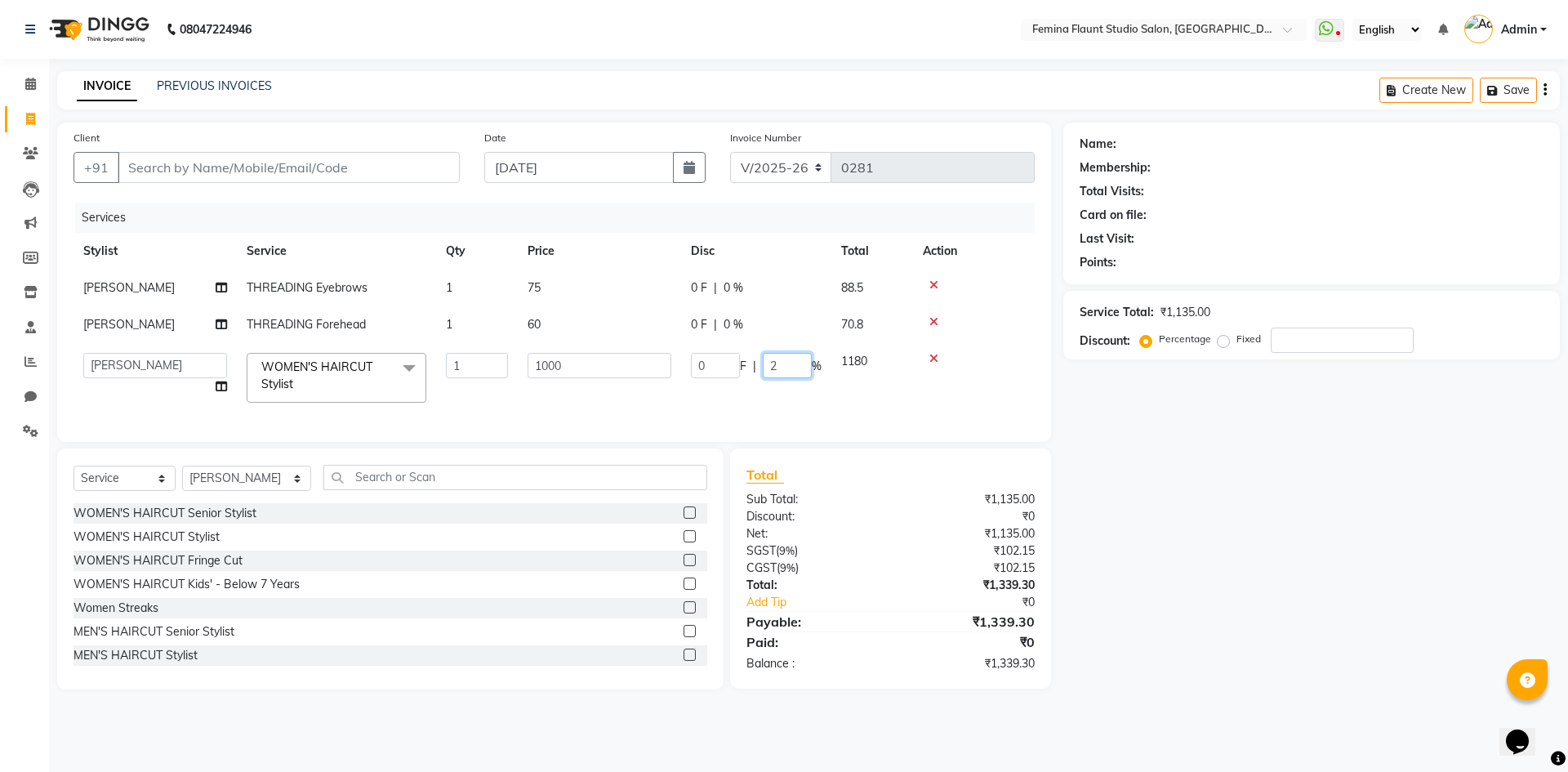 type on "20" 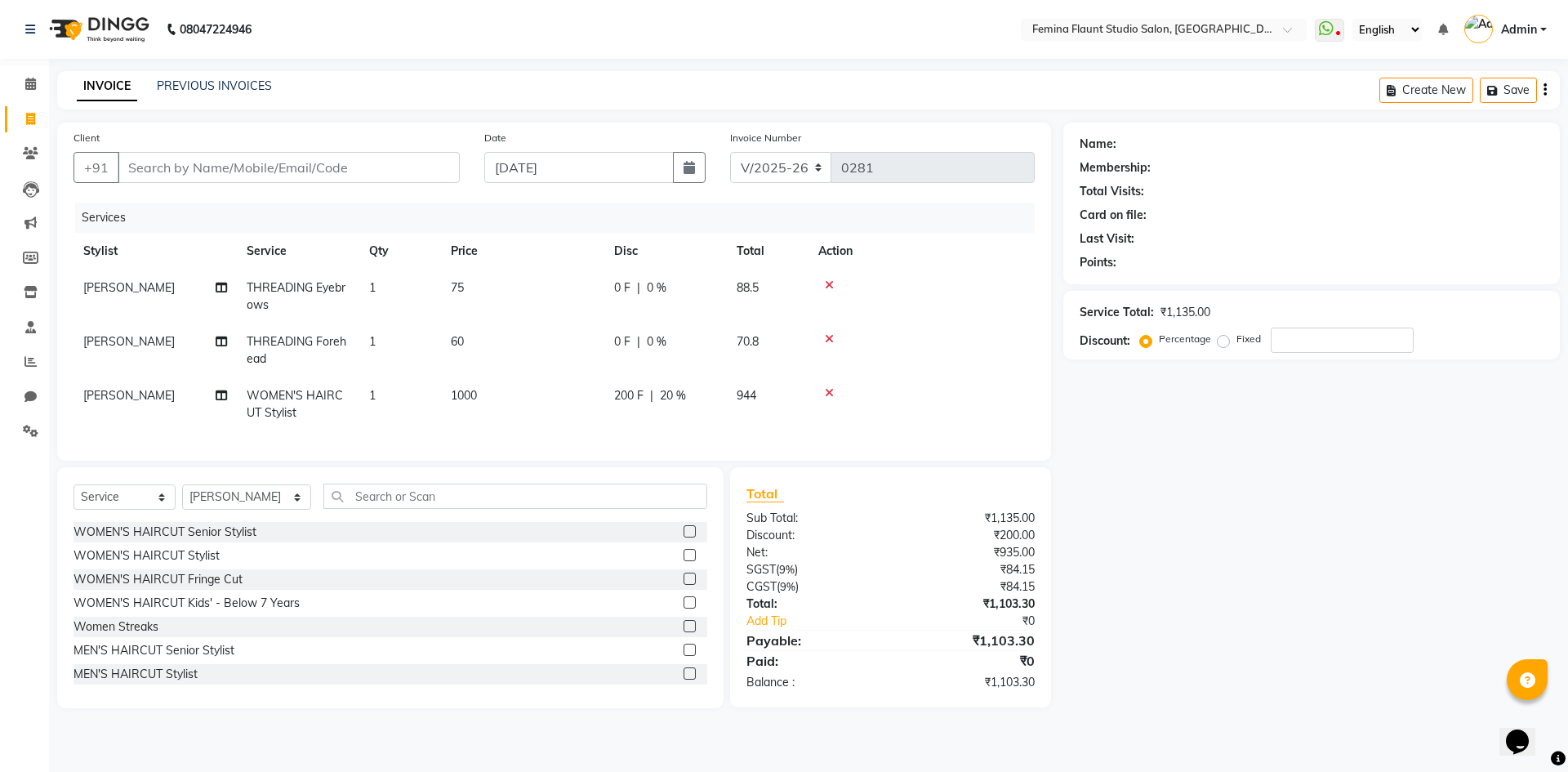 click on "Pramila Rai WOMEN'S HAIRCUT Stylist 1 1000 200 F | 20 % 944" 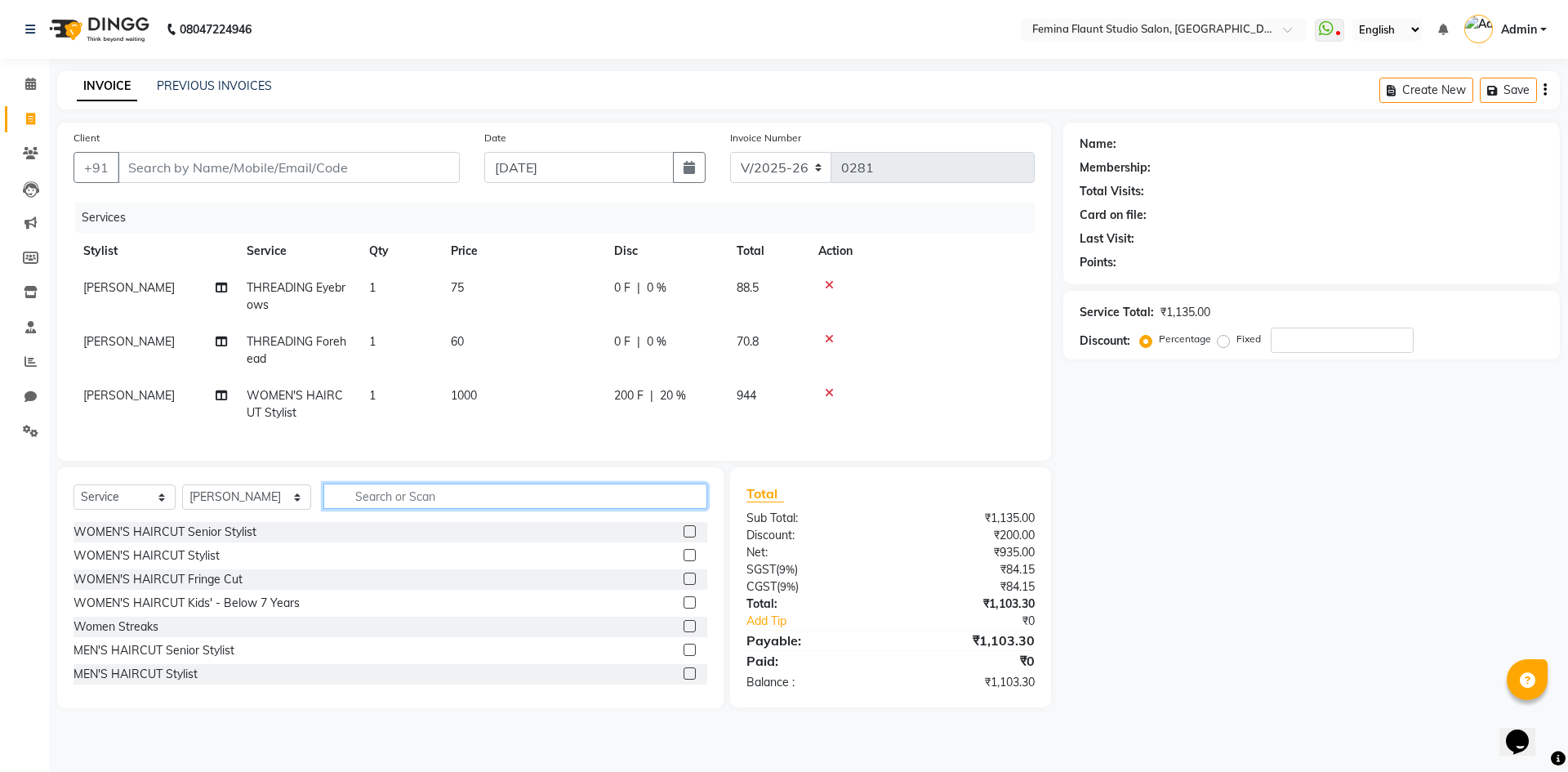 click 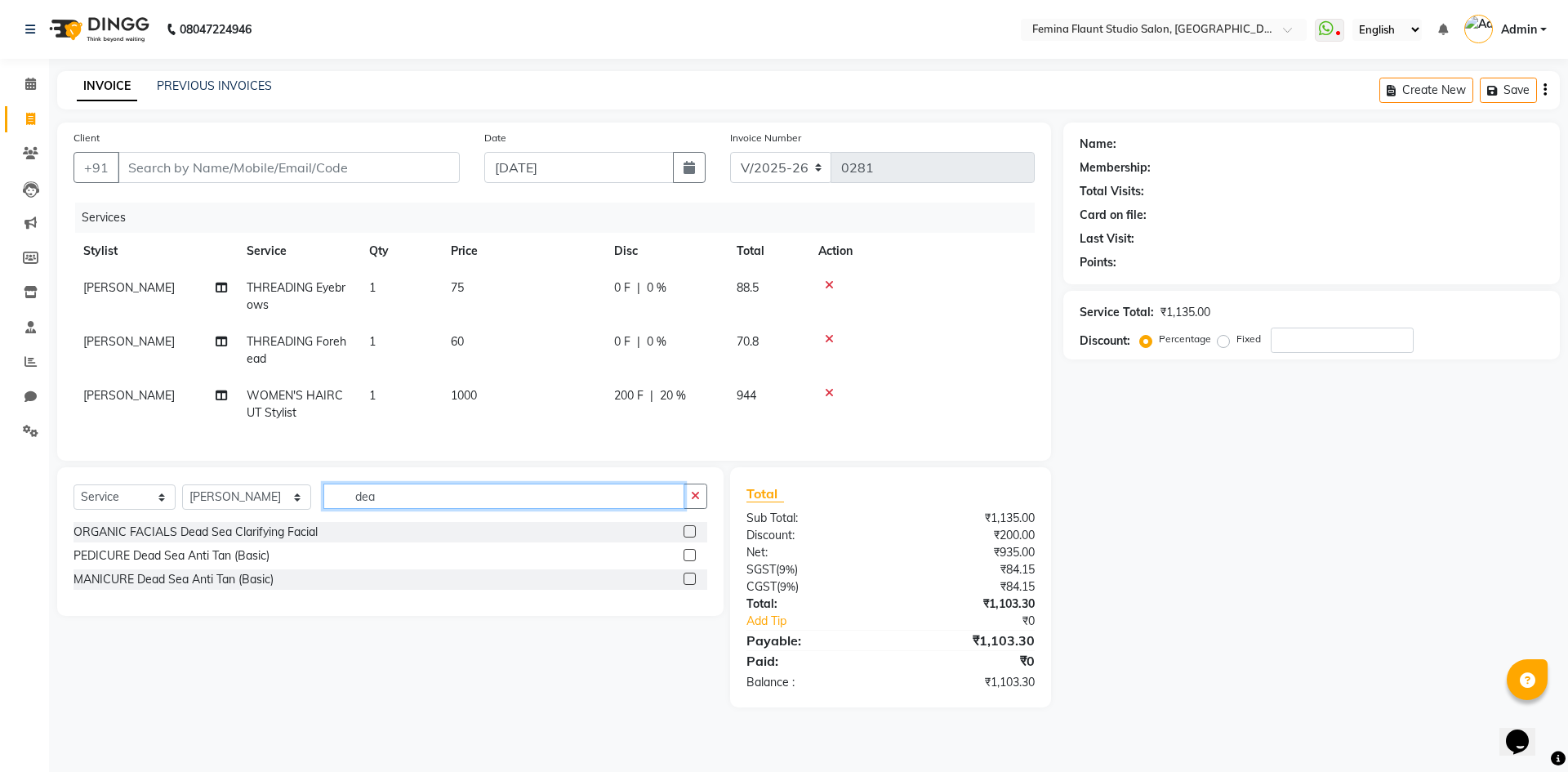 type on "dea" 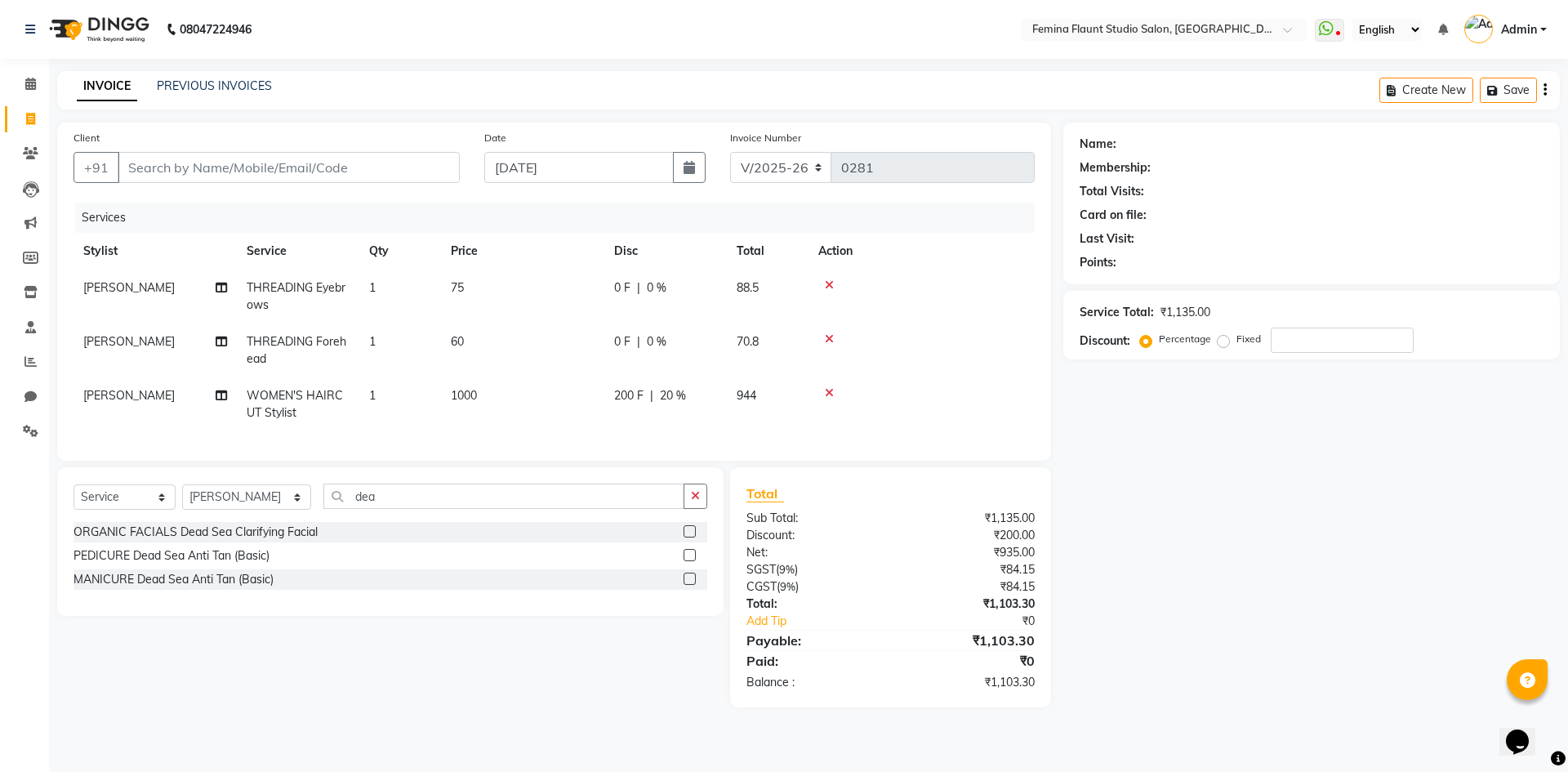 click 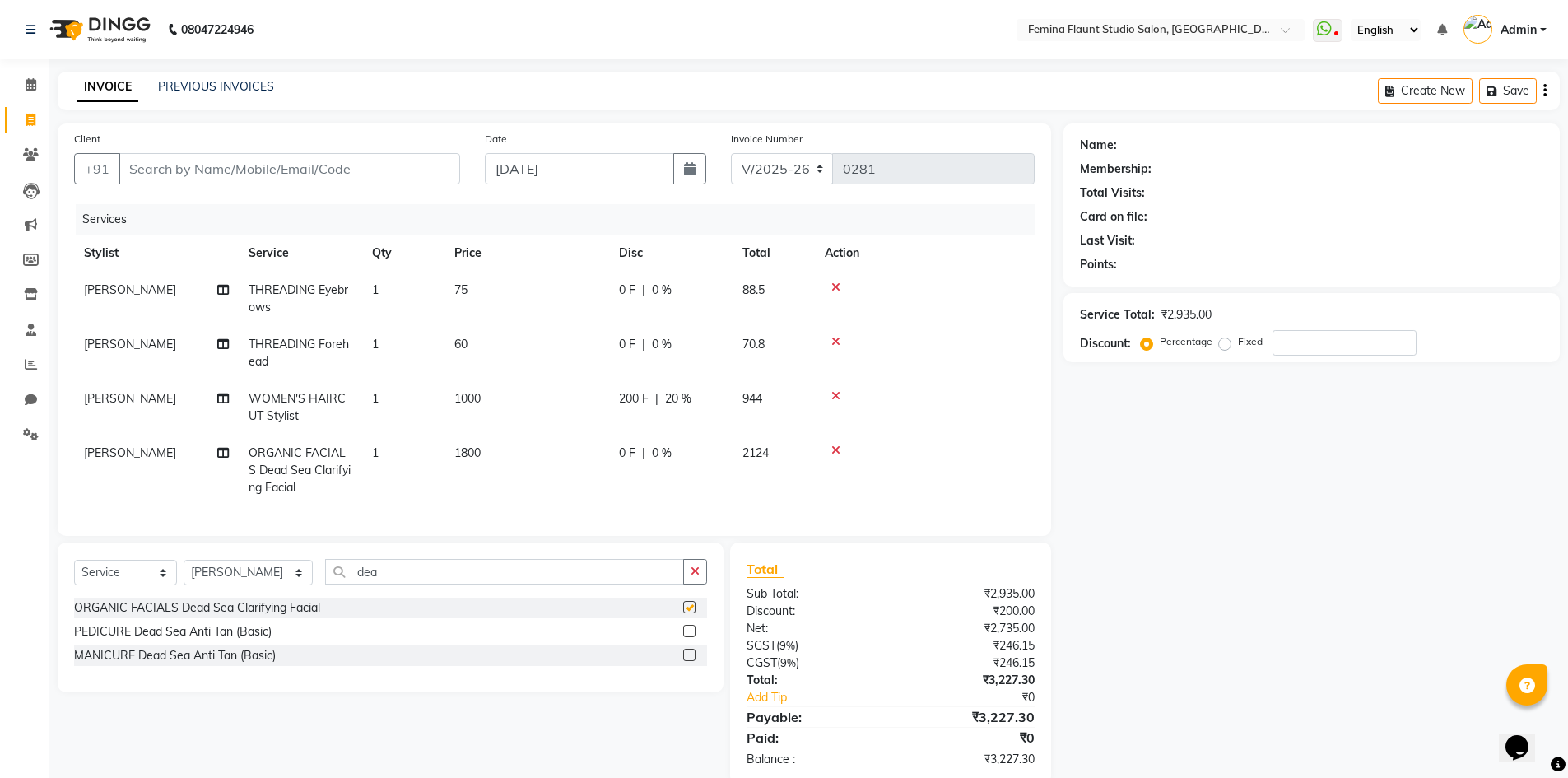 checkbox on "false" 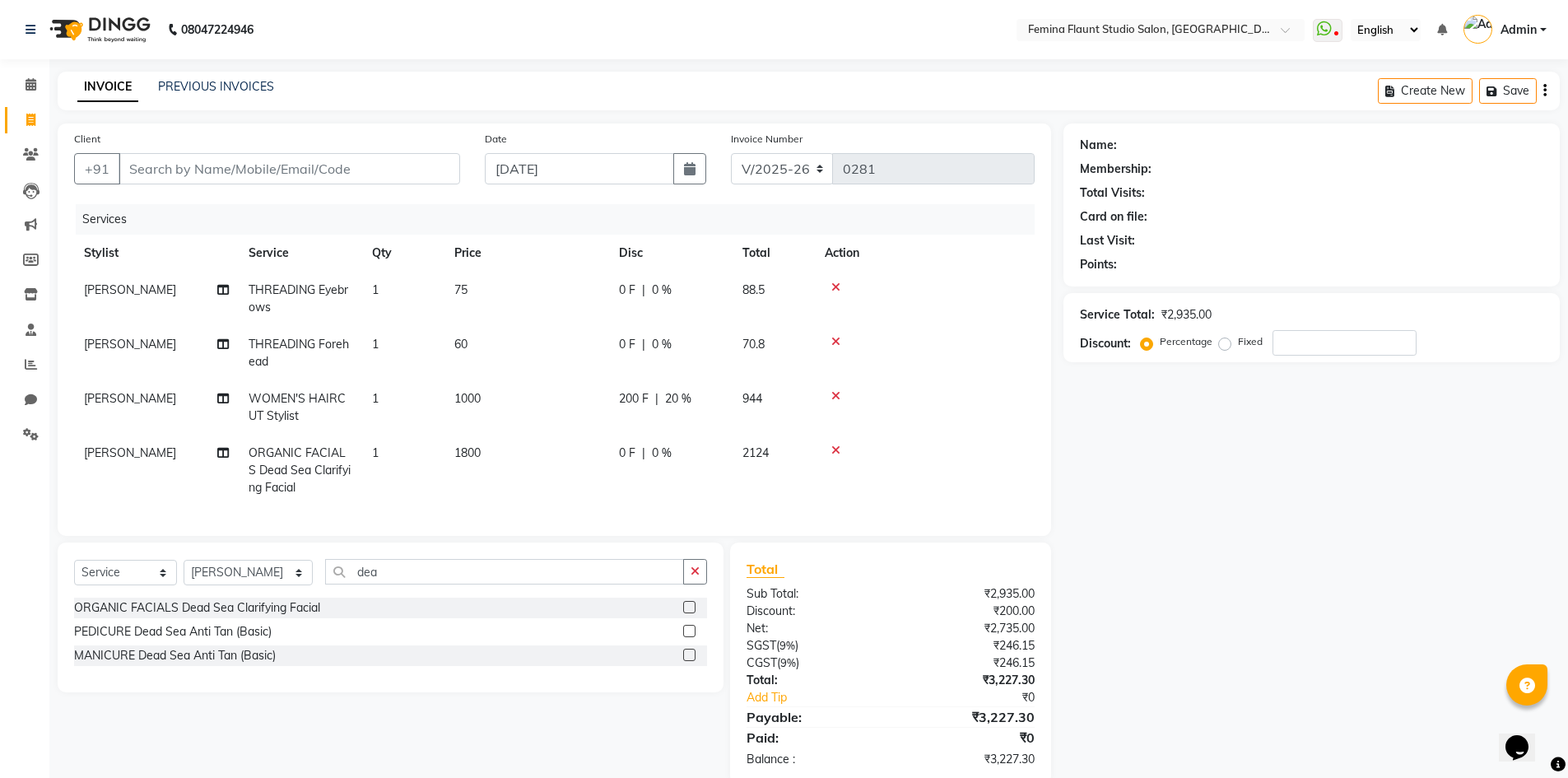 click on "[PERSON_NAME]" 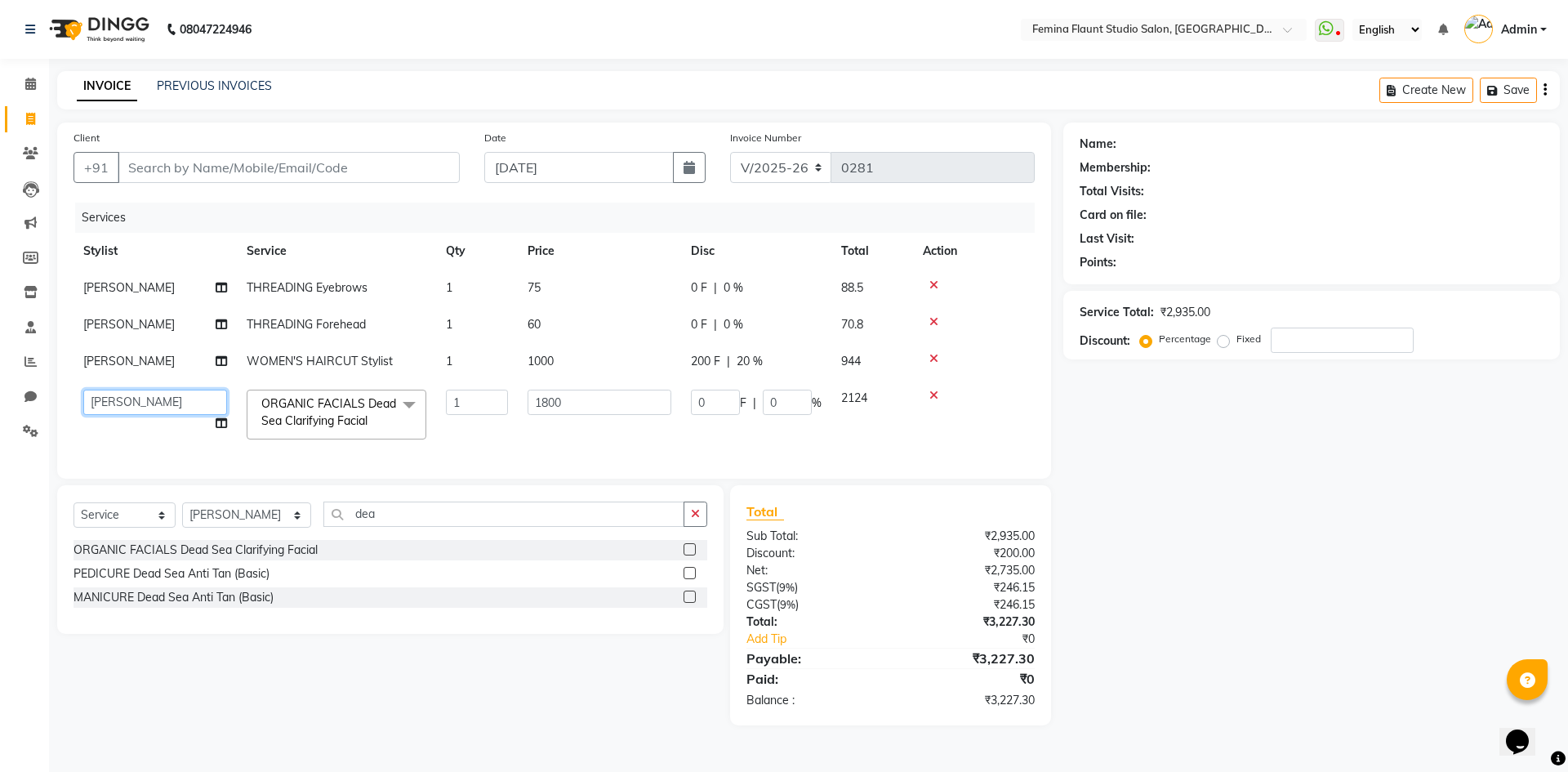 click on "Admin   Durga   Jyothi Bandi   Keerthi Sri   Mohd Akib   Mohd Faizan   Mutyam veeramanikumar   Pramila Rai   Prasamsika   Saidani" 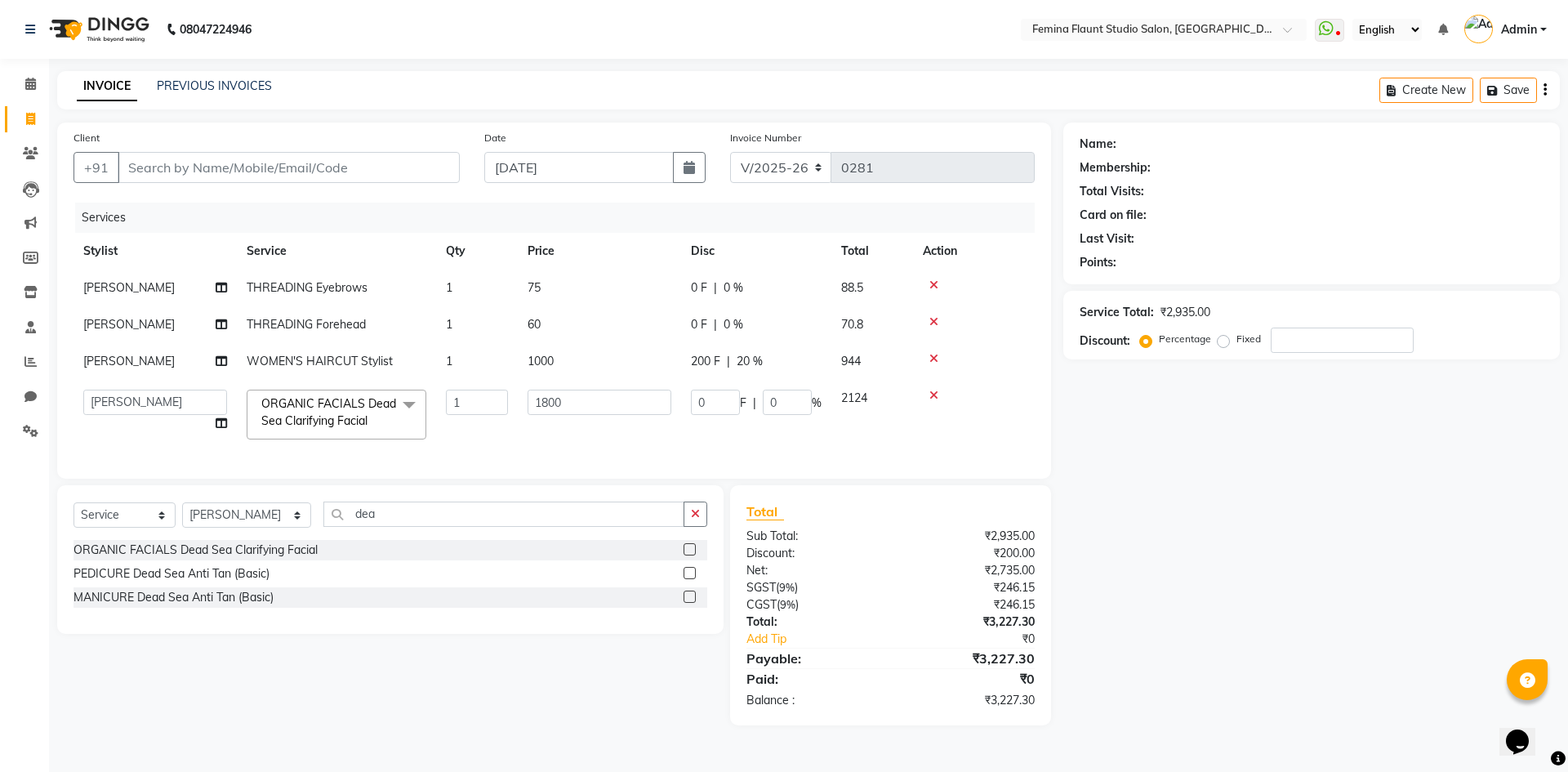 select on "80613" 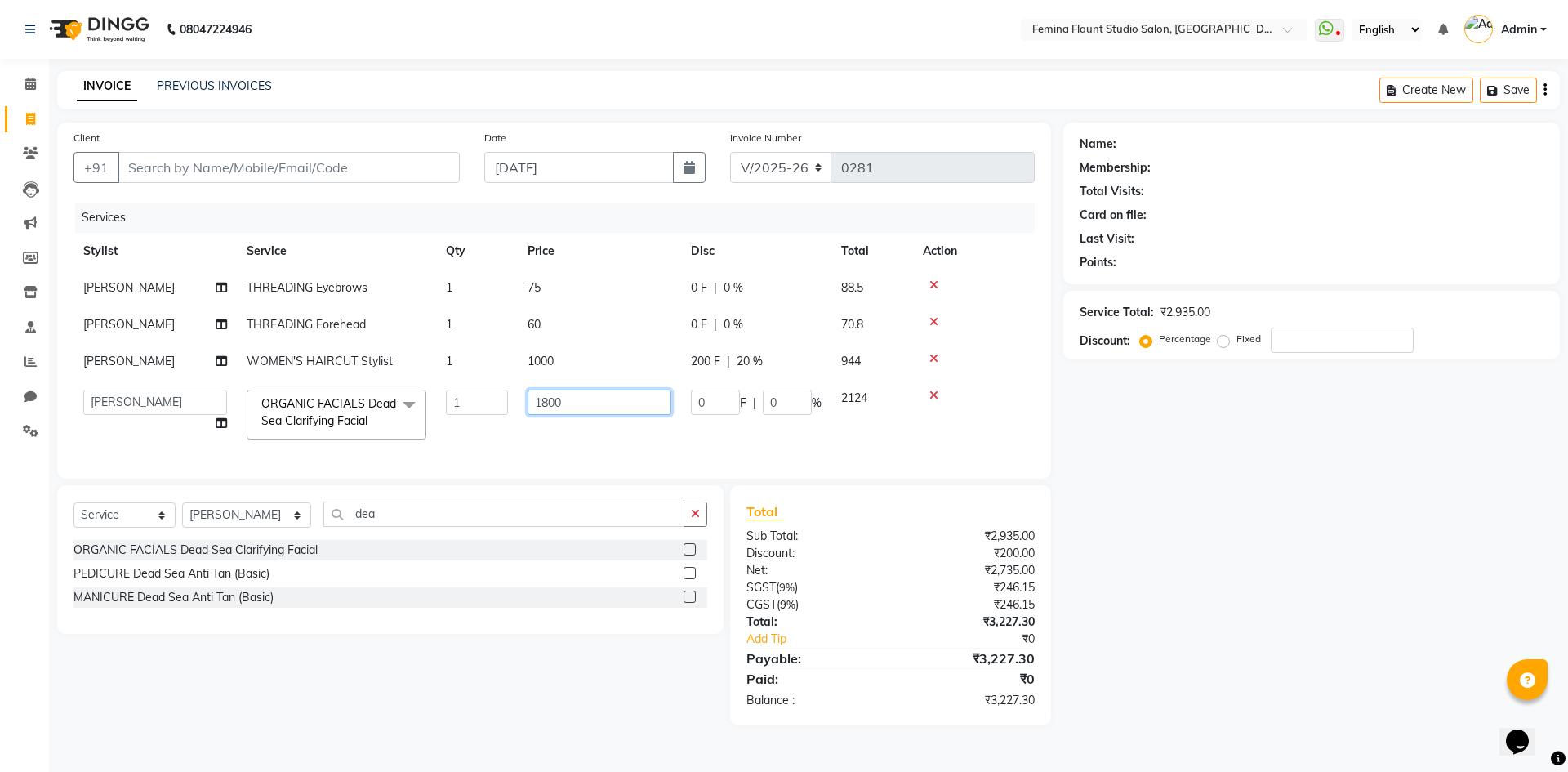 click on "1800" 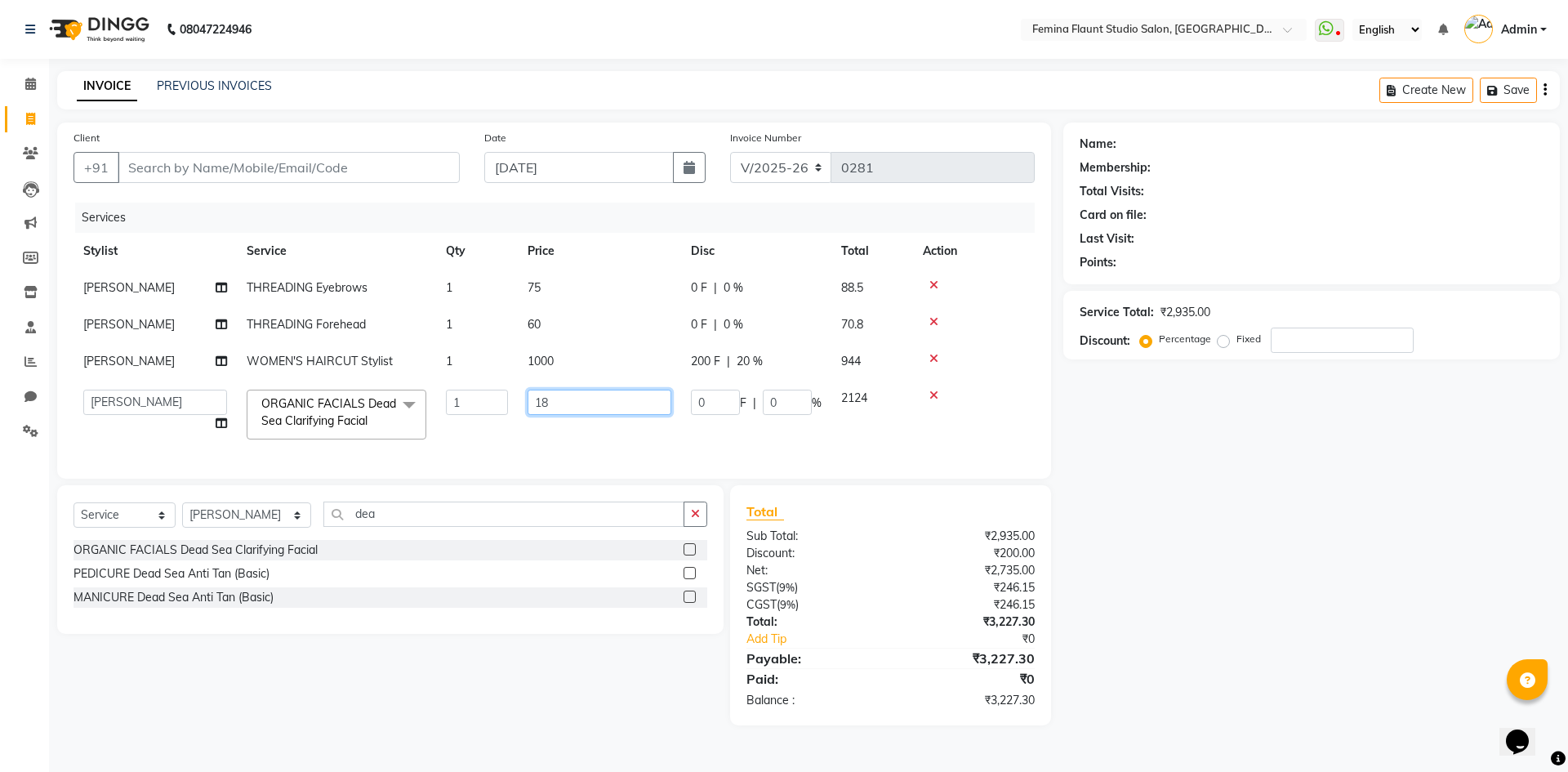 type on "1" 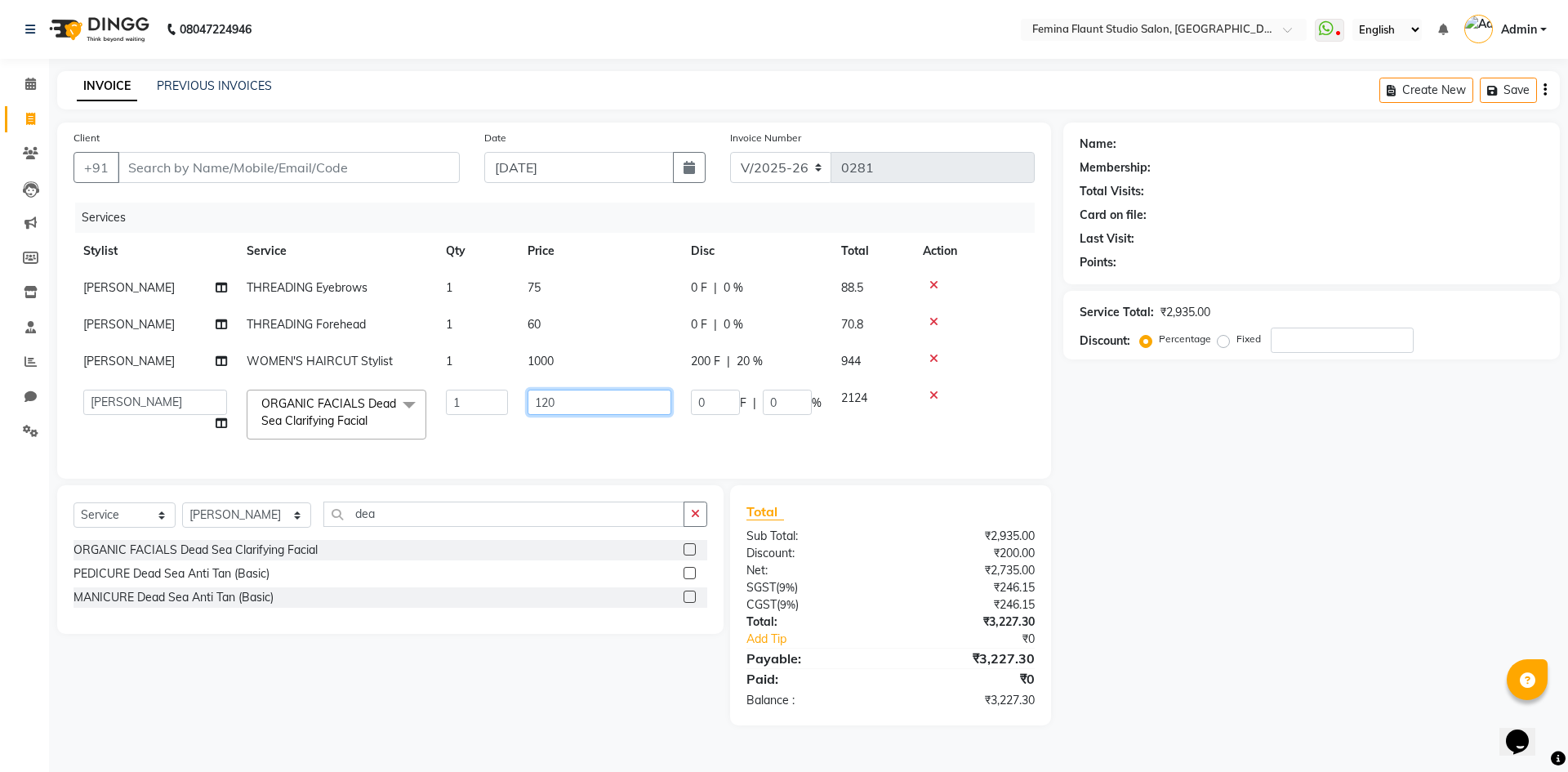 type on "1200" 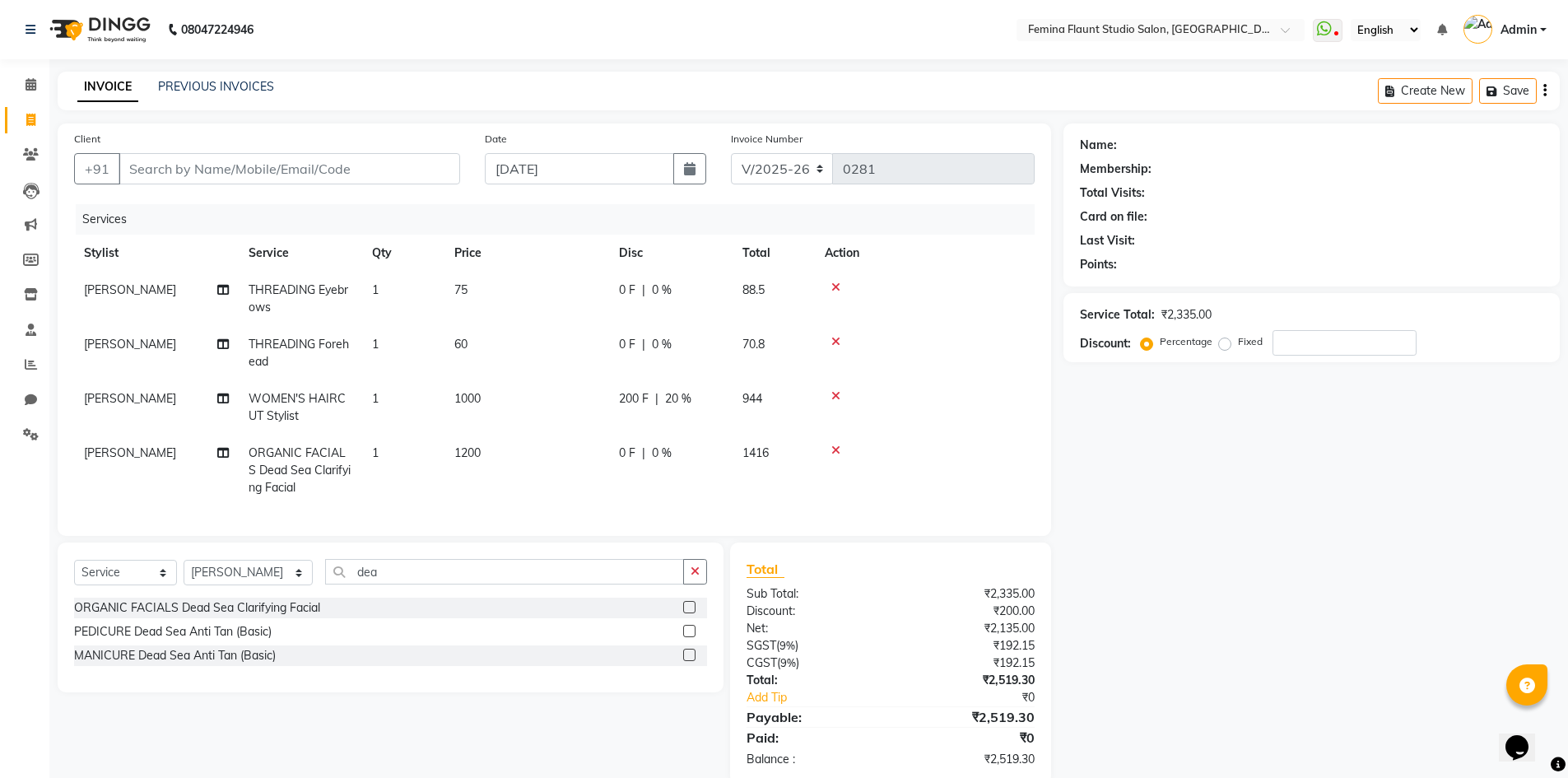 click on "Keerthi Sri ORGANIC FACIALS Dead Sea Clarifying Facial 1 1200 0 F | 0 % 1416" 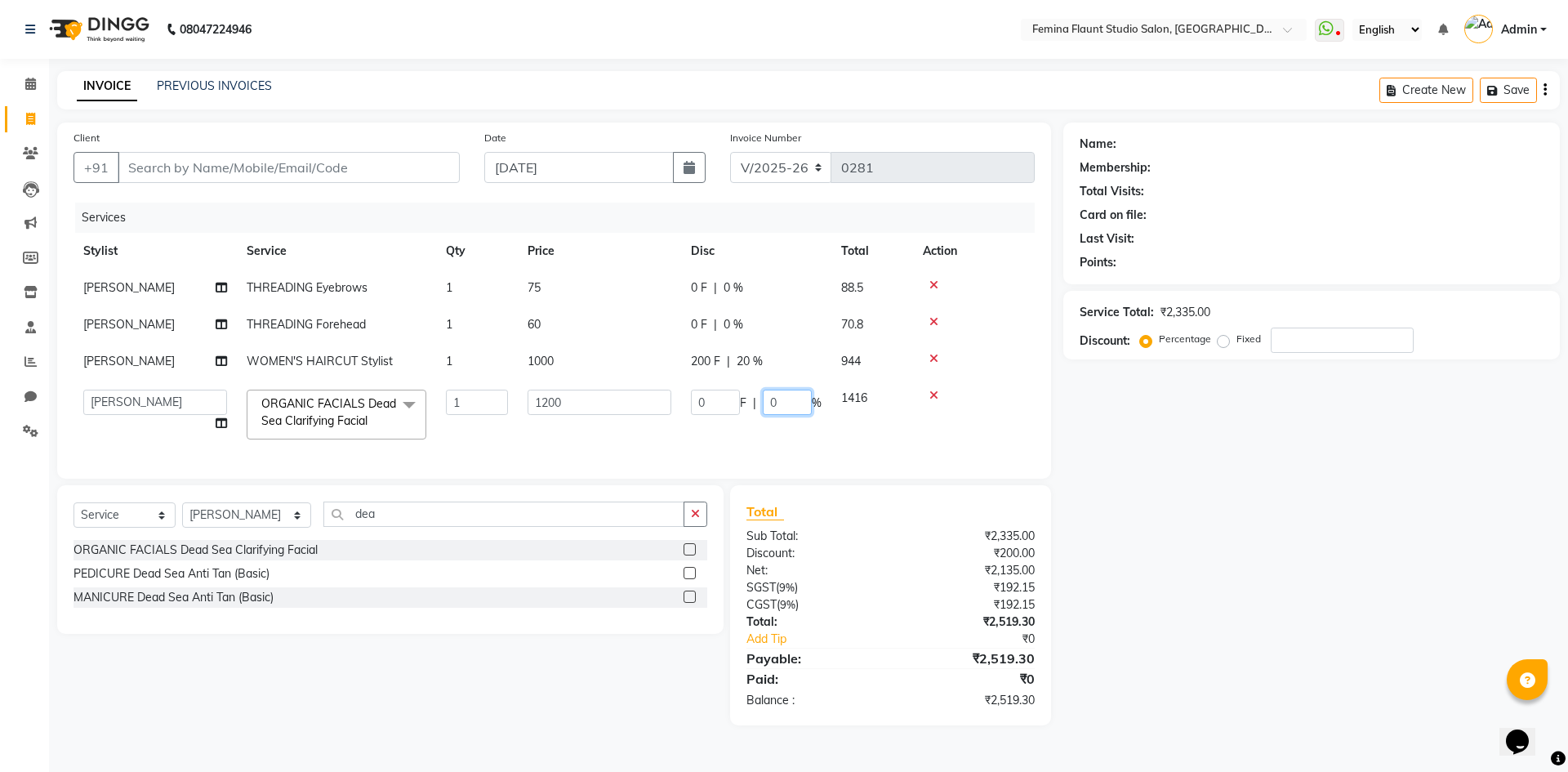 click on "0" 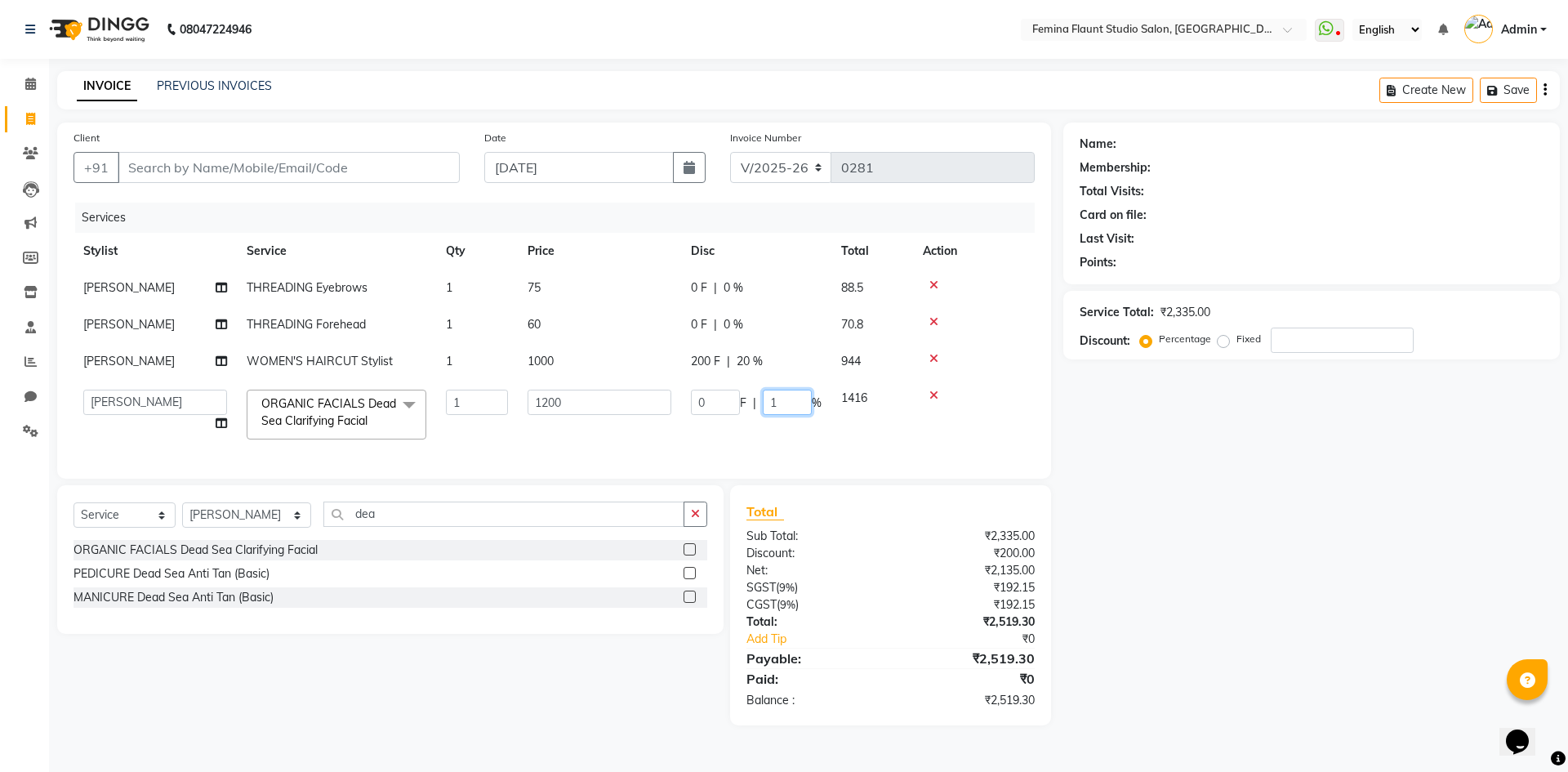 type on "15" 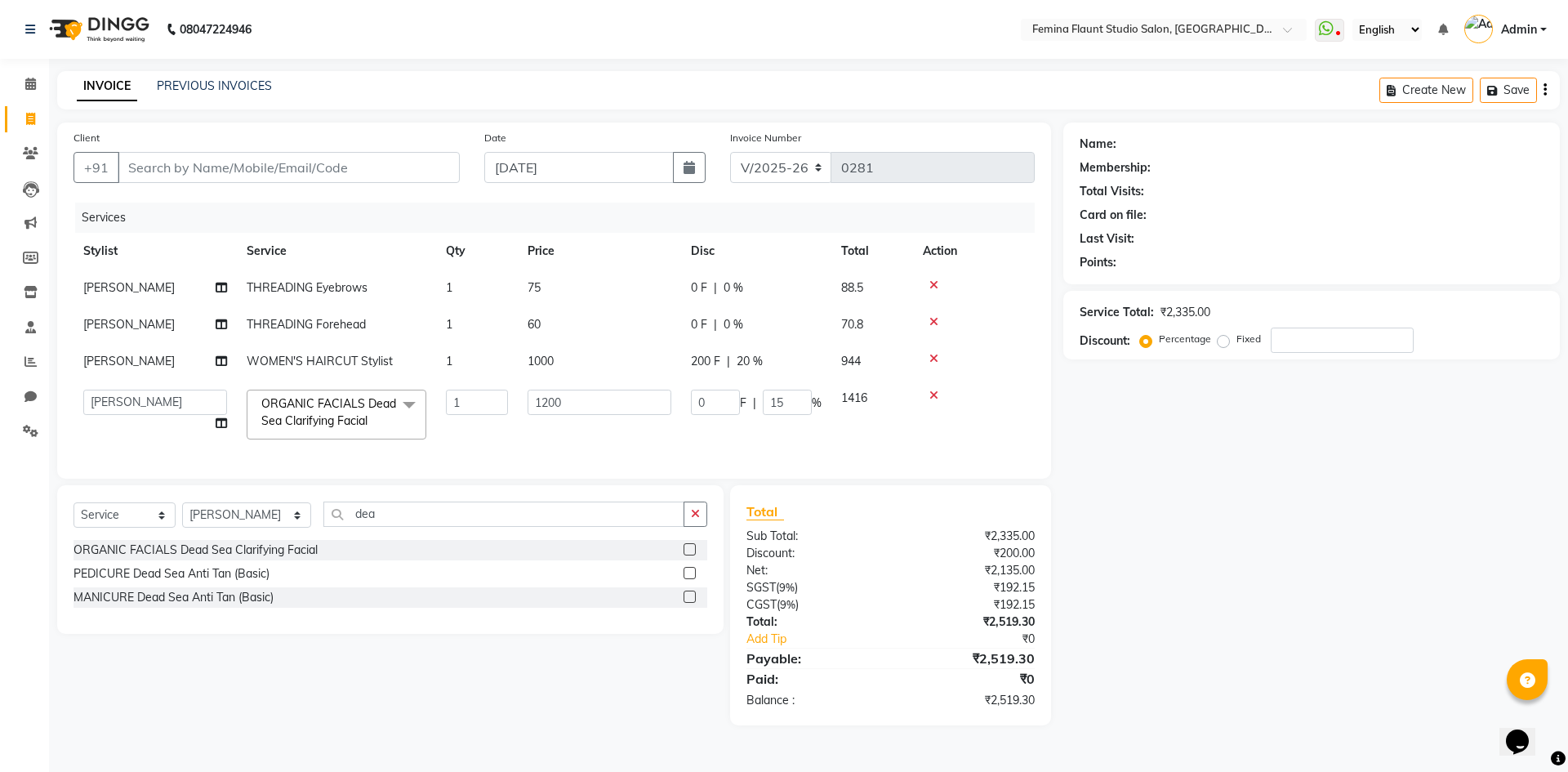 click on "Admin   Durga   Jyothi Bandi   Keerthi Sri   Mohd Akib   Mohd Faizan   Mutyam veeramanikumar   Pramila Rai   Prasamsika   Saidani  ORGANIC FACIALS Dead Sea Clarifying Facial  x WOMEN'S HAIRCUT Senior Stylist WOMEN'S HAIRCUT Stylist WOMEN'S HAIRCUT Fringe Cut WOMEN'S HAIRCUT Kids' - Below 7 Years Women Streaks MEN'S HAIRCUT Senior Stylist MEN'S HAIRCUT Stylist MEN'S HAIRCUT Kids' -Below 7 Years MEN'S GROOMING Beard Trim MEN'S GROOMING Beard Styling MEN'S GROOMING Beard Colour MEN'S GROOMING Foam Shave MEN'S GROOMING Hair Color MEN'S GROOMING Highlights MEN'S GROOMING Keratin Treatment MEN'S GROOMING Hair Wash Moustach Colour Men's Basic combo Men's Luxury combo HAIR STYLING Hair Wash HAIR STYLING Blow Dry HAIR STYLING Ironing HAIR STYLING Tong Curls MASSAGE RELAXATION (Women) Footsiez. (20 mins) MASSAGE RELAXATION (Women) Footsiez. (30mins) MASSAGE RELAXATION (Women) Brain Flow - Coconut Oil (20 mins) MASSAGE RELAXATION (Women) Brain Flow - Coconut Oil (30 mins) MASSAGE RELAXATION (Women) Footsie (20 mins) 1" 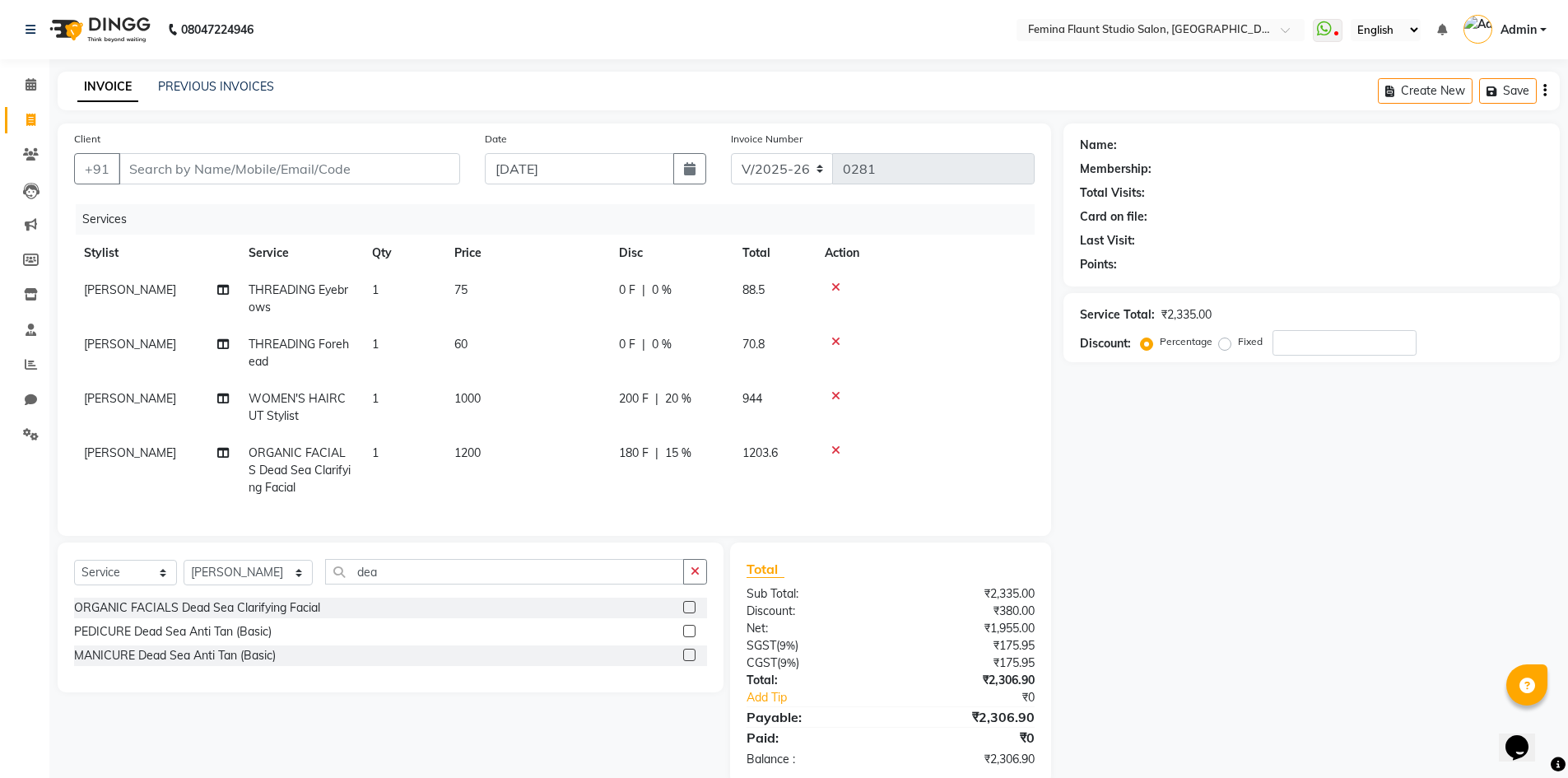 click on "[PERSON_NAME]" 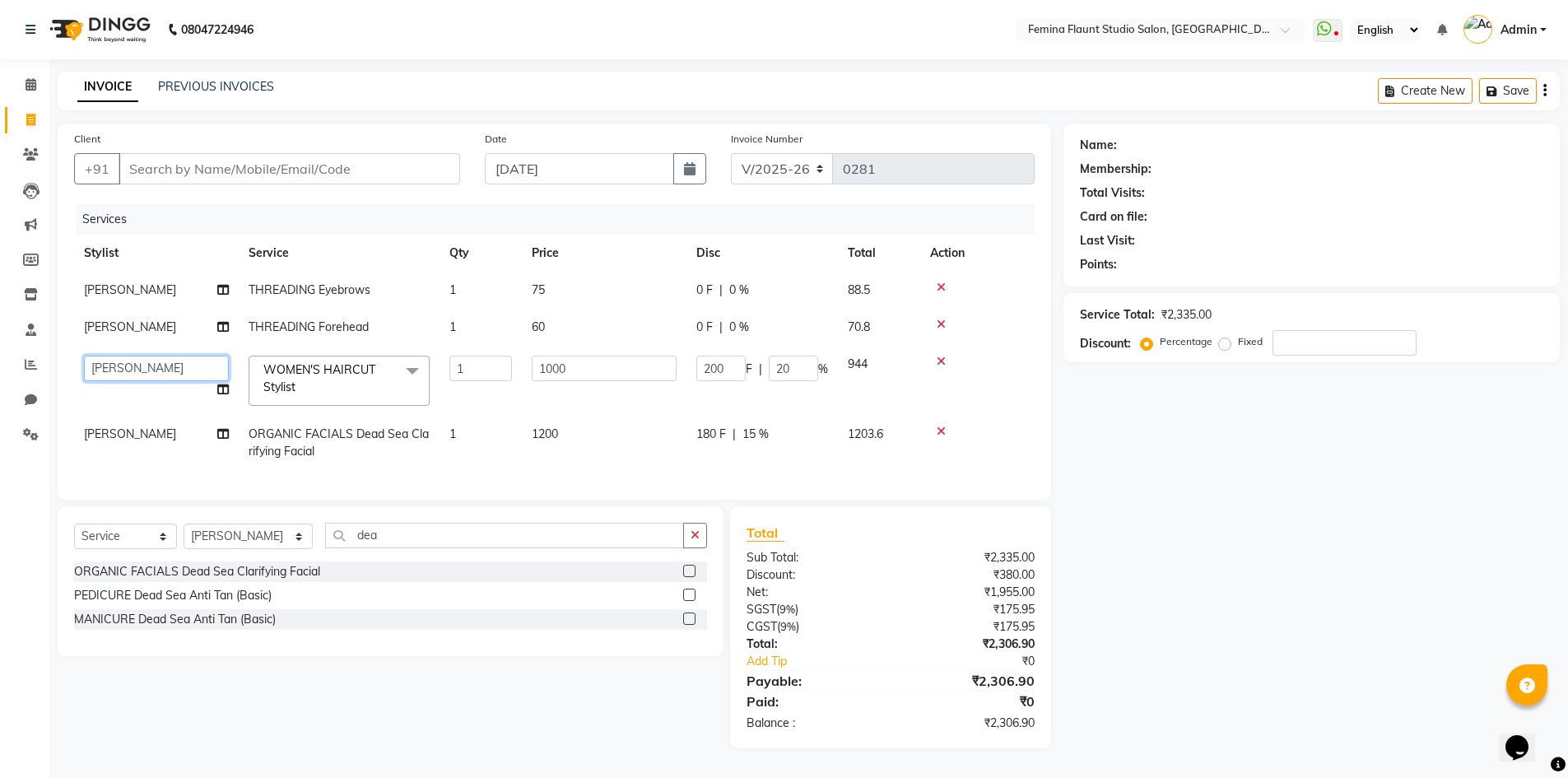 click on "Admin   Durga   Jyothi Bandi   Keerthi Sri   Mohd Akib   Mohd Faizan   Mutyam veeramanikumar   Pramila Rai   Prasamsika   Saidani" 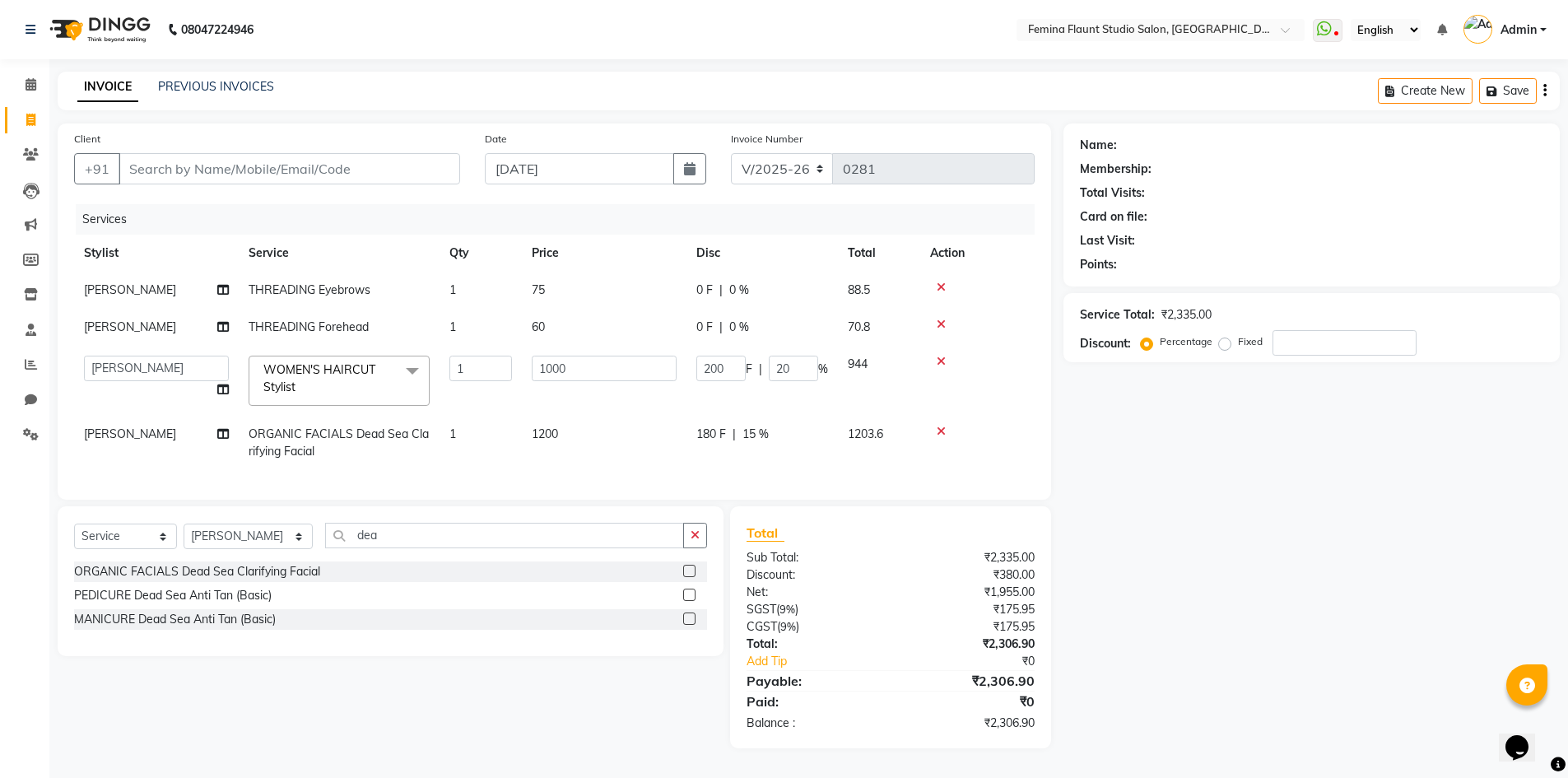 select on "80610" 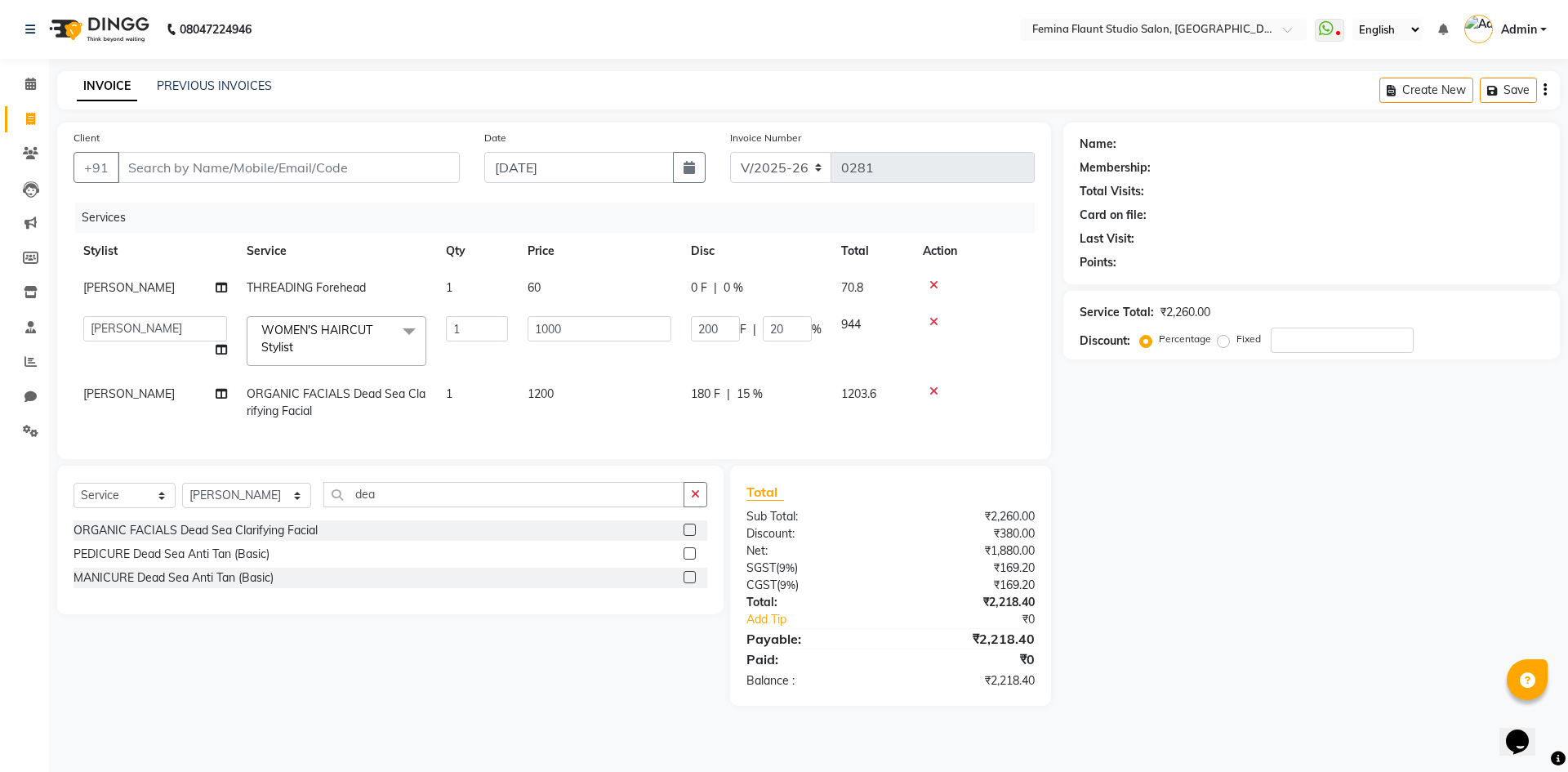 click 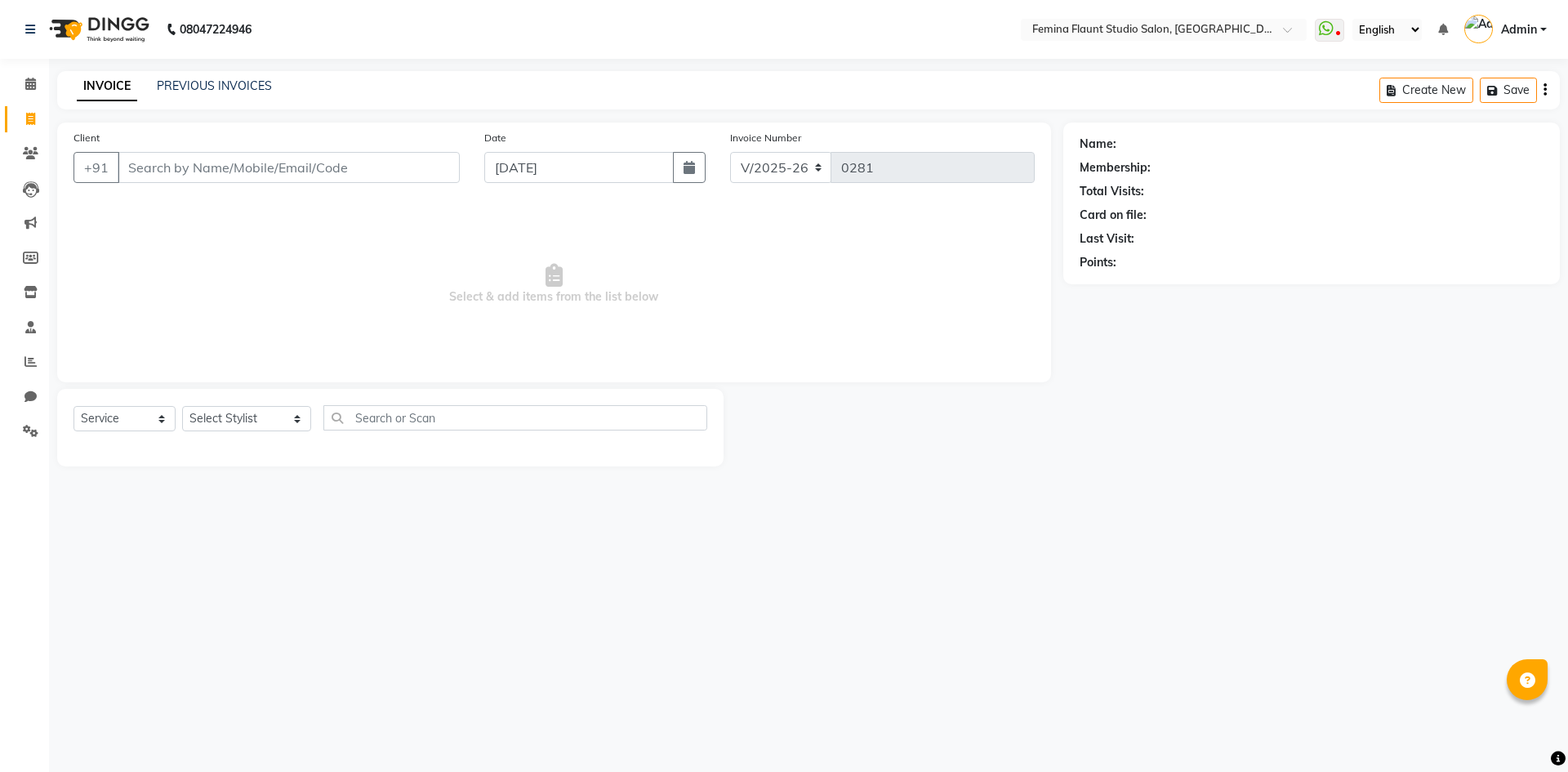 select on "8333" 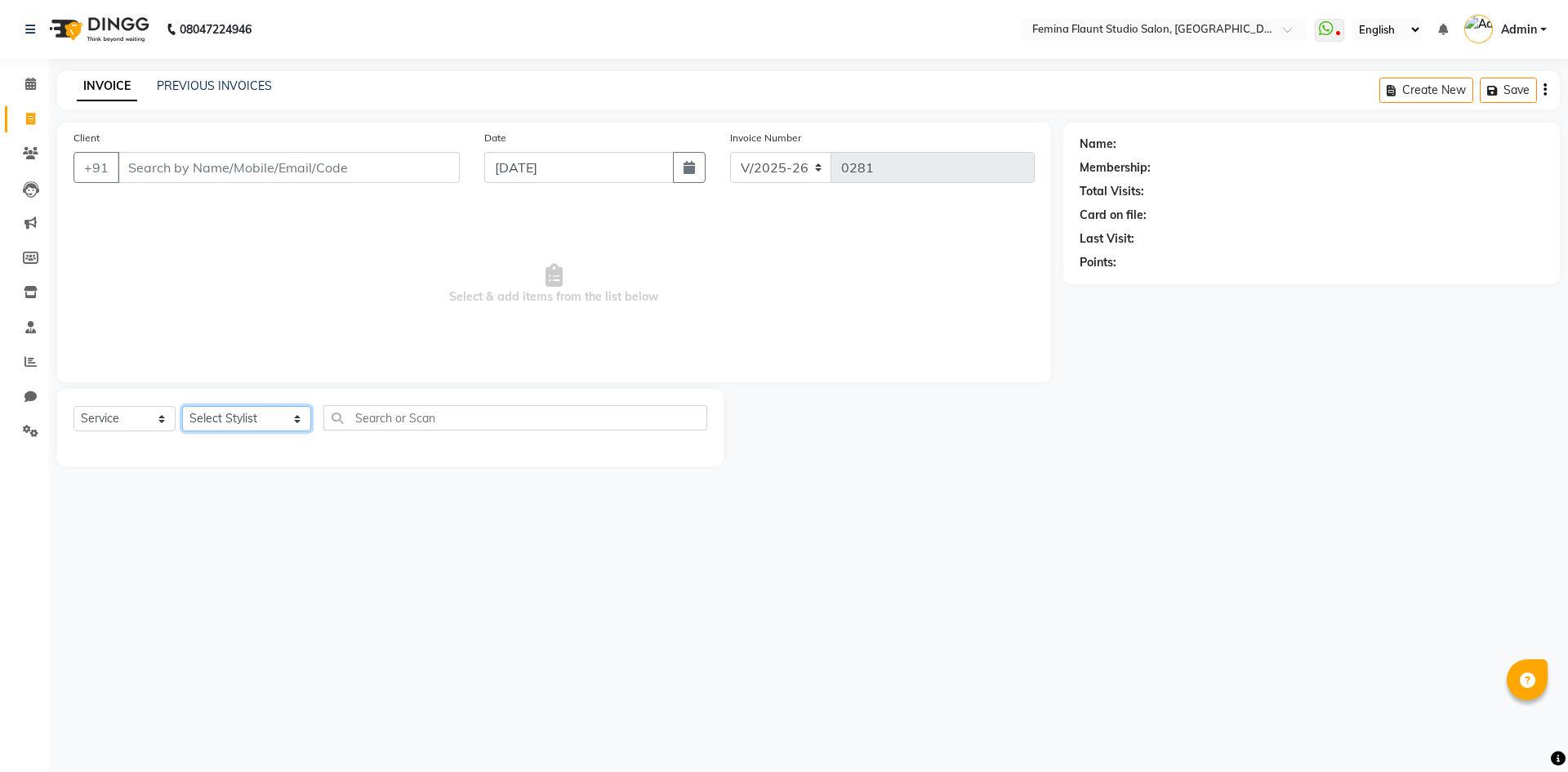 click on "Select Stylist Admin Durga [PERSON_NAME] [PERSON_NAME] Sri [PERSON_NAME] Mohd [PERSON_NAME] veeramanikumar [PERSON_NAME] Prasamsika Saidani" 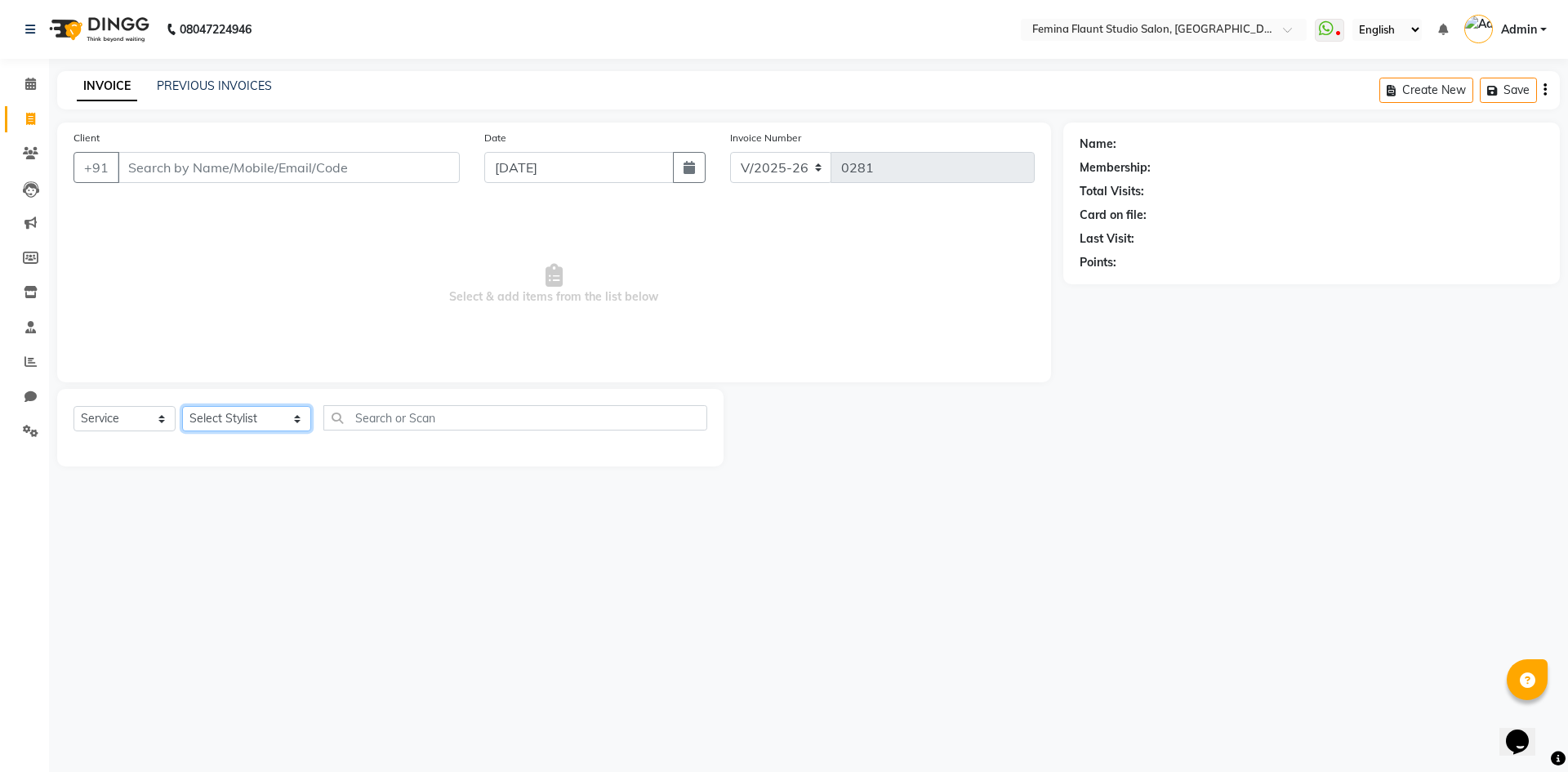scroll, scrollTop: 0, scrollLeft: 0, axis: both 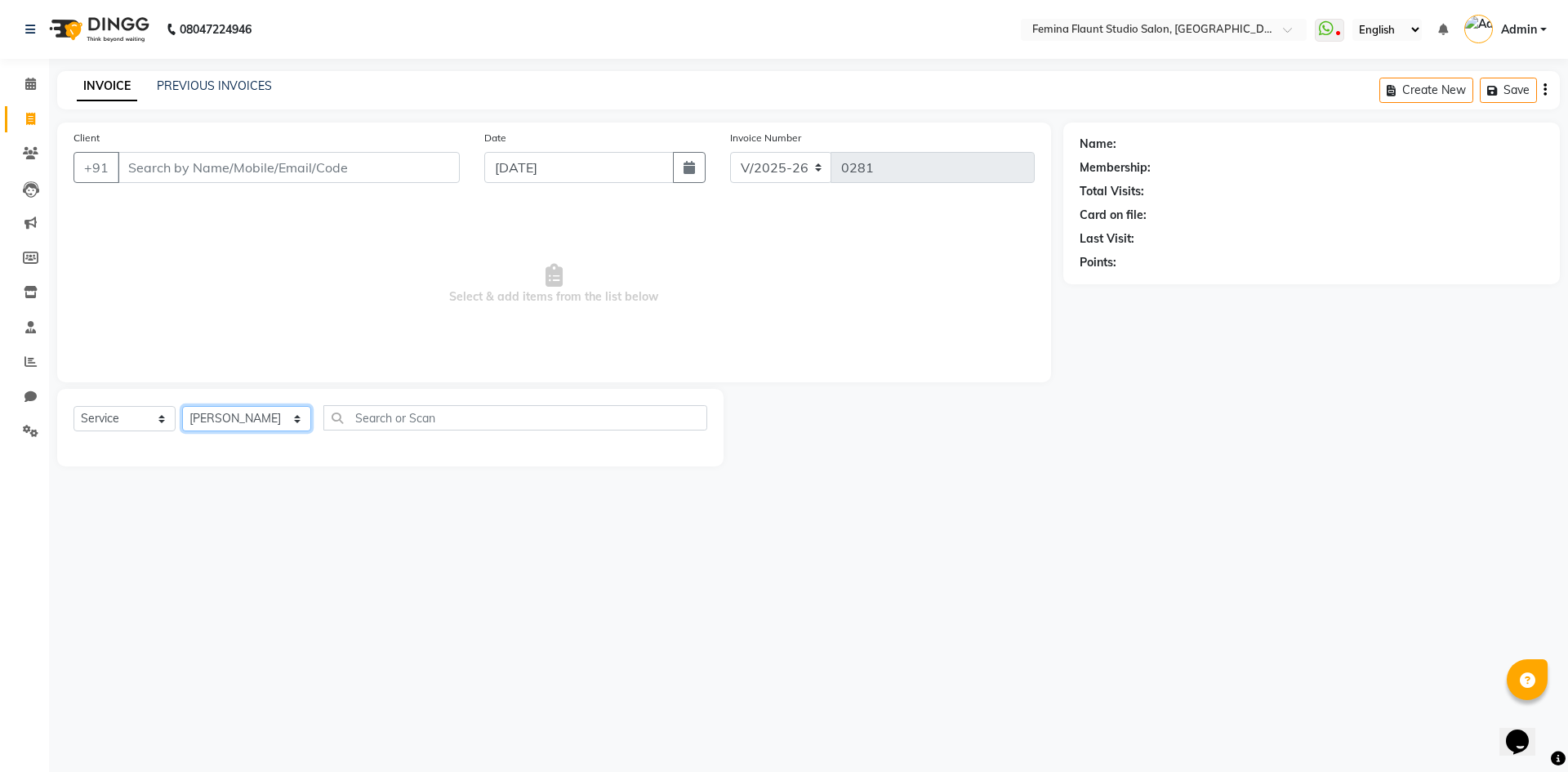 click on "Select Stylist Admin Durga [PERSON_NAME] [PERSON_NAME] Sri [PERSON_NAME] Mohd [PERSON_NAME] veeramanikumar [PERSON_NAME] Prasamsika Saidani" 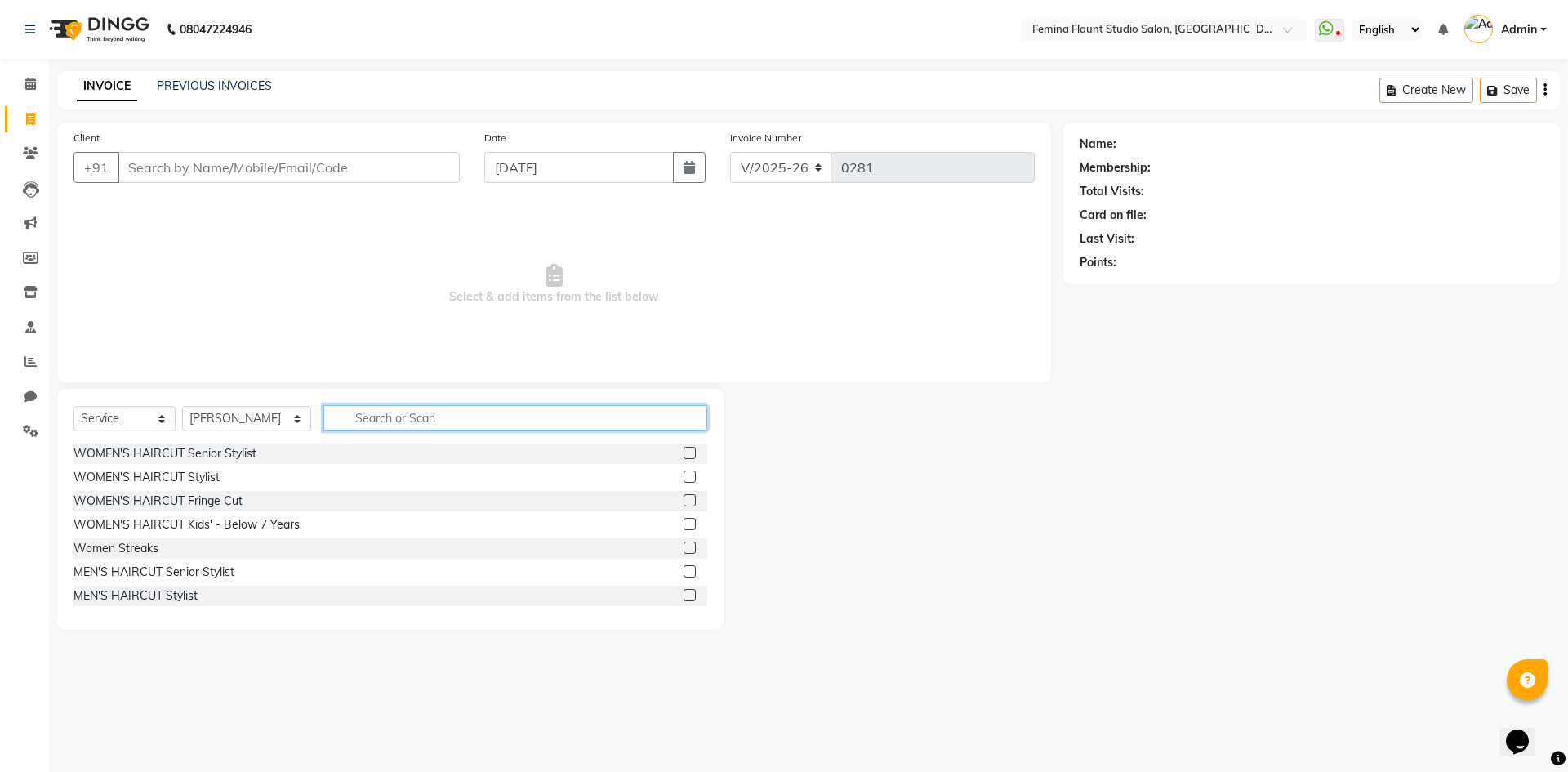 click 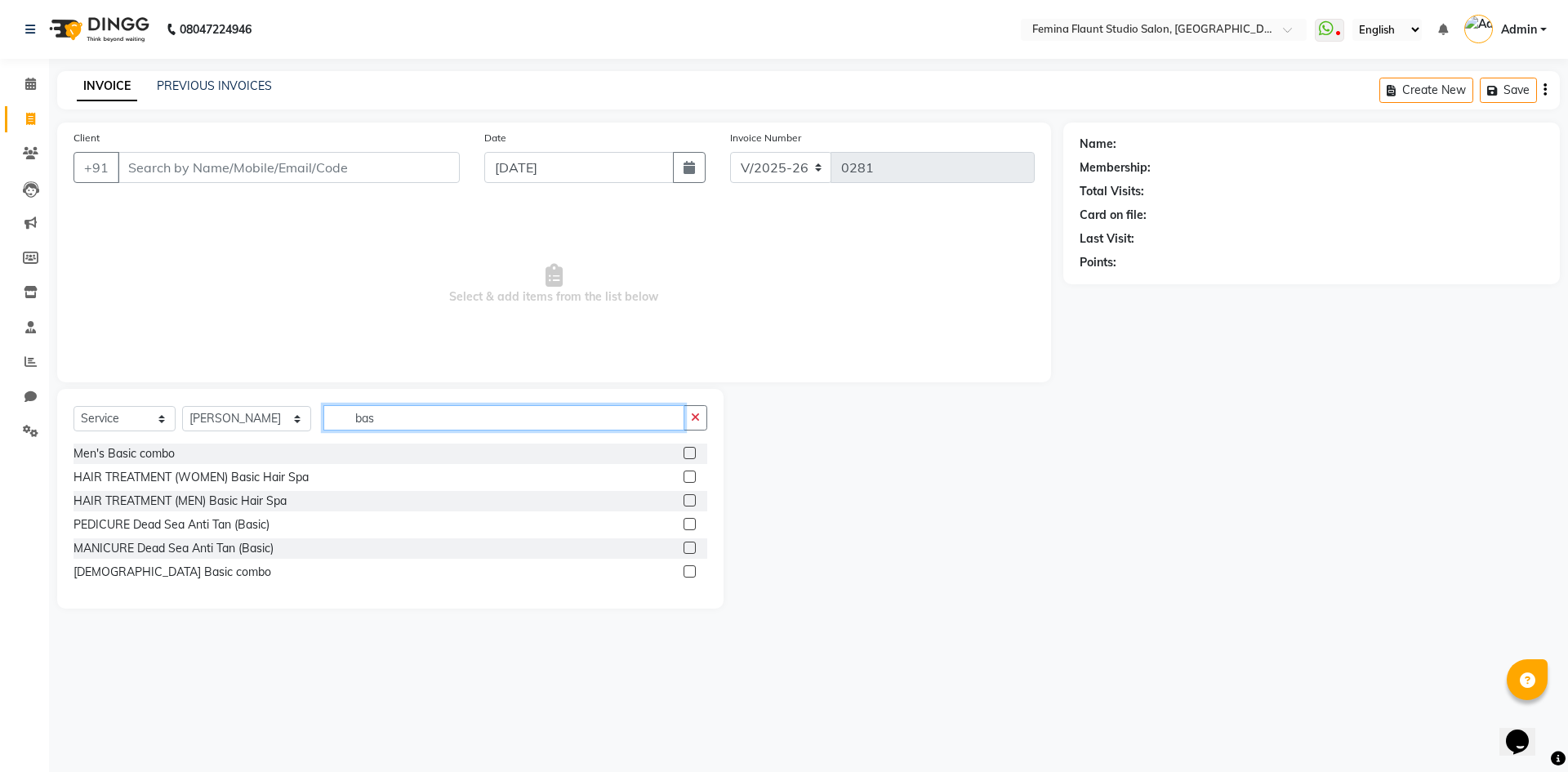 type on "bas" 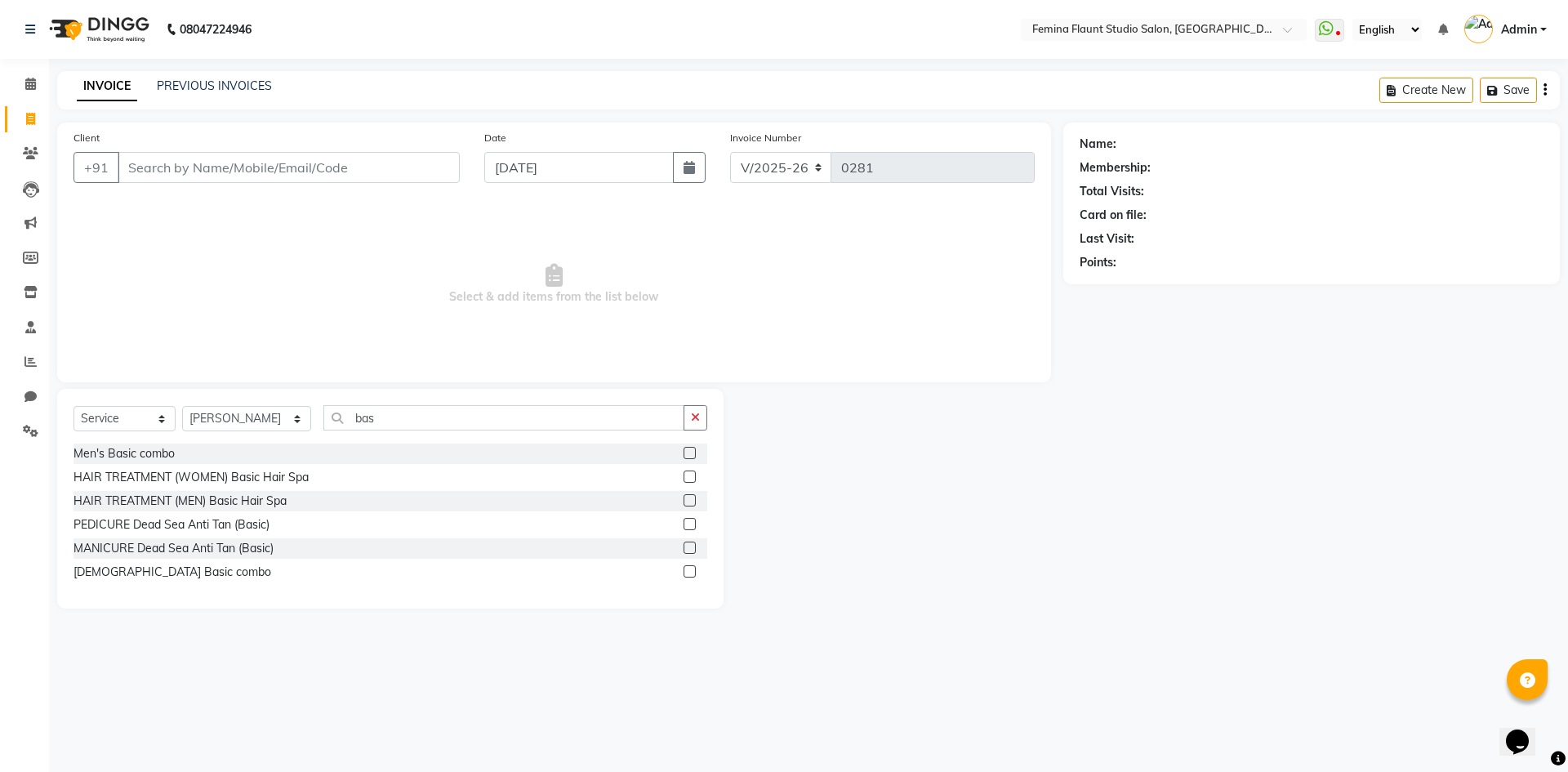 click 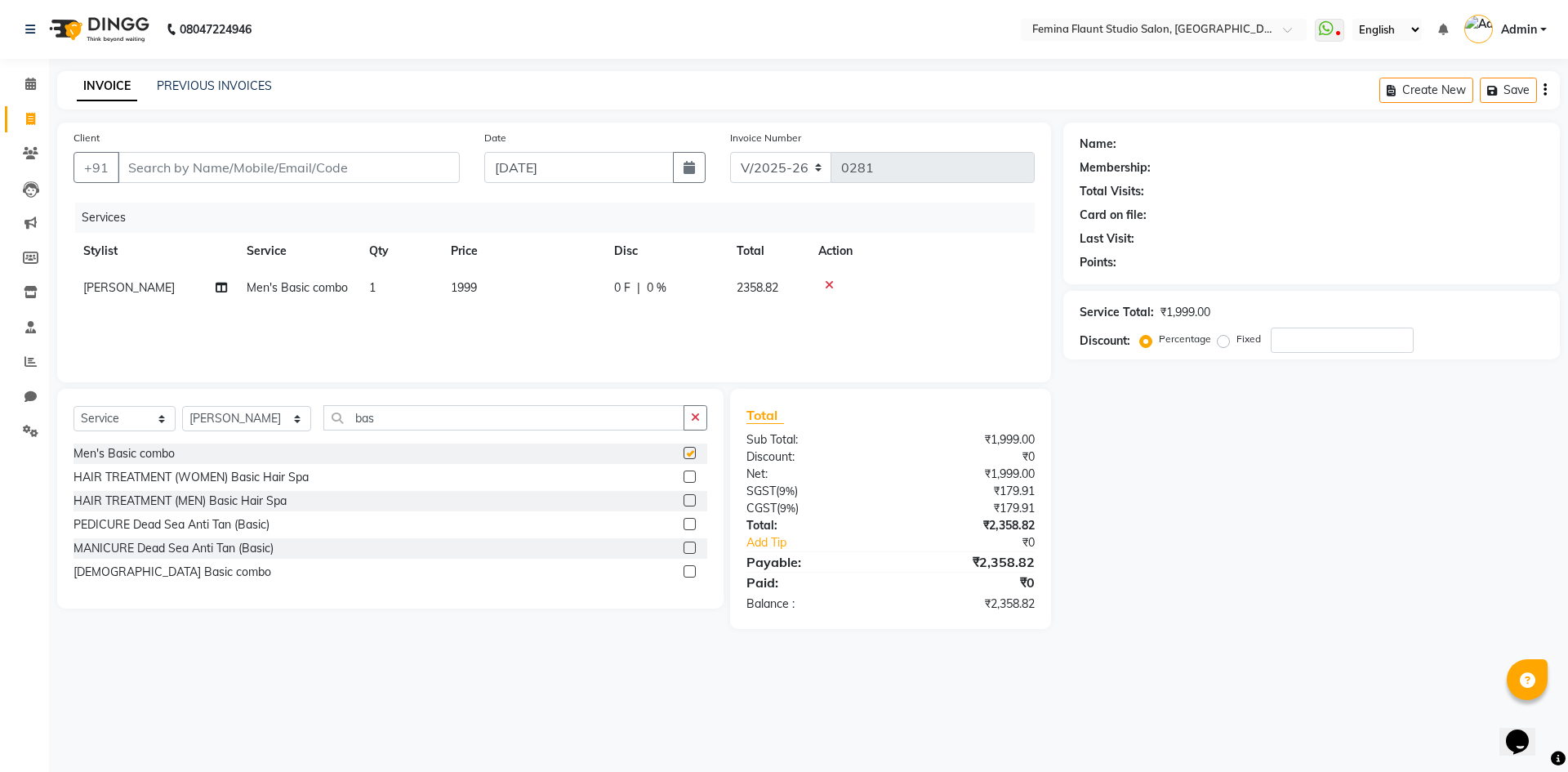 checkbox on "false" 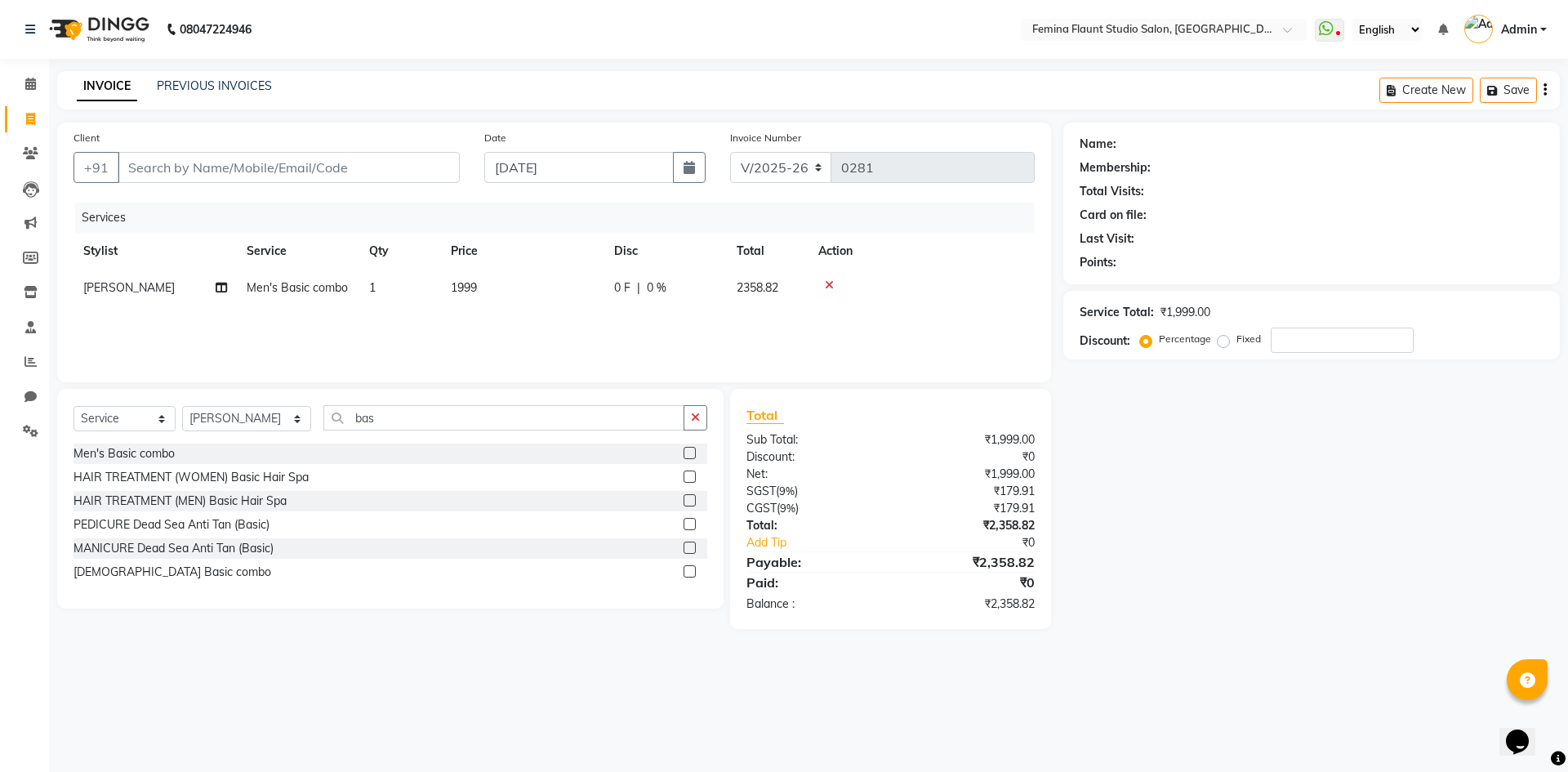 click on "INVOICE PREVIOUS INVOICES Create New   Save  Client +91 Date [DATE] Invoice Number V/2025 V/[PHONE_NUMBER] Services Stylist Service Qty Price Disc Total Action [PERSON_NAME] Men's Basic combo 1 1999 0 F | 0 % 2358.82 Select  Service  Product  Membership  Package Voucher Prepaid Gift Card  Select Stylist Admin Durga [PERSON_NAME] [PERSON_NAME] Sri [PERSON_NAME] Mohd [PERSON_NAME] veeramanikumar [PERSON_NAME] Prasamsika Saidani bas Men's Basic combo  HAIR TREATMENT (WOMEN) Basic Hair Spa  HAIR TREATMENT (MEN) Basic Hair Spa  PEDICURE Dead Sea Anti Tan (Basic)  MANICURE Dead Sea Anti Tan (Basic)  [DEMOGRAPHIC_DATA] Basic combo  Total Sub Total: ₹1,999.00 Discount: ₹0 Net: ₹1,999.00 SGST  ( 9% ) ₹179.91 CGST  ( 9% ) ₹179.91 Total: ₹2,358.82 Add Tip ₹0 Payable: ₹2,358.82 Paid: ₹0 Balance   : ₹2,358.82 Name: Membership: Total Visits: Card on file: Last Visit:  Points:  Service Total:  ₹1,999.00  Discount:  Percentage   Fixed" 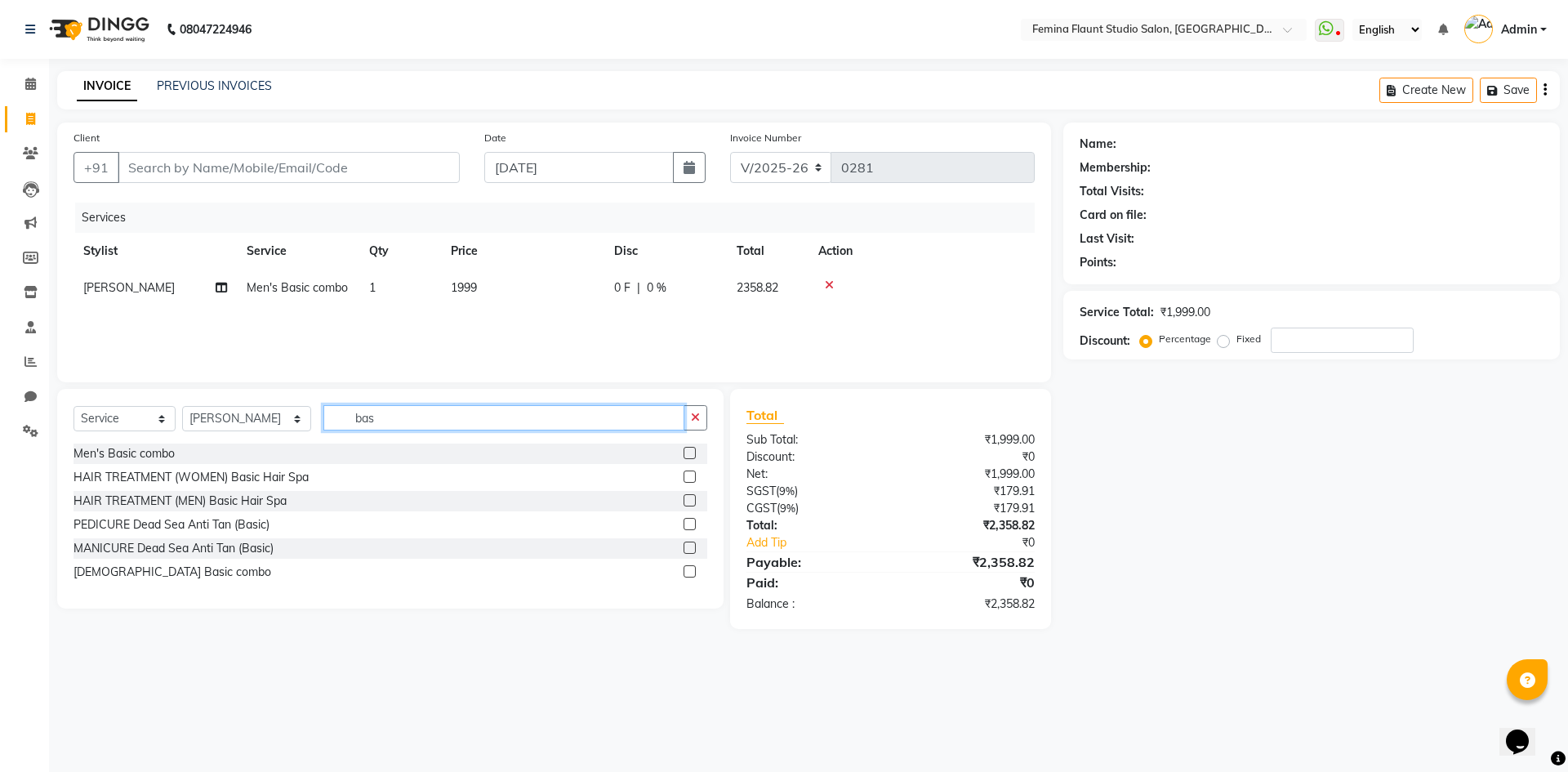 click on "bas" 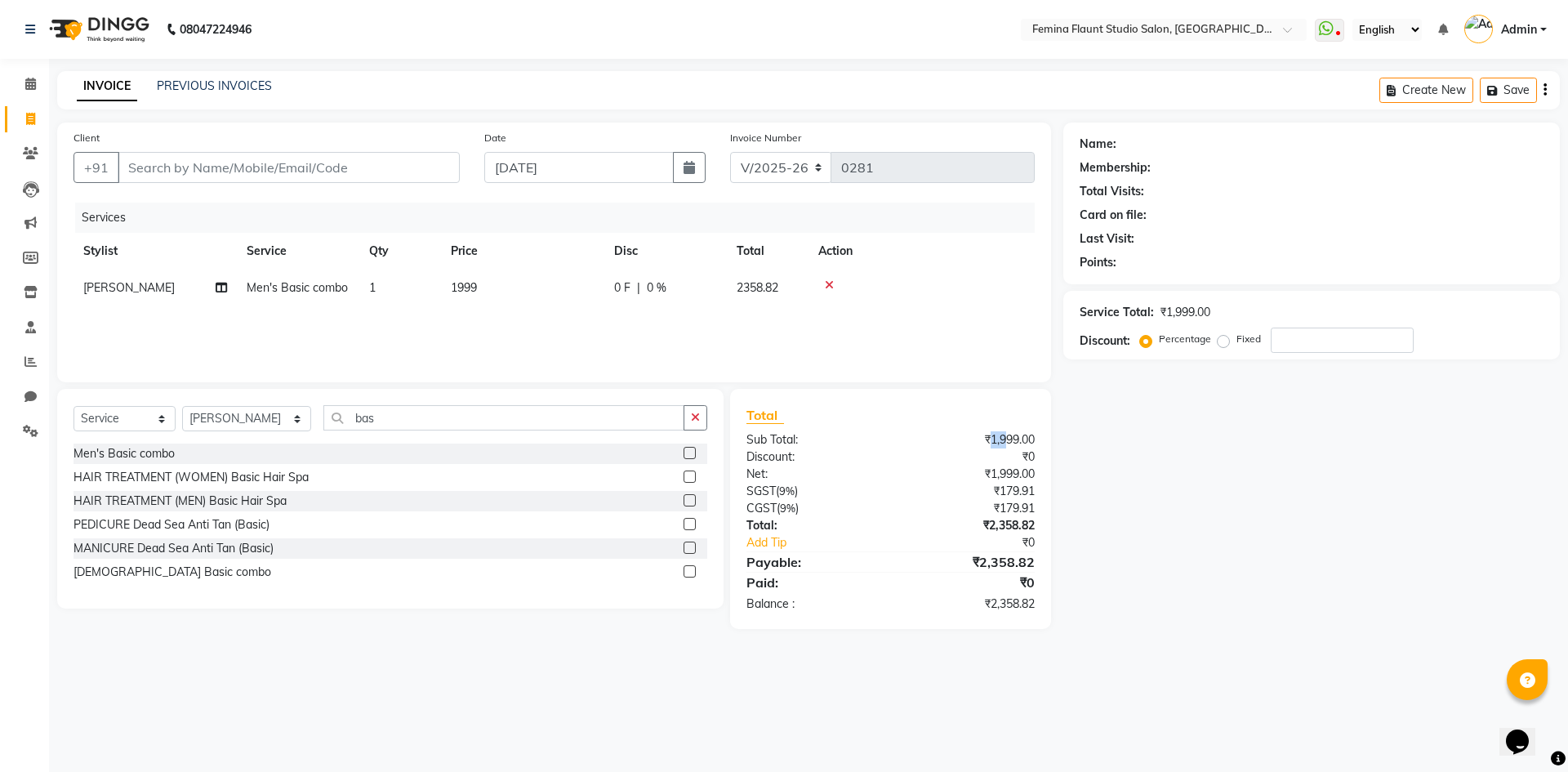 drag, startPoint x: 987, startPoint y: 435, endPoint x: 1005, endPoint y: 439, distance: 18.439089 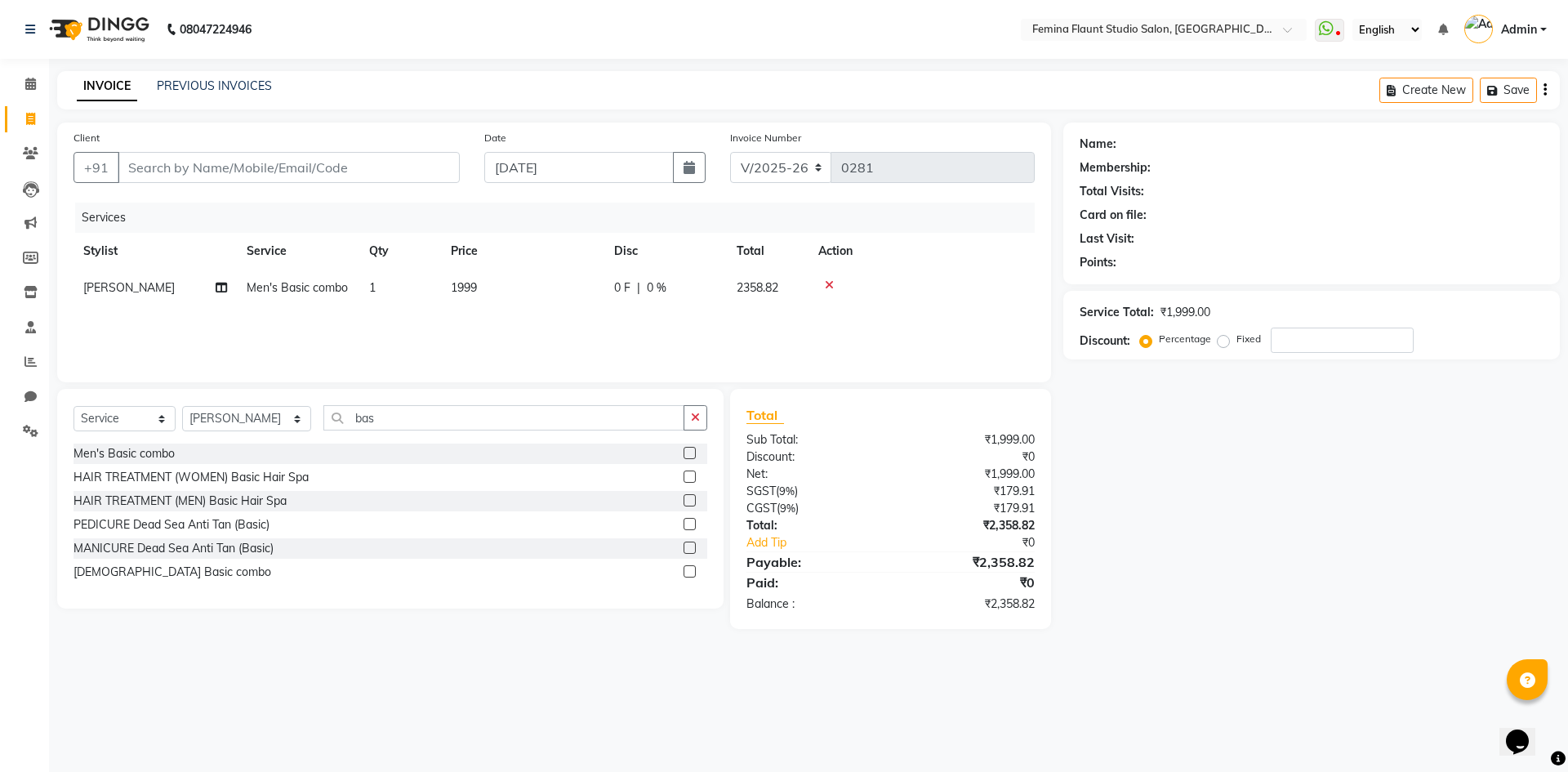 click on "Total Sub Total: ₹1,999.00 Discount: ₹0 Net: ₹1,999.00 SGST  ( 9% ) ₹179.91 CGST  ( 9% ) ₹179.91 Total: ₹2,358.82 Add Tip ₹0 Payable: ₹2,358.82 Paid: ₹0 Balance   : ₹2,358.82" 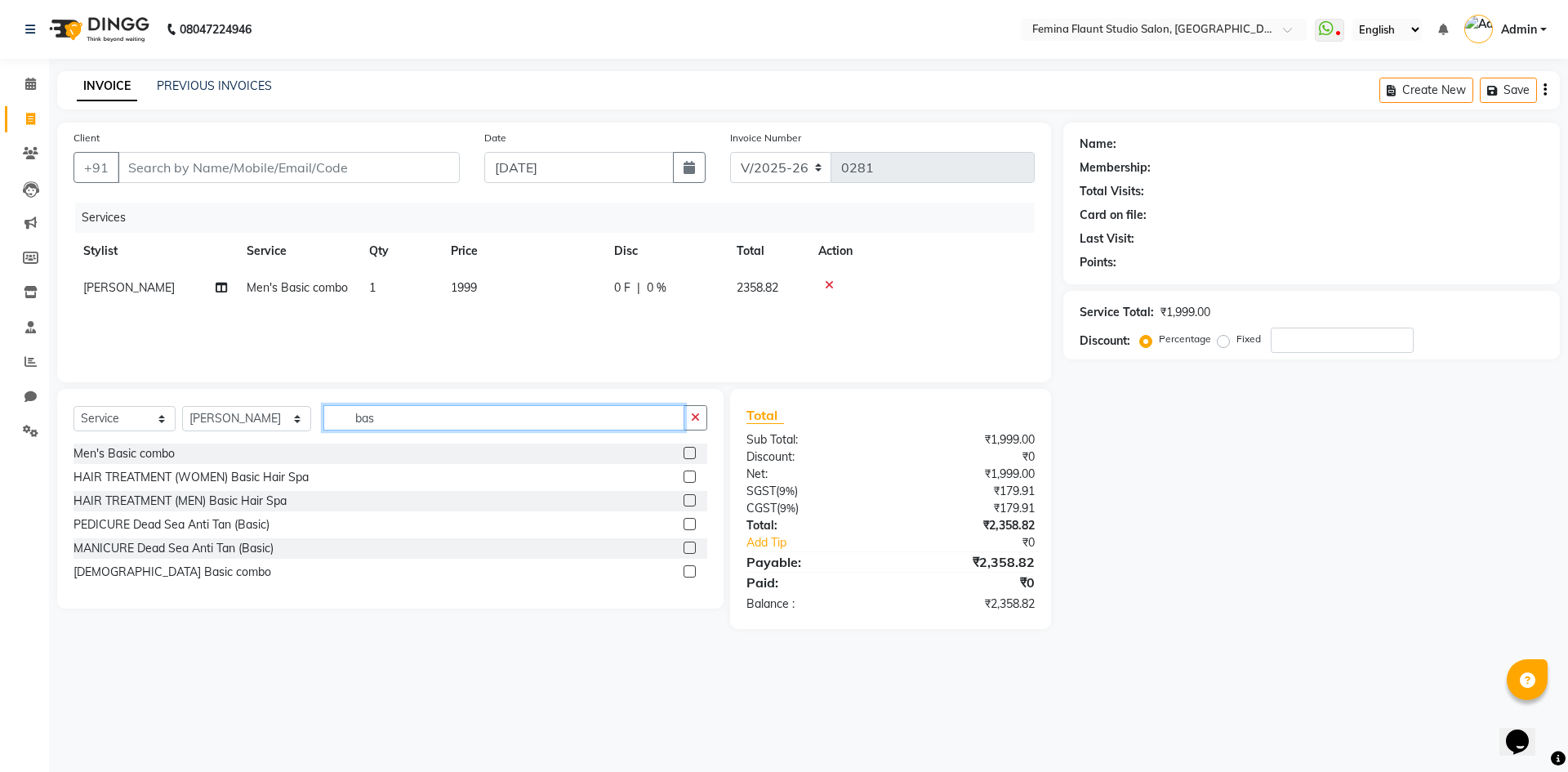 click on "bas" 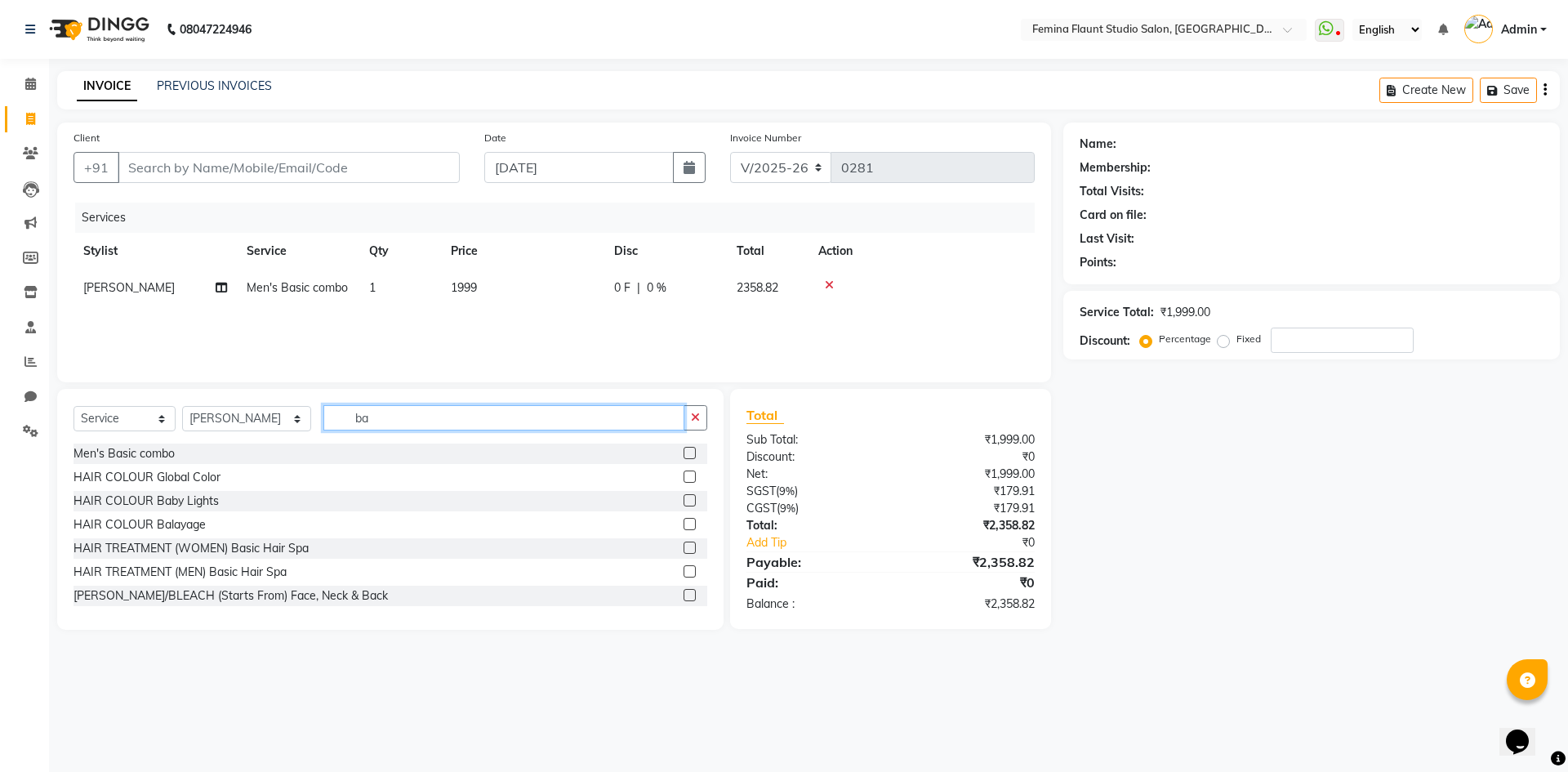 type on "b" 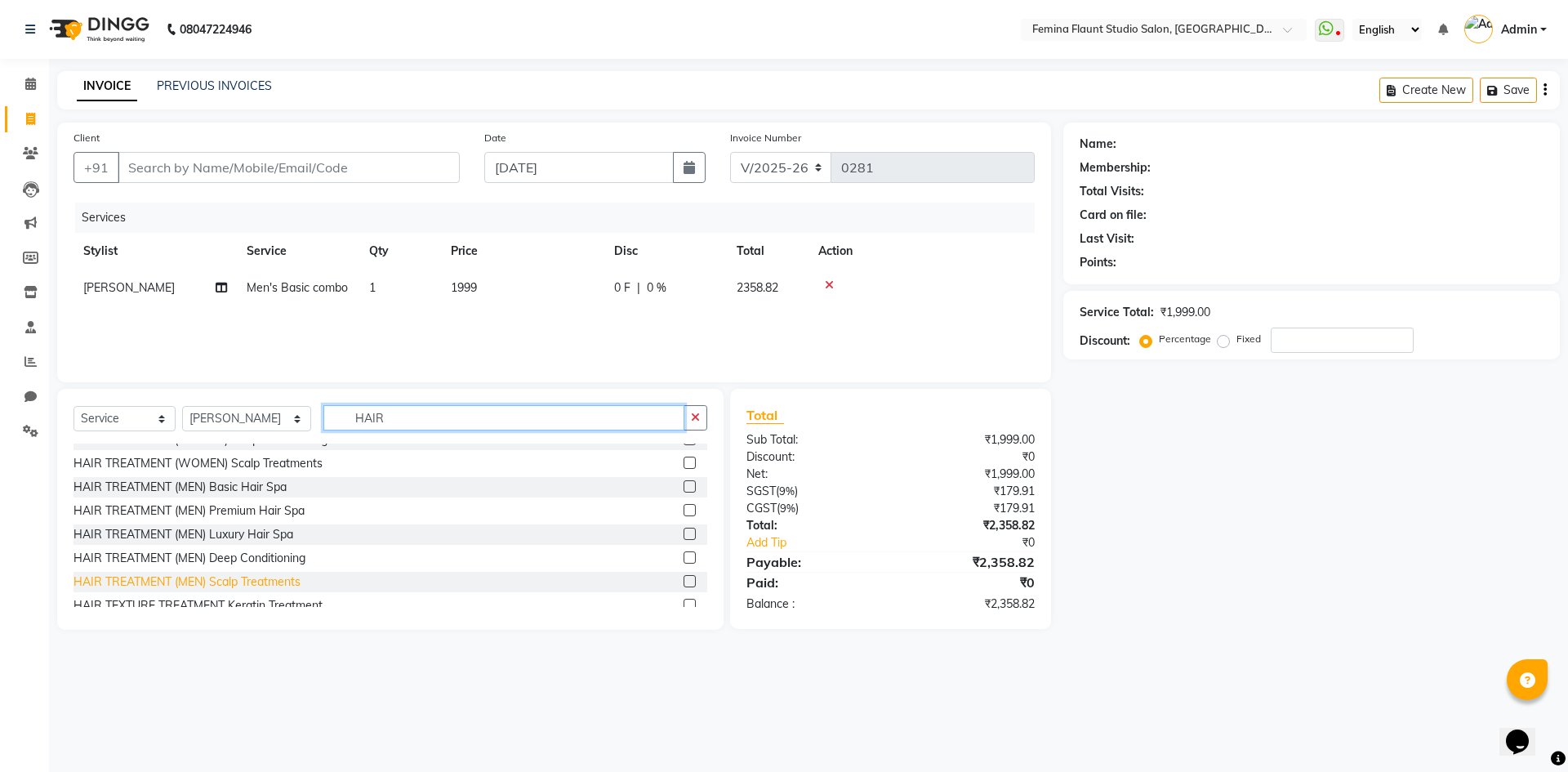 scroll, scrollTop: 571, scrollLeft: 0, axis: vertical 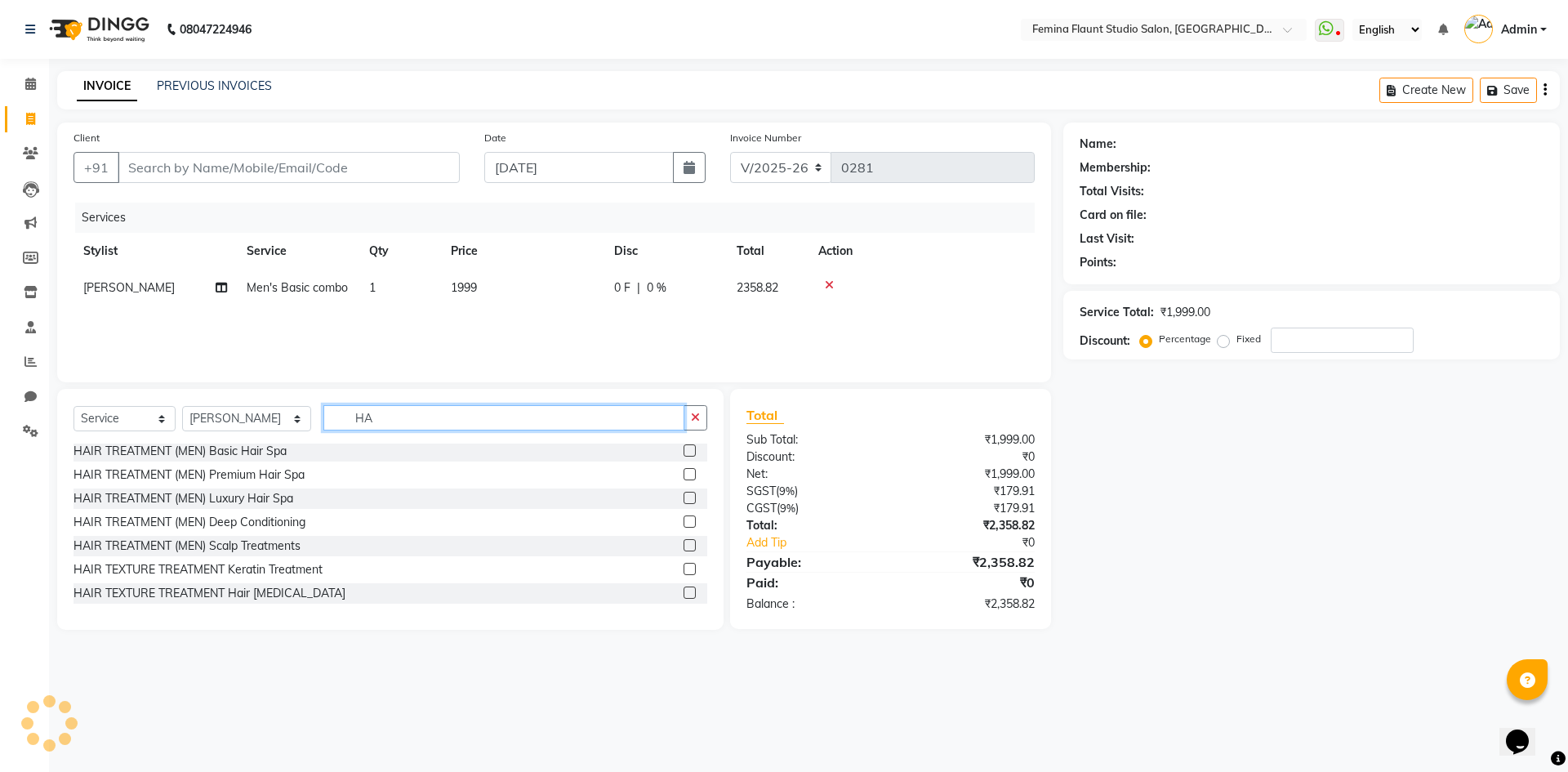 type on "H" 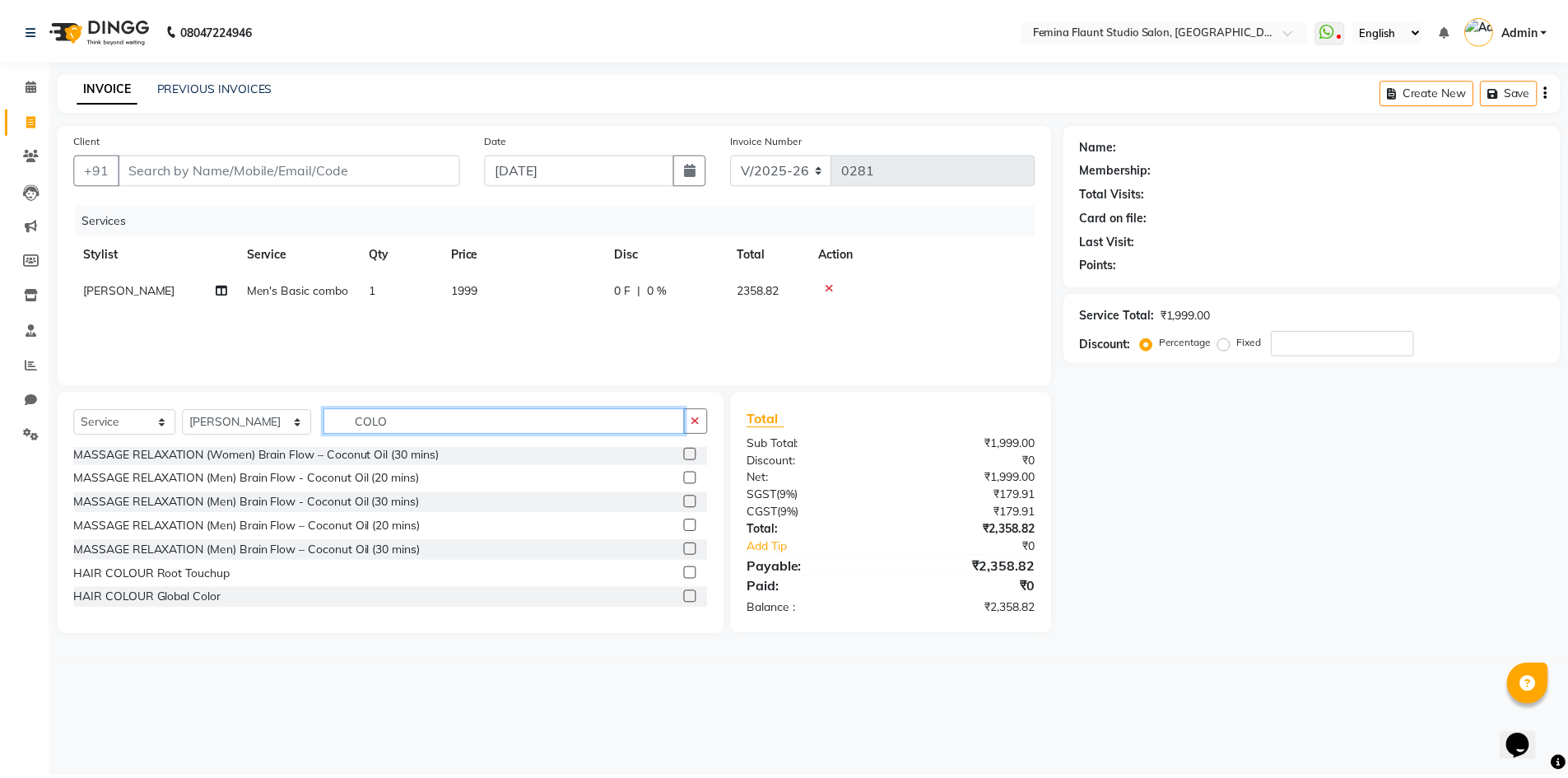 scroll, scrollTop: 0, scrollLeft: 0, axis: both 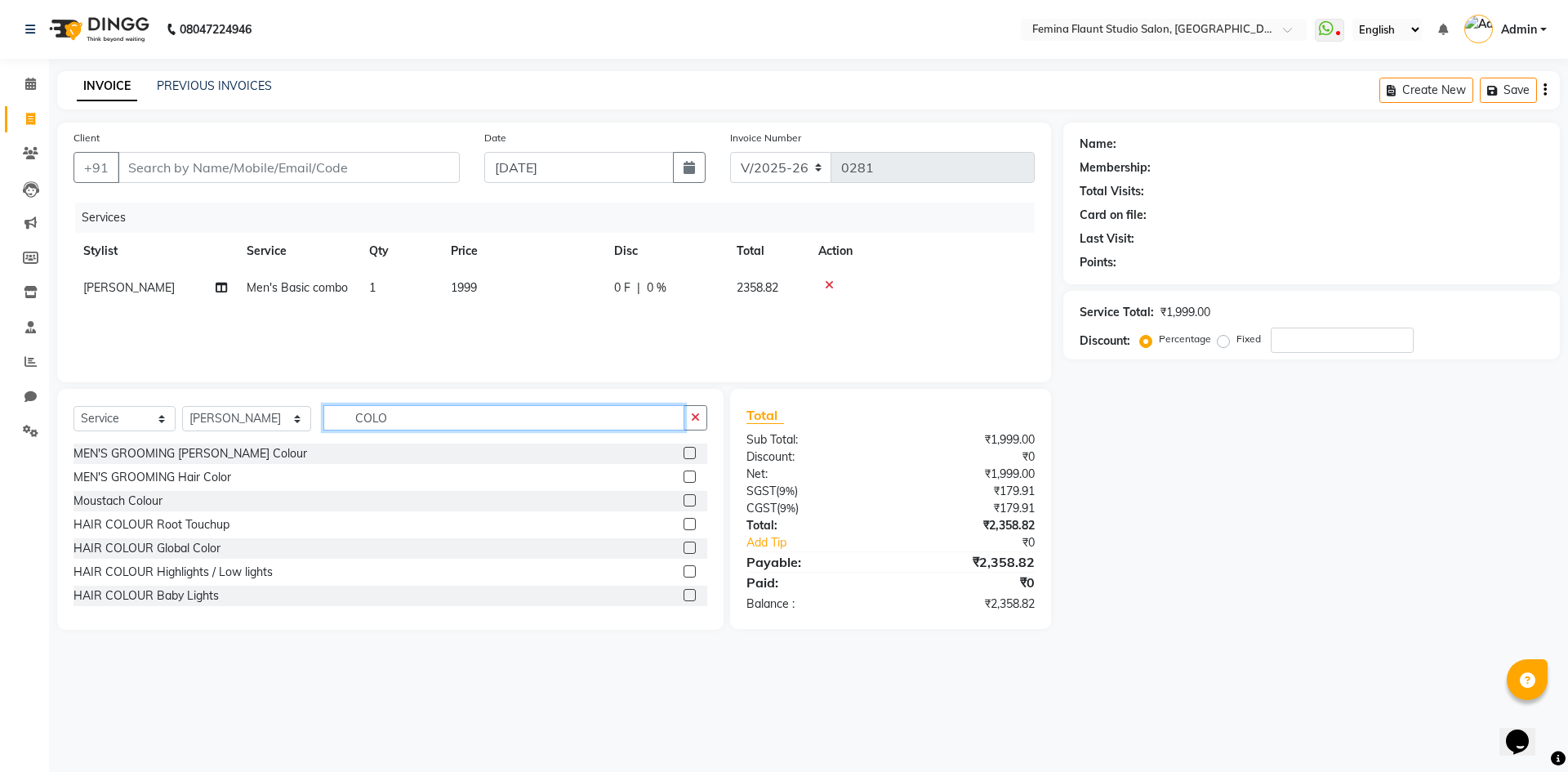 type on "COLO" 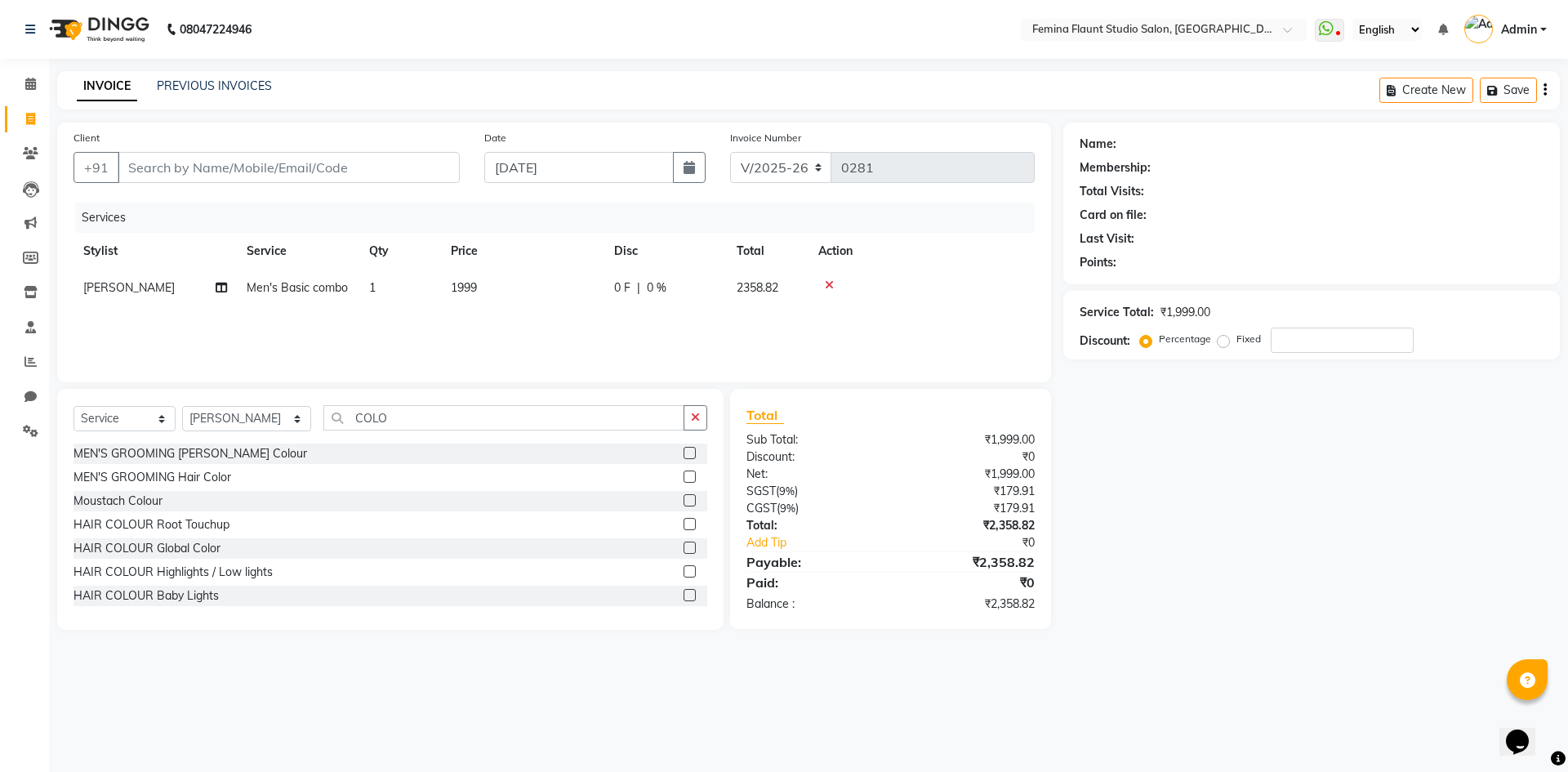 click 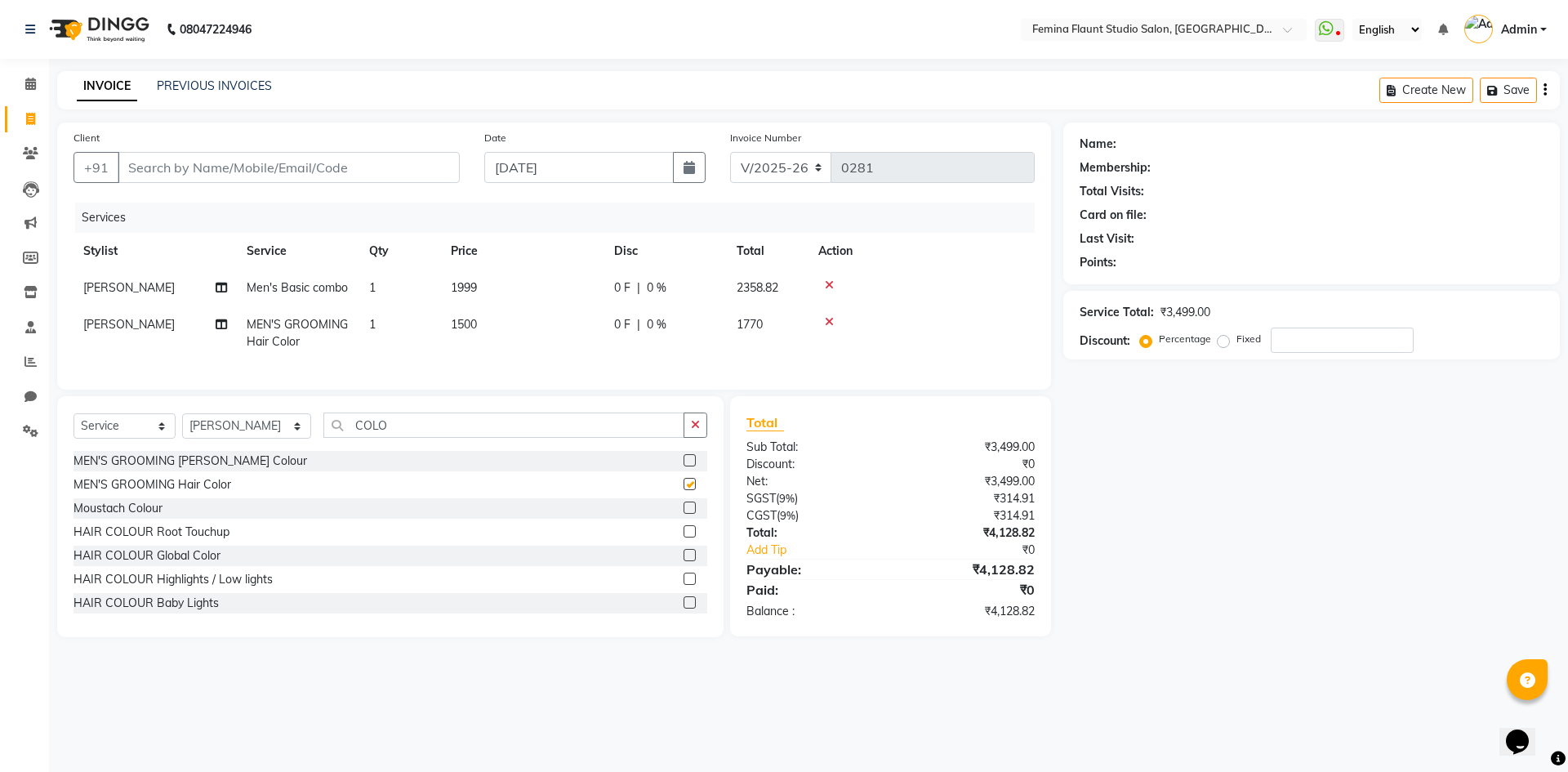 checkbox on "false" 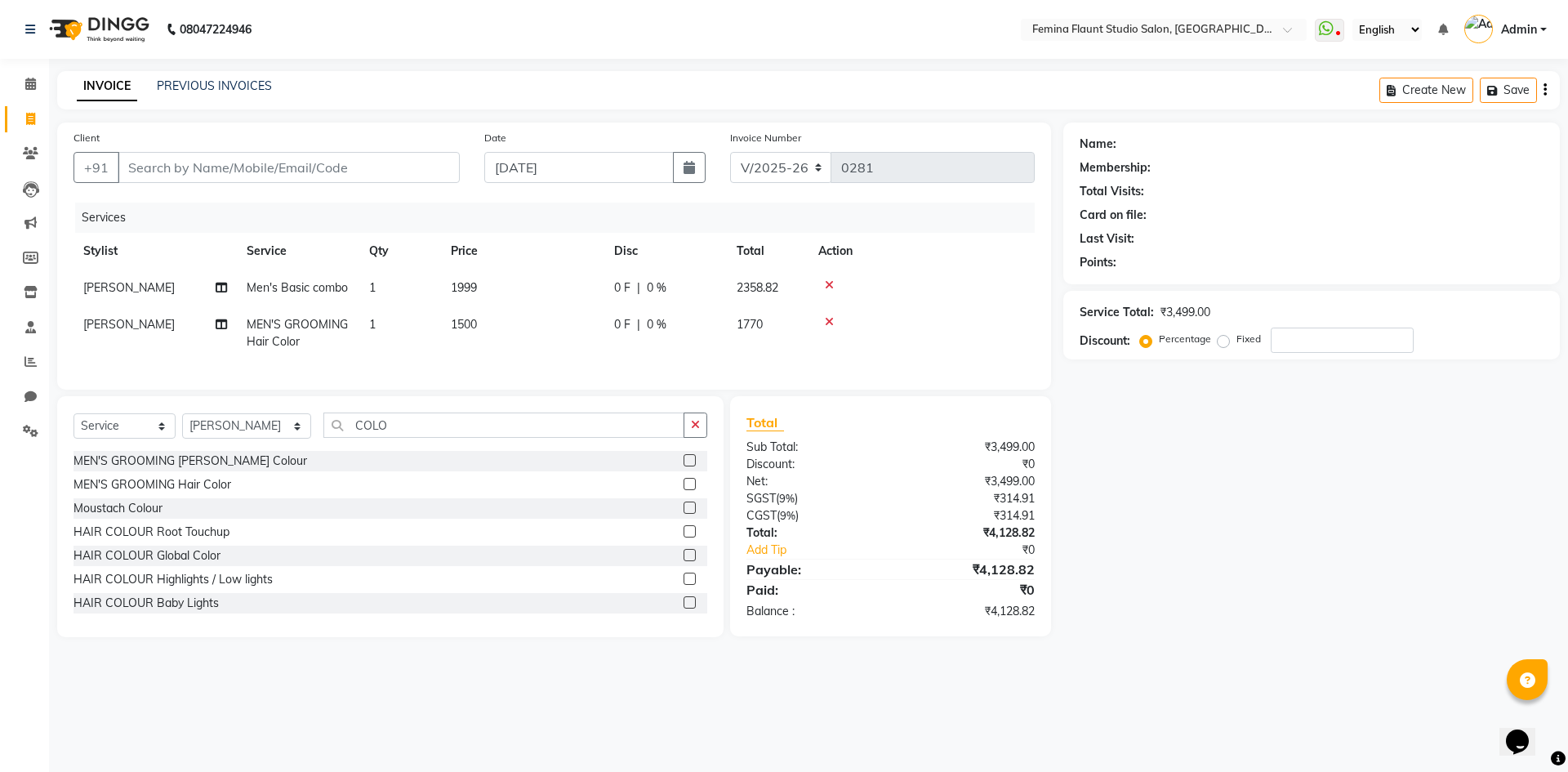 click on "Name: Membership: Total Visits: Card on file: Last Visit:  Points:  Service Total:  ₹3,499.00  Discount:  Percentage   Fixed" 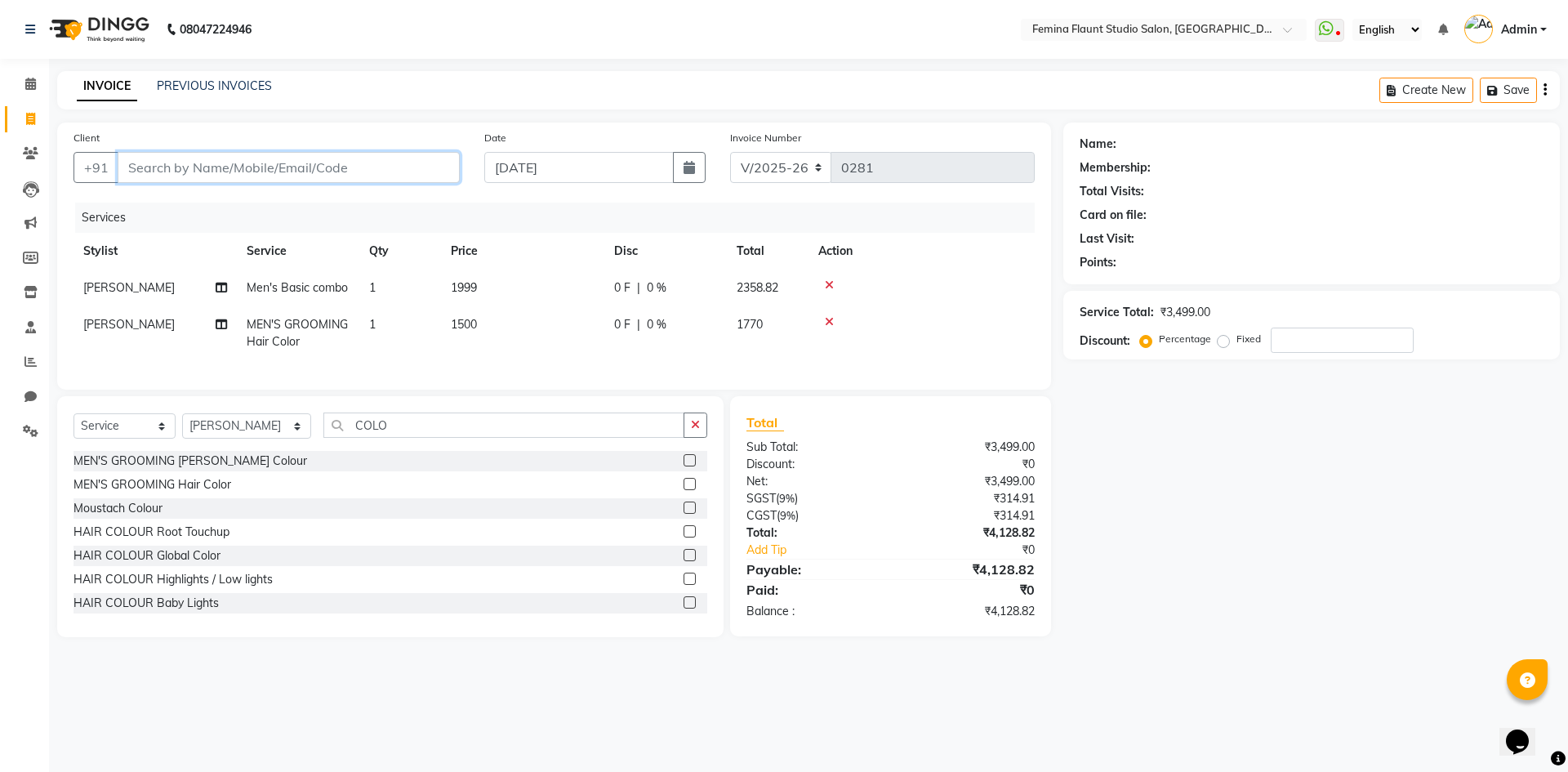 click on "Client" at bounding box center [288, 167] 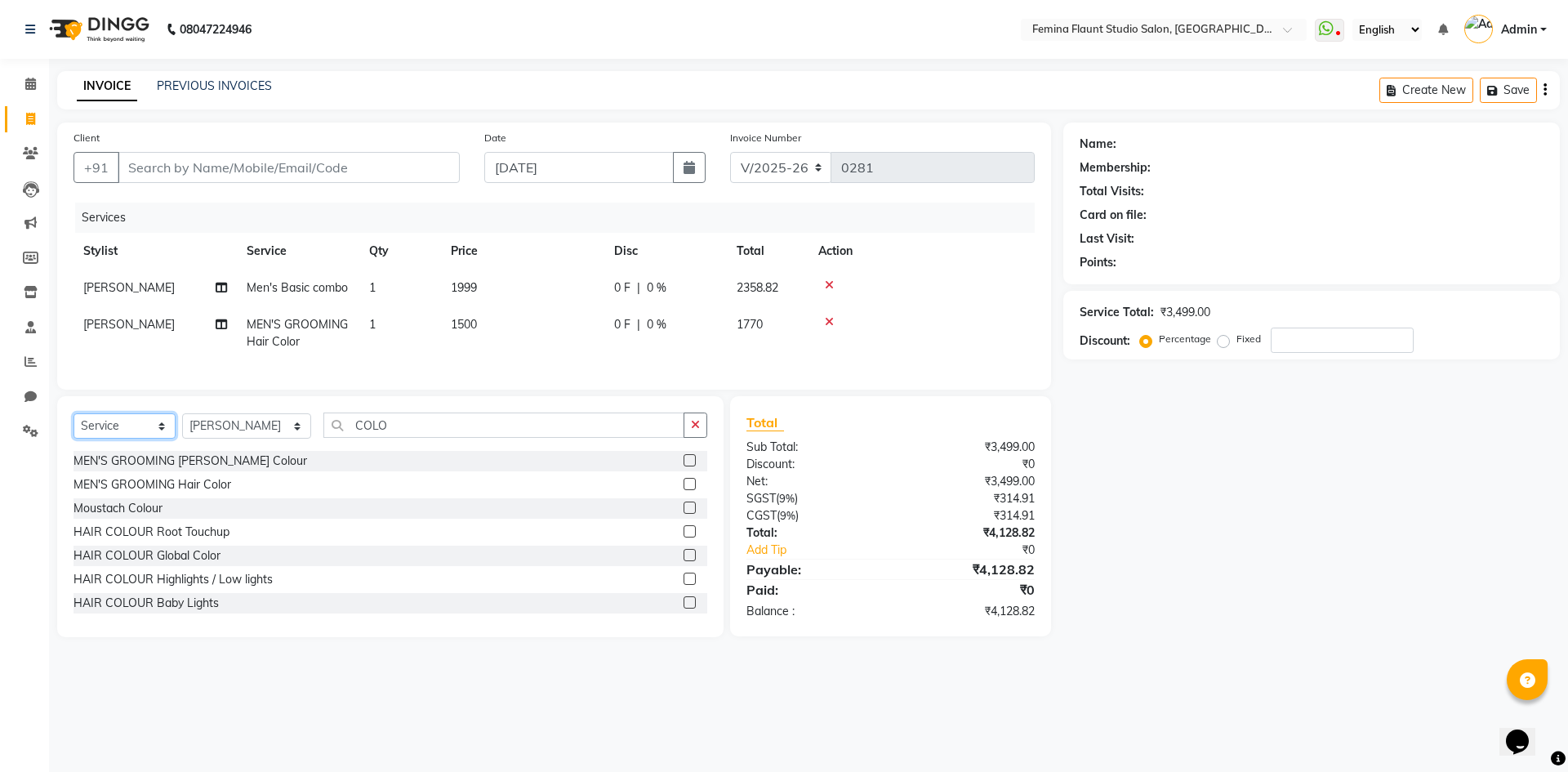 click on "Select  Service  Product  Membership  Package Voucher Prepaid Gift Card" 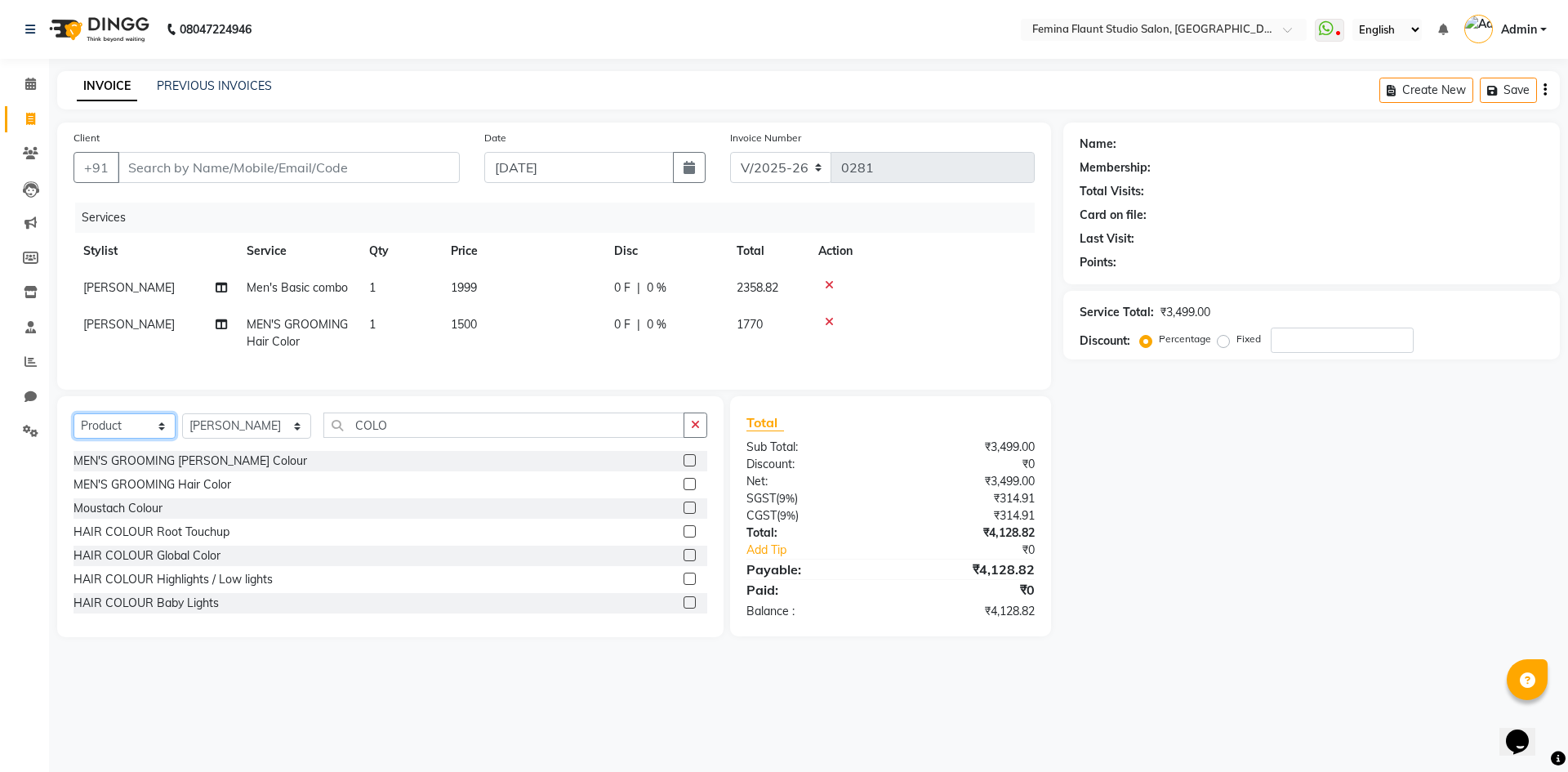 click on "Select  Service  Product  Membership  Package Voucher Prepaid Gift Card" 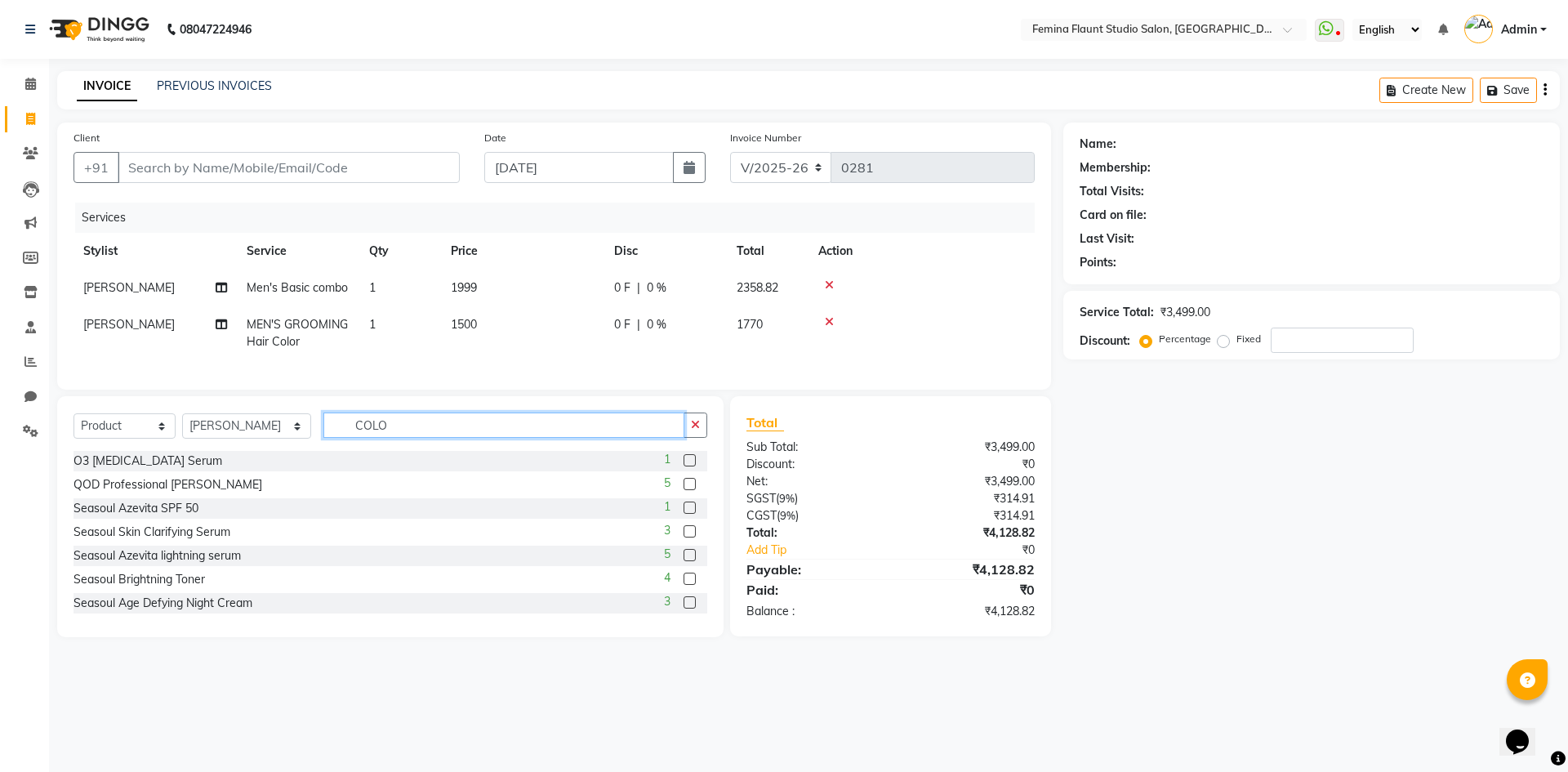 click on "COLO" 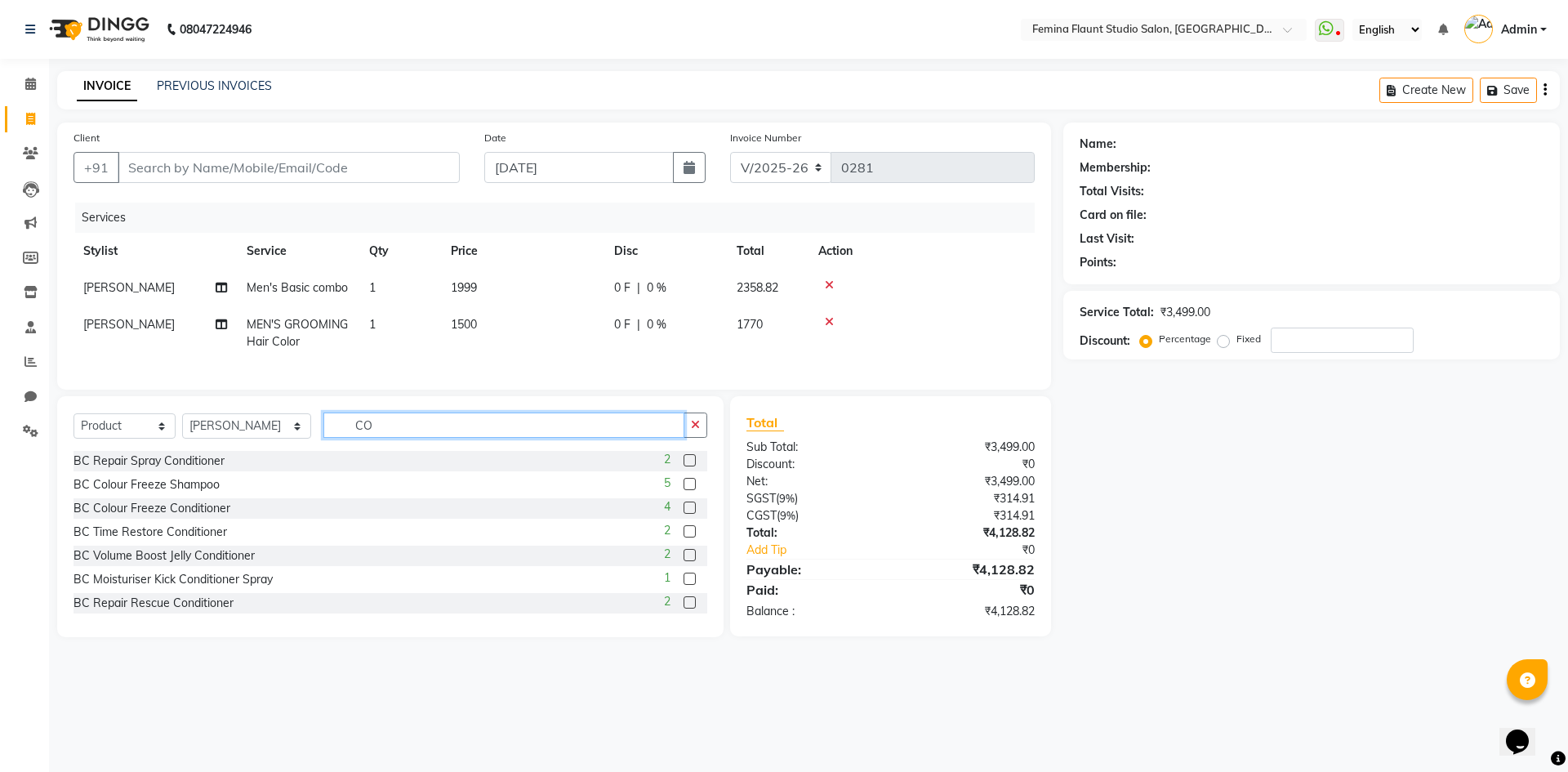 type on "C" 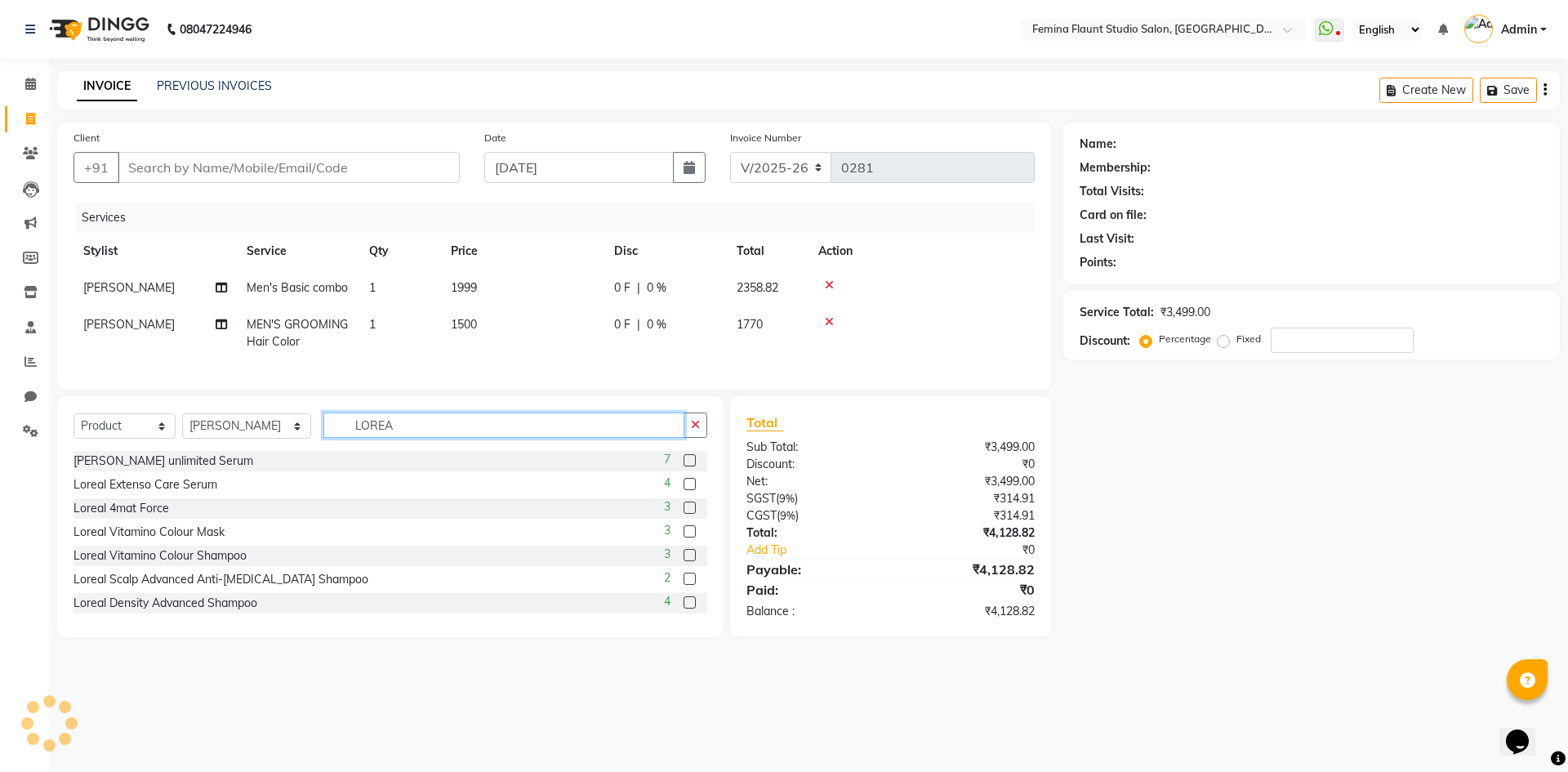 type on "LOREA" 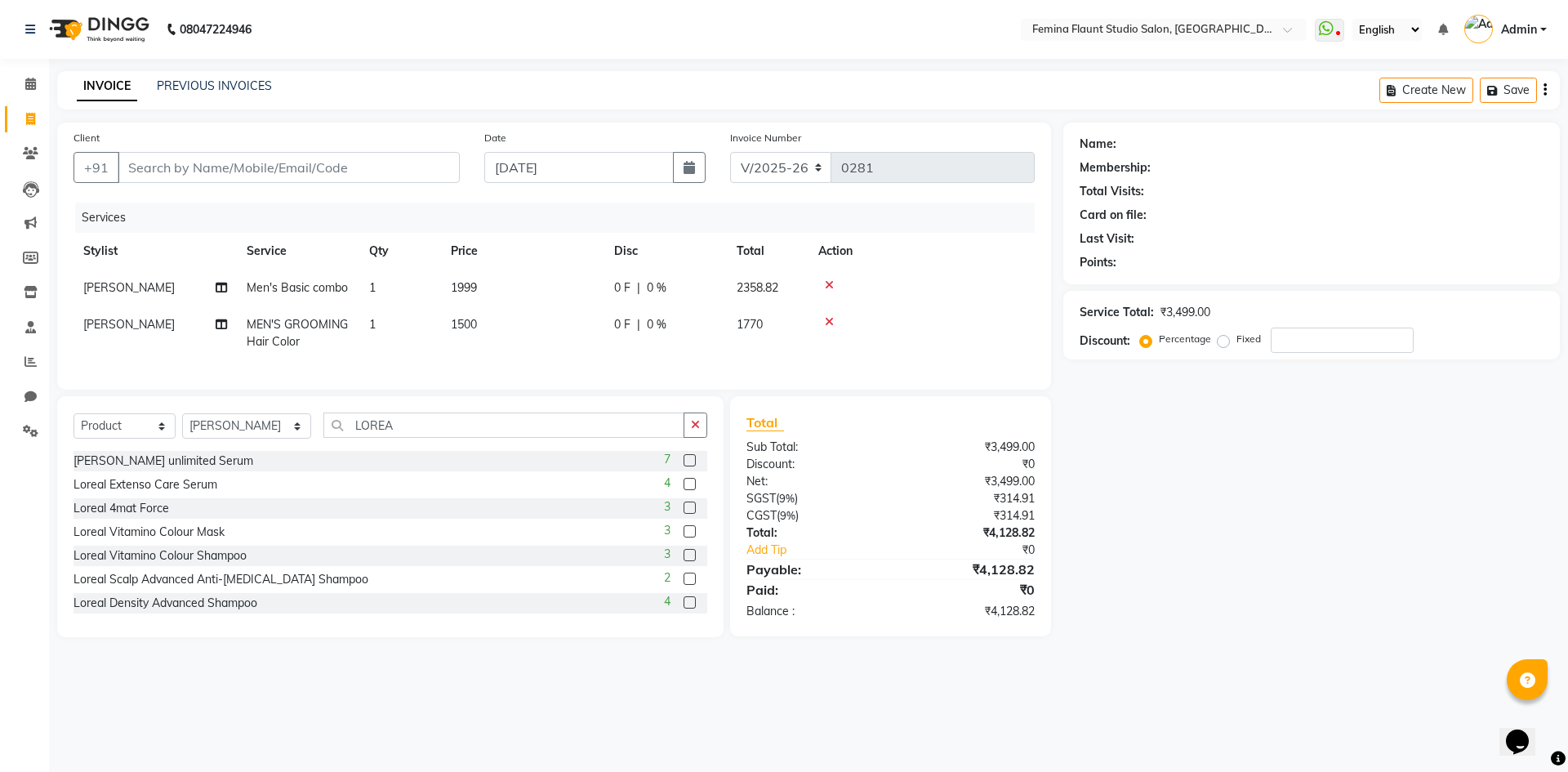 click 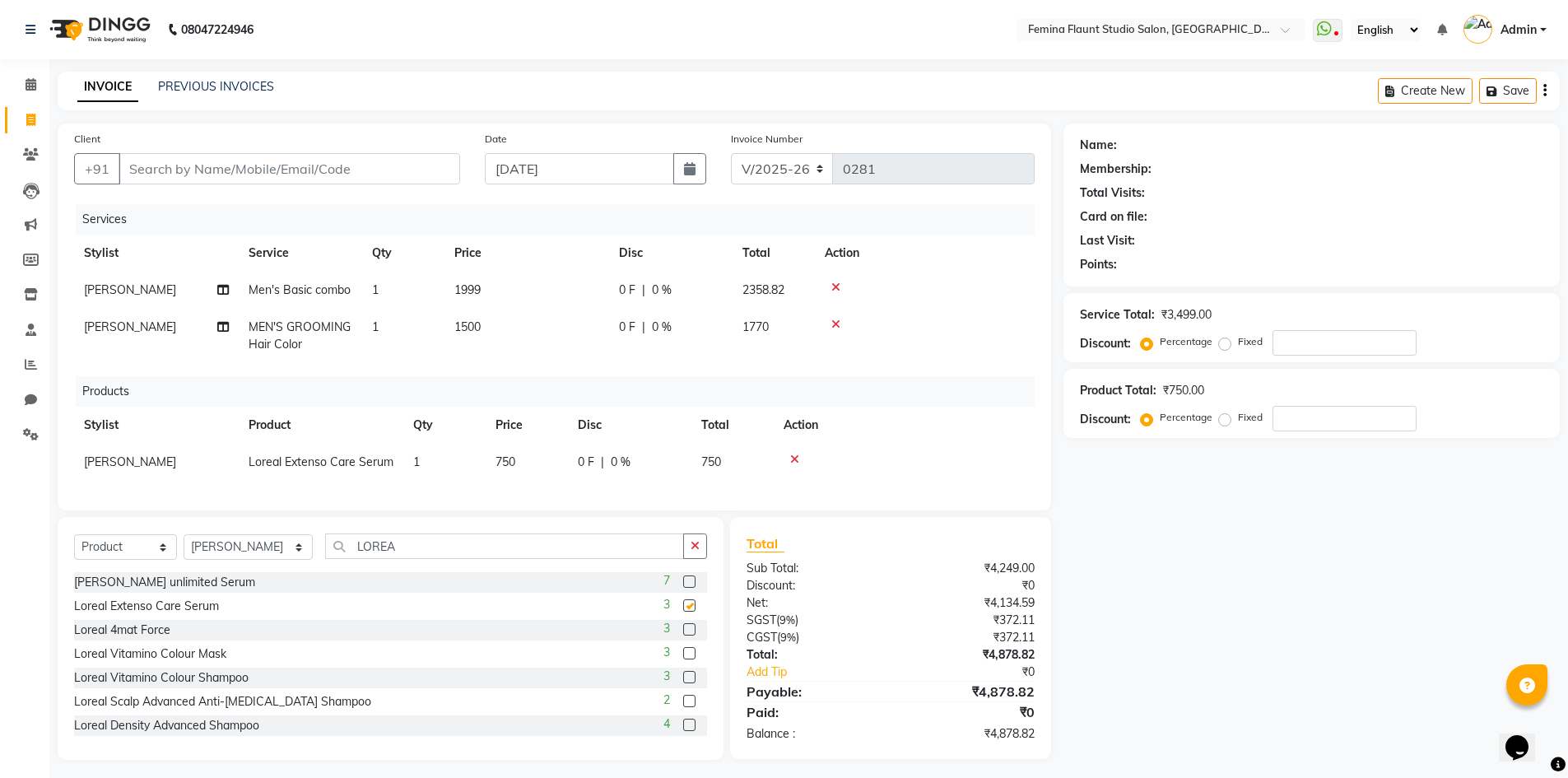 checkbox on "false" 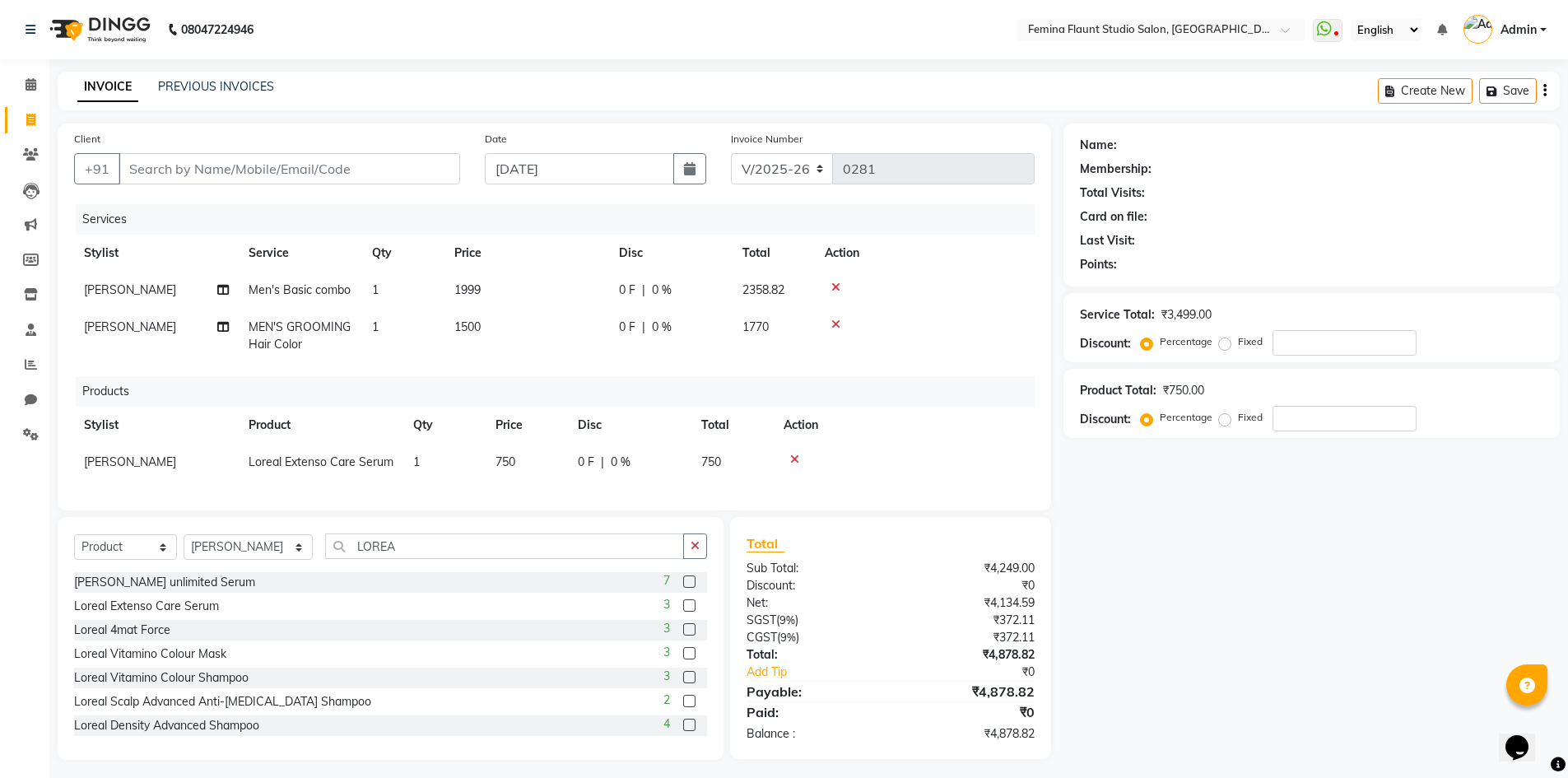 scroll, scrollTop: 19, scrollLeft: 0, axis: vertical 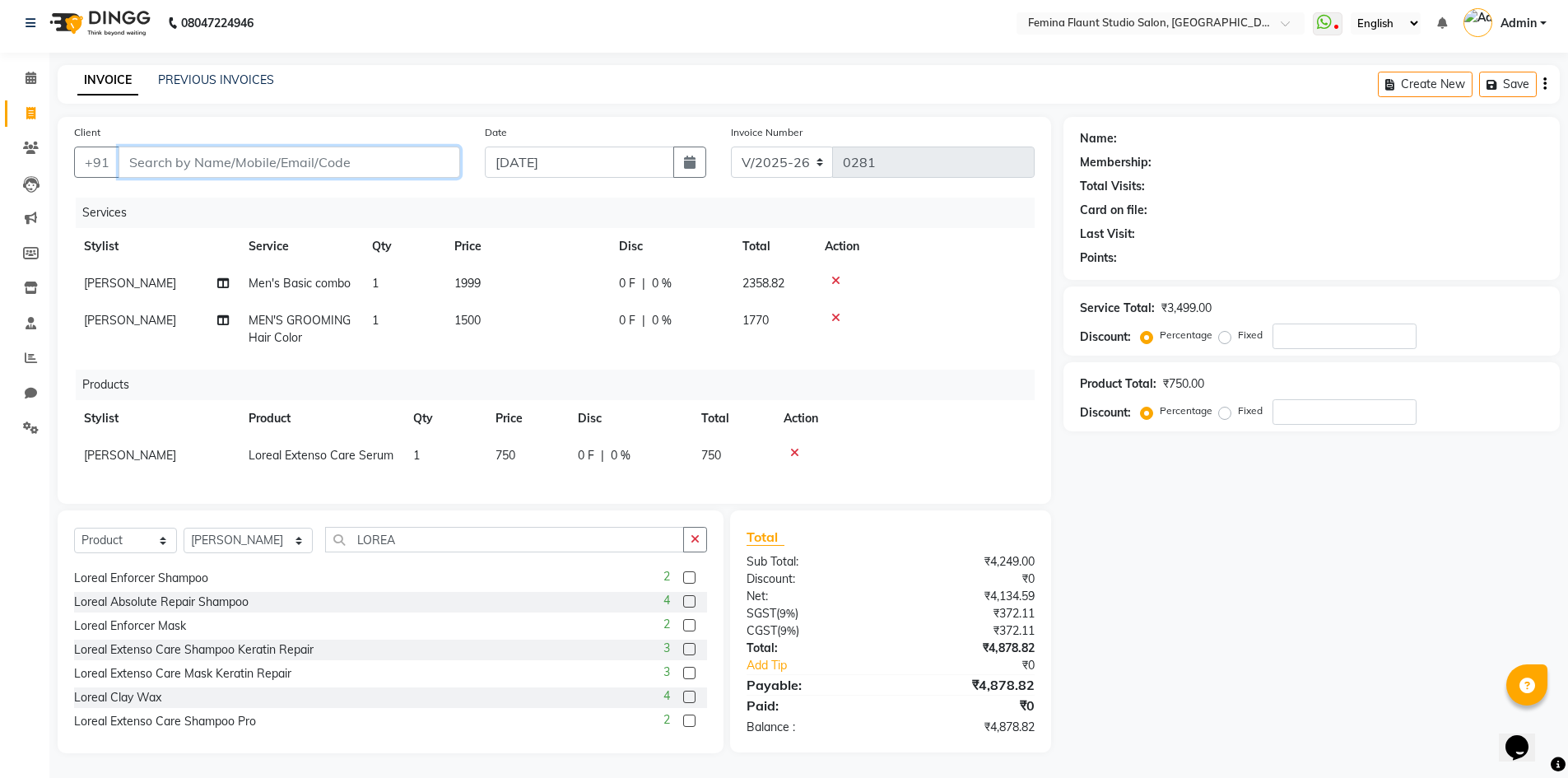 click on "Client" at bounding box center [289, 162] 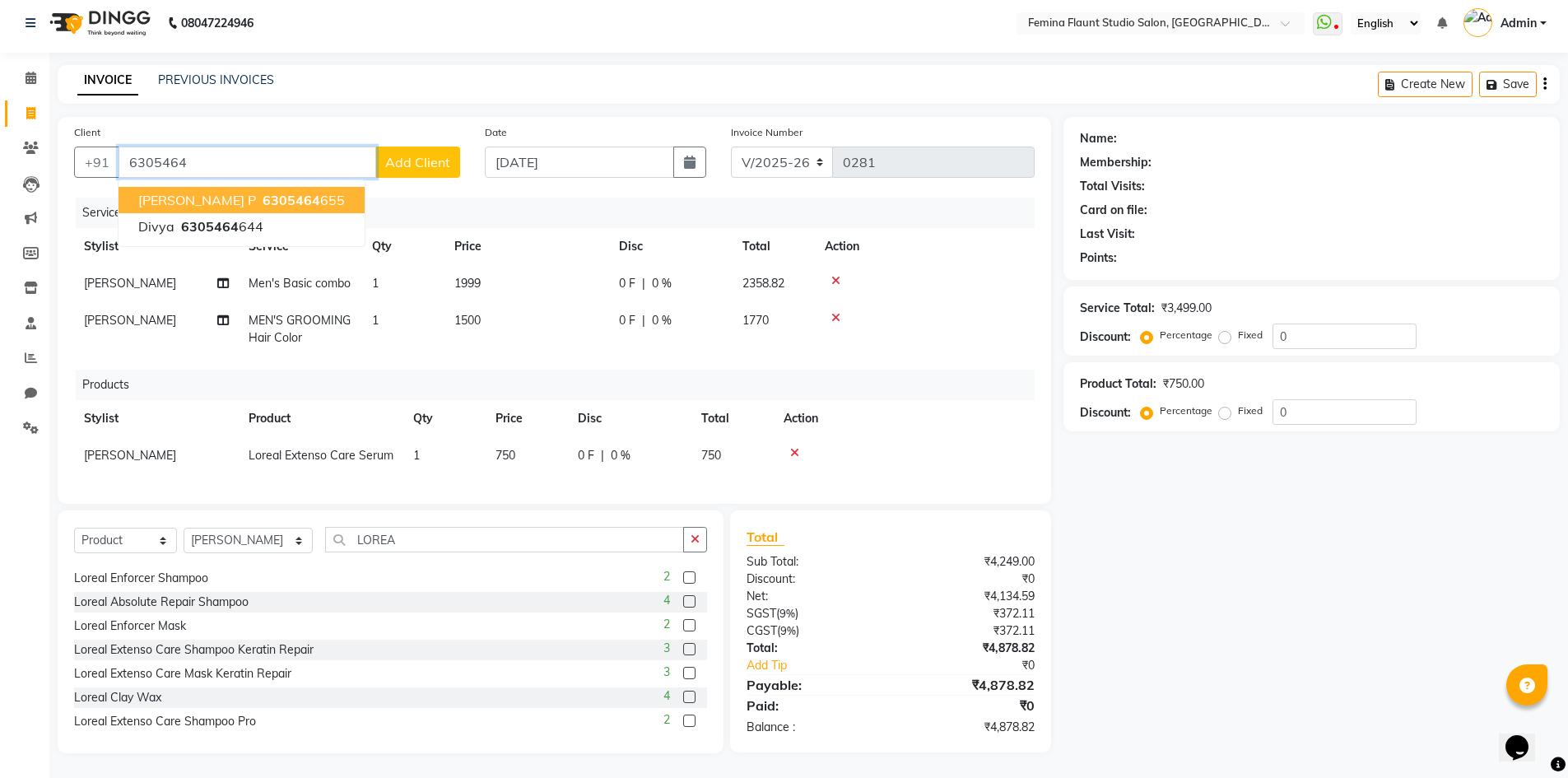click on "6305464" at bounding box center (291, 200) 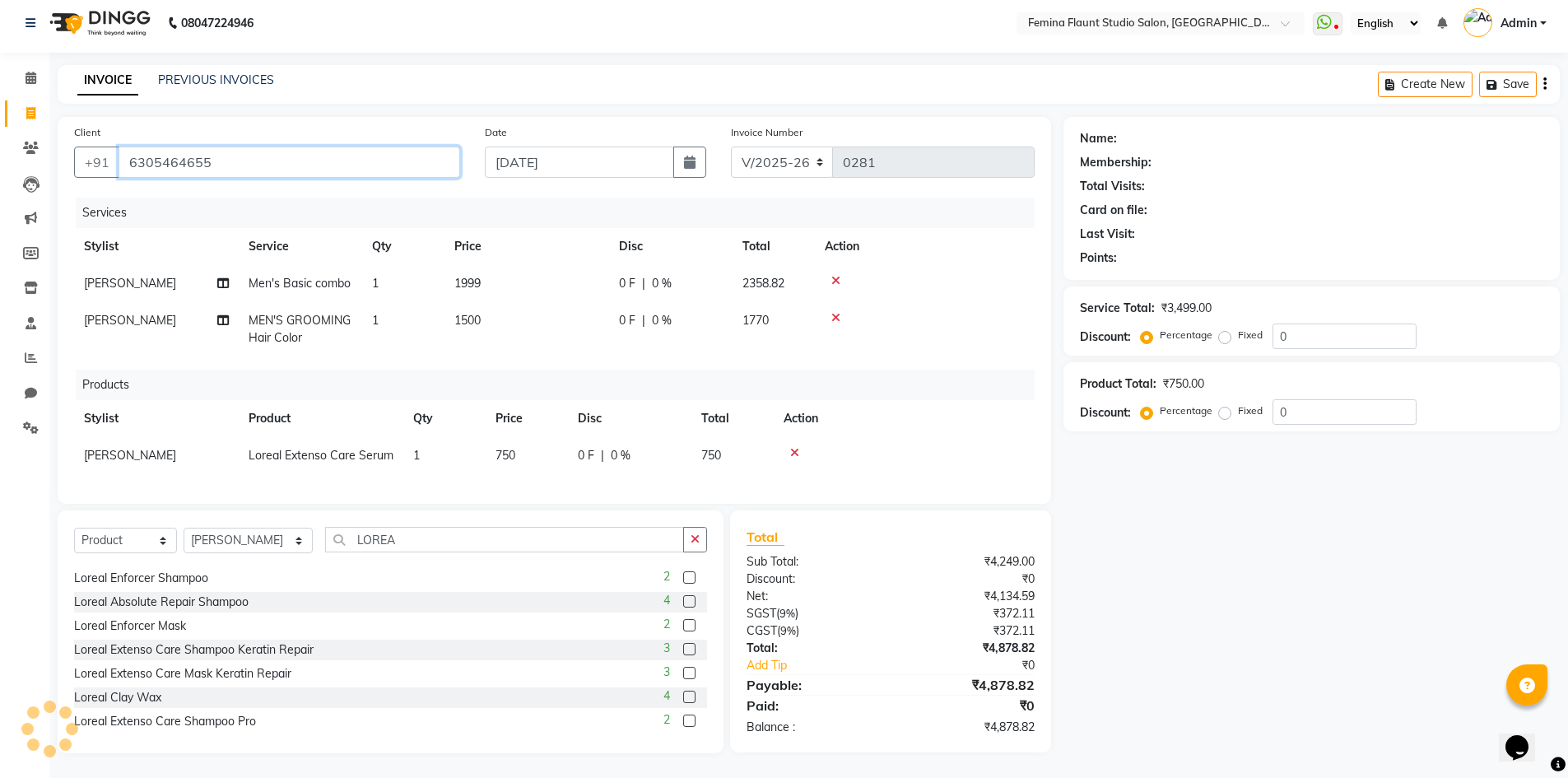 type on "6305464655" 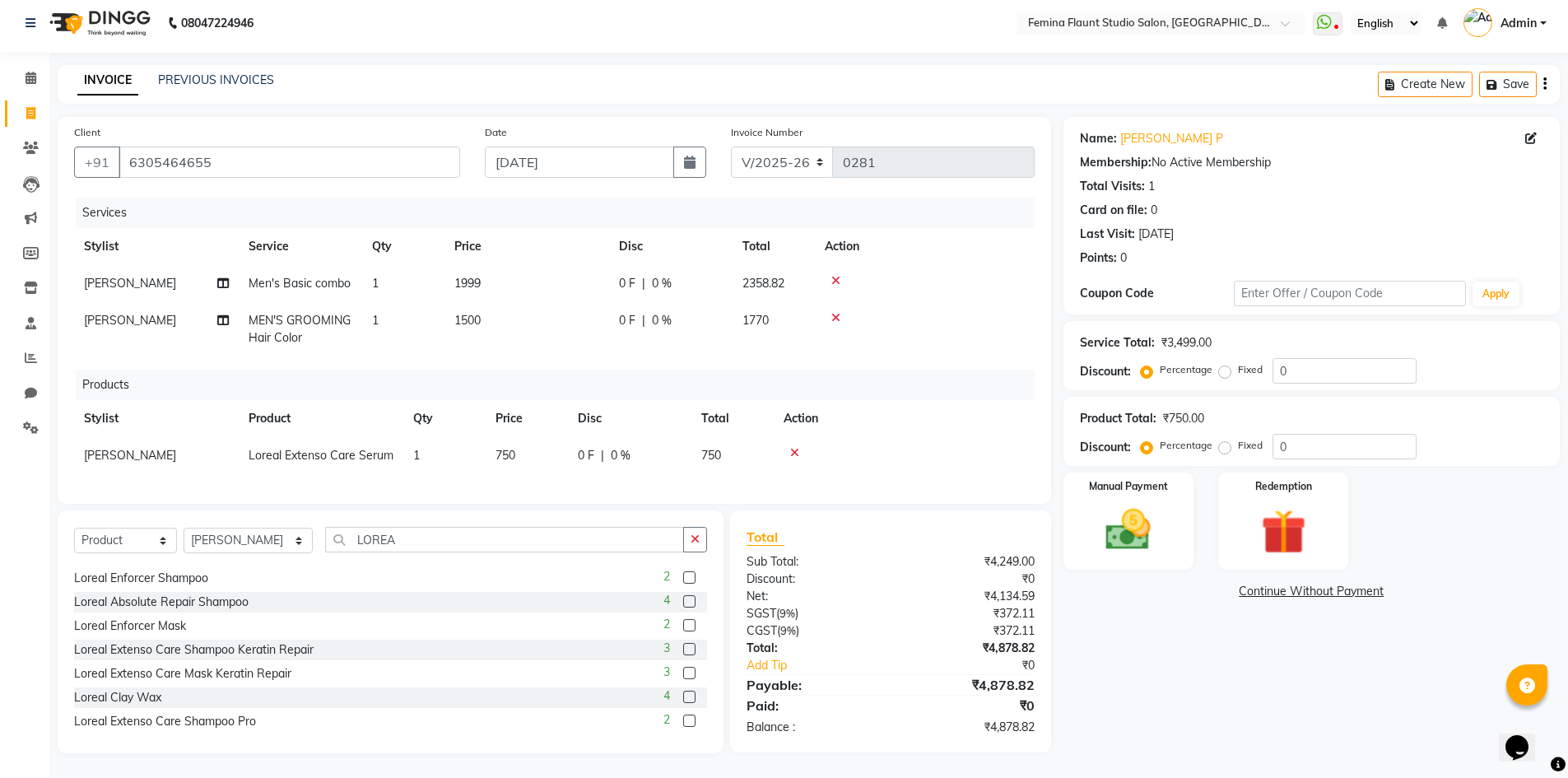 click on "1500" 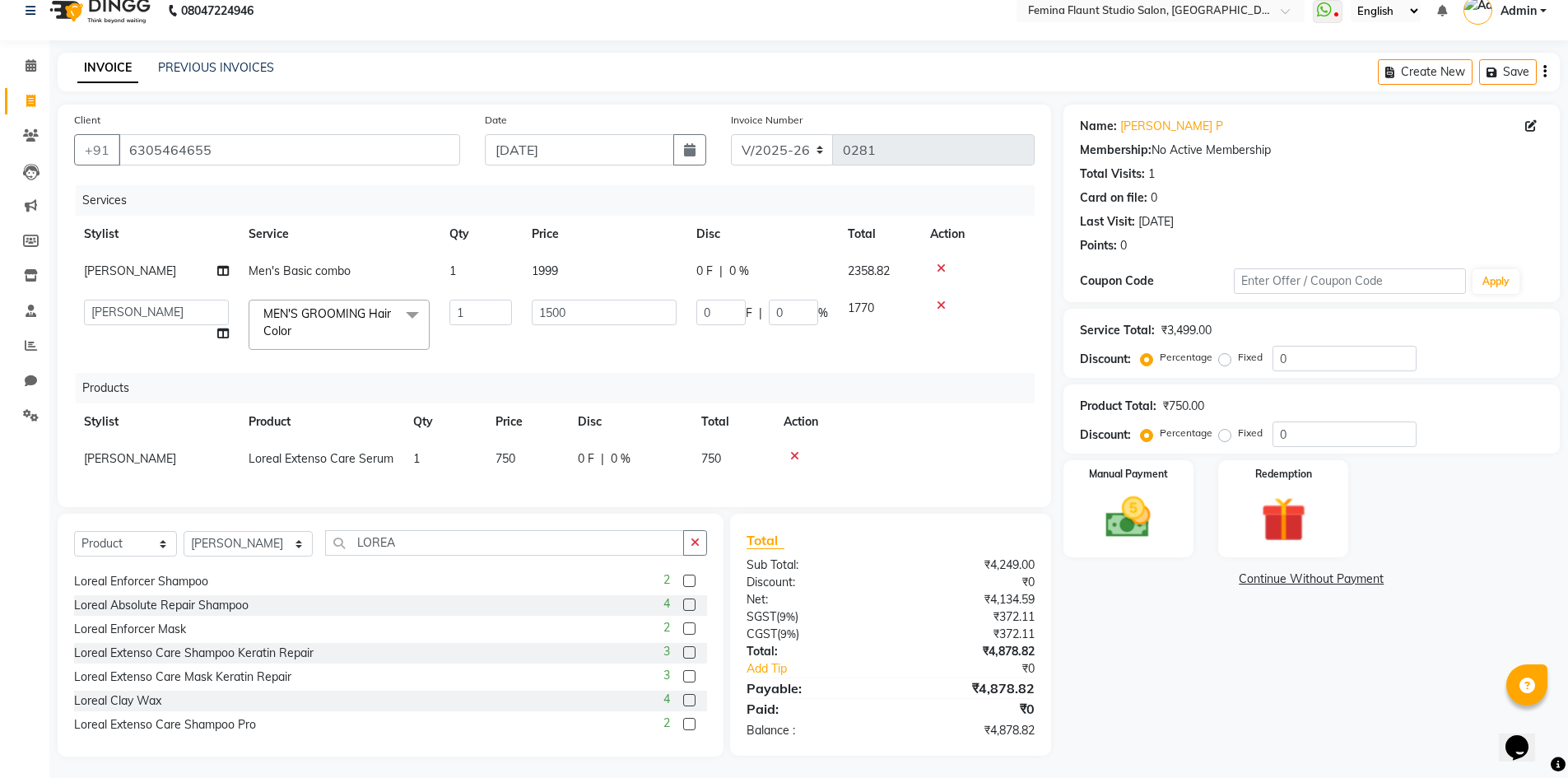 click on "Services Stylist Service Qty Price Disc Total Action [PERSON_NAME] Men's Basic combo 1 1999 0 F | 0 % 2358.82  Admin   Durga   [PERSON_NAME]   [PERSON_NAME] Sri   [PERSON_NAME]   Mohd [PERSON_NAME] veeramanikumar   [PERSON_NAME]  MEN'S GROOMING Hair Color  x WOMEN'S HAIRCUT Senior Stylist WOMEN'S HAIRCUT Stylist WOMEN'S HAIRCUT Fringe Cut WOMEN'S HAIRCUT Kids' - Below 7 Years Women Streaks MEN'S HAIRCUT Senior Stylist MEN'S HAIRCUT Stylist MEN'S HAIRCUT Kids' -Below 7 Years MEN'S GROOMING [PERSON_NAME] Trim MEN'S GROOMING [PERSON_NAME] Styling MEN'S GROOMING [PERSON_NAME] Colour MEN'S GROOMING Foam Shave MEN'S GROOMING Hair Color MEN'S GROOMING Highlights MEN'S GROOMING Keratin Treatment MEN'S GROOMING Hair Wash Moustach Colour Men's Basic combo Men's Luxury combo HAIR STYLING Hair Wash HAIR STYLING Blow Dry HAIR STYLING Ironing HAIR STYLING Tong Curls MASSAGE RELAXATION (Women) Footsiez. (20 mins) MASSAGE RELAXATION (Women) Footsiez. (30mins) MASSAGE RELAXATION (Women) Brain Flow - Coconut Oil (20 mins) Back Scrub 1 1500" 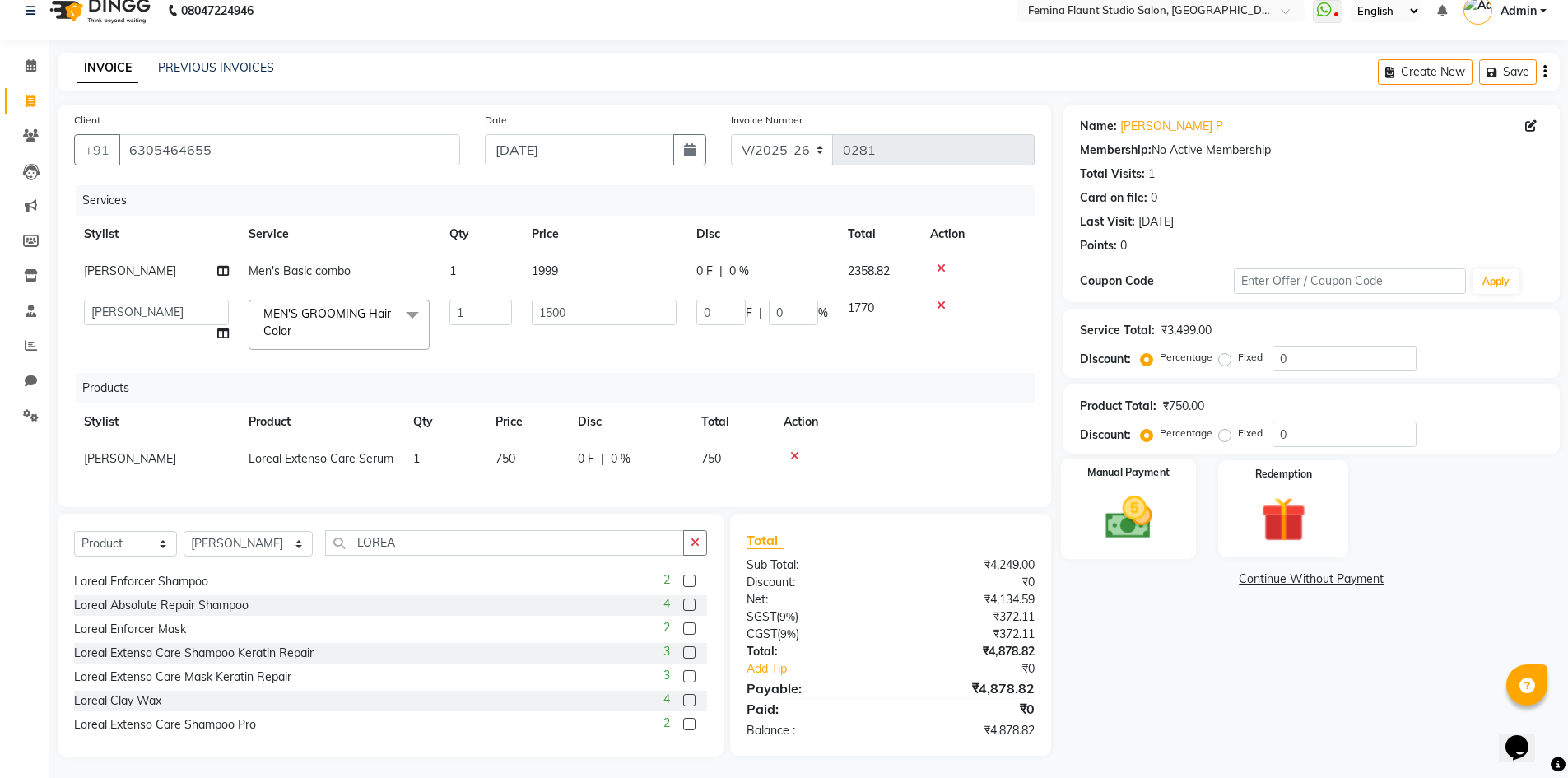 click on "Manual Payment" 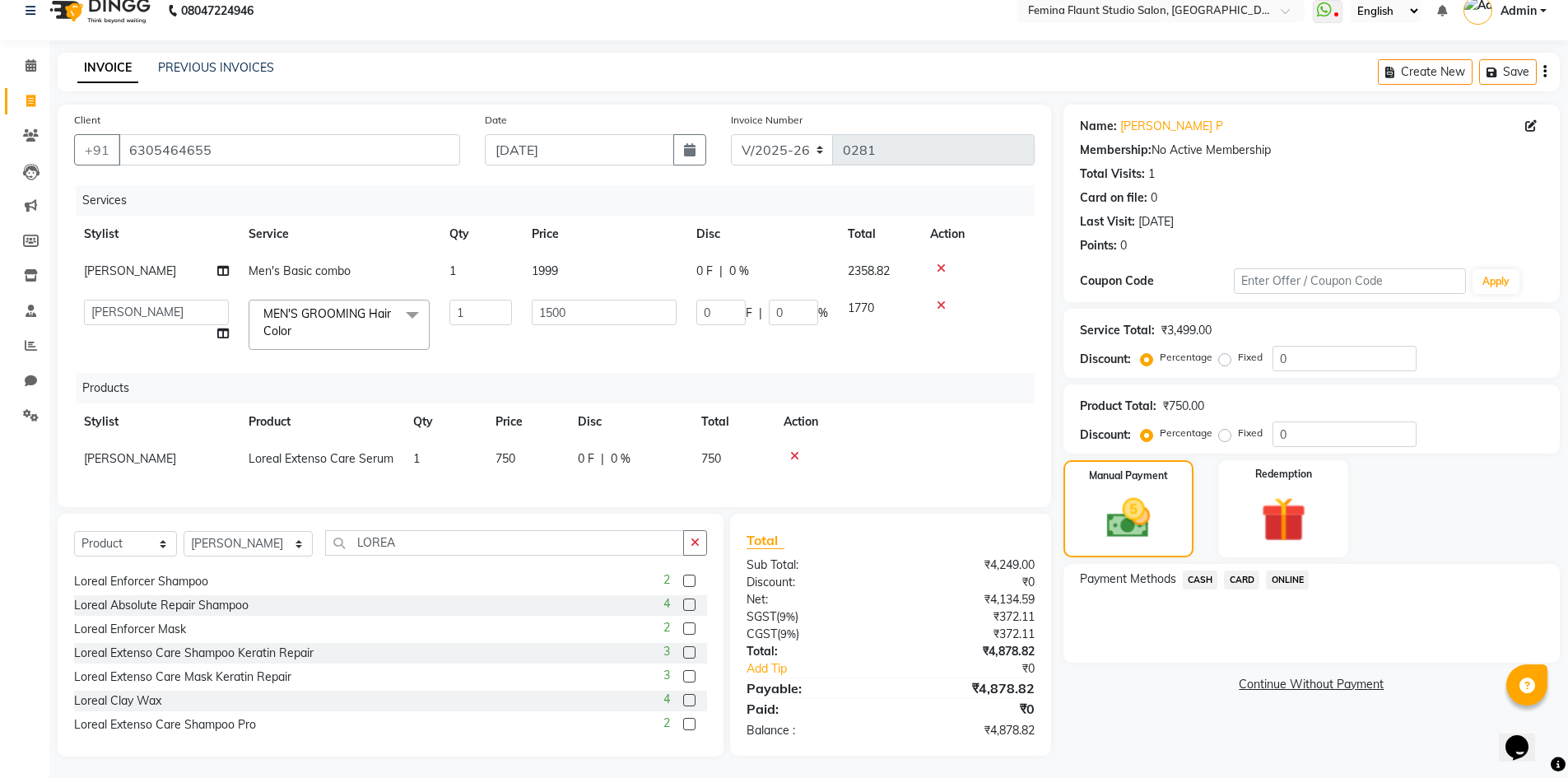 click on "ONLINE" 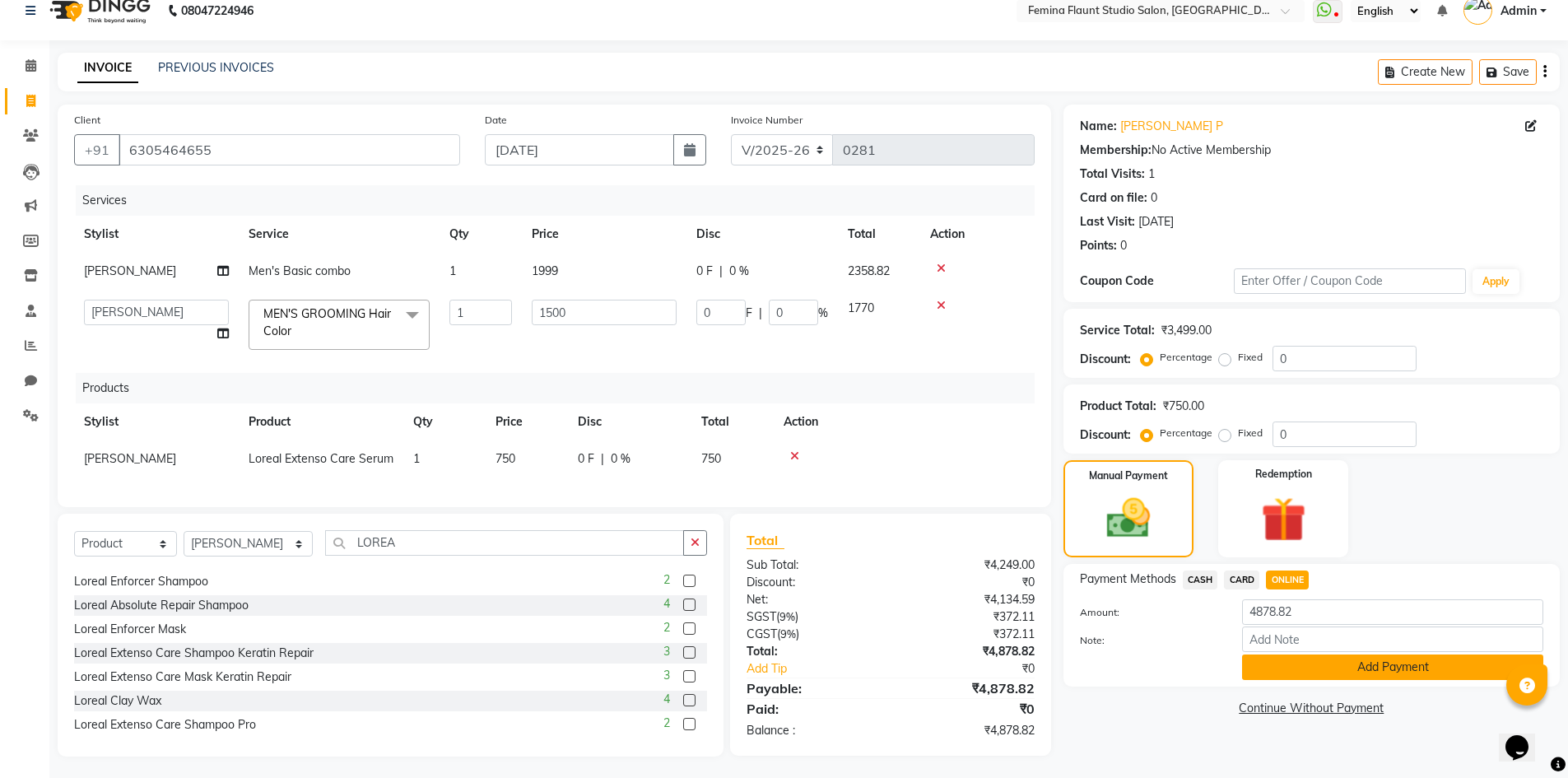 click on "Add Payment" 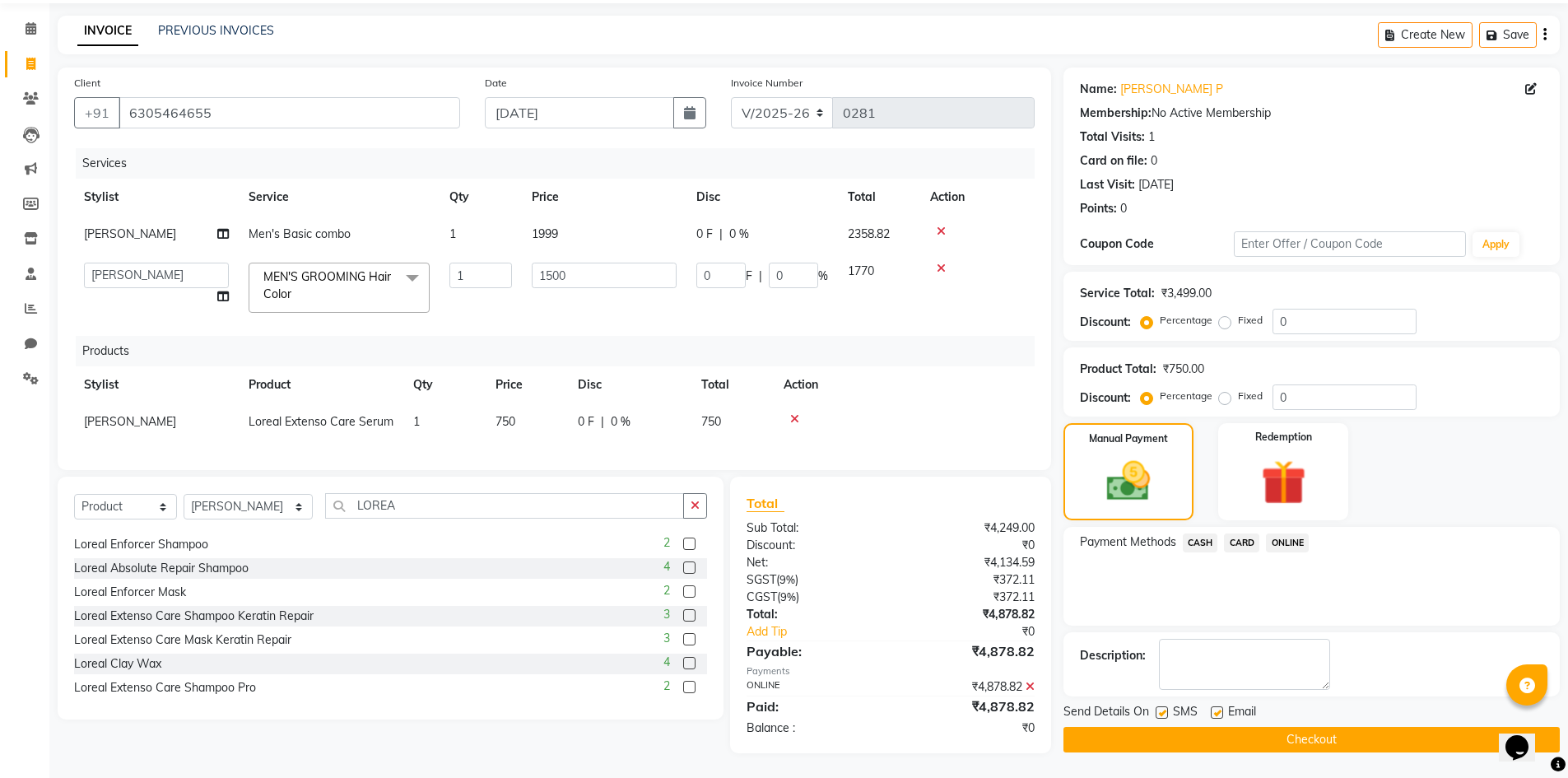 scroll, scrollTop: 68, scrollLeft: 0, axis: vertical 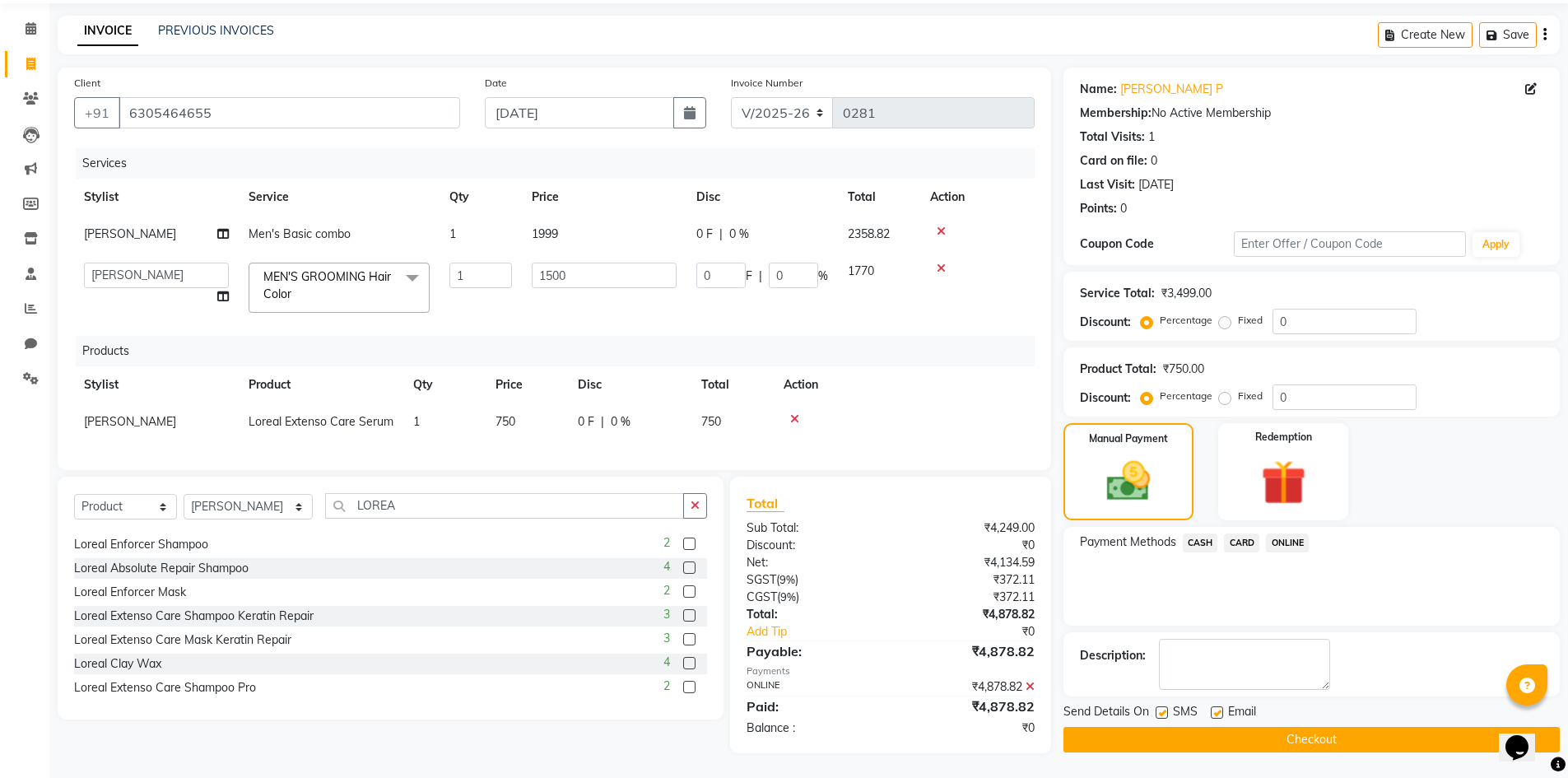 click on "Checkout" 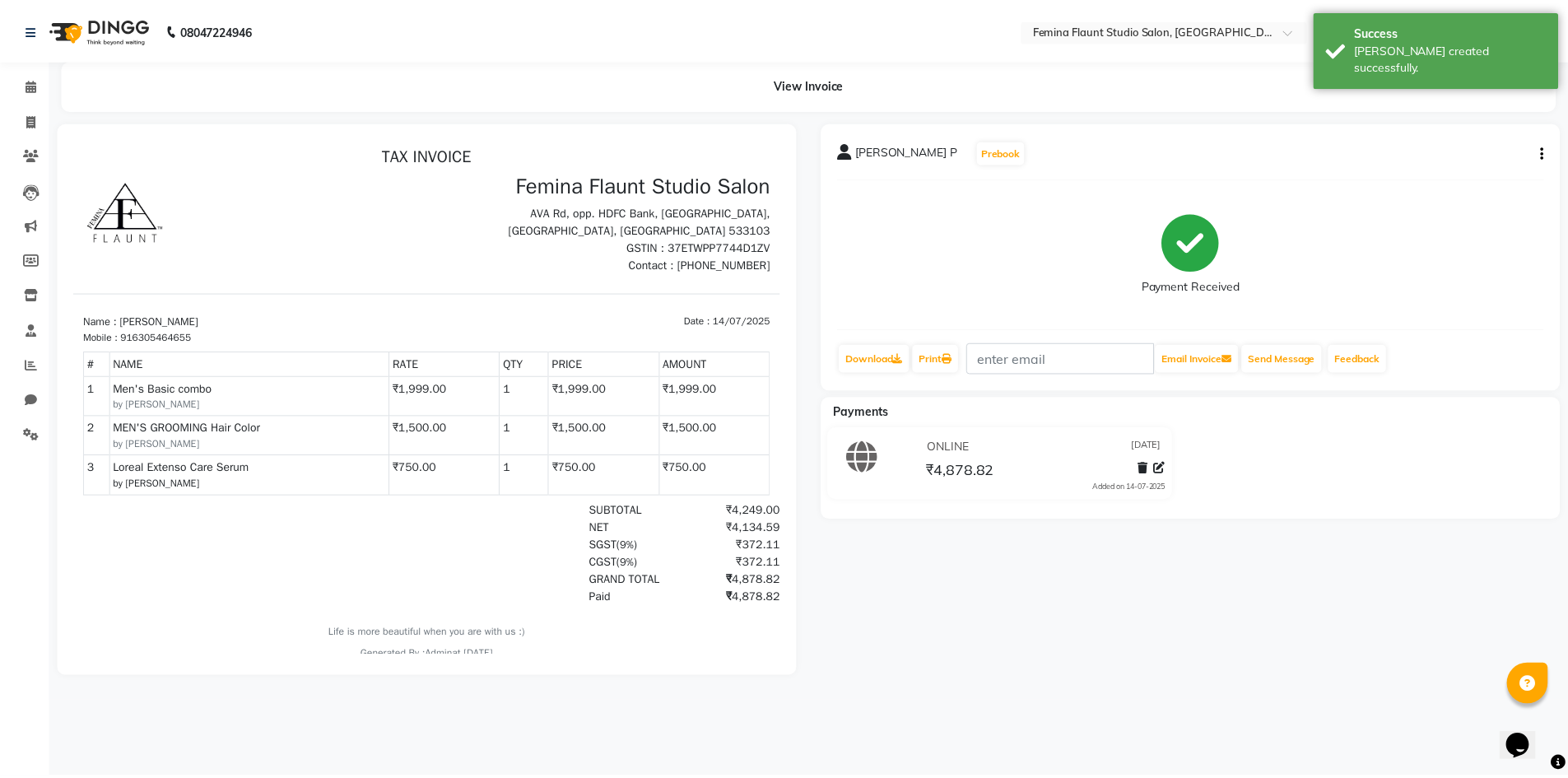 scroll, scrollTop: 0, scrollLeft: 0, axis: both 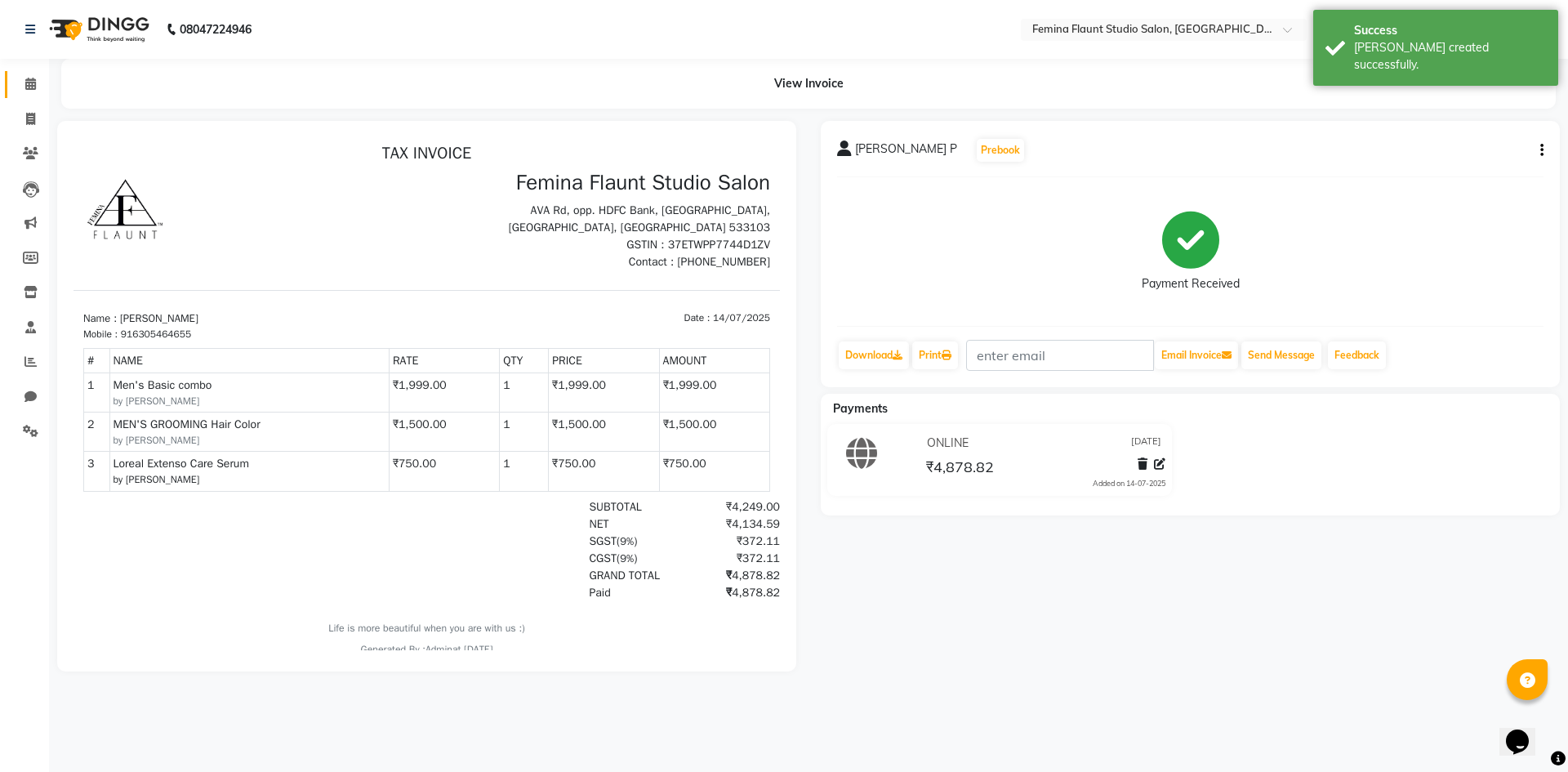 click on "Calendar" 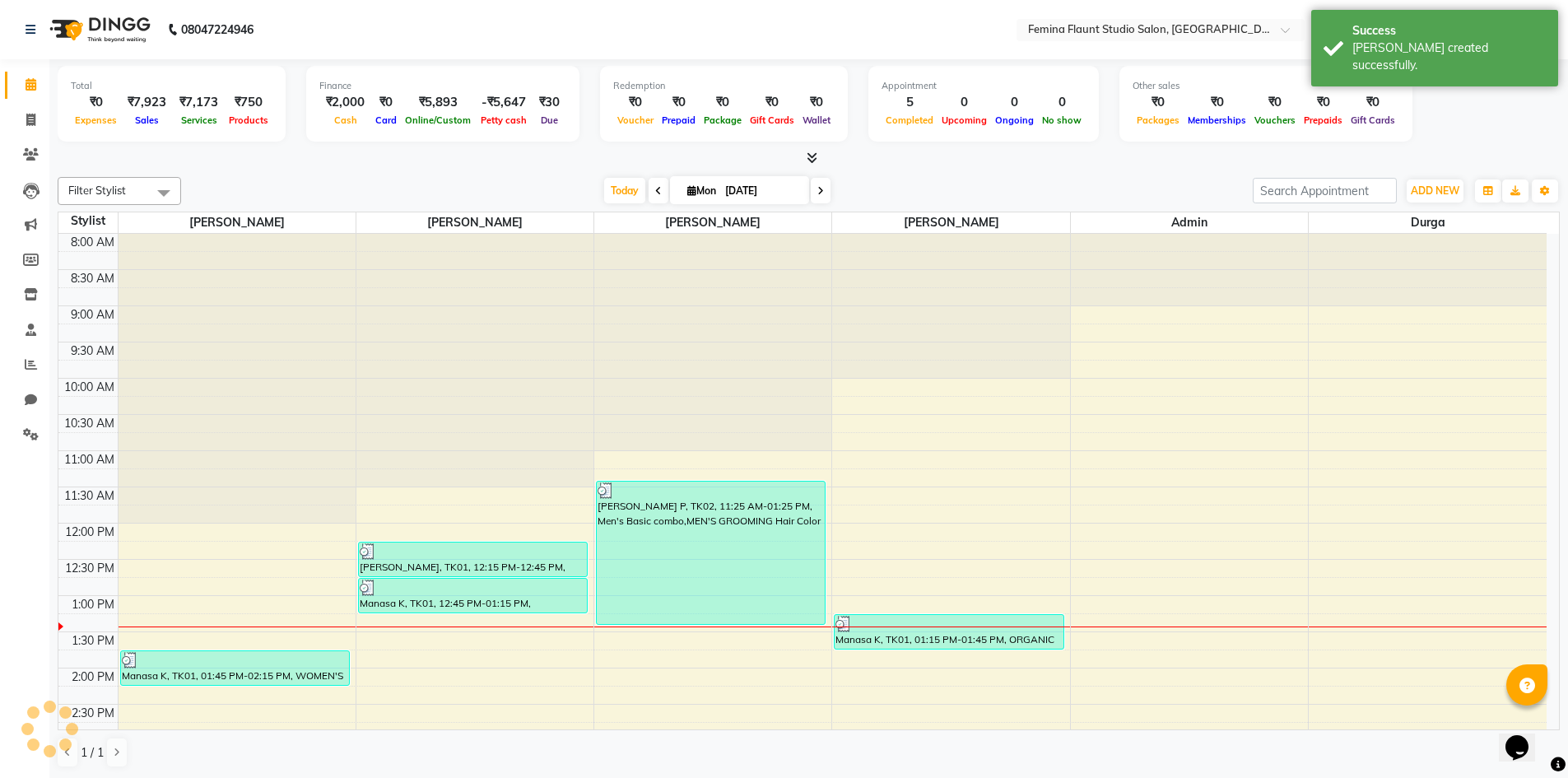 scroll, scrollTop: 0, scrollLeft: 0, axis: both 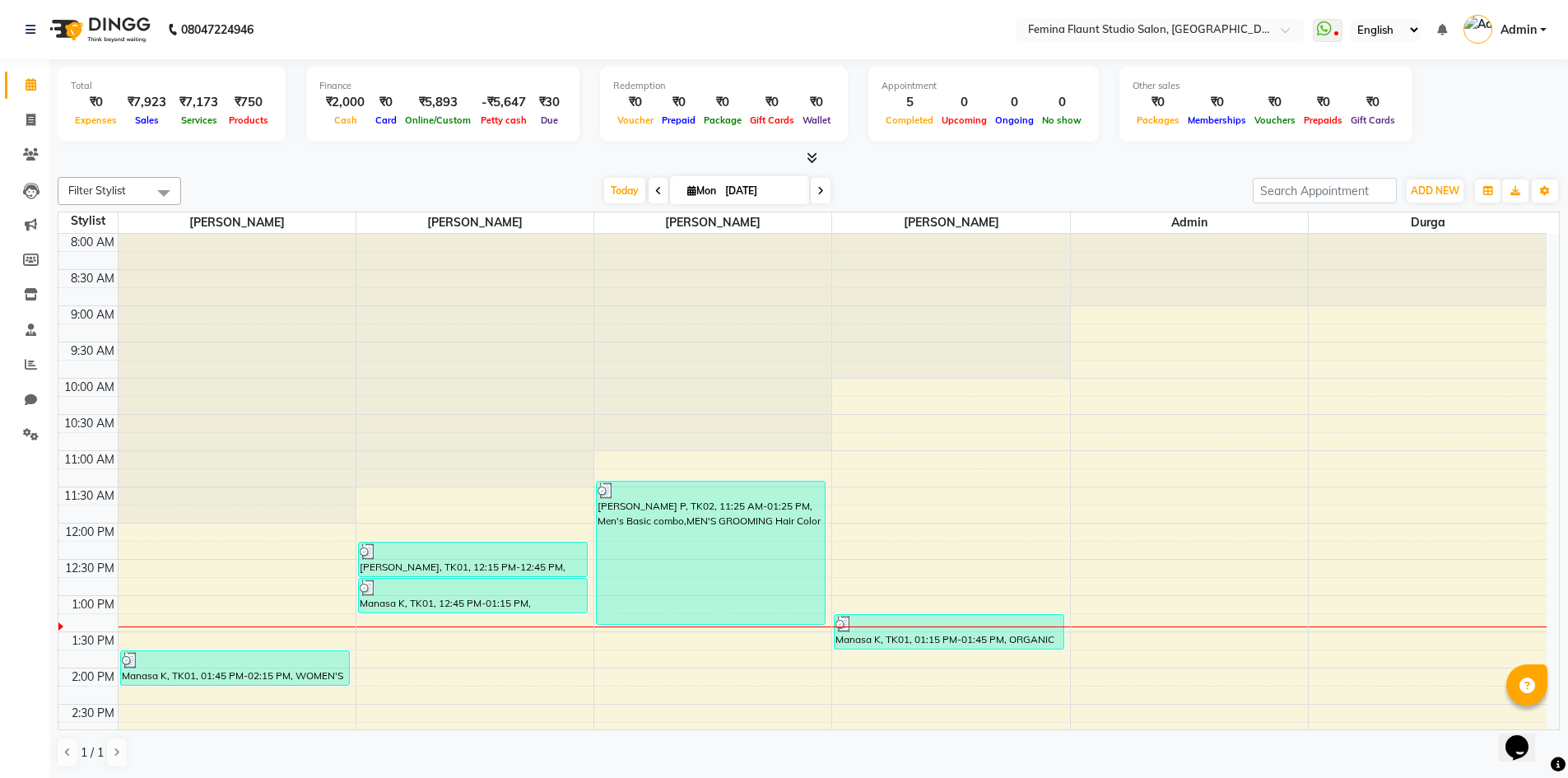click on "Calendar" 